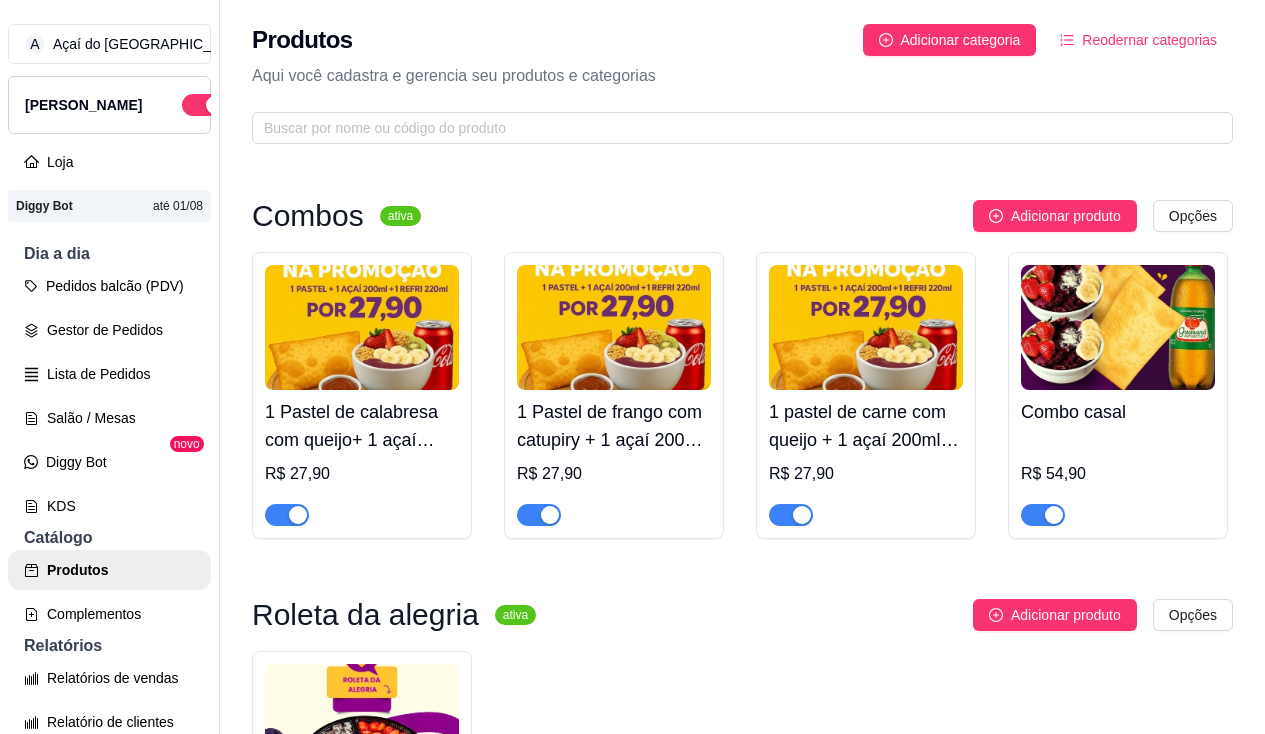 scroll, scrollTop: 0, scrollLeft: 0, axis: both 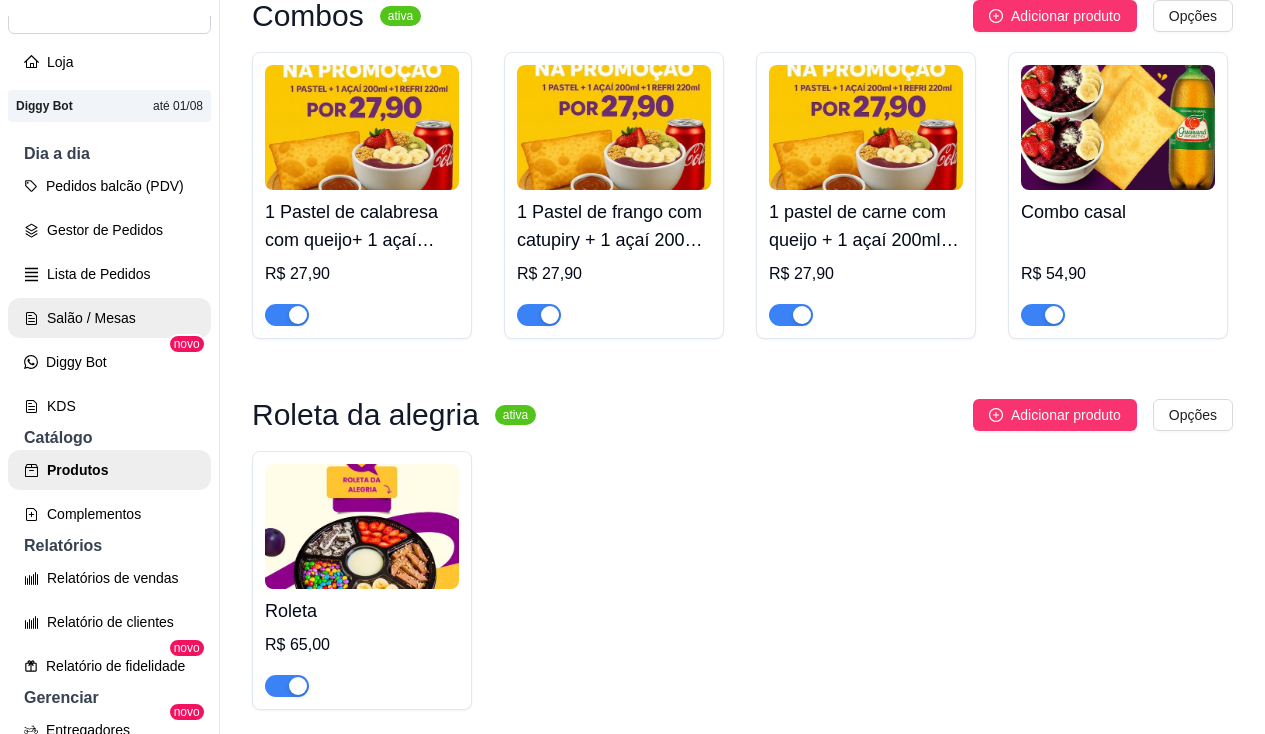 click on "Salão / Mesas" at bounding box center (109, 318) 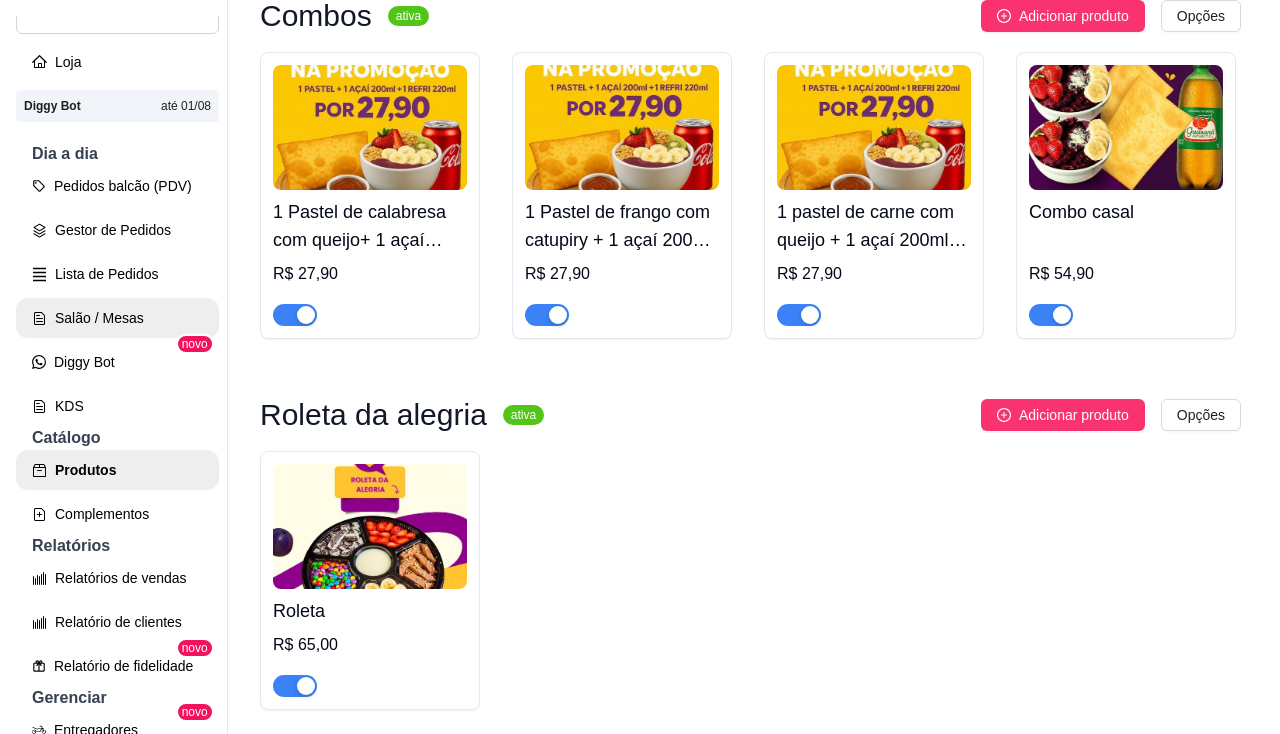 scroll, scrollTop: 0, scrollLeft: 0, axis: both 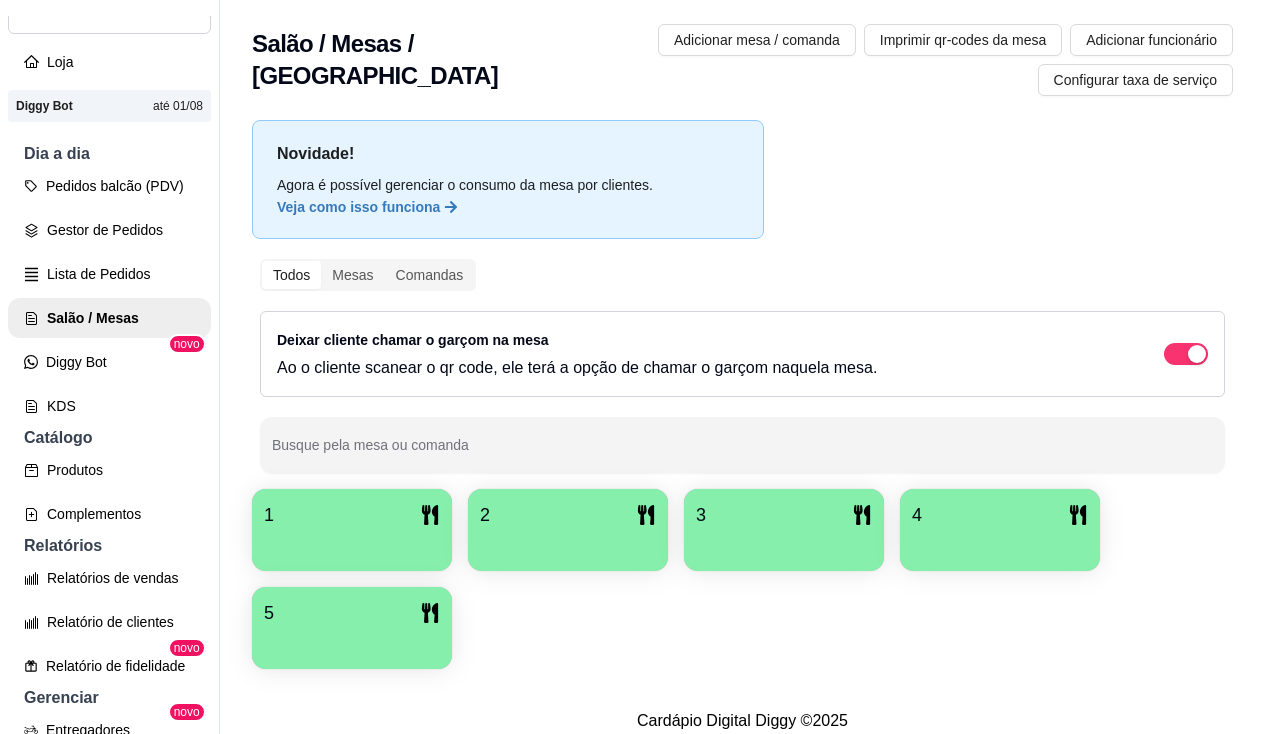 click on "2" at bounding box center [568, 515] 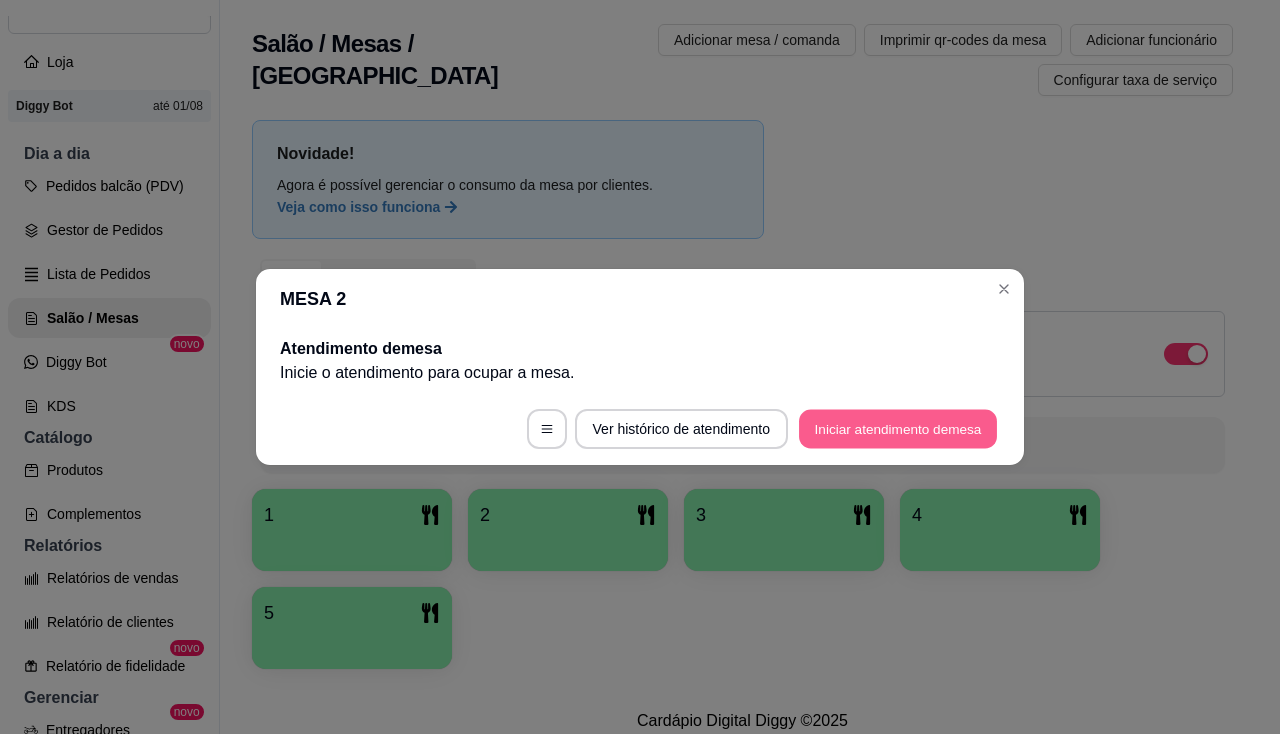 click on "Iniciar atendimento de  mesa" at bounding box center [898, 429] 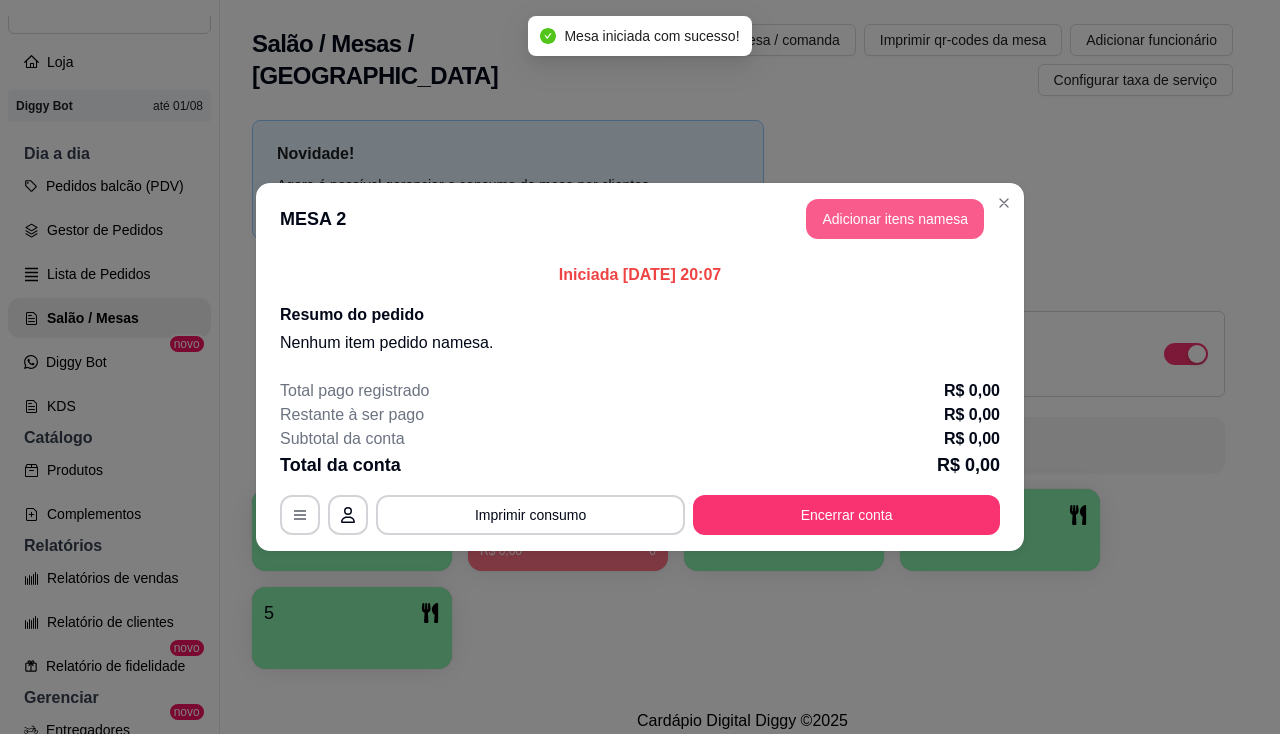 click on "Adicionar itens na  mesa" at bounding box center (895, 219) 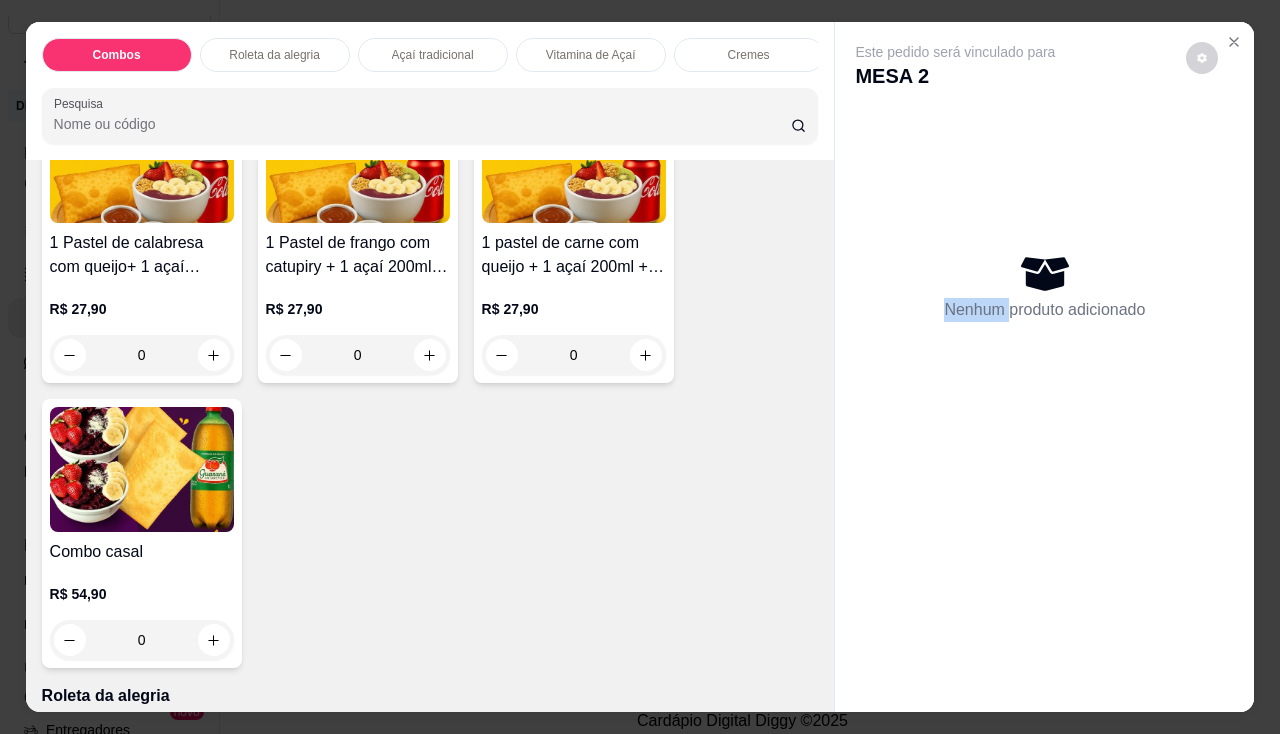 scroll, scrollTop: 0, scrollLeft: 0, axis: both 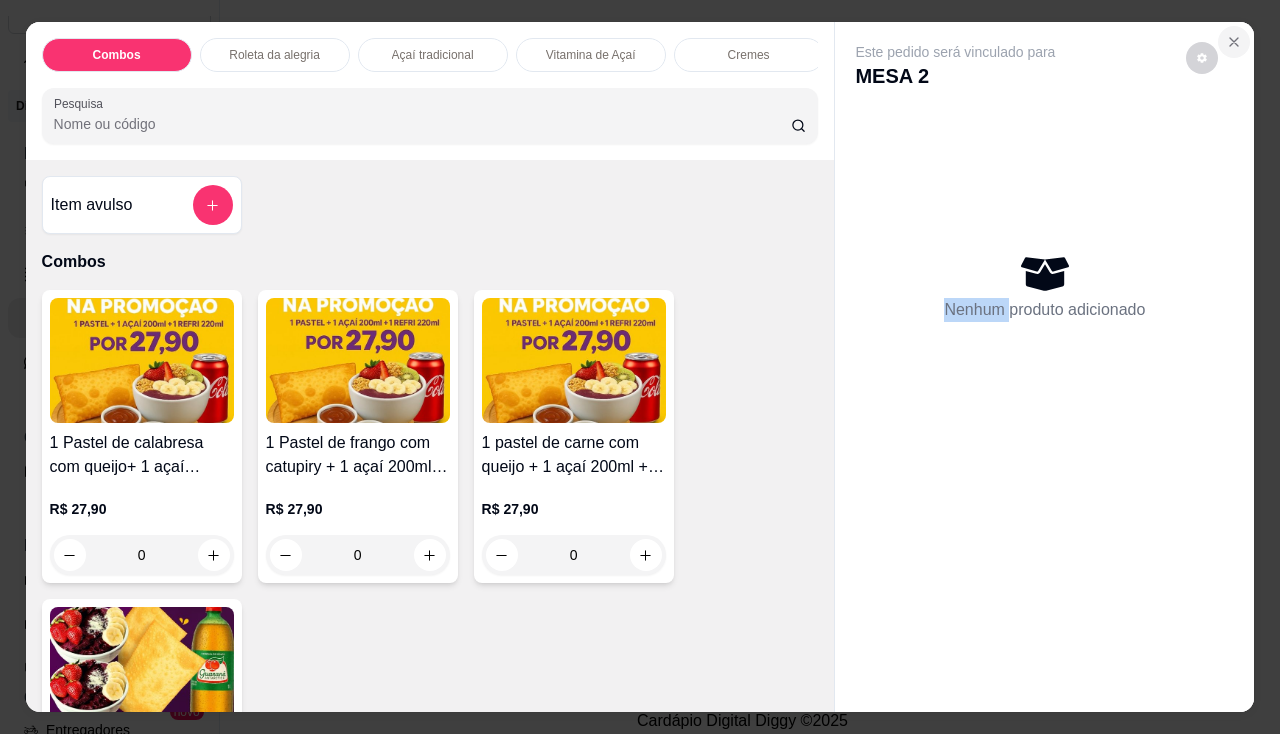 click at bounding box center [1234, 42] 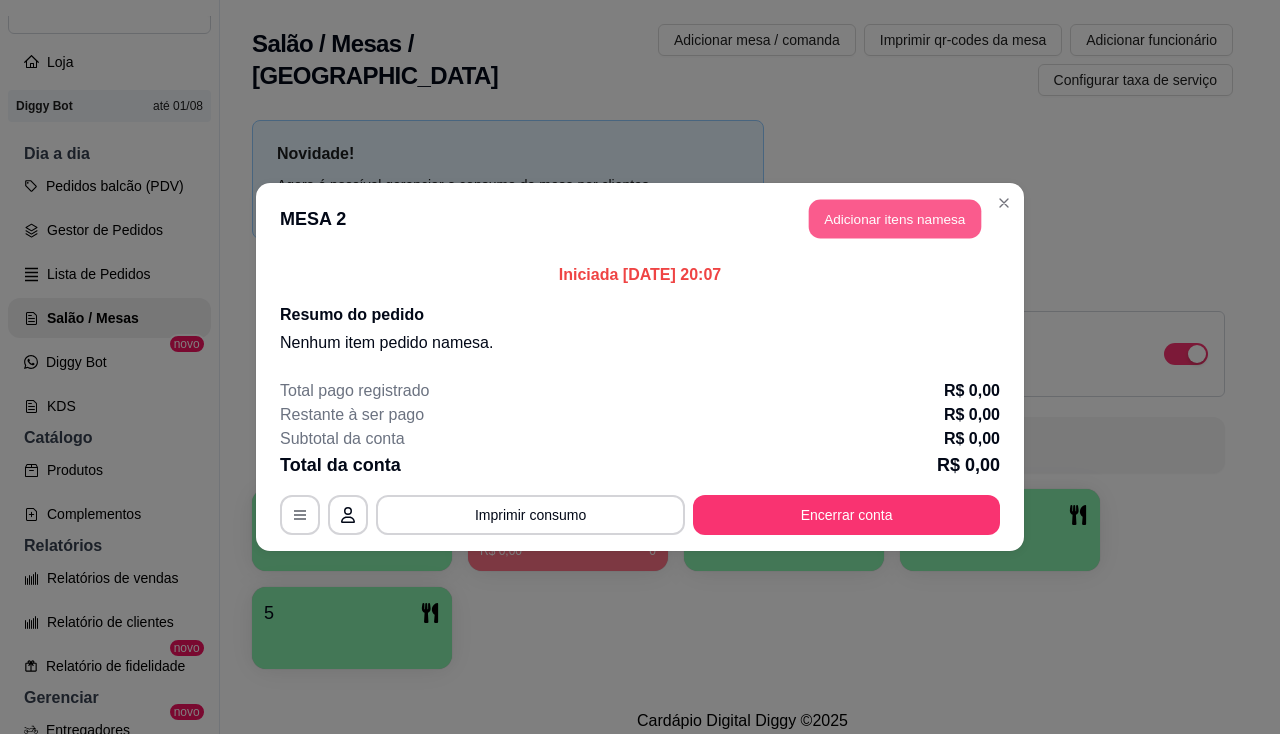click on "Adicionar itens na  mesa" at bounding box center [895, 219] 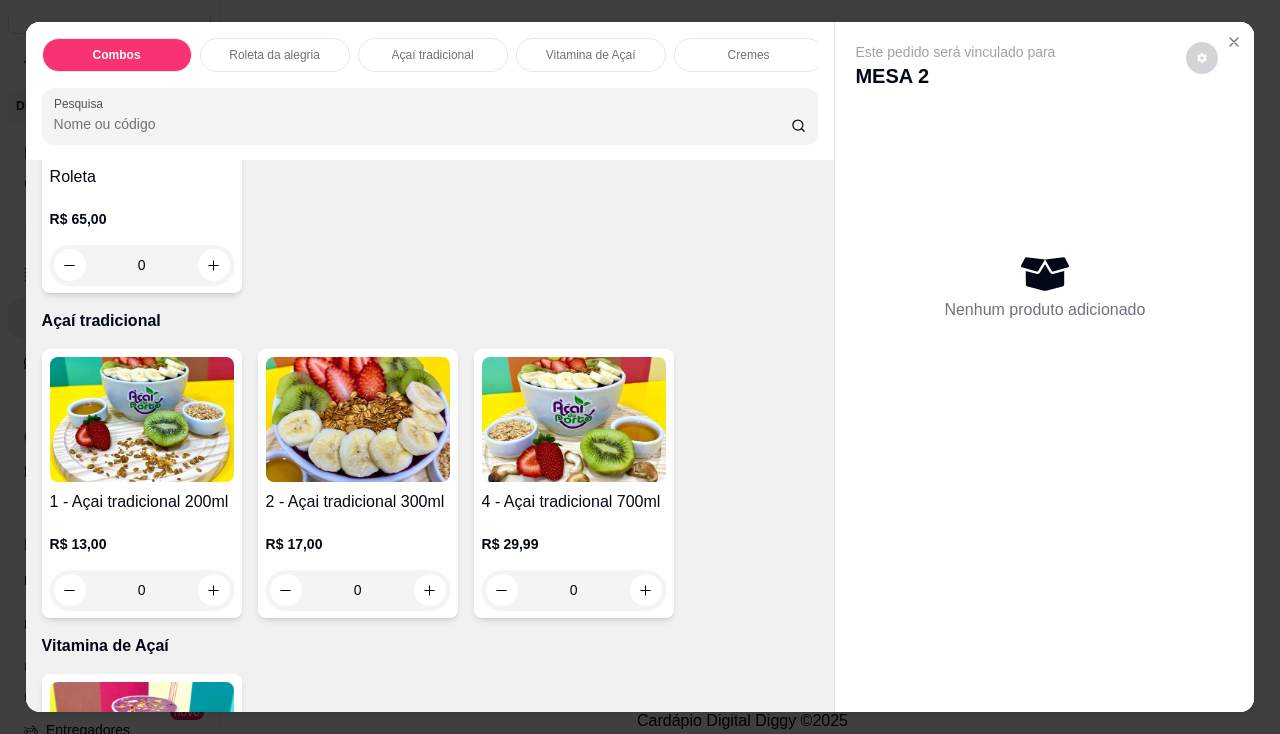 scroll, scrollTop: 1100, scrollLeft: 0, axis: vertical 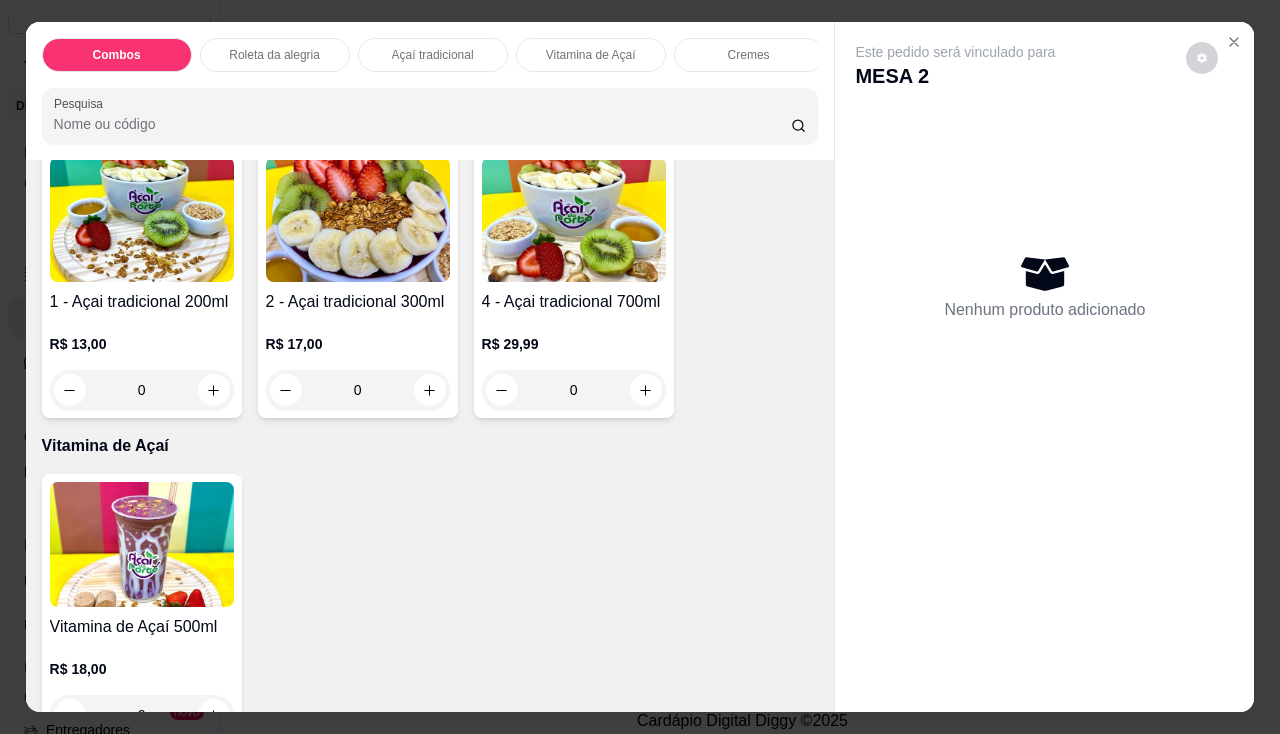 click on "0" at bounding box center [358, 390] 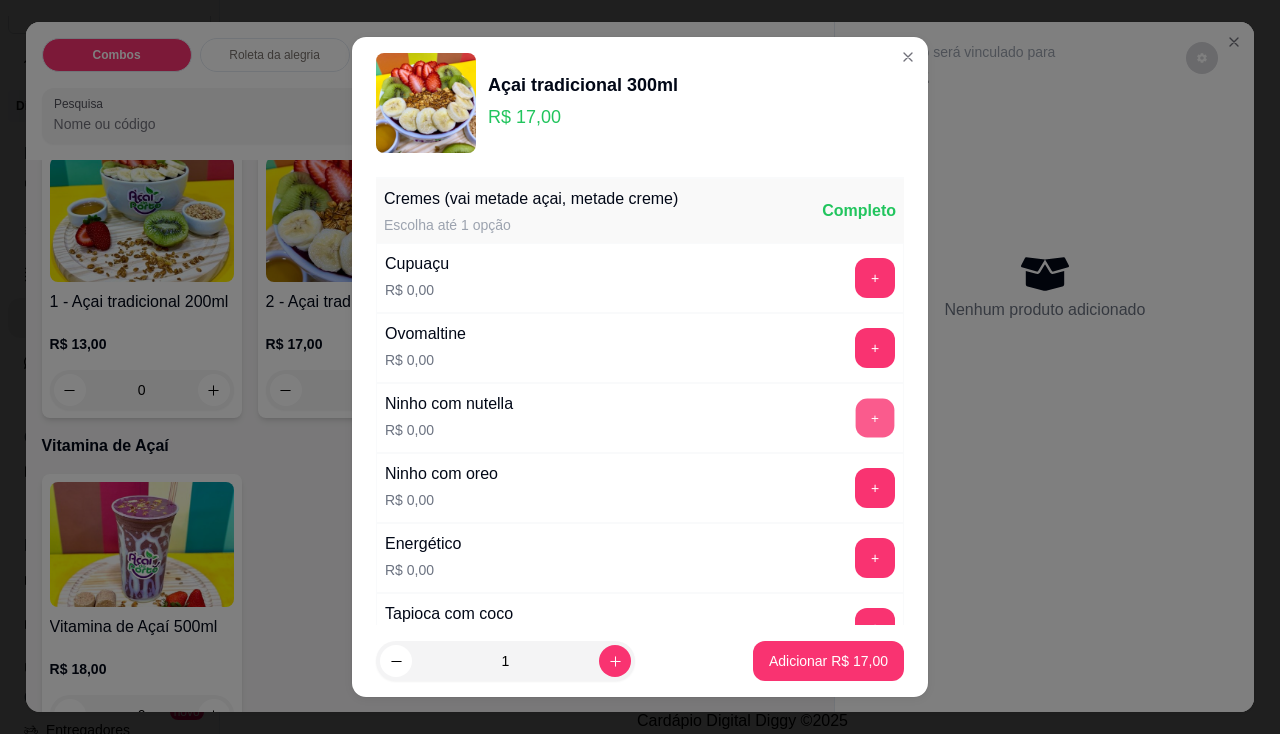 click on "+" at bounding box center (875, 417) 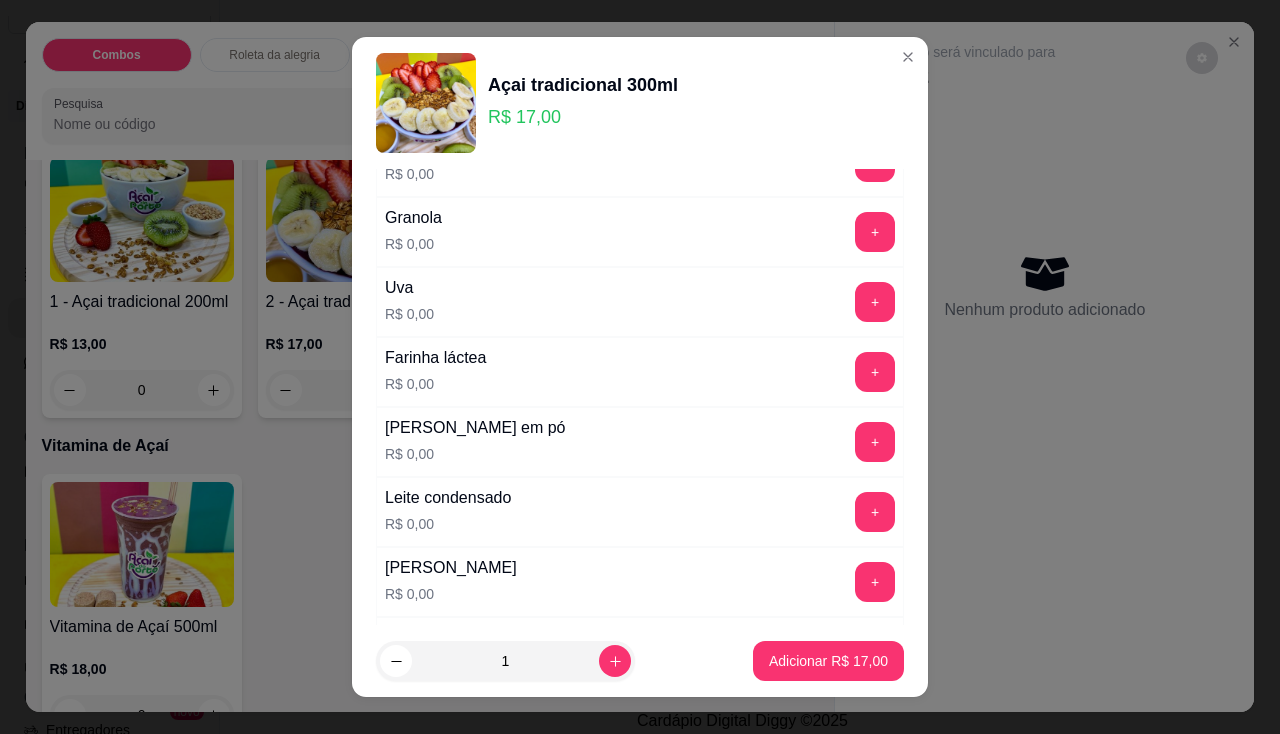 scroll, scrollTop: 300, scrollLeft: 0, axis: vertical 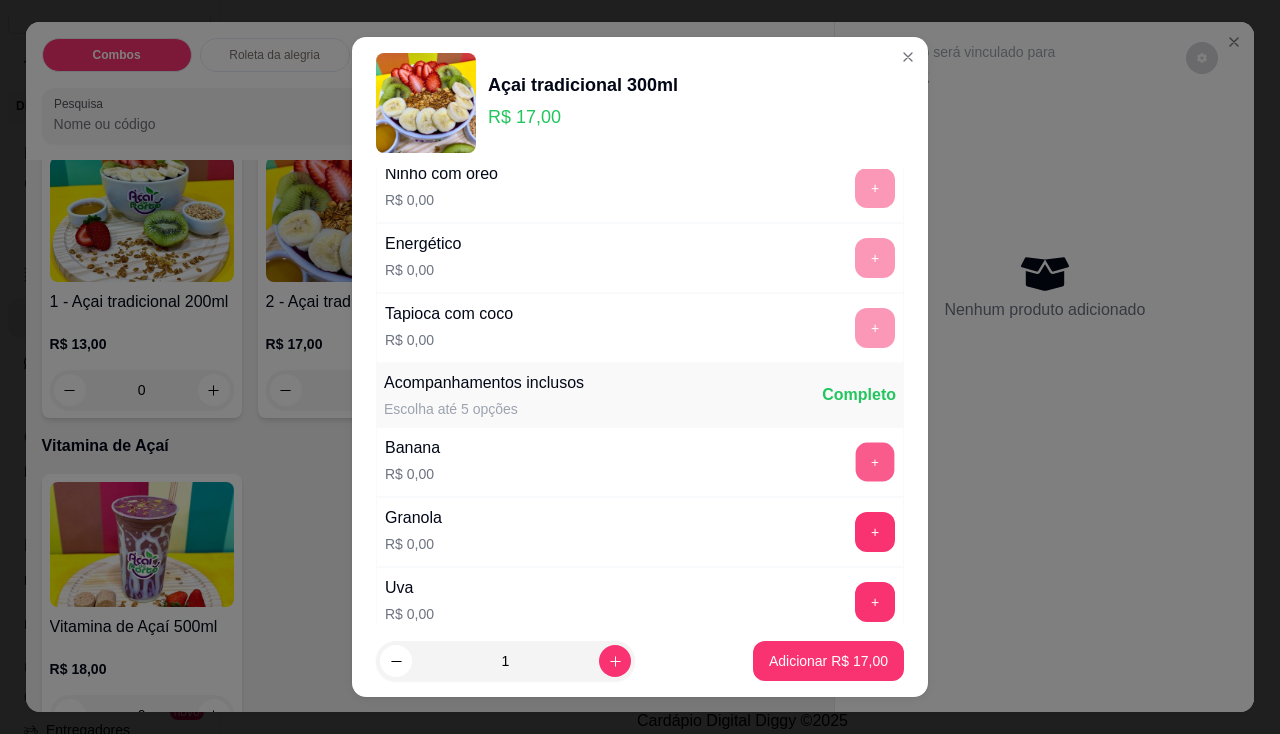 click on "+" at bounding box center [875, 461] 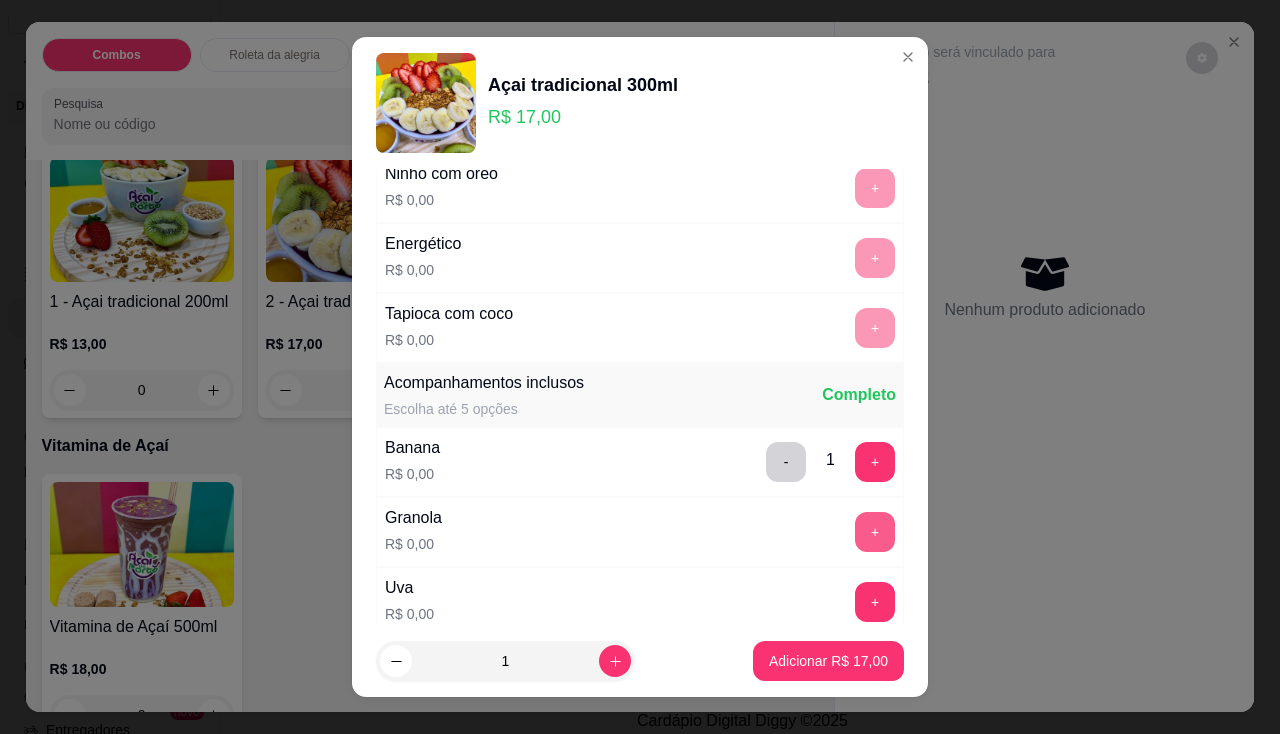 click on "+" at bounding box center (875, 532) 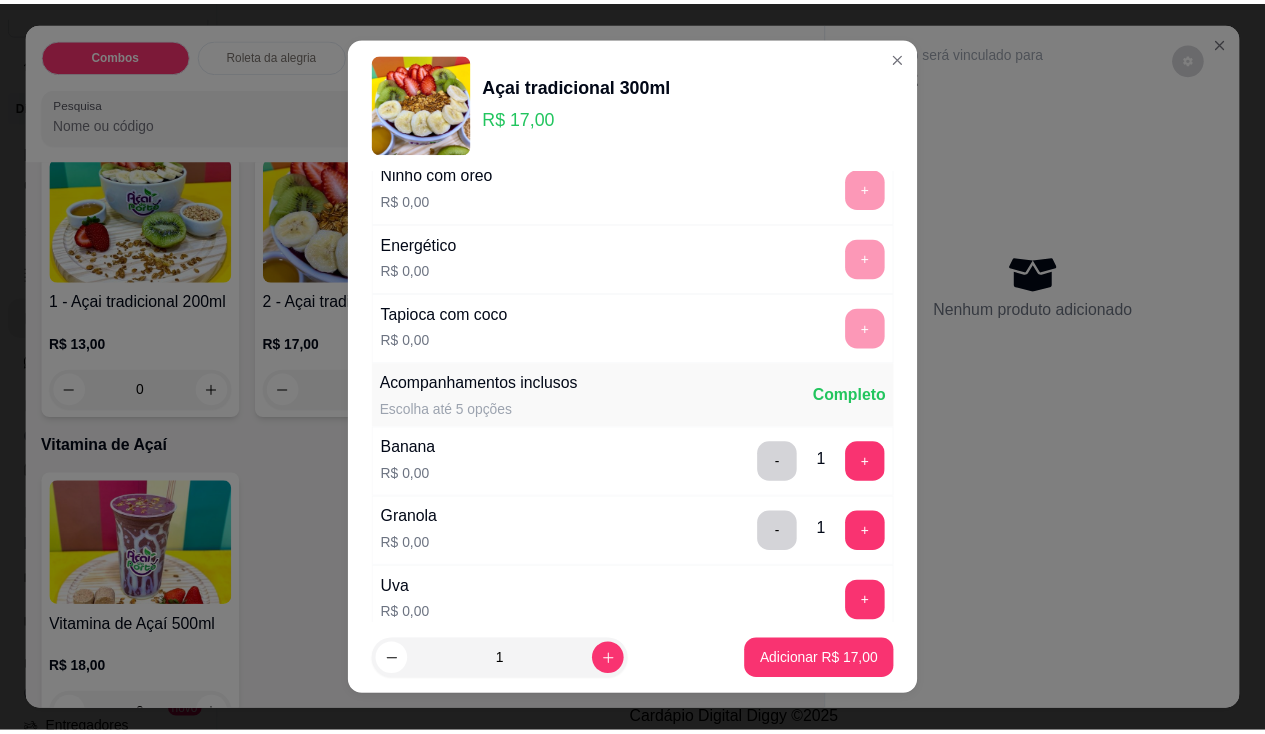 scroll, scrollTop: 600, scrollLeft: 0, axis: vertical 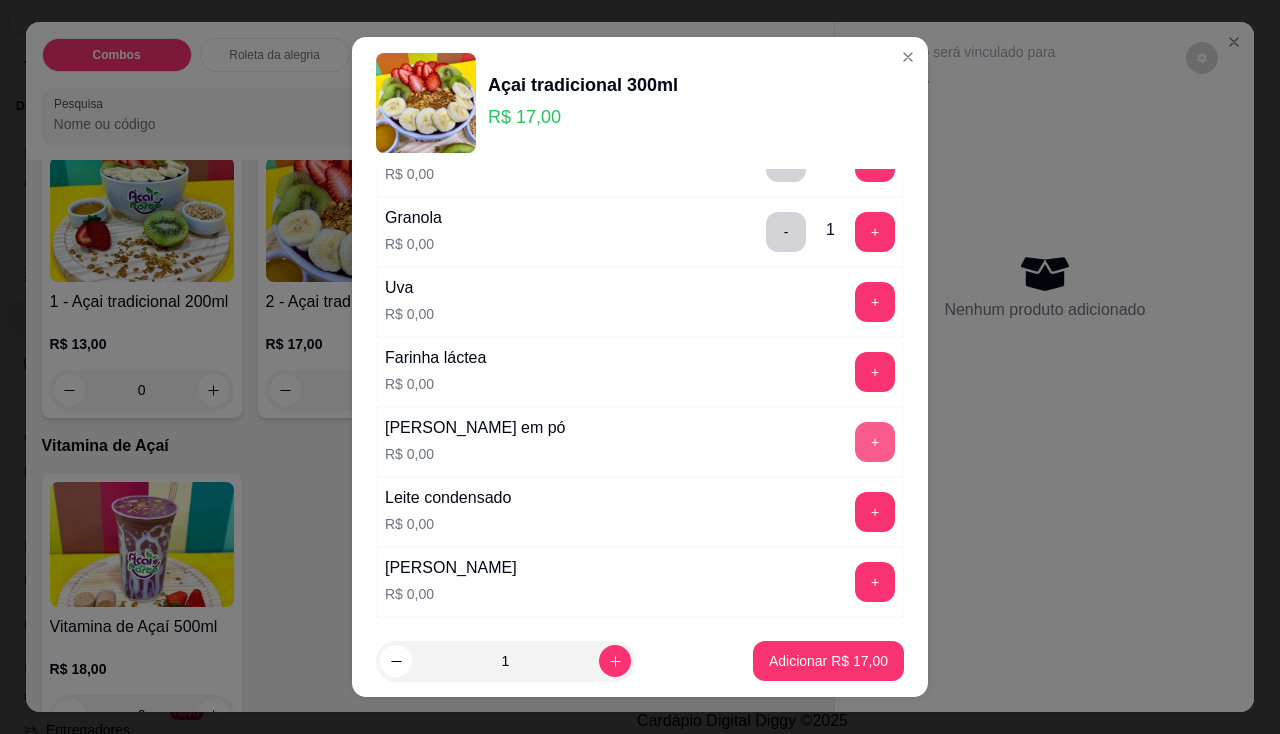 click on "+" at bounding box center [875, 442] 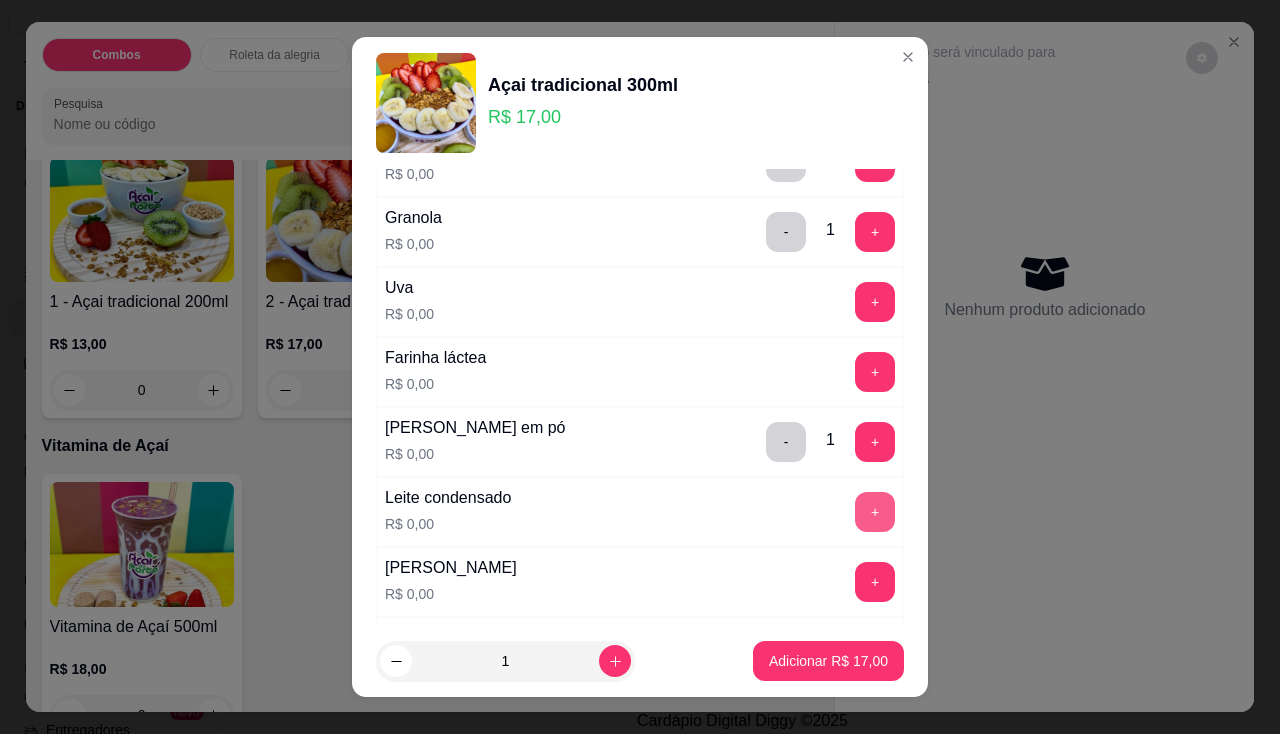 click on "+" at bounding box center (875, 512) 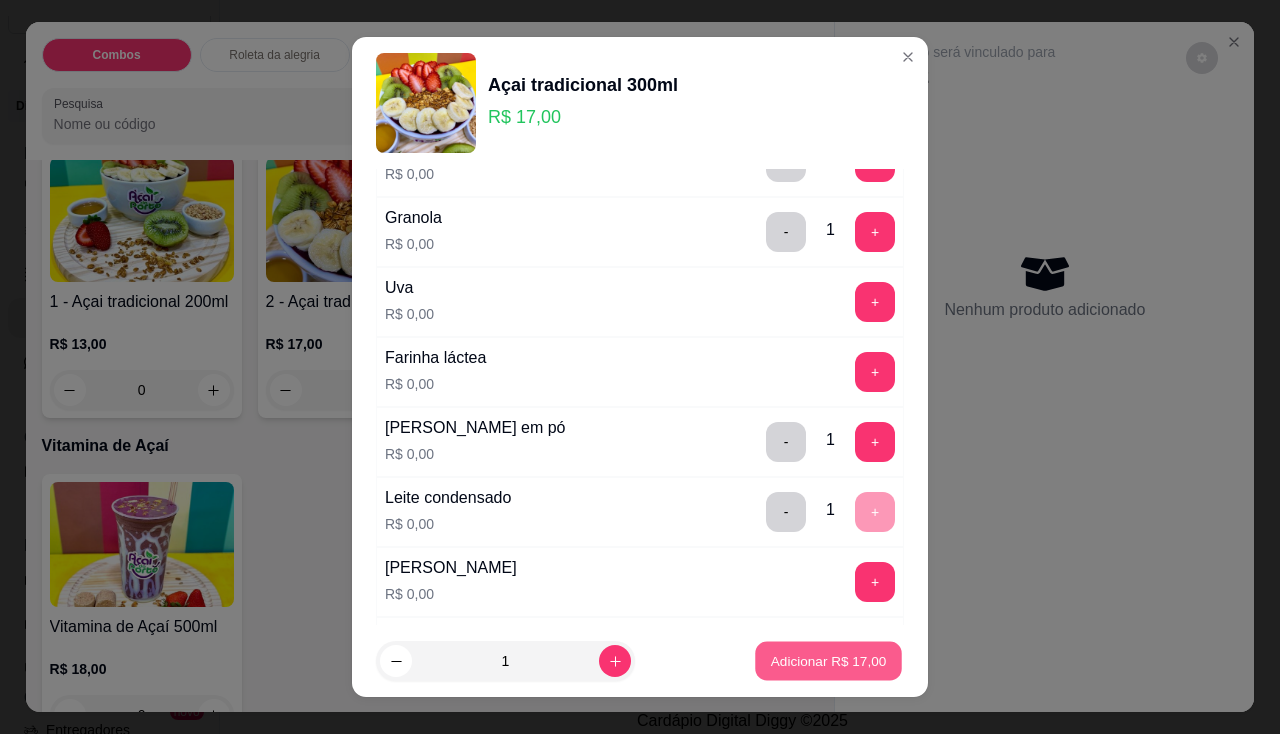 click on "Adicionar   R$ 17,00" at bounding box center [829, 661] 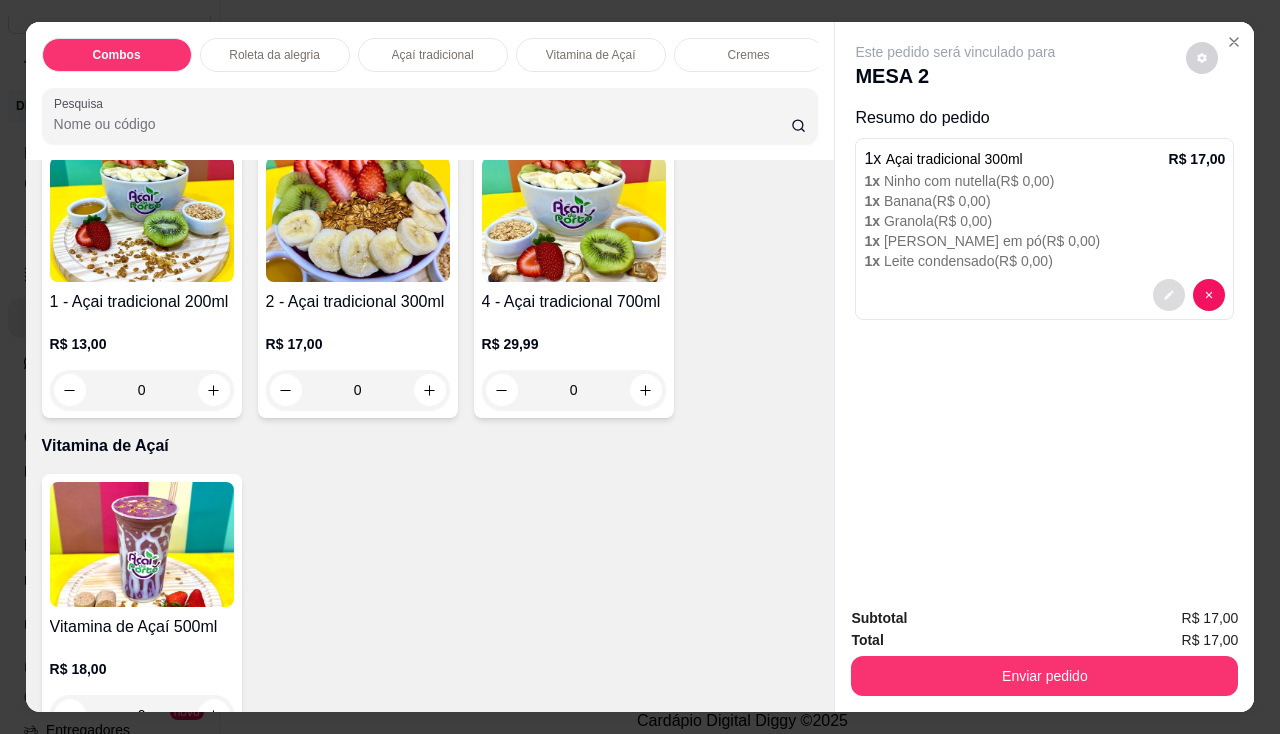 click at bounding box center [1169, 295] 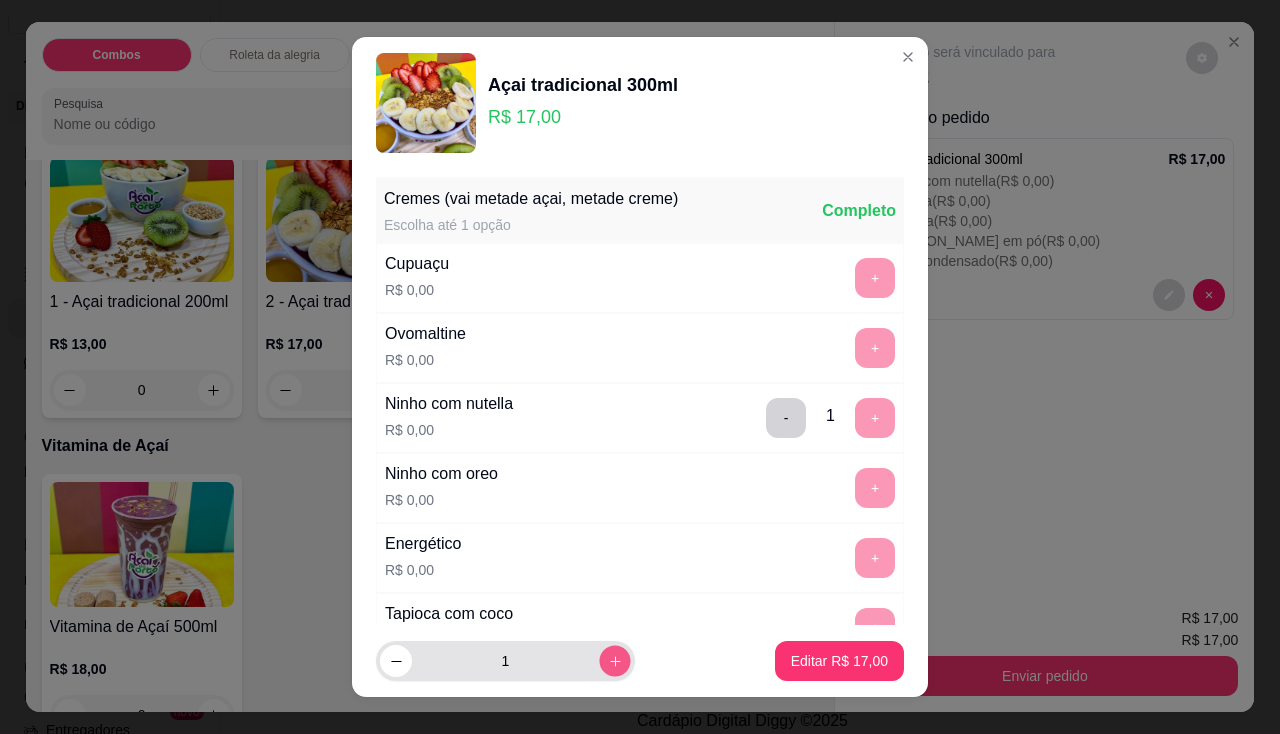 click at bounding box center [614, 661] 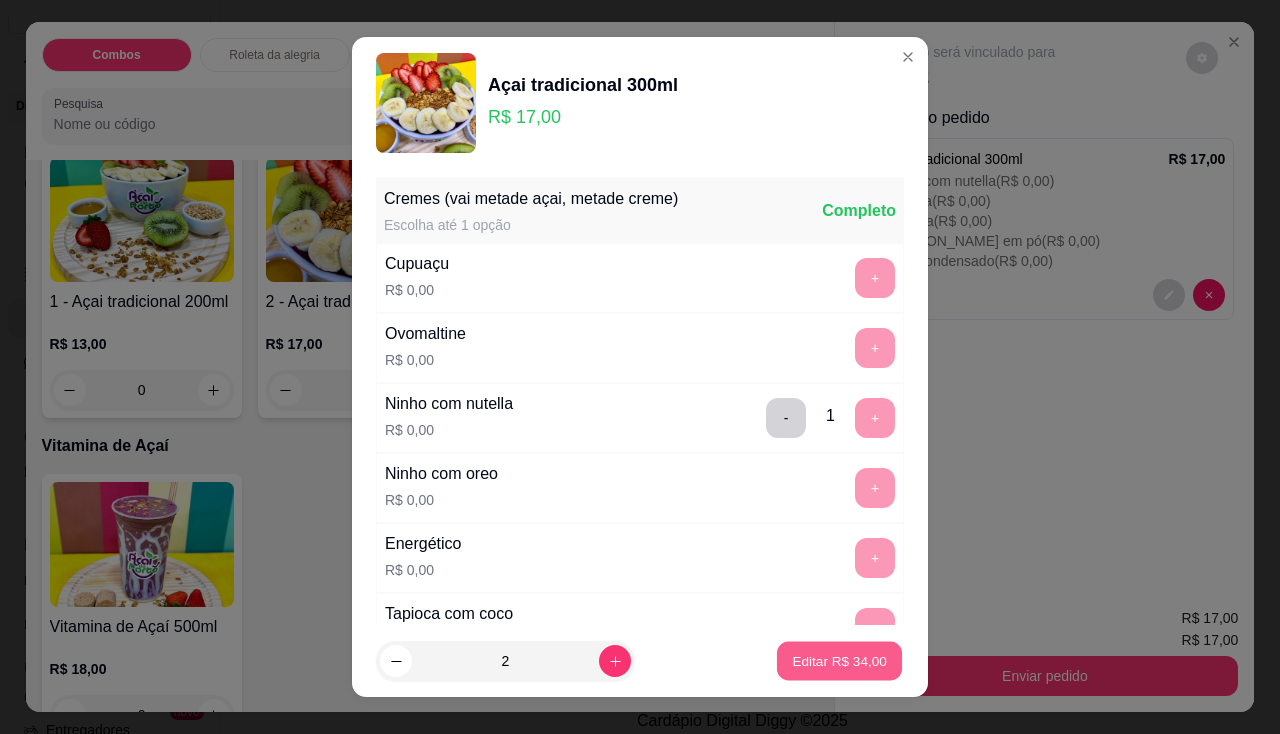 click on "Editar   R$ 34,00" at bounding box center [839, 661] 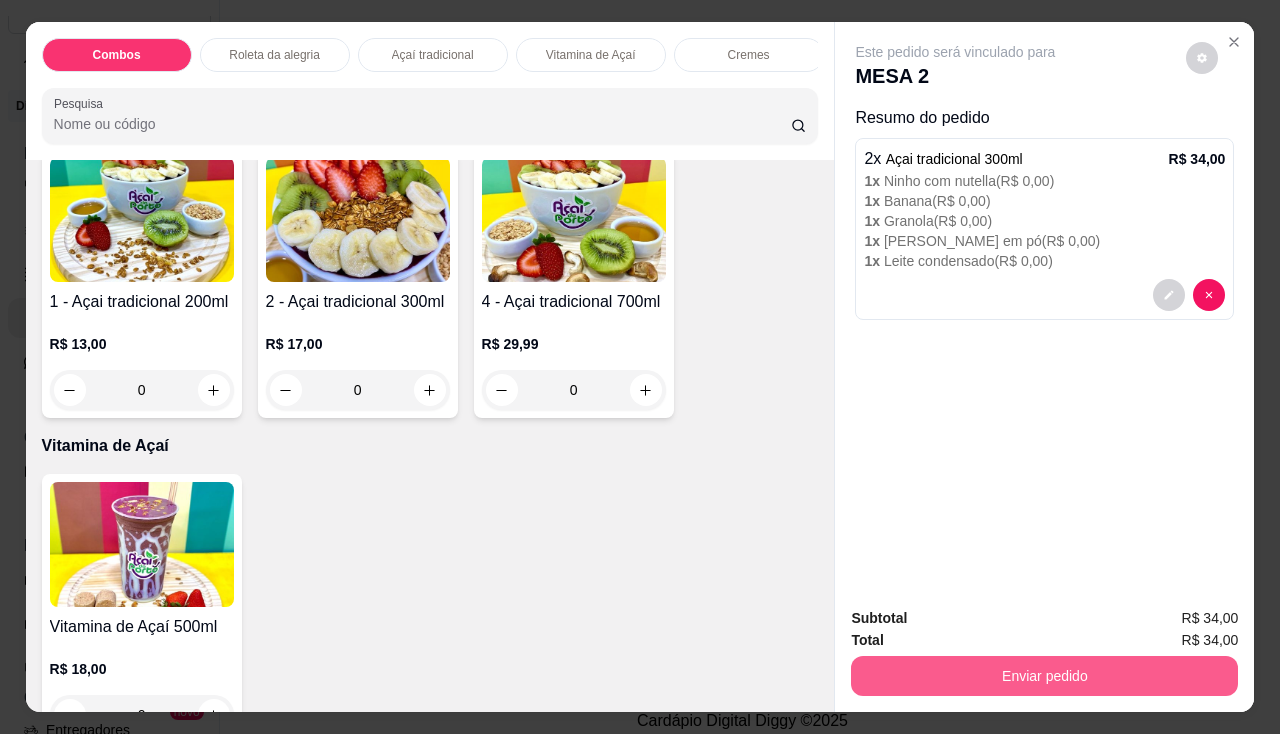 click on "Enviar pedido" at bounding box center (1044, 676) 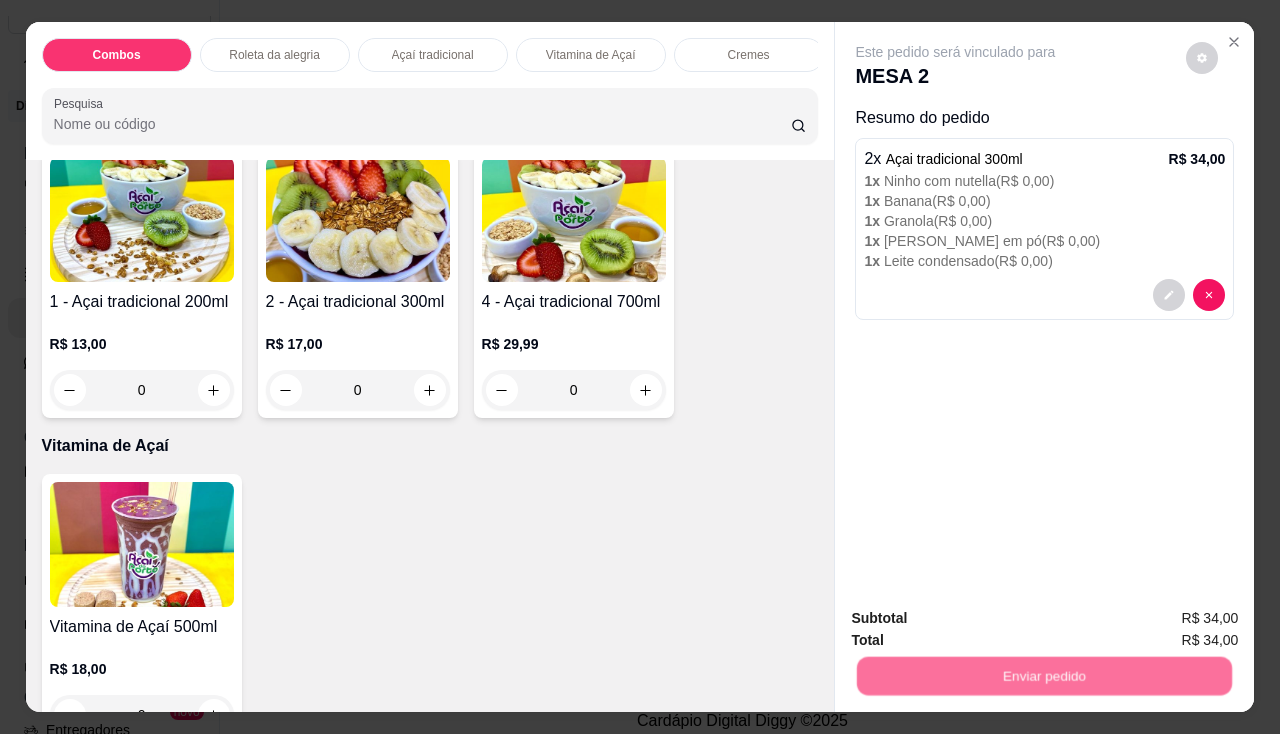 click on "Não registrar e enviar pedido" at bounding box center [979, 620] 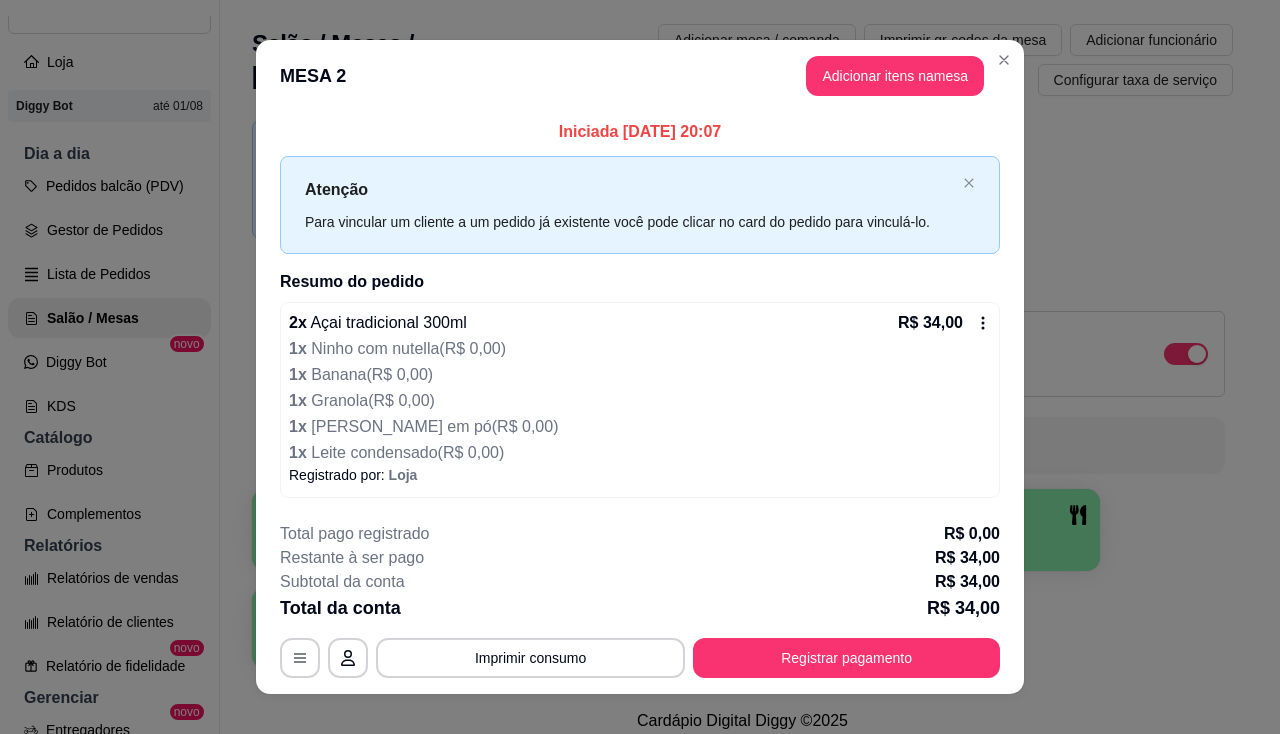 click on "**********" at bounding box center (640, 600) 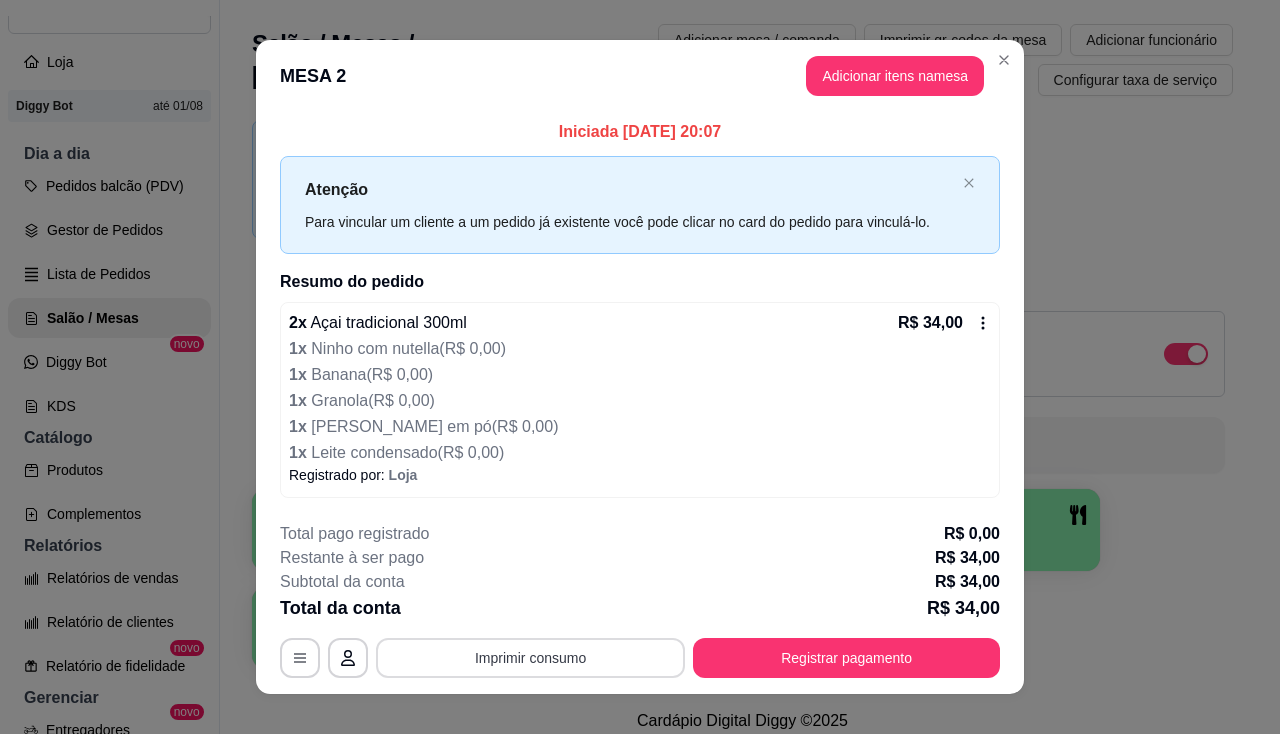 click on "Imprimir consumo" at bounding box center (530, 658) 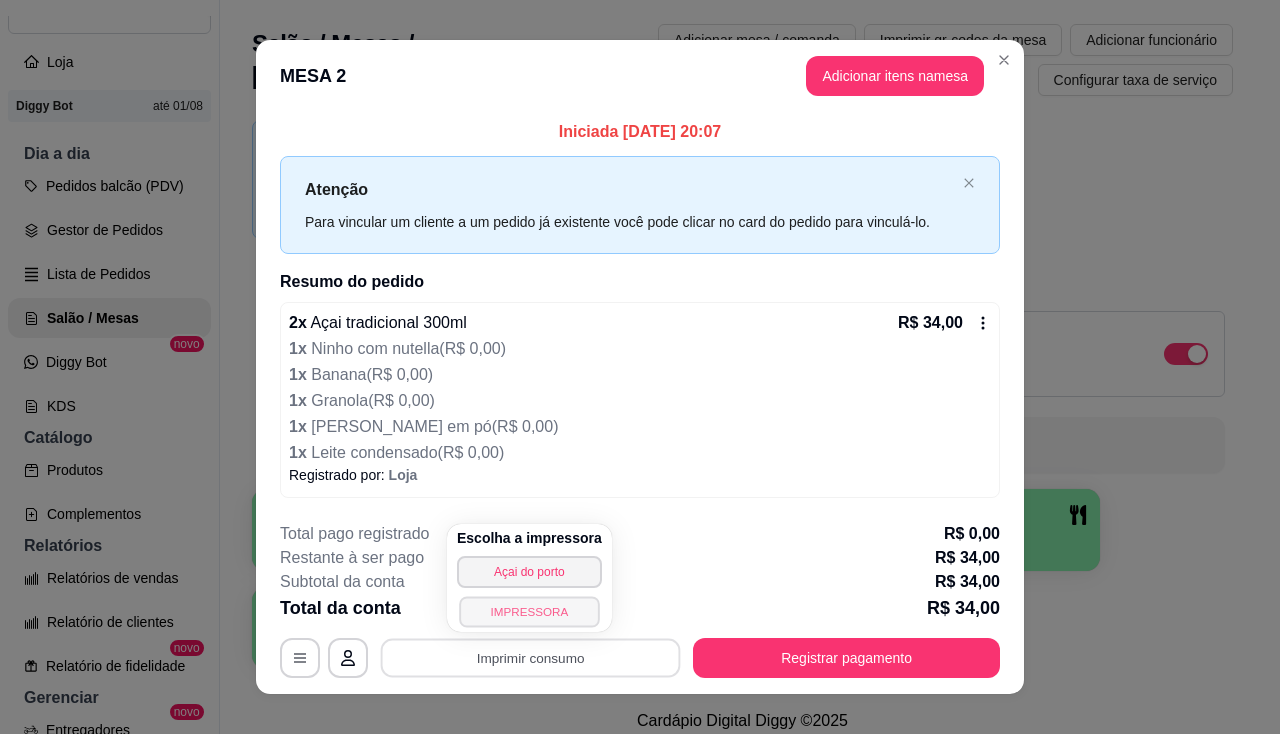 click on "IMPRESSORA" at bounding box center [529, 611] 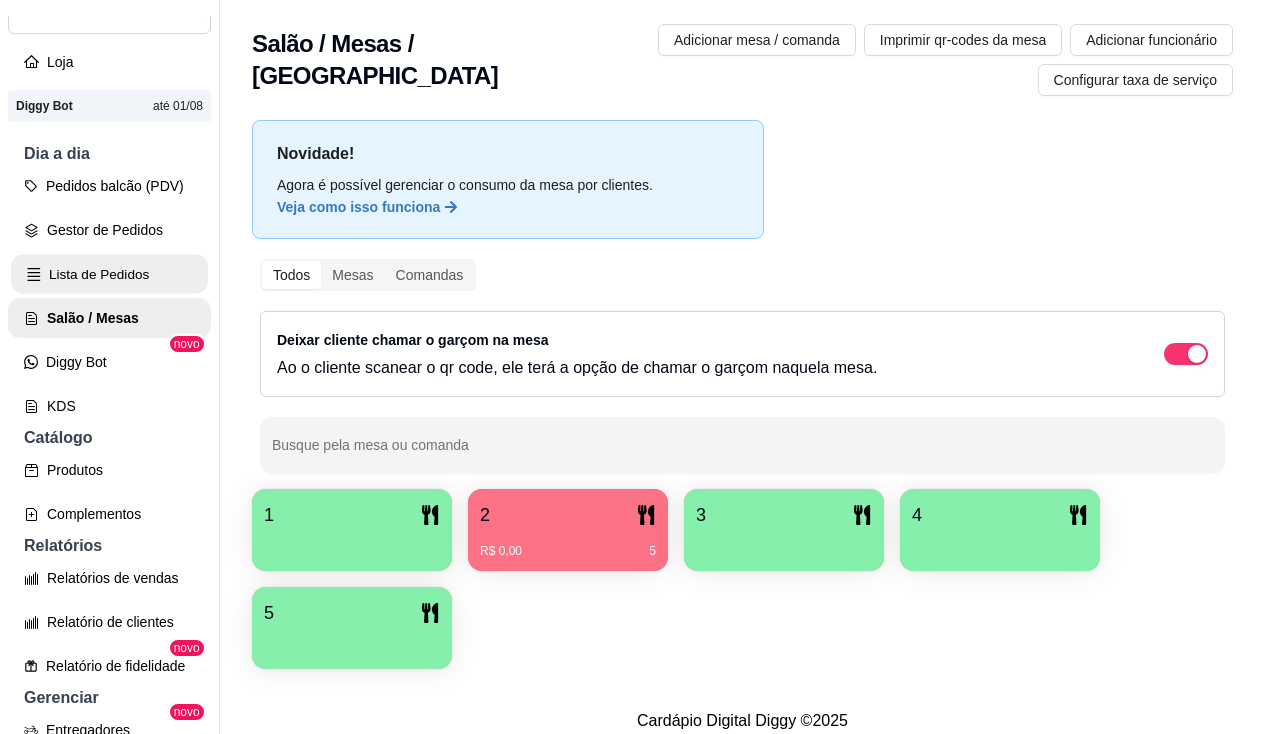 click on "Lista de Pedidos" at bounding box center [109, 274] 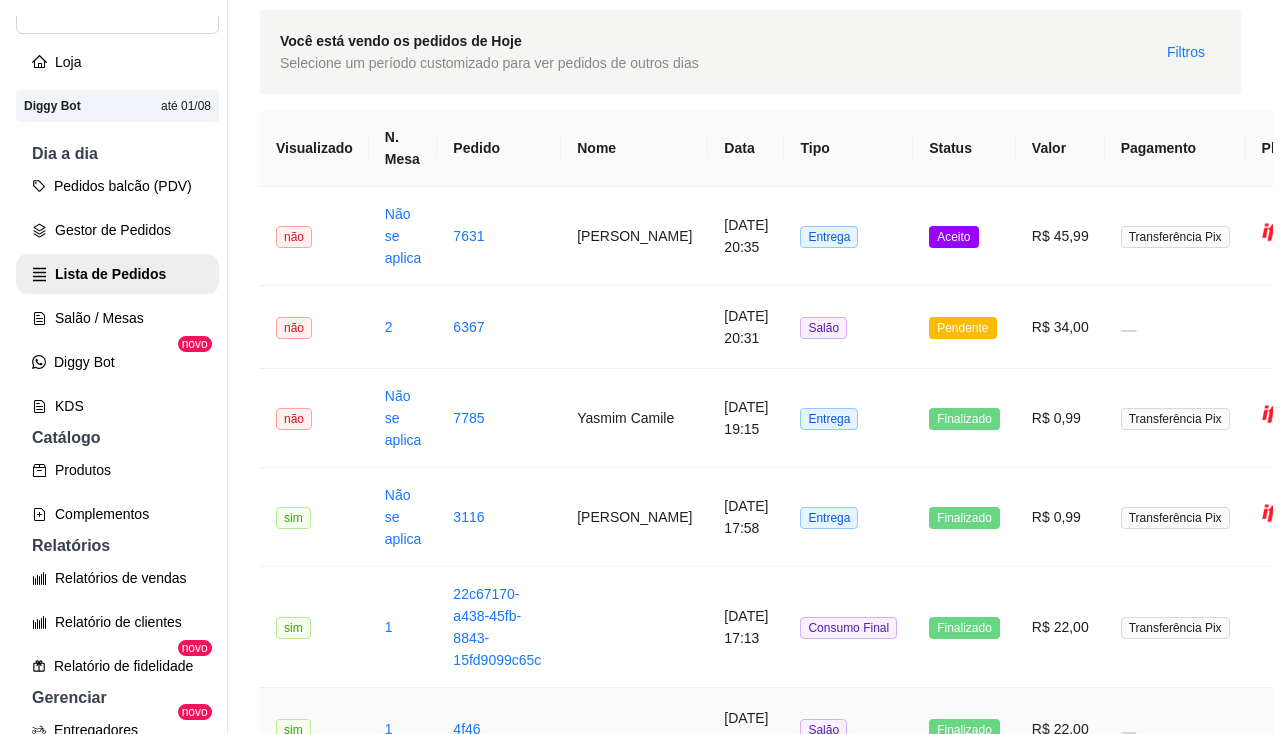 scroll, scrollTop: 0, scrollLeft: 0, axis: both 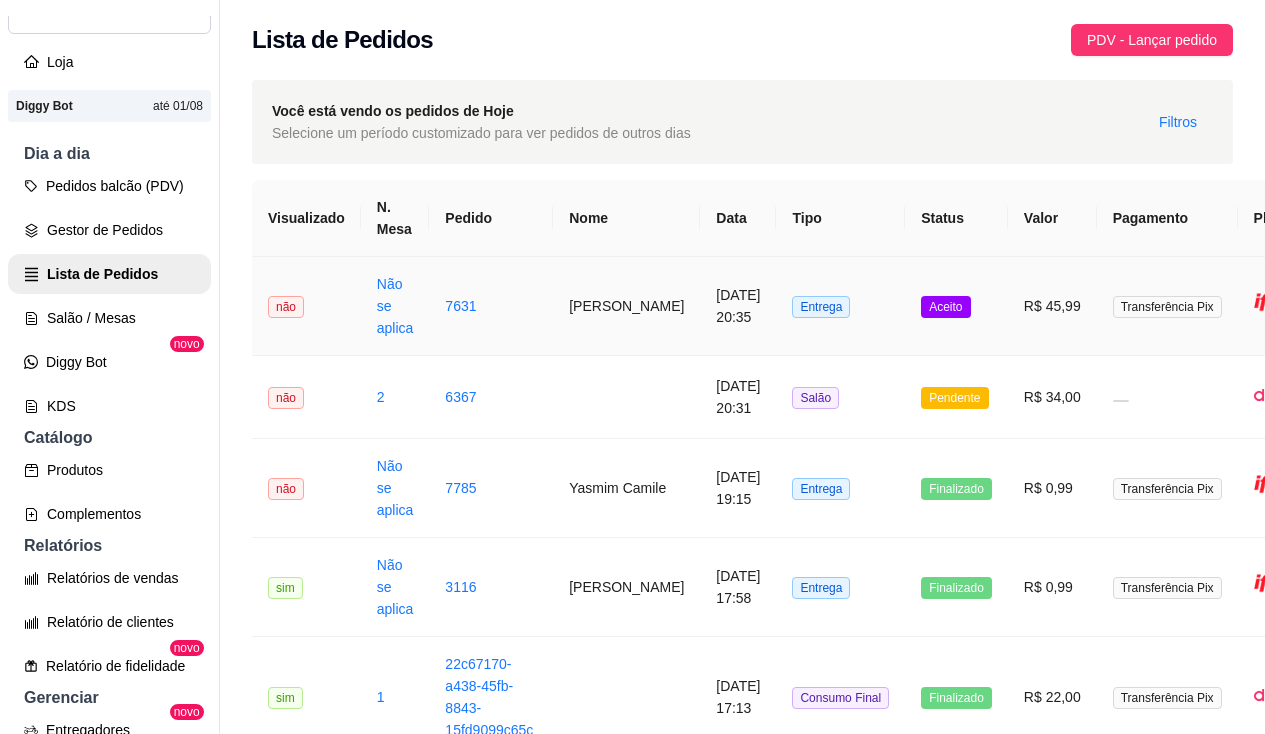 click on "[PERSON_NAME]" at bounding box center [626, 306] 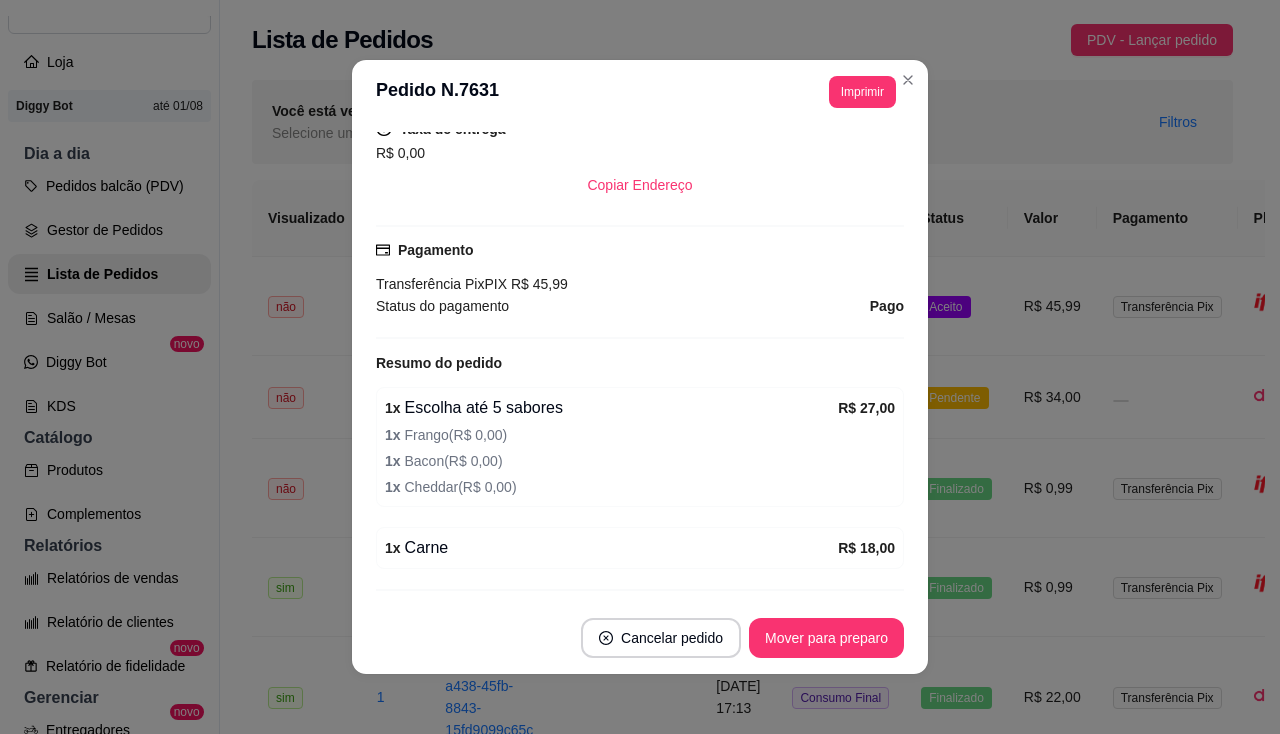 scroll, scrollTop: 553, scrollLeft: 0, axis: vertical 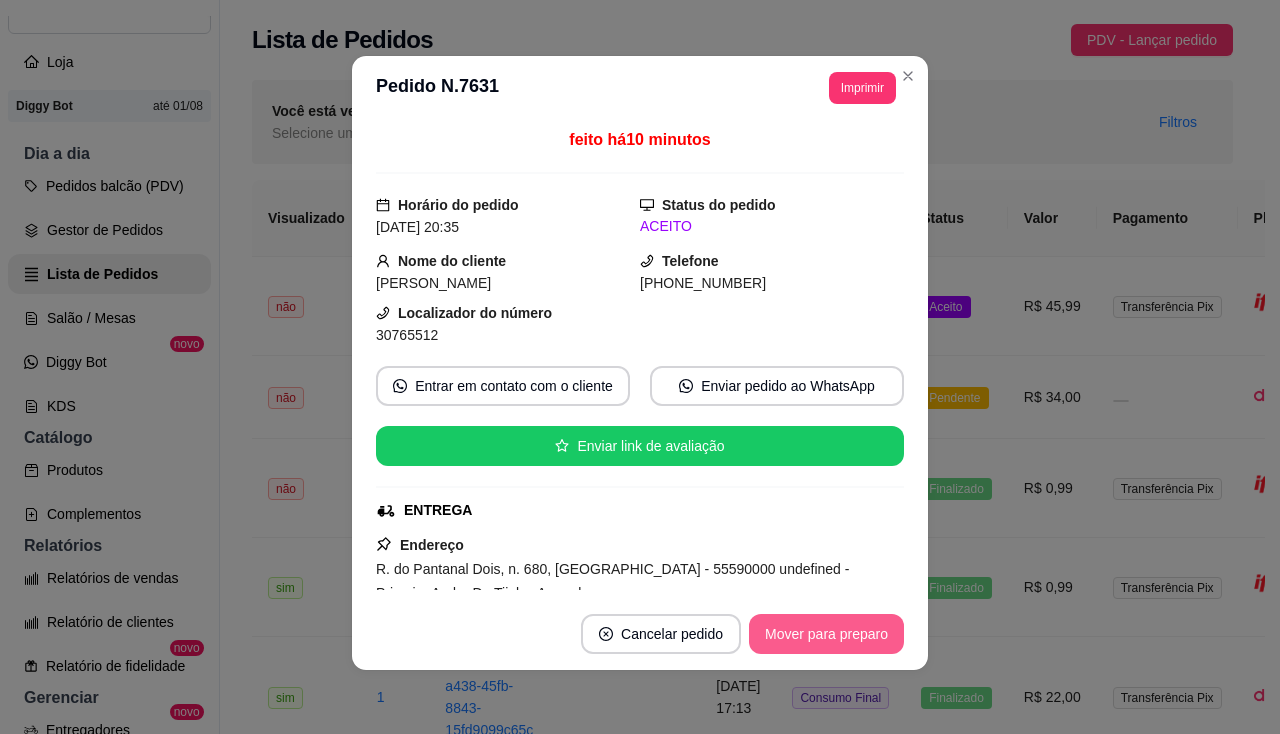 click on "Mover para preparo" at bounding box center (826, 634) 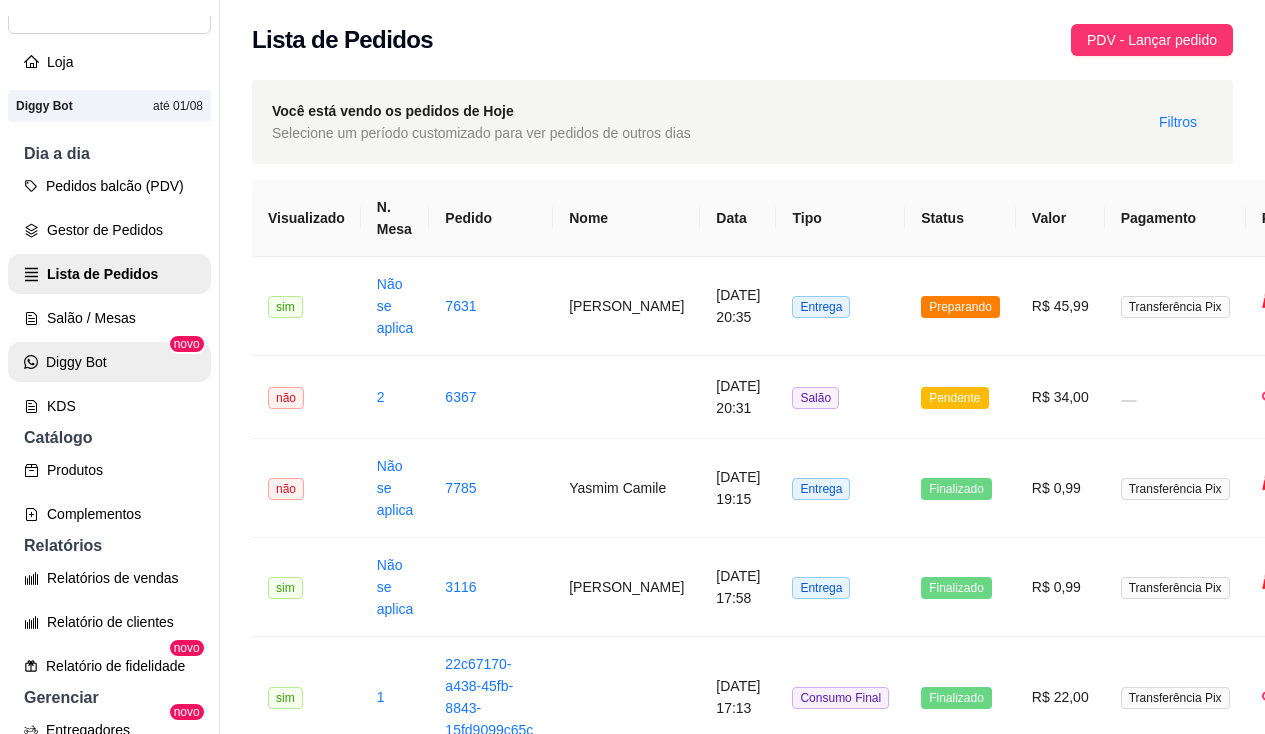 click on "Diggy Bot" at bounding box center [109, 362] 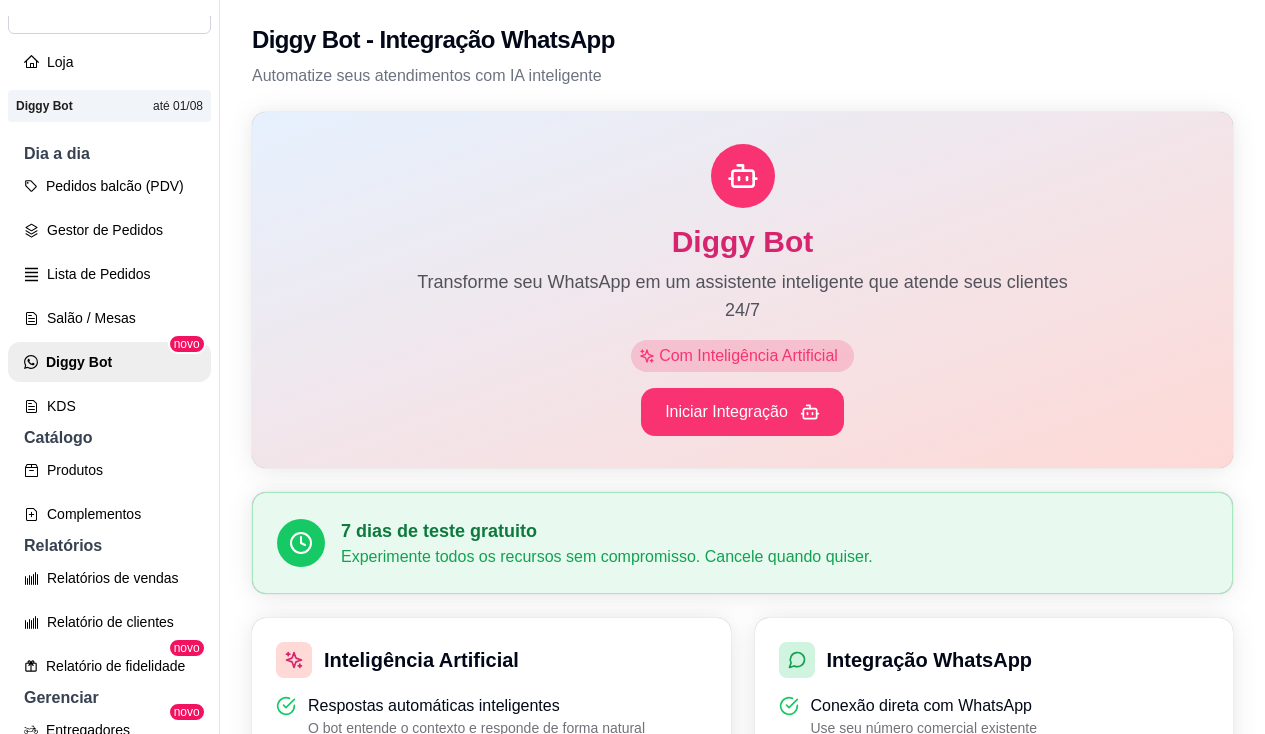 click on "Pedidos balcão (PDV) Gestor de Pedidos Lista de Pedidos Salão / Mesas Diggy Bot novo KDS" at bounding box center [109, 296] 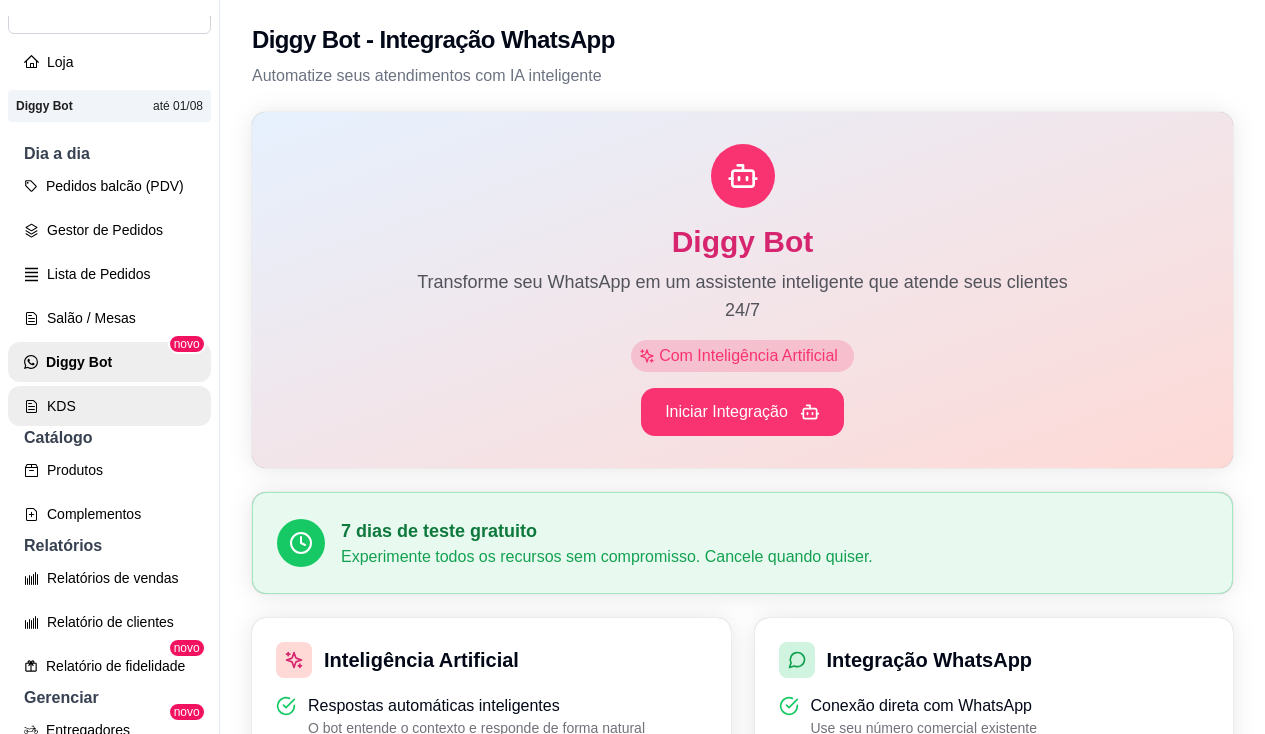 click on "KDS" at bounding box center (109, 406) 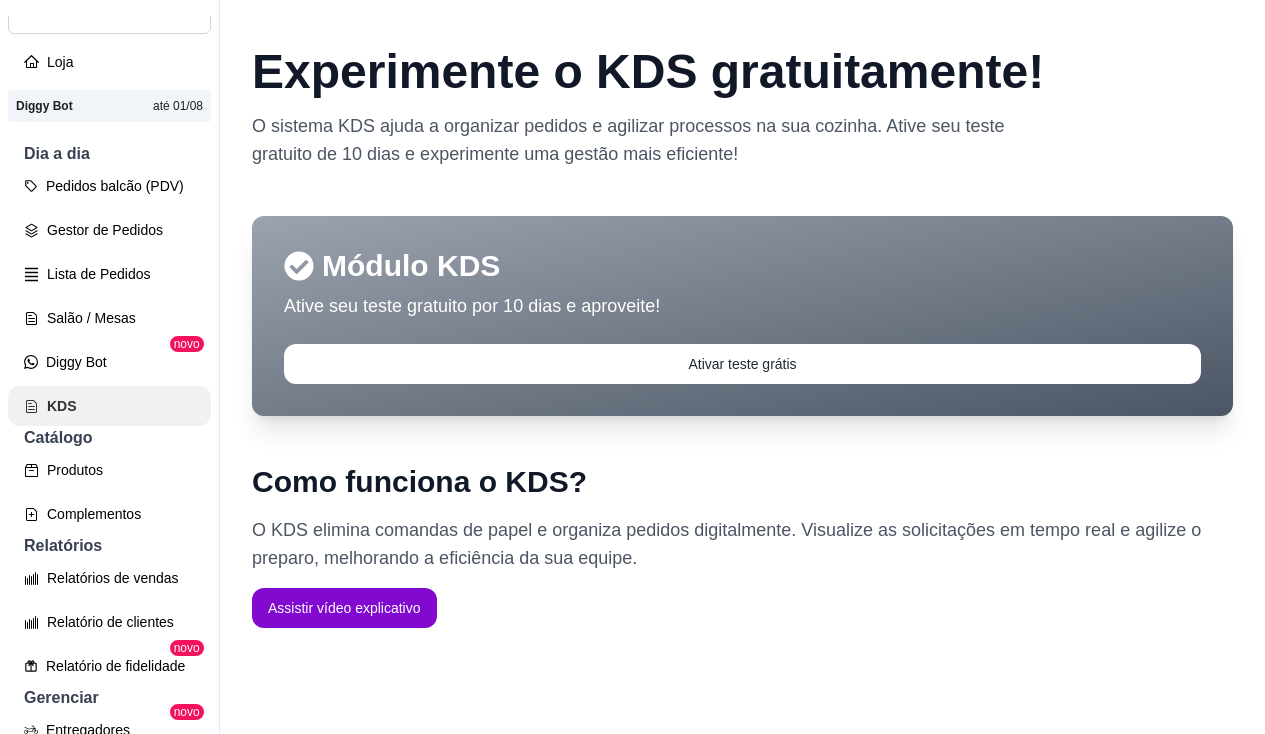 scroll, scrollTop: 200, scrollLeft: 0, axis: vertical 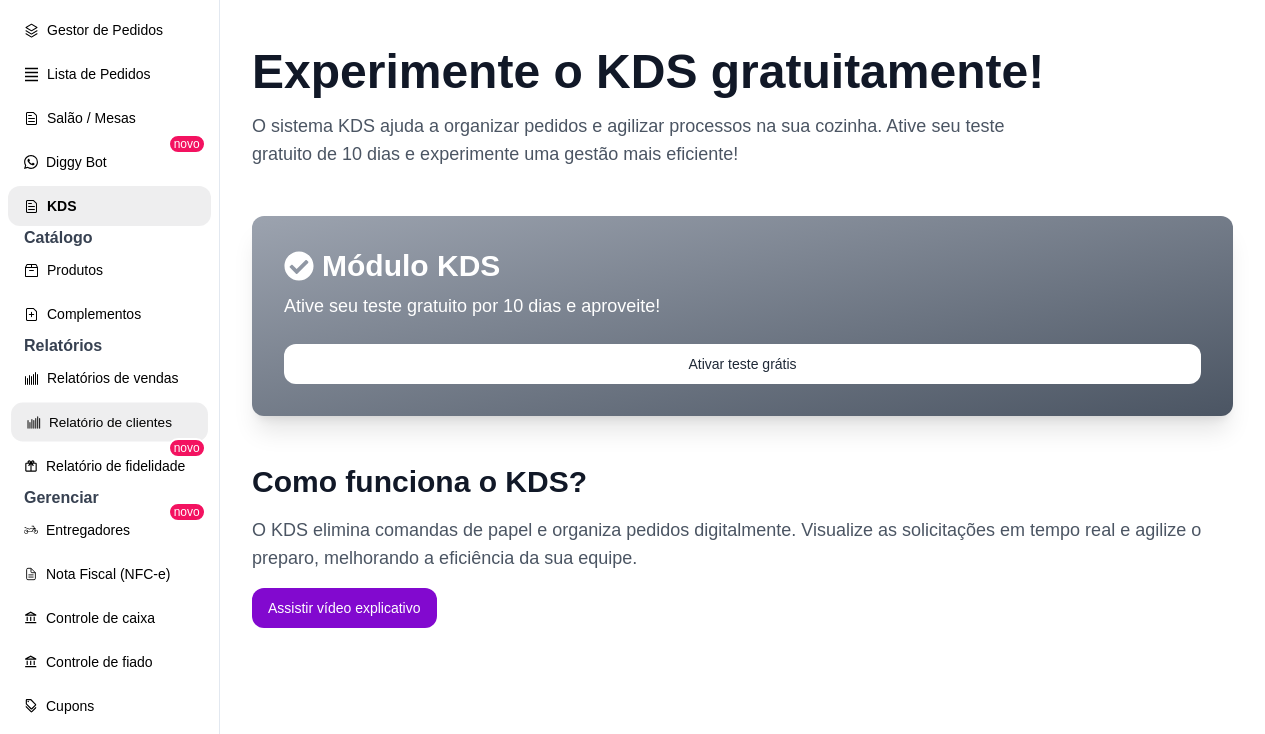 click on "Relatório de clientes" at bounding box center [109, 422] 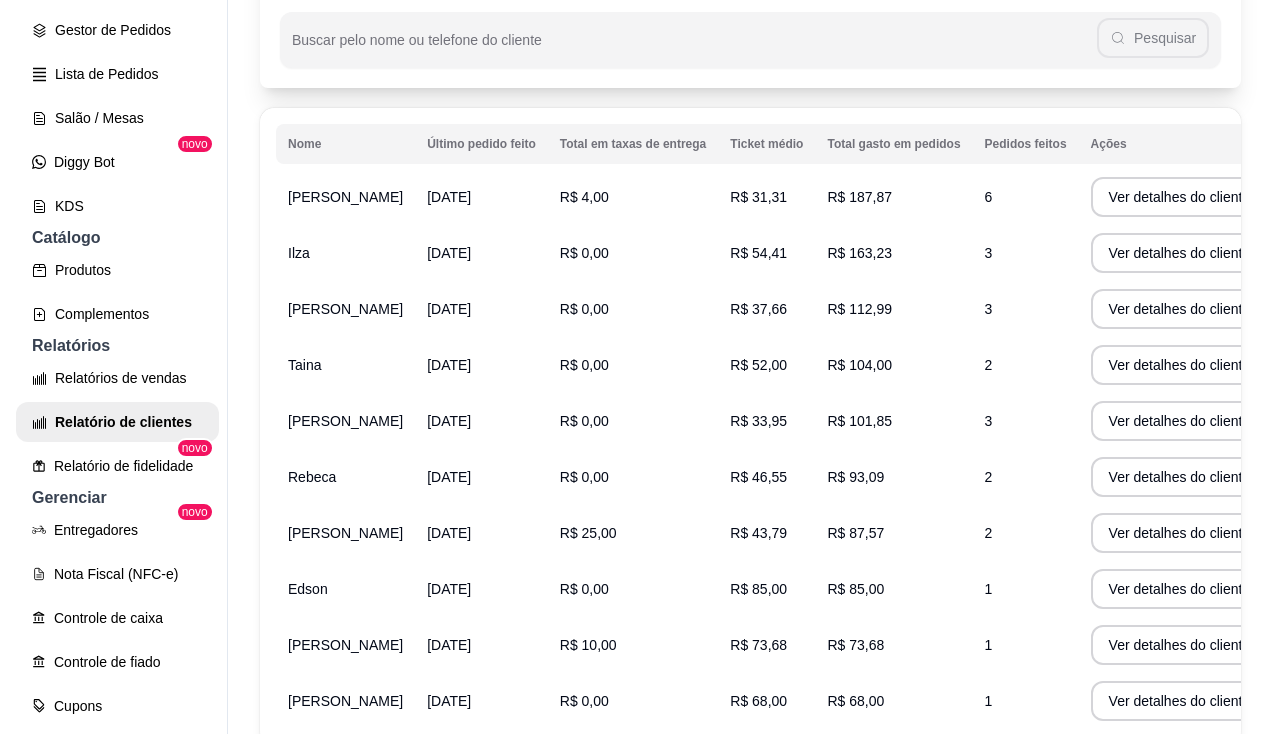 scroll, scrollTop: 300, scrollLeft: 0, axis: vertical 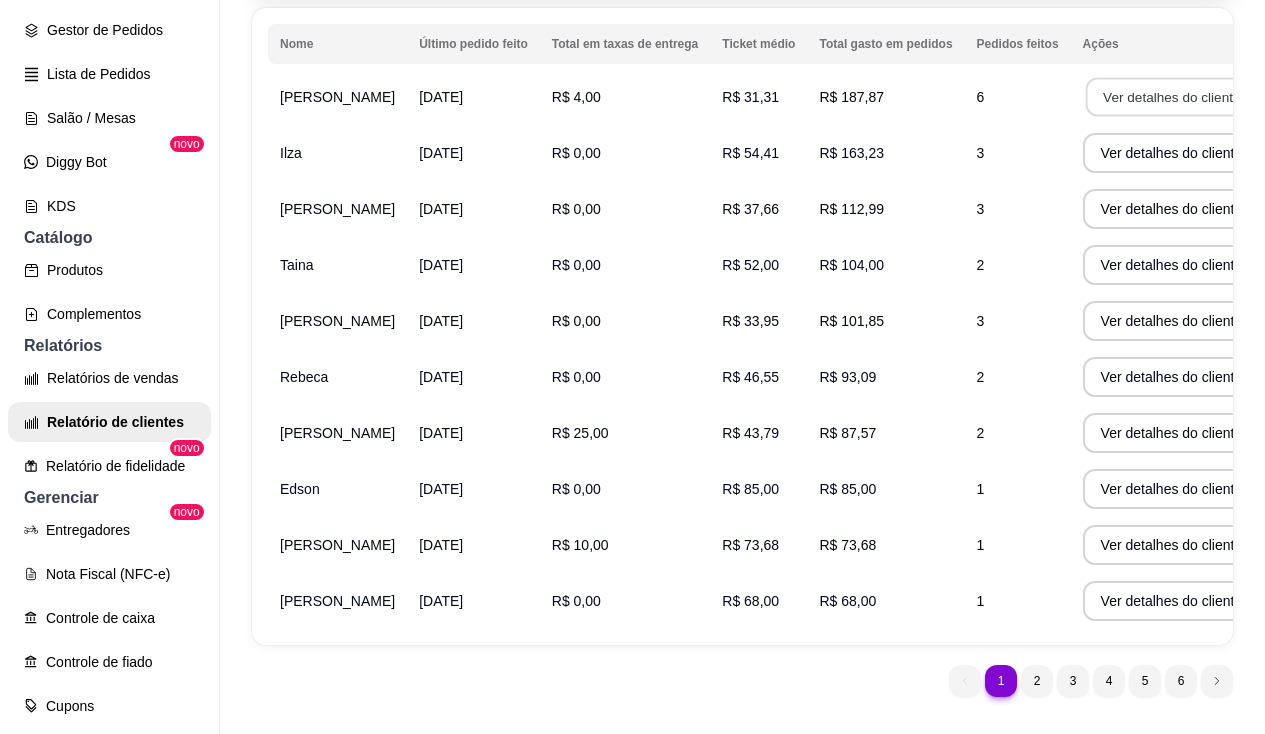 click on "Ver detalhes do cliente" at bounding box center (1171, 97) 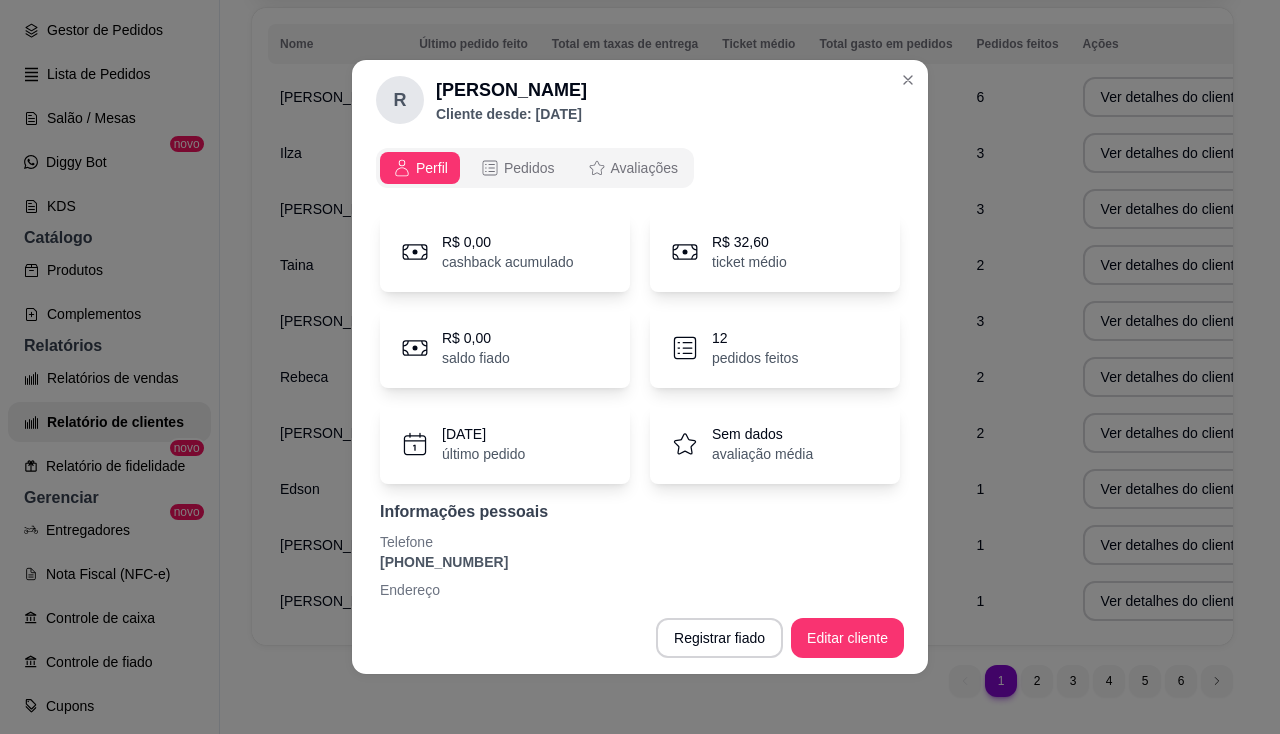 scroll, scrollTop: 38, scrollLeft: 0, axis: vertical 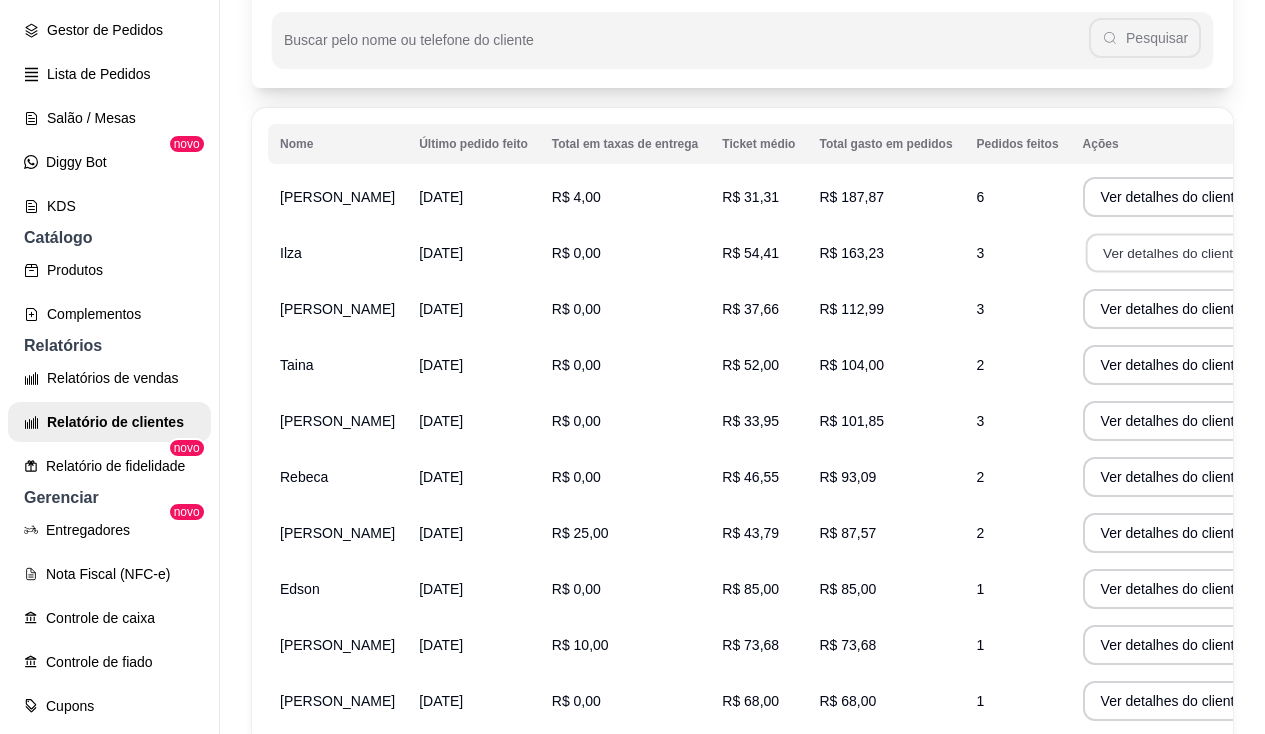 click on "Ver detalhes do cliente" at bounding box center (1171, 253) 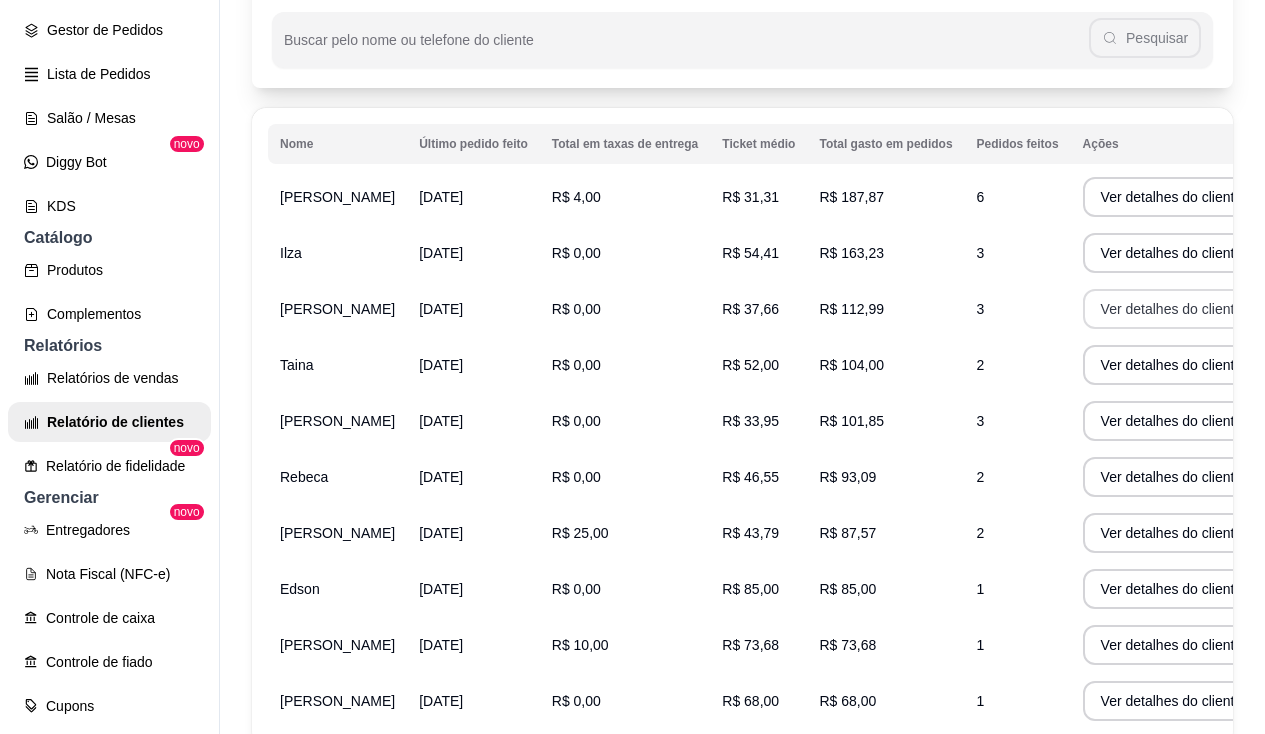 click on "Ver detalhes do cliente" at bounding box center [1172, 309] 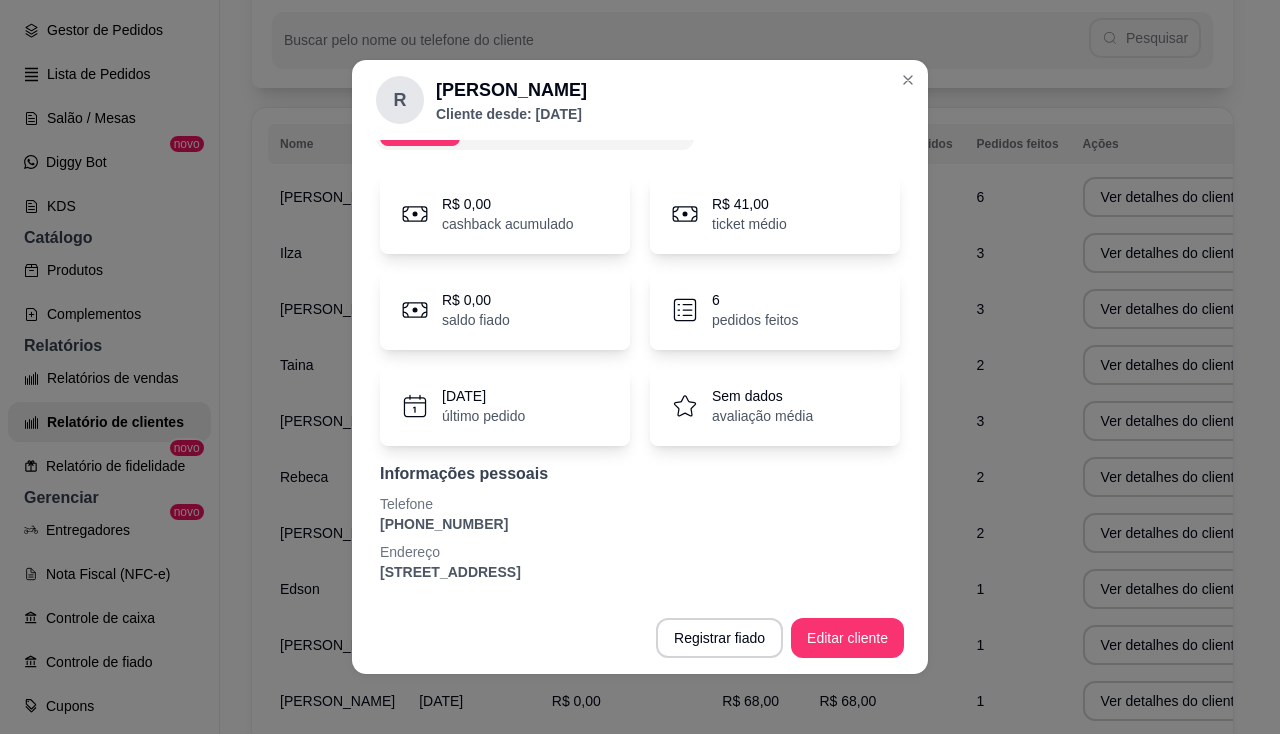 scroll, scrollTop: 0, scrollLeft: 0, axis: both 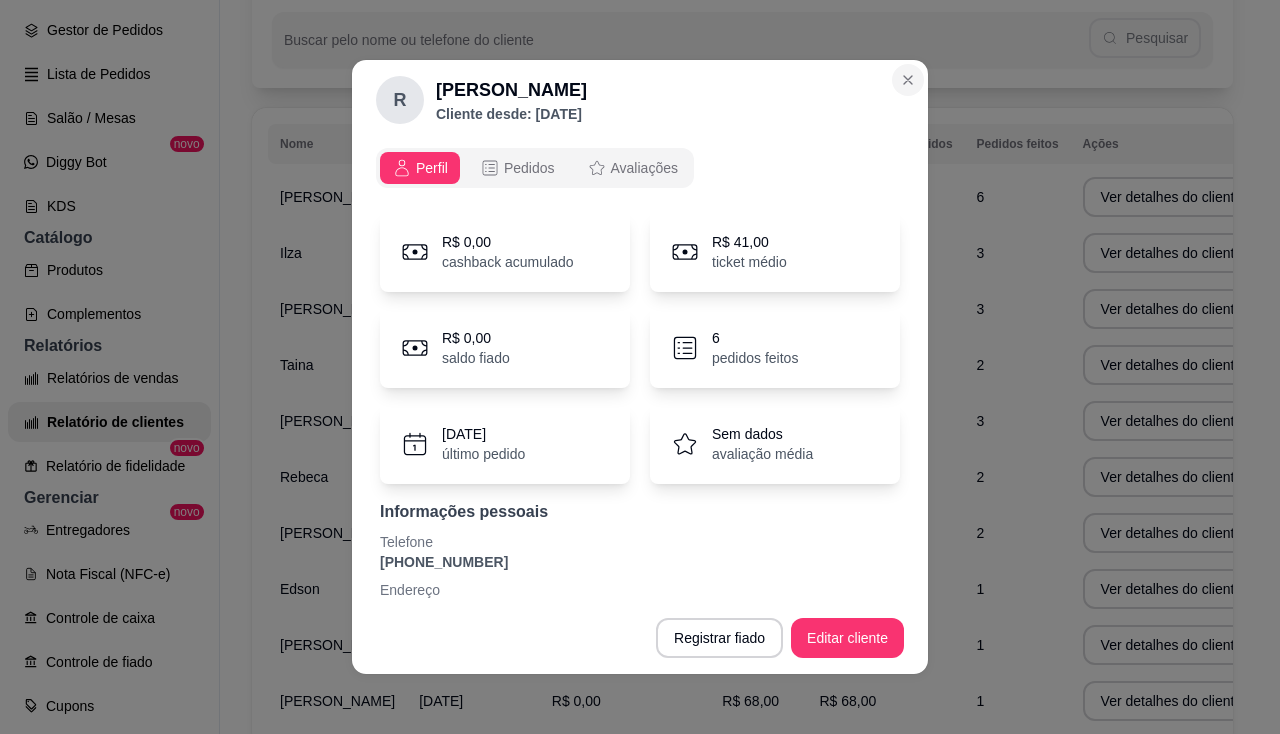 click on "Filtros 30 Período Hoje Ontem 7 dias 15 dias 30 dias 45 dias 60 dias Período 30 dias HIGHEST_TOTAL_SPENT_WITH_ORDERS Ordenar por Maior número de pedidos Maior ticket médio Maior valor gasto Último pedido feito Ordenar por Maior valor gasto Buscar pelo nome ou telefone do cliente Pesquisar" at bounding box center [742, -16] 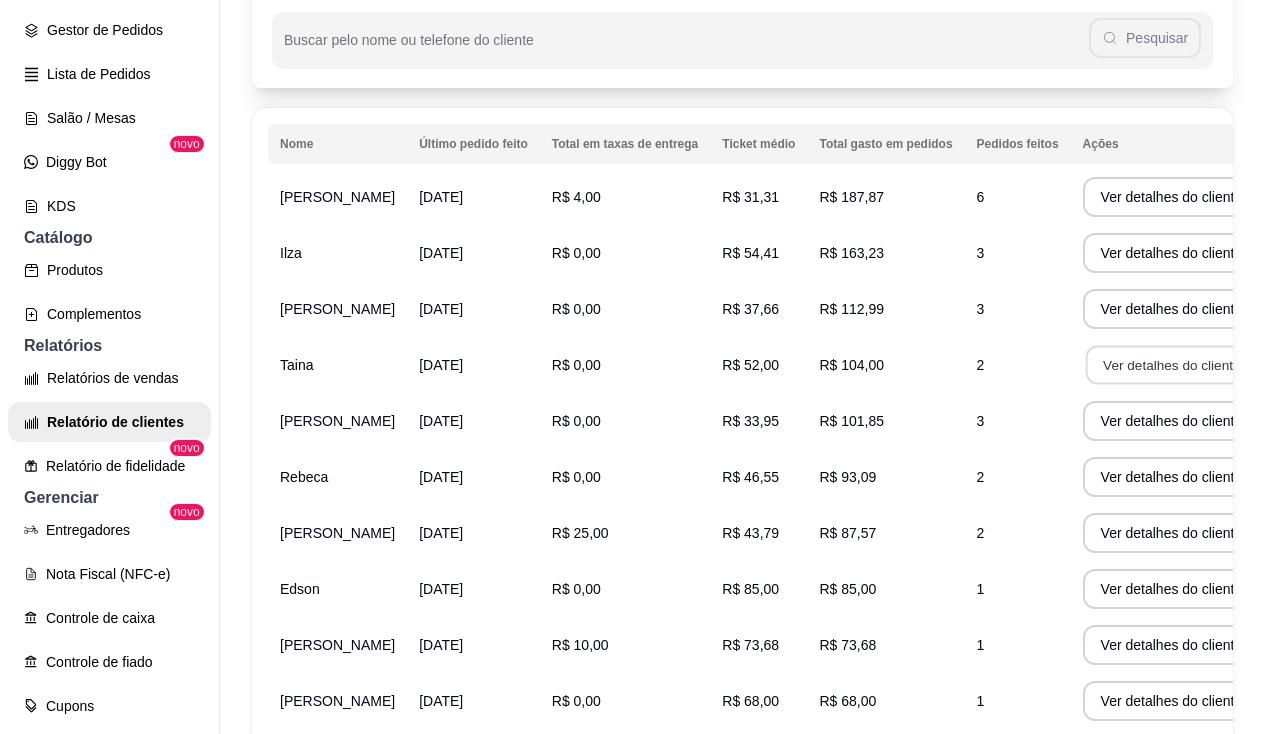 click on "Ver detalhes do cliente" at bounding box center [1171, 365] 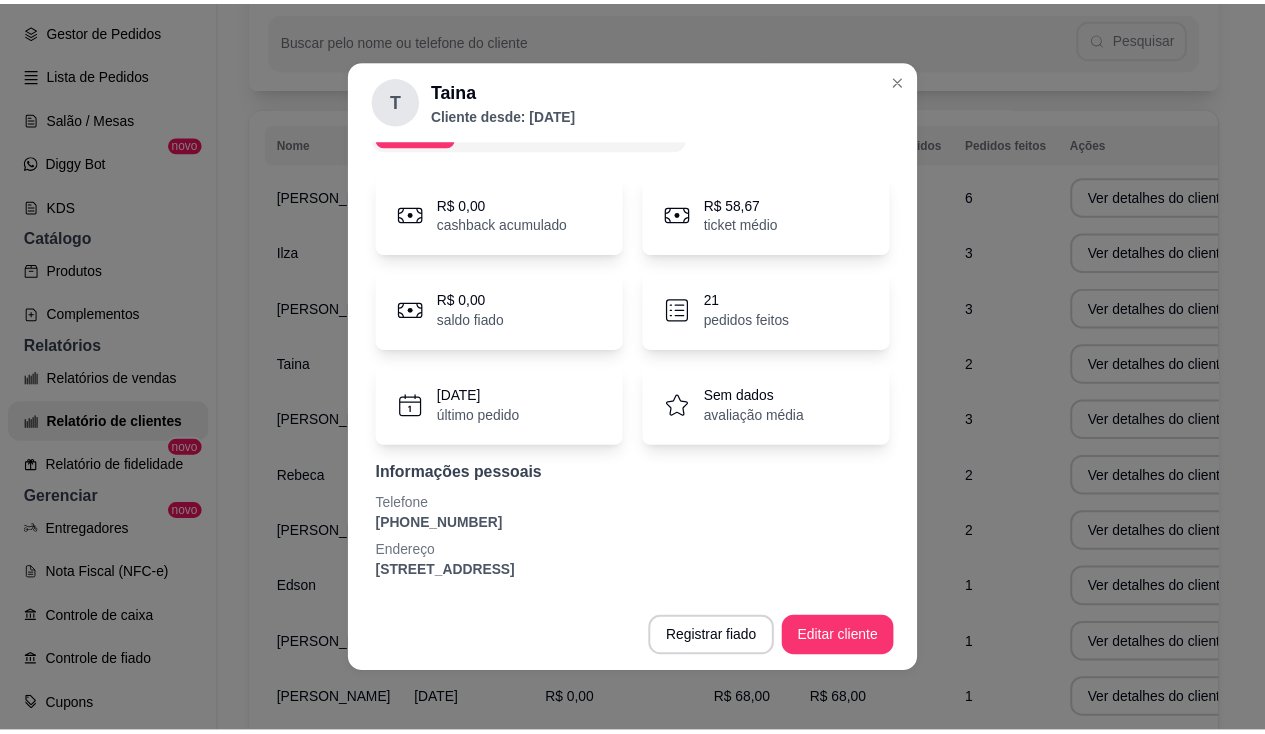 scroll, scrollTop: 0, scrollLeft: 0, axis: both 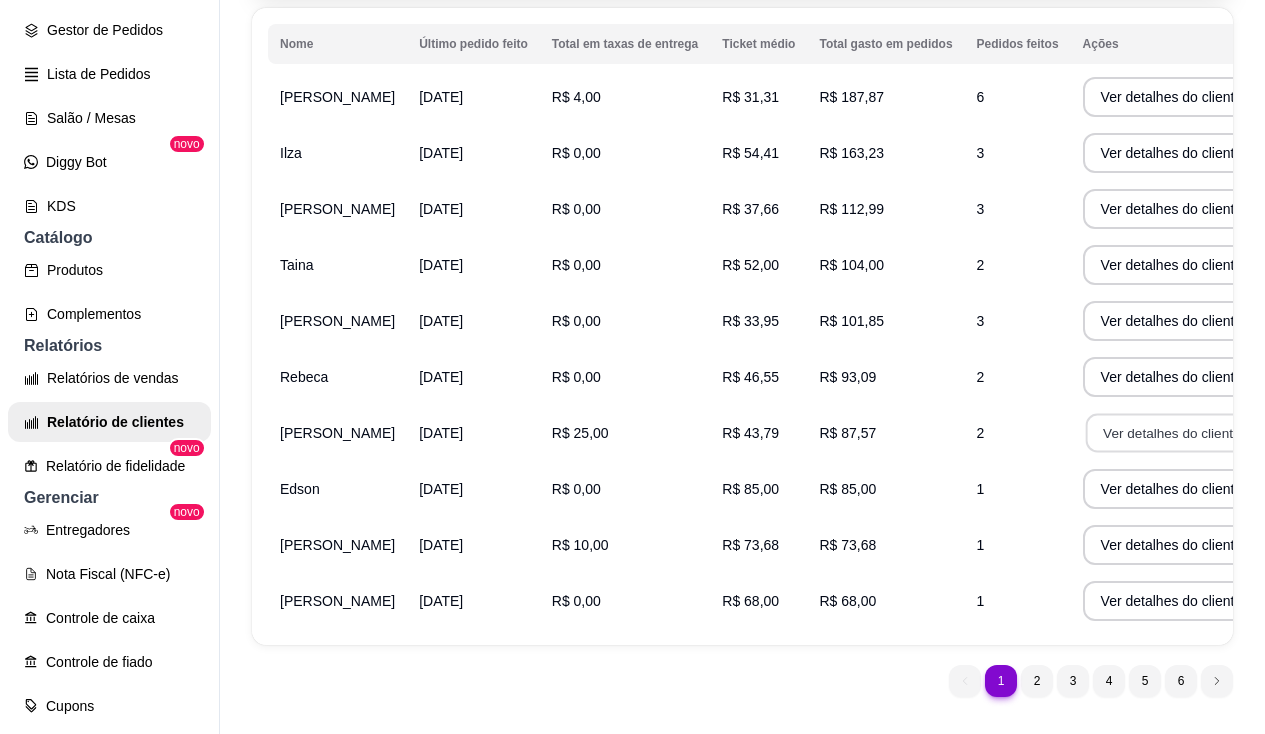 click on "Ver detalhes do cliente" at bounding box center [1171, 433] 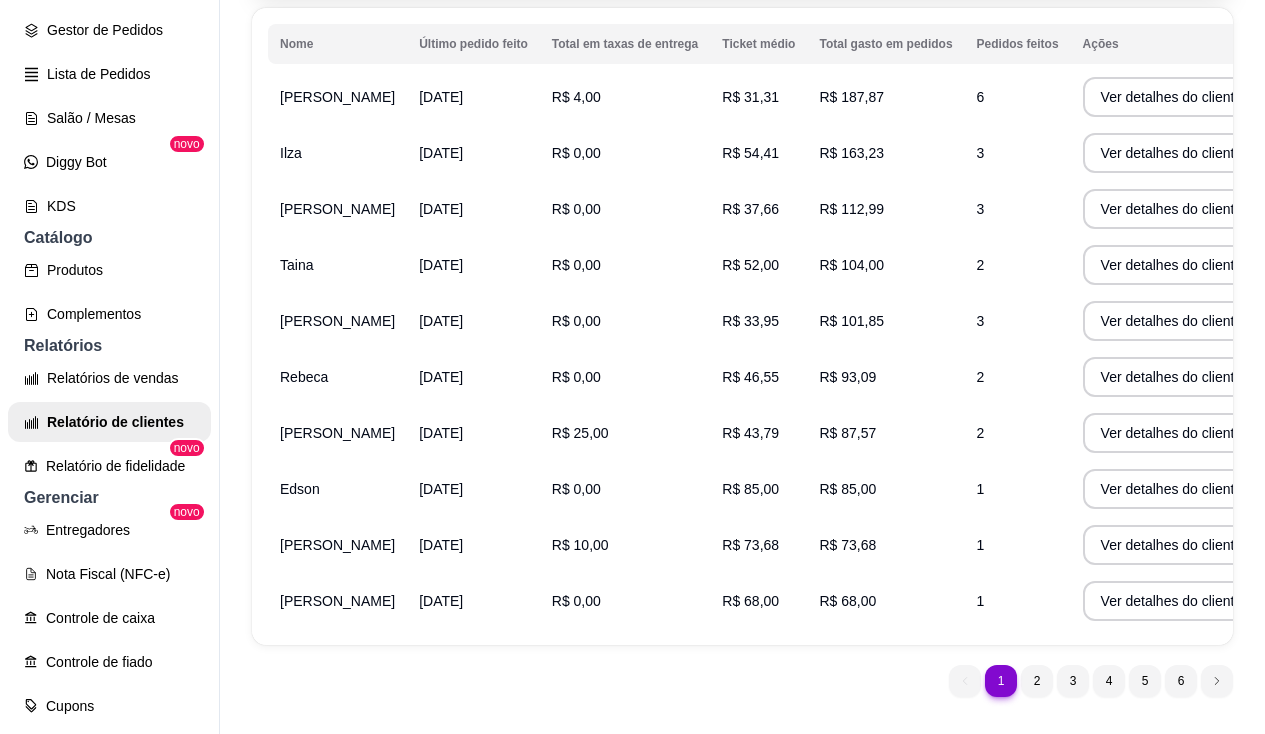 scroll, scrollTop: 358, scrollLeft: 0, axis: vertical 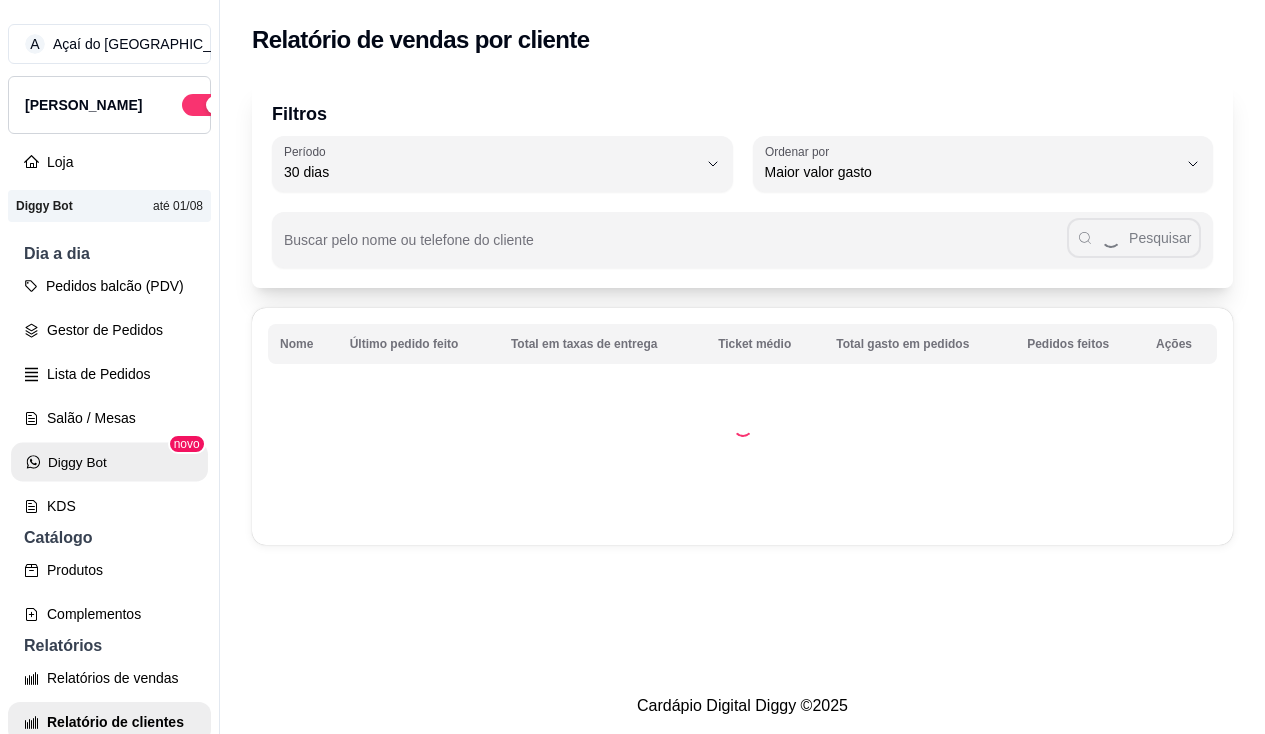click on "Diggy Bot" at bounding box center [109, 462] 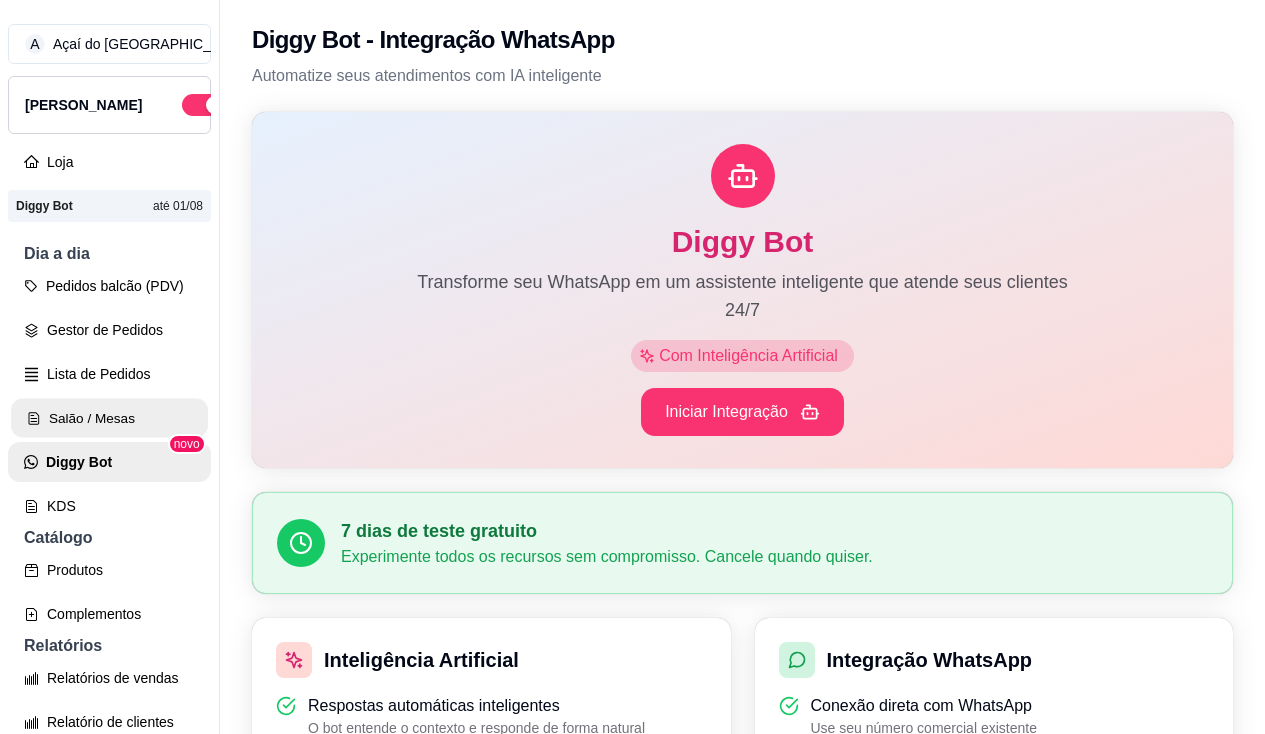 click on "Salão / Mesas" at bounding box center [109, 418] 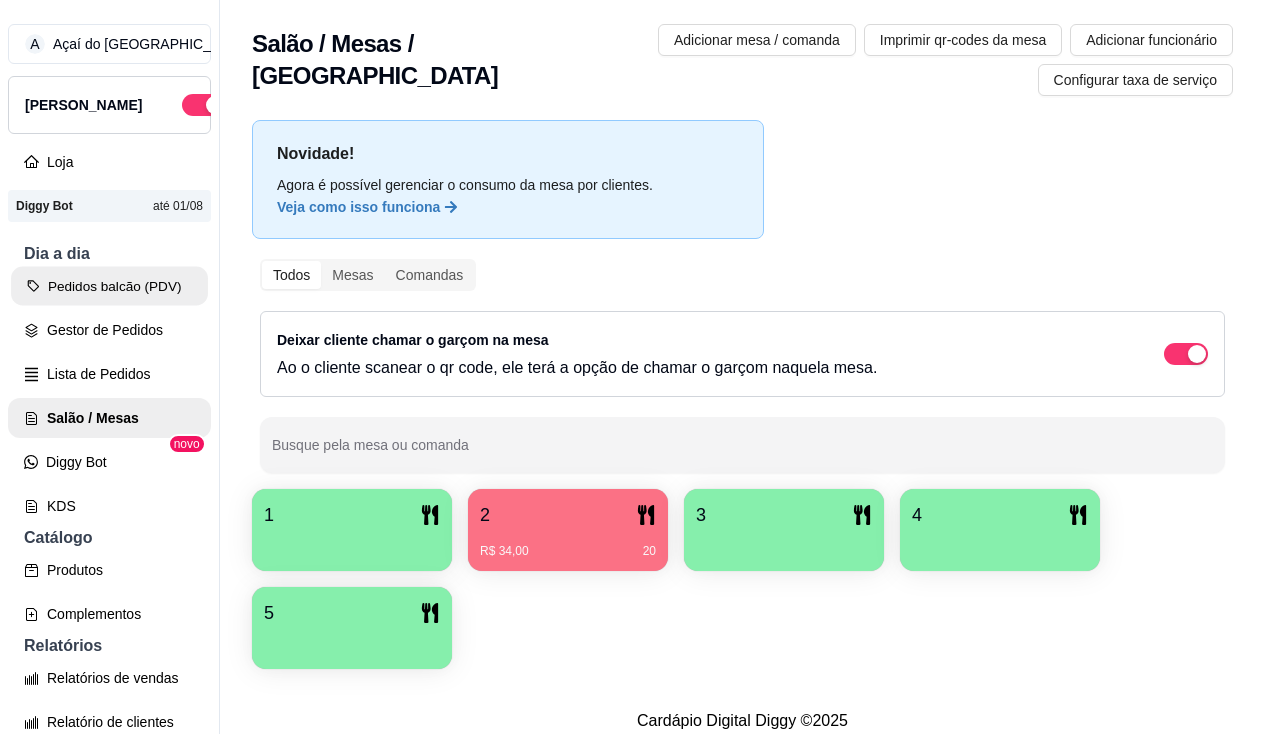 click on "Pedidos balcão (PDV)" at bounding box center [109, 286] 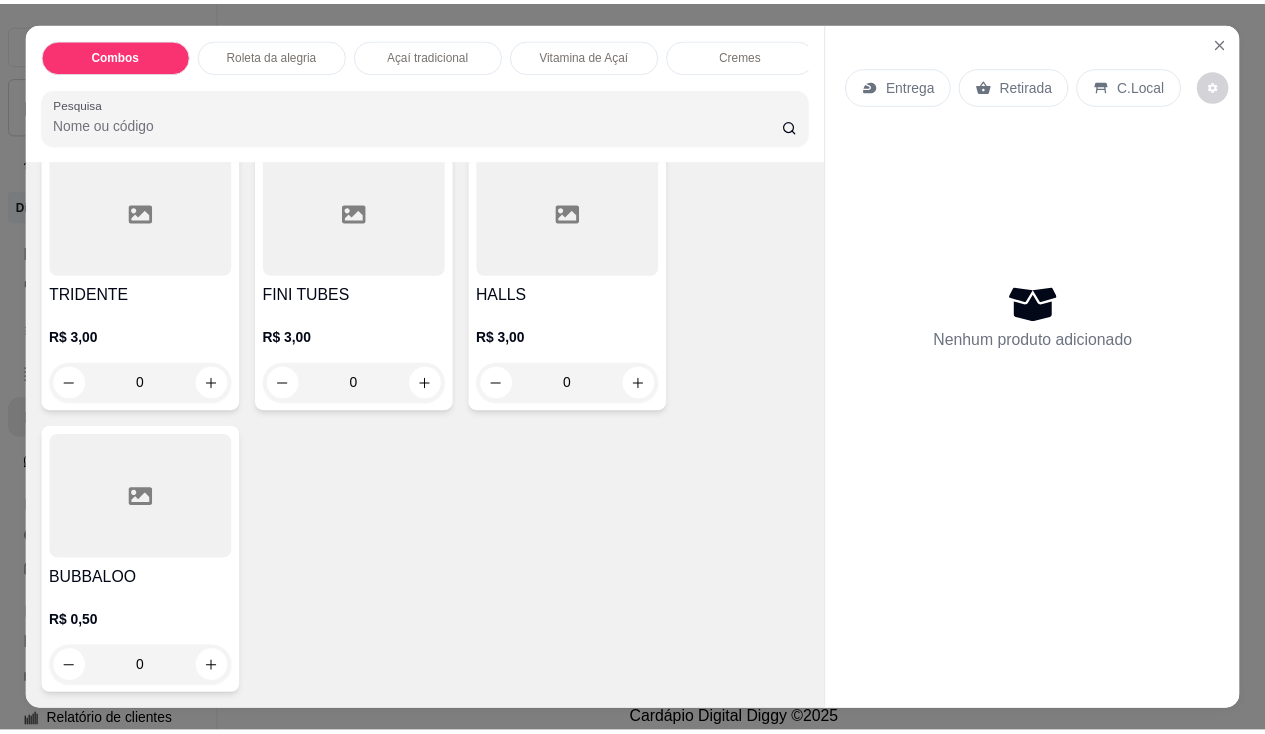 scroll, scrollTop: 6529, scrollLeft: 0, axis: vertical 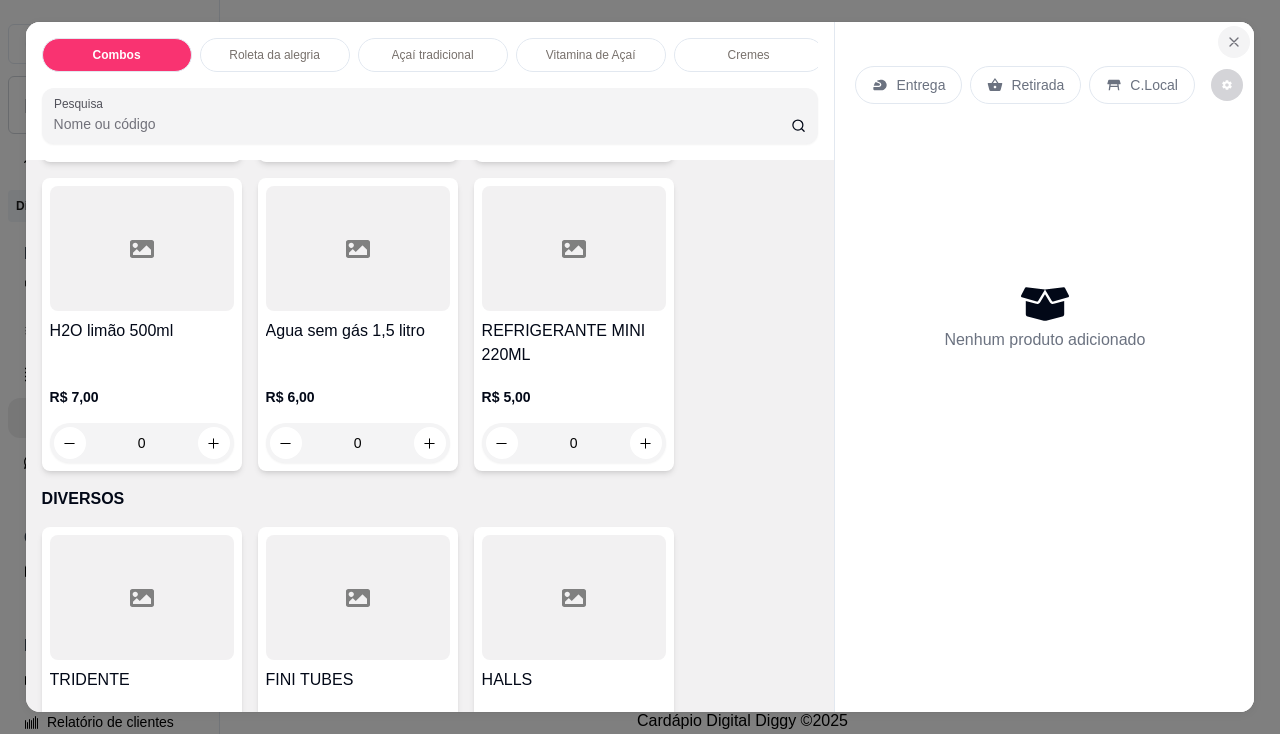 click at bounding box center (1234, 42) 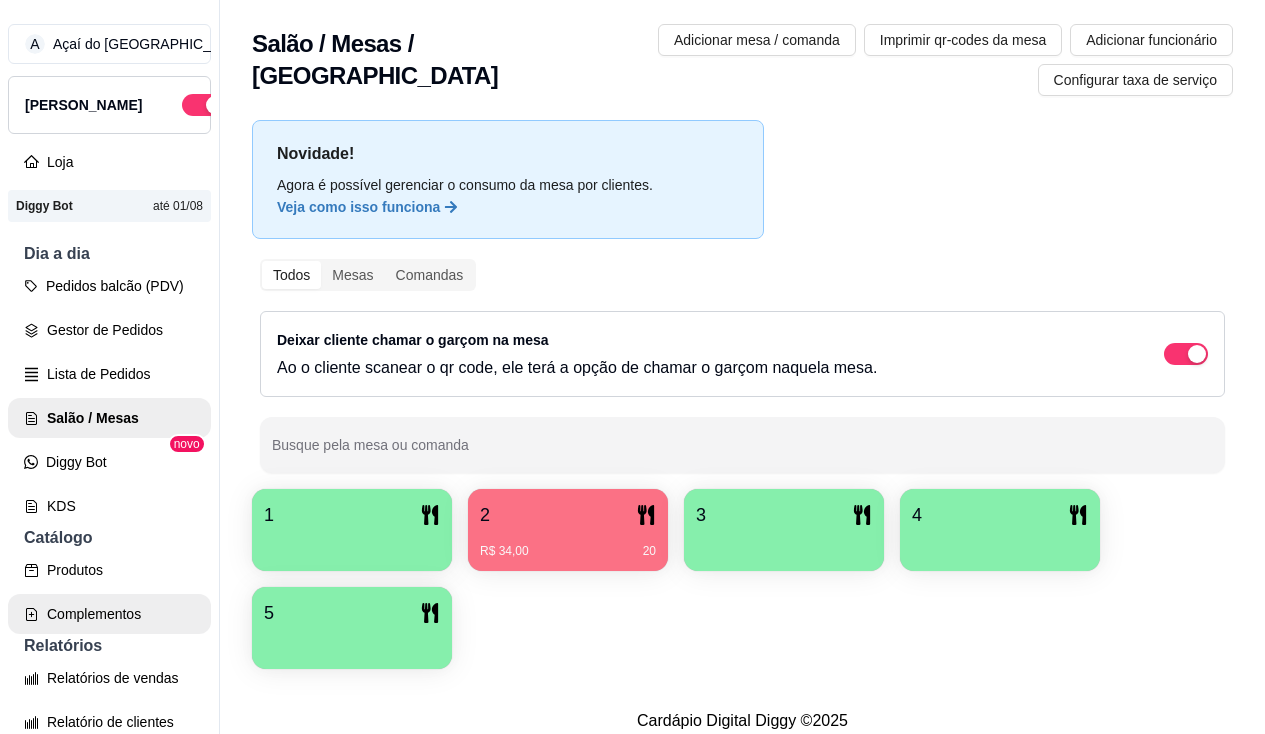 click on "Complementos" at bounding box center (109, 614) 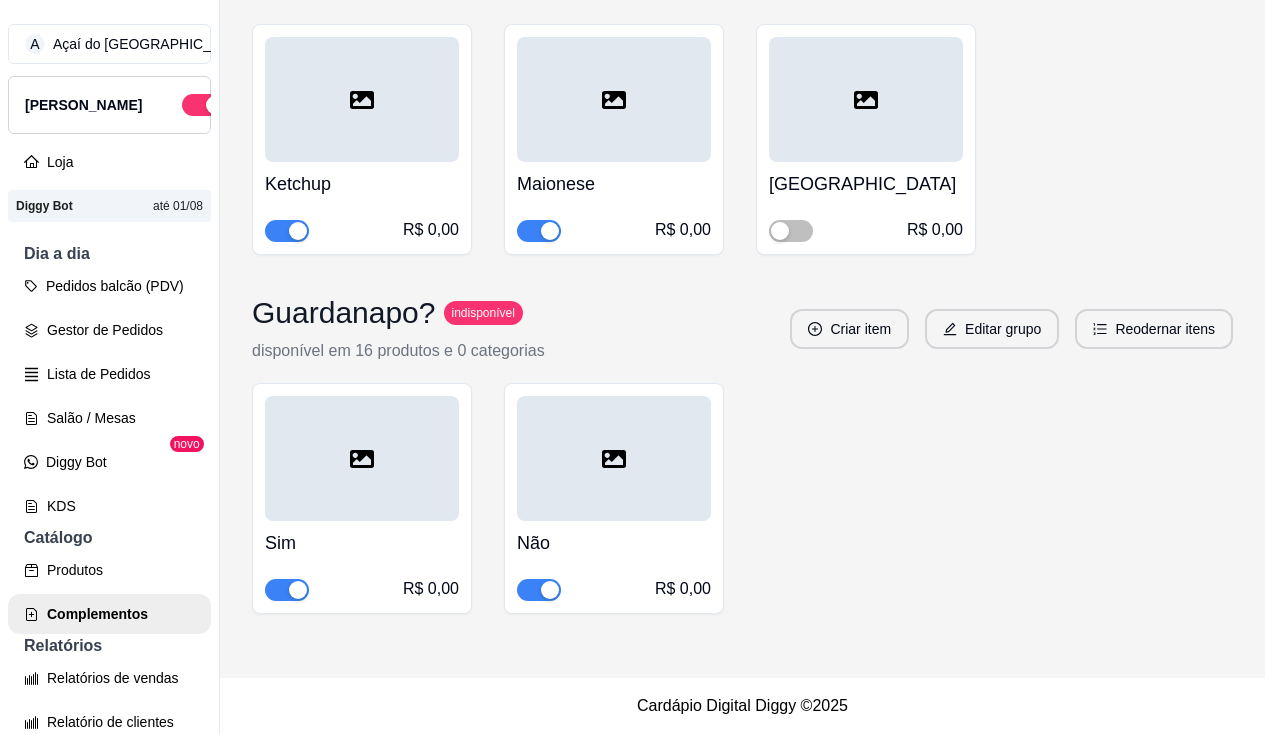 scroll, scrollTop: 13553, scrollLeft: 0, axis: vertical 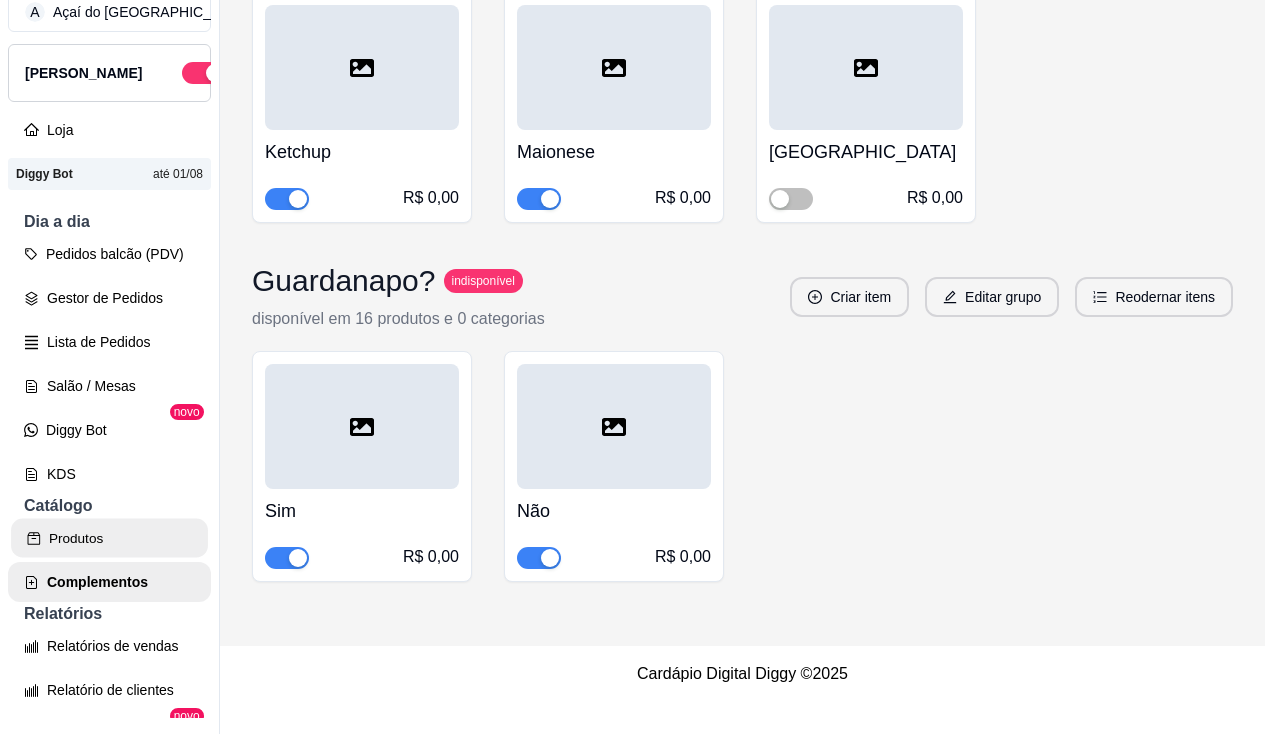 click on "Produtos" at bounding box center [109, 538] 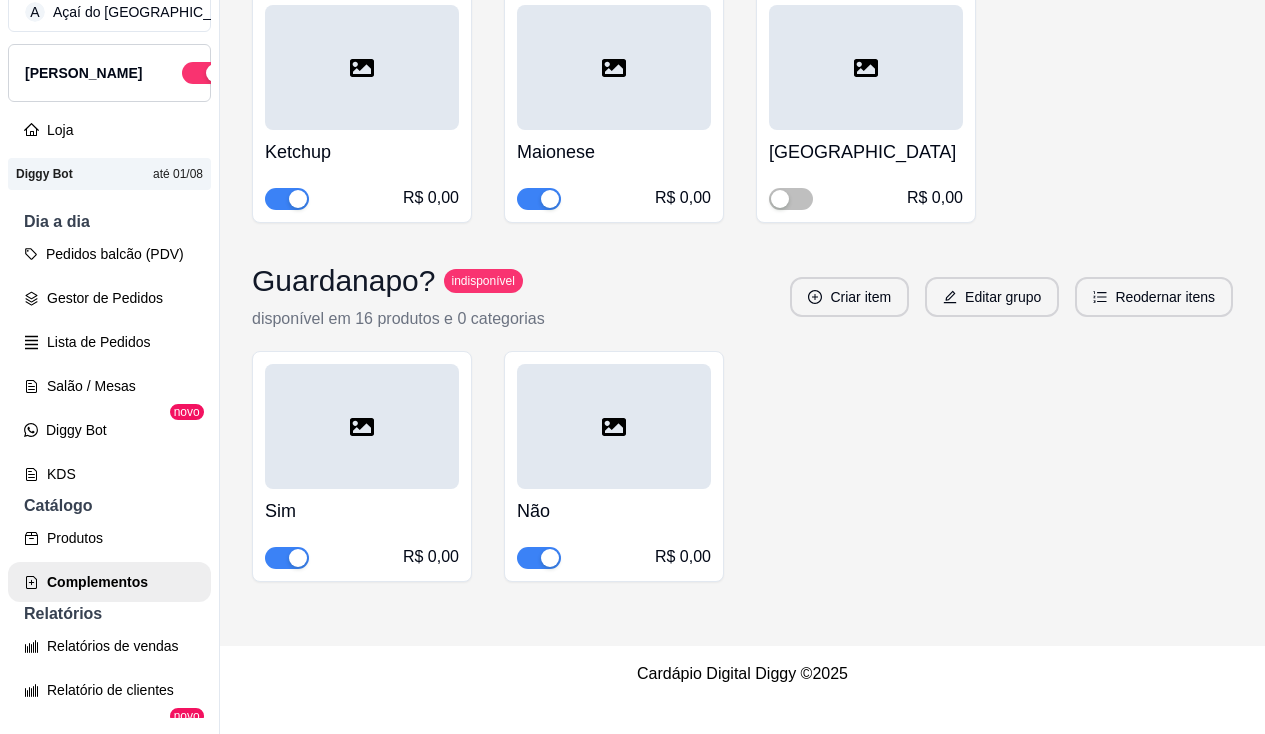 scroll, scrollTop: 13553, scrollLeft: 0, axis: vertical 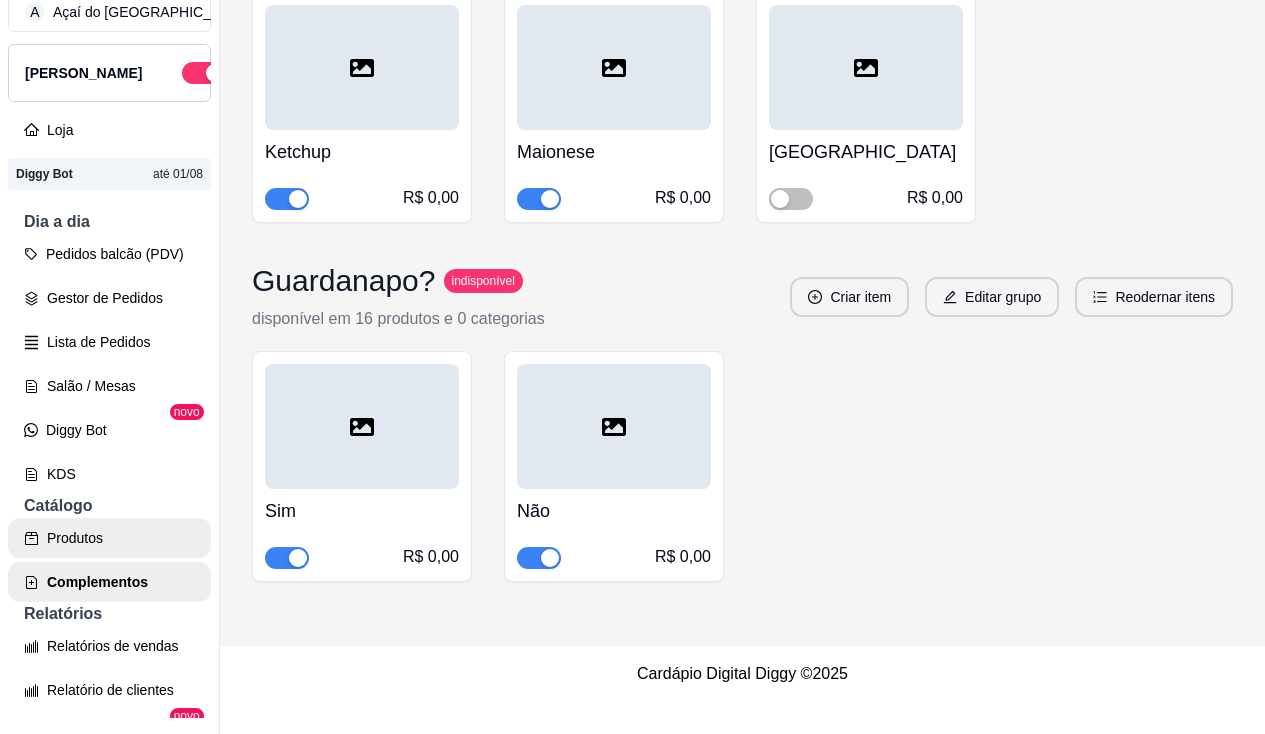 click on "Produtos" at bounding box center [109, 538] 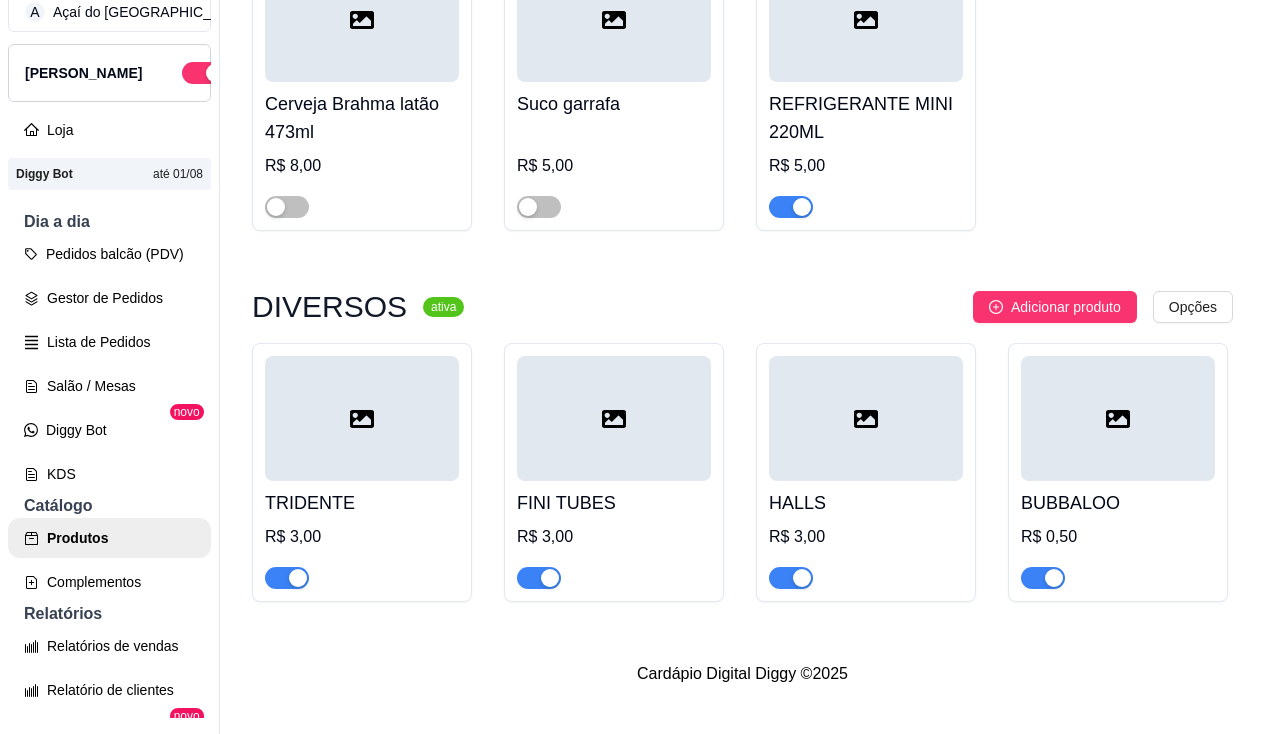 scroll, scrollTop: 0, scrollLeft: 0, axis: both 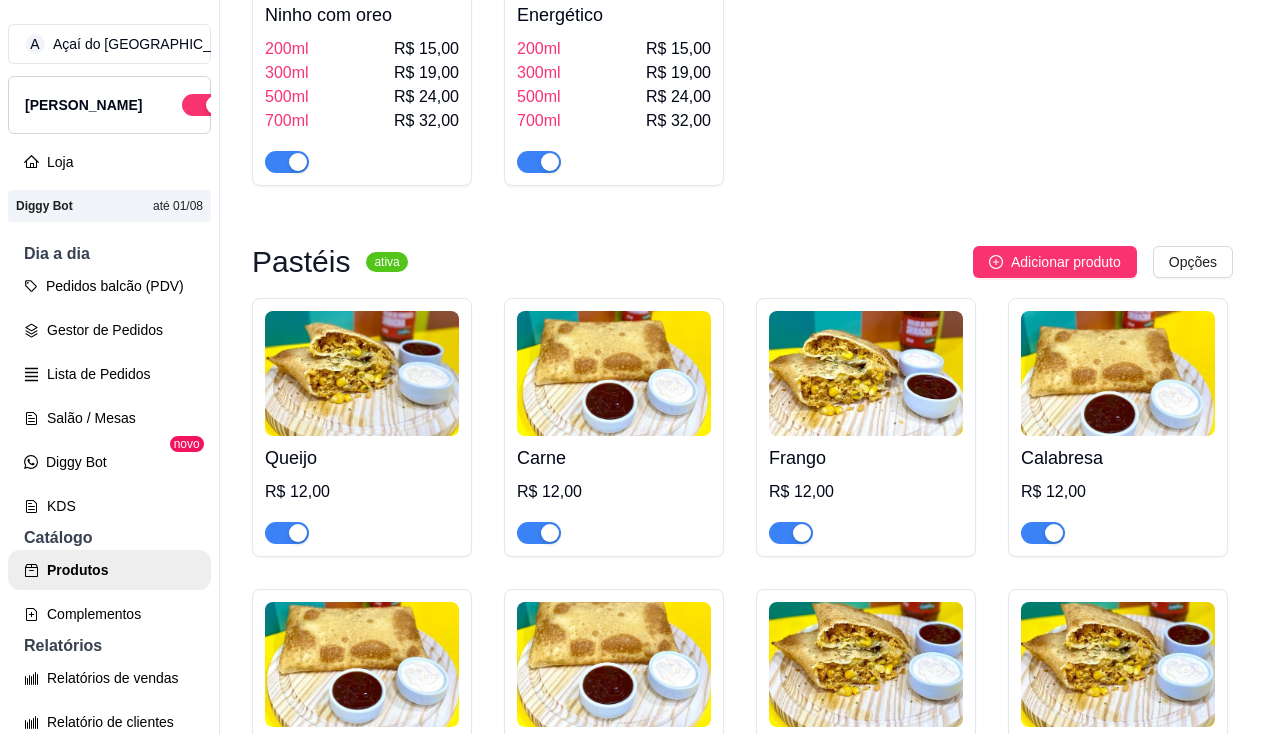 click at bounding box center (614, -433) 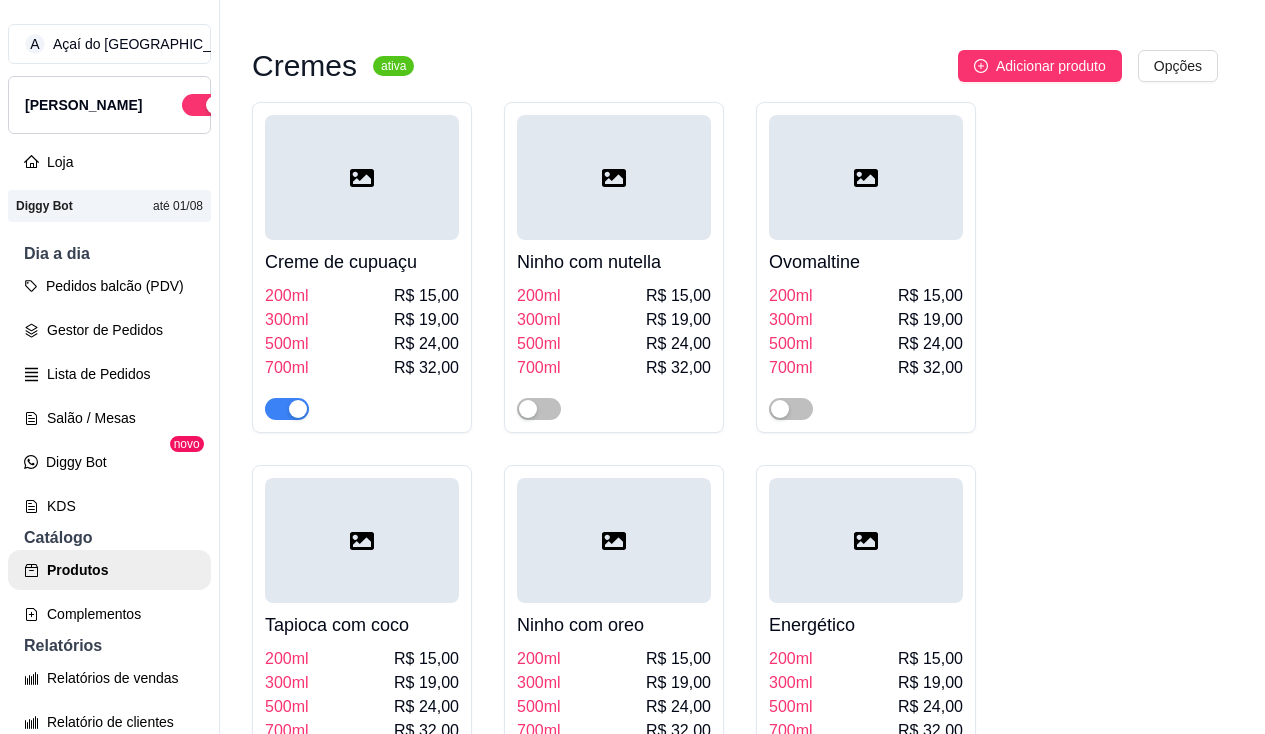 type 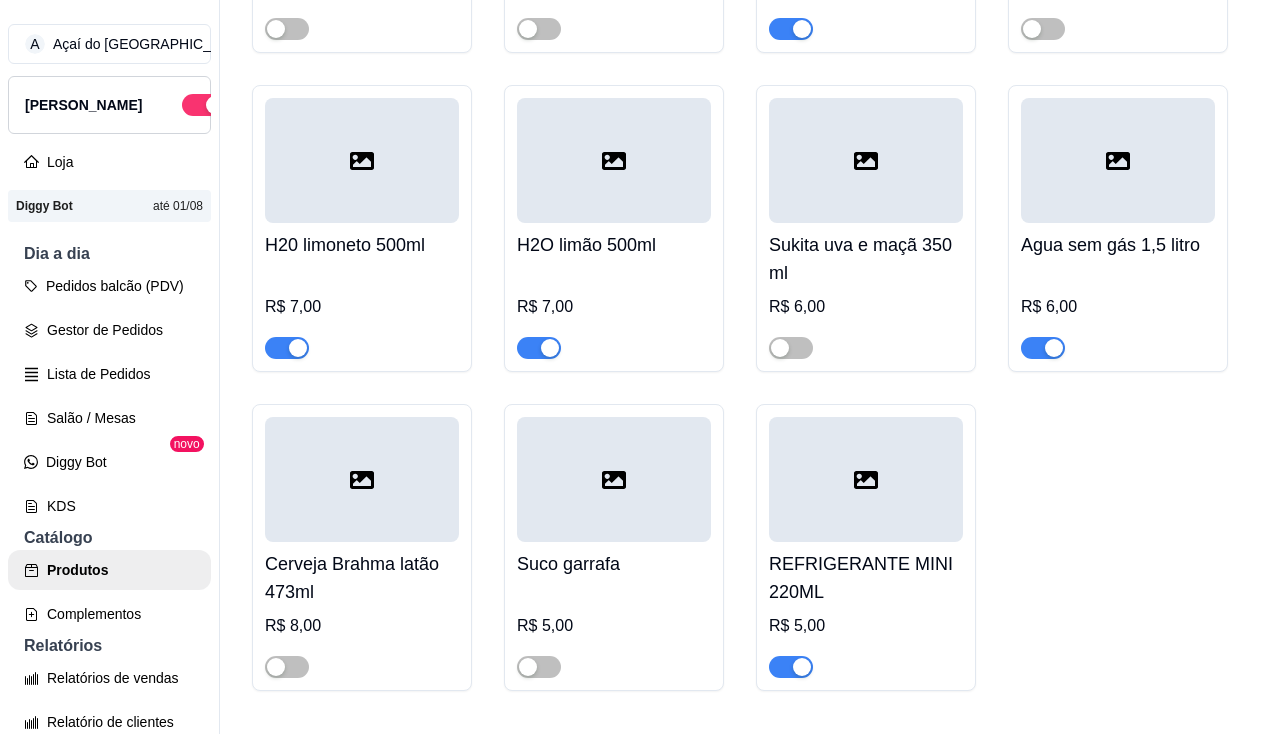 scroll, scrollTop: 7100, scrollLeft: 0, axis: vertical 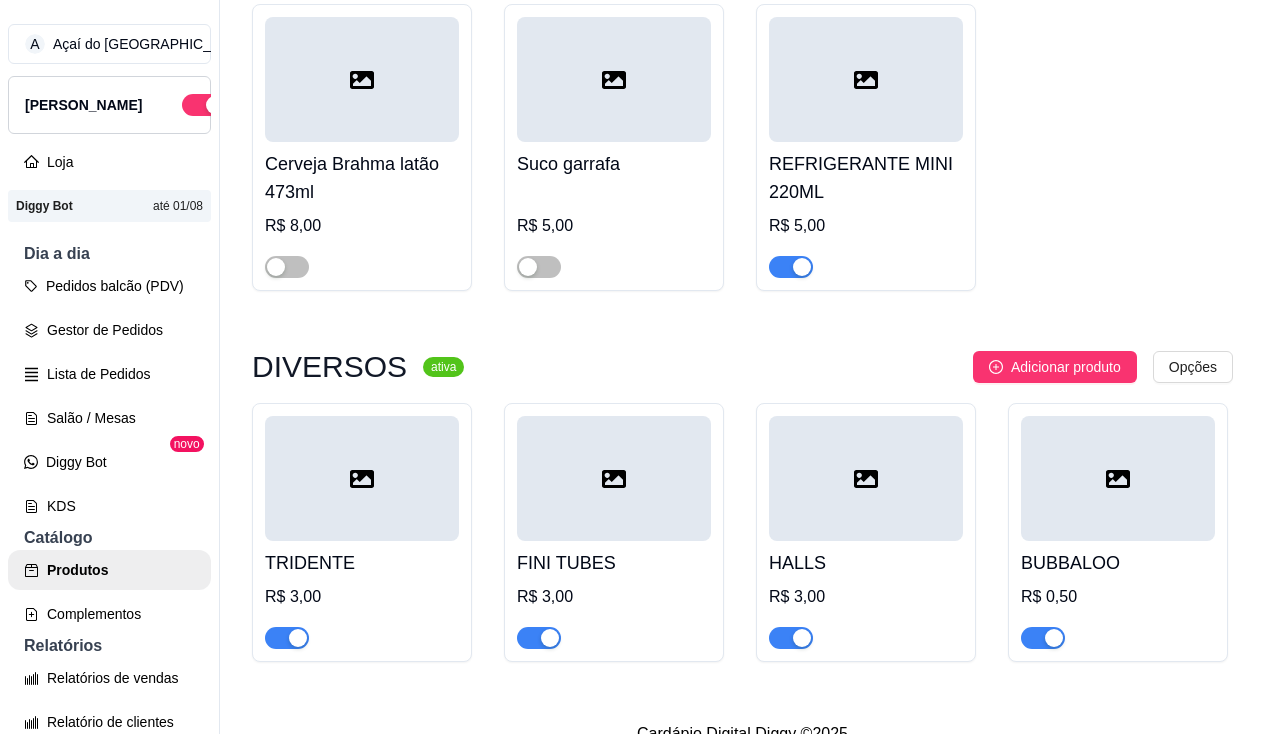 click at bounding box center [1054, -981] 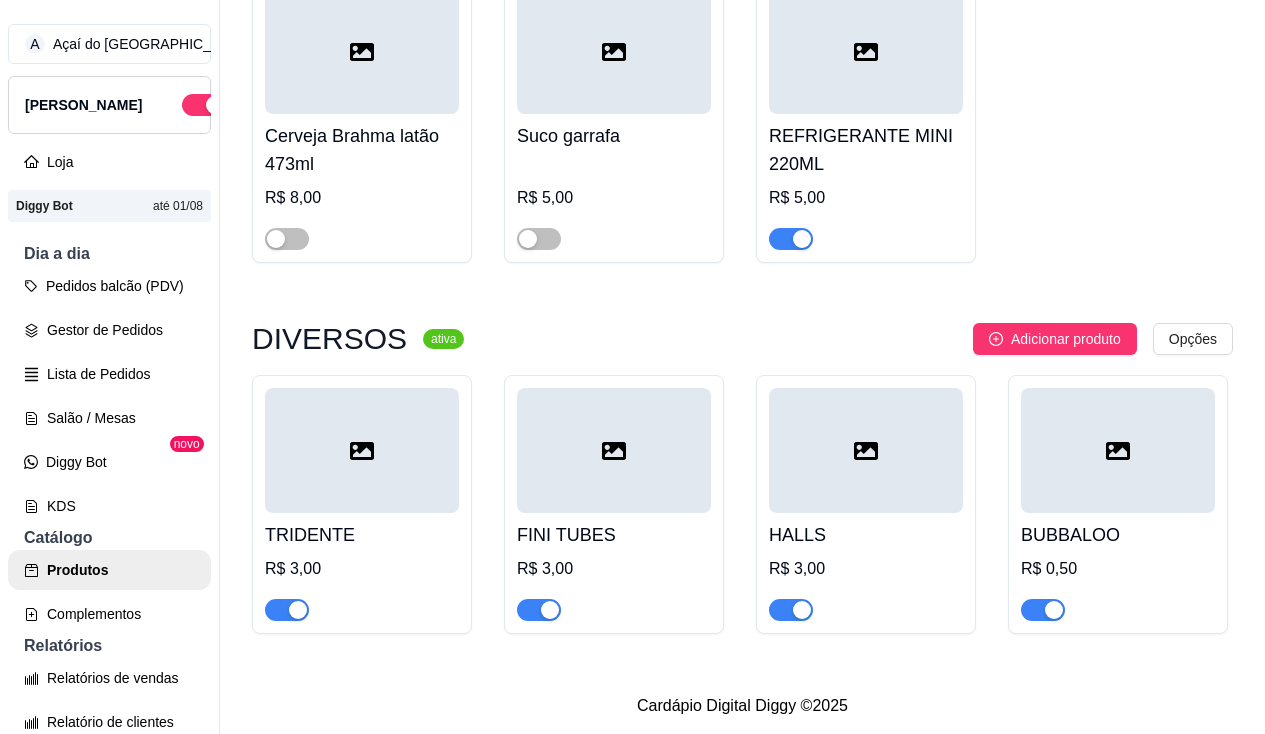 scroll, scrollTop: 8700, scrollLeft: 0, axis: vertical 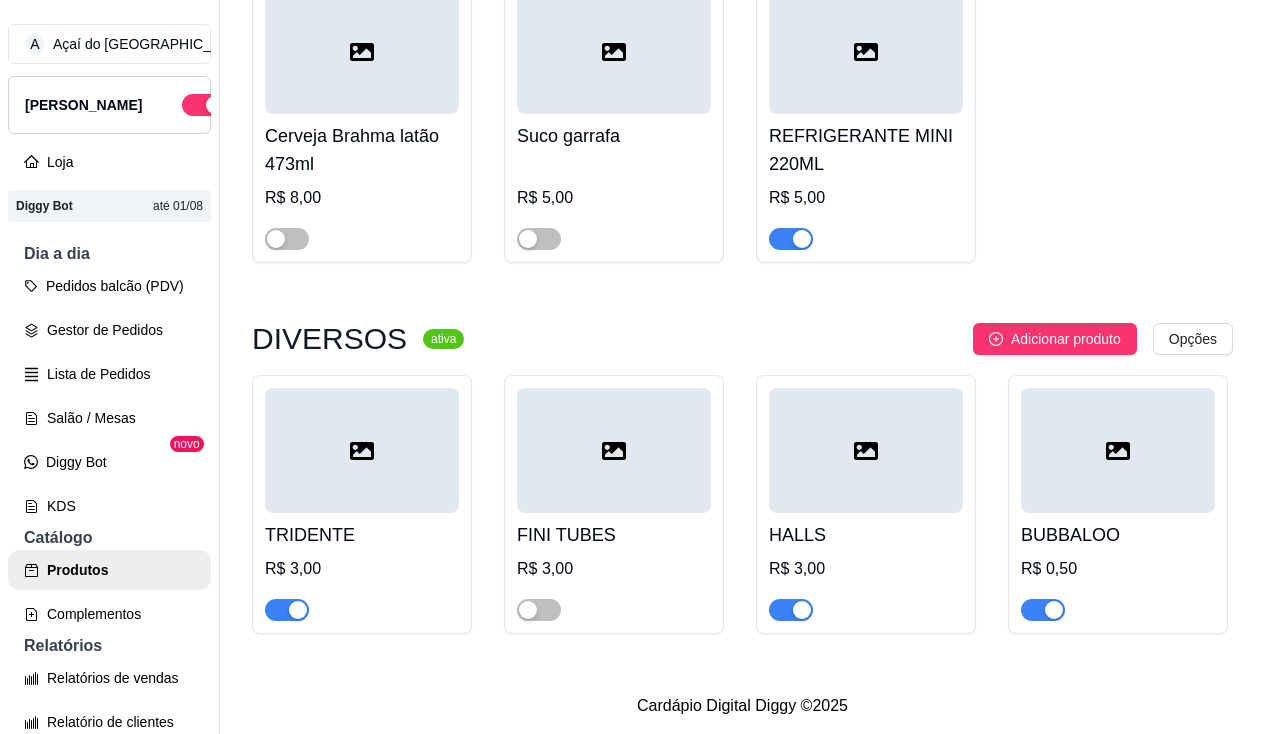 click at bounding box center [1054, 610] 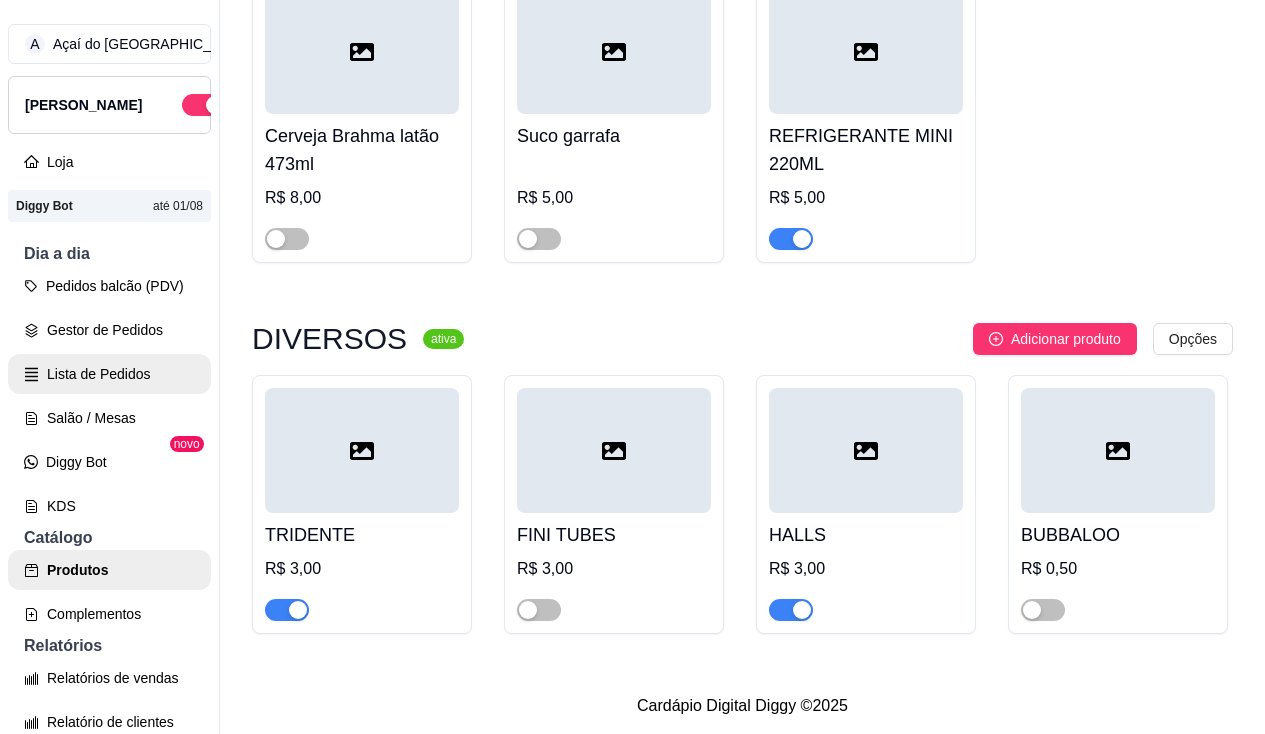 click on "Lista de Pedidos" at bounding box center [109, 374] 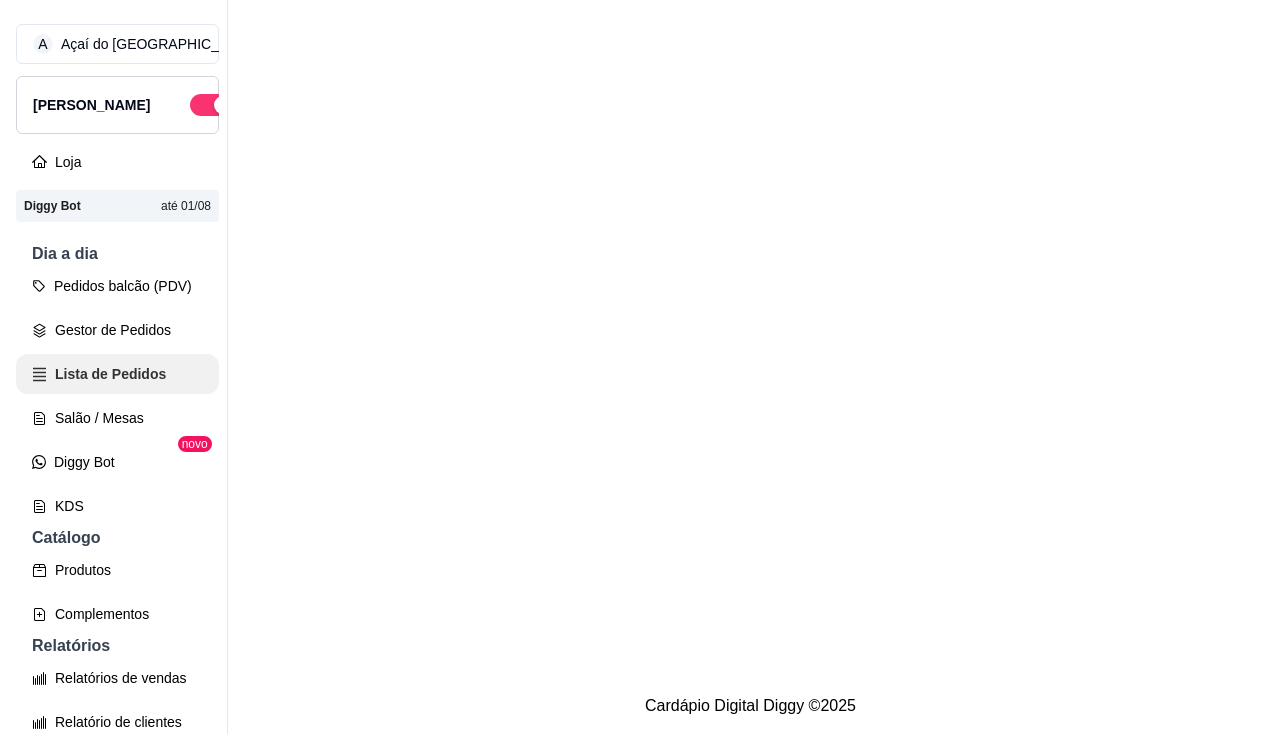 scroll, scrollTop: 0, scrollLeft: 0, axis: both 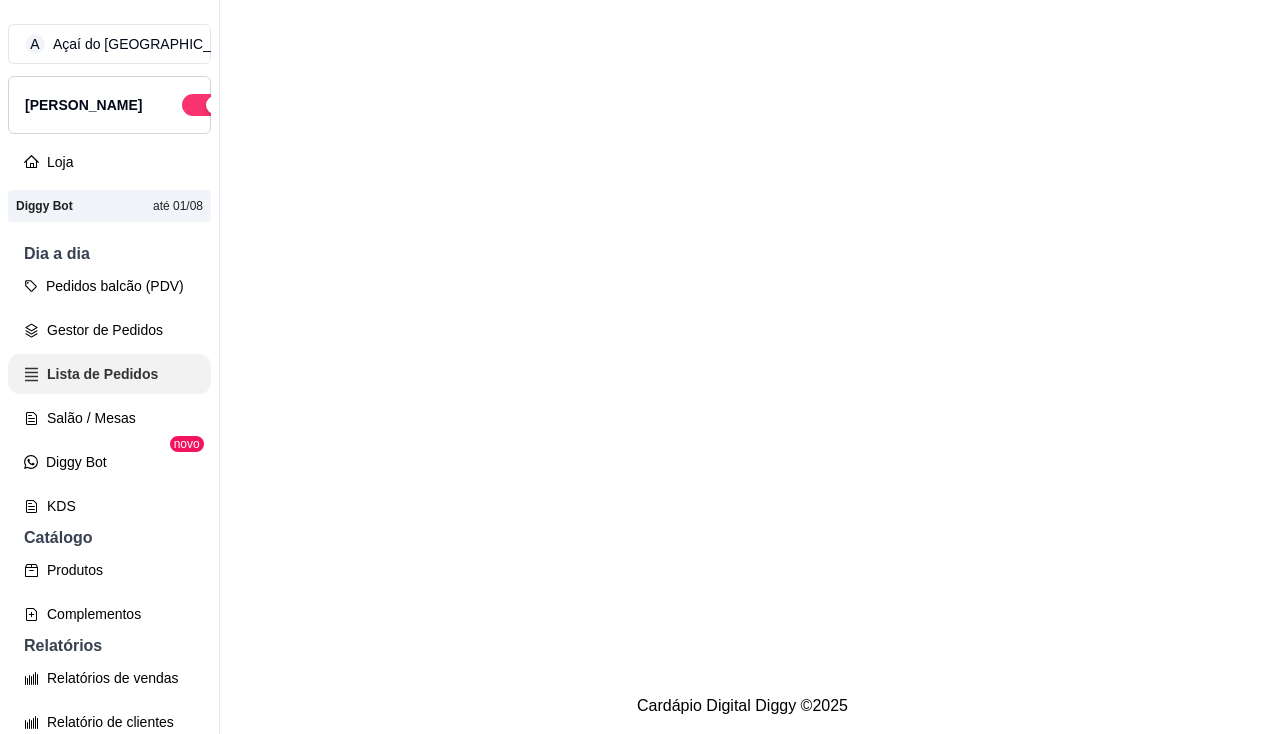 click on "Pedidos balcão (PDV) Gestor de Pedidos Lista de Pedidos Salão / Mesas Diggy Bot novo KDS" at bounding box center (109, 396) 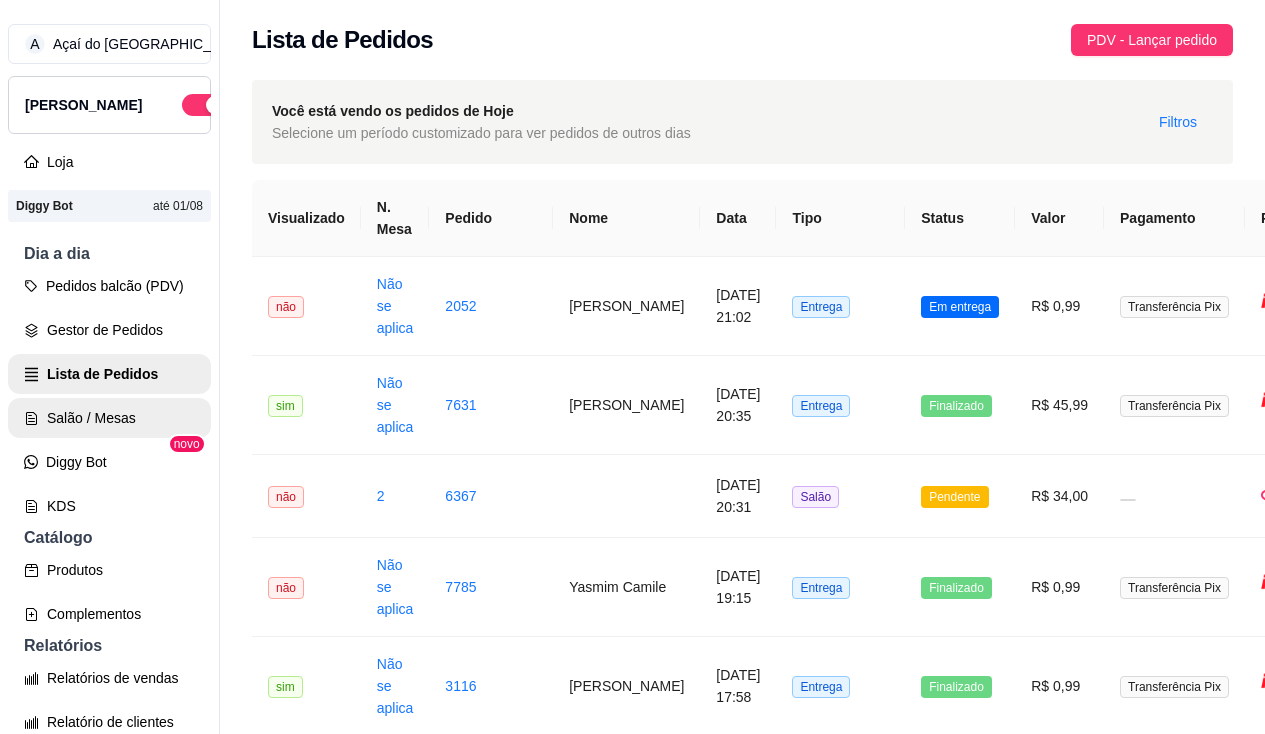 click on "Salão / Mesas" at bounding box center (109, 418) 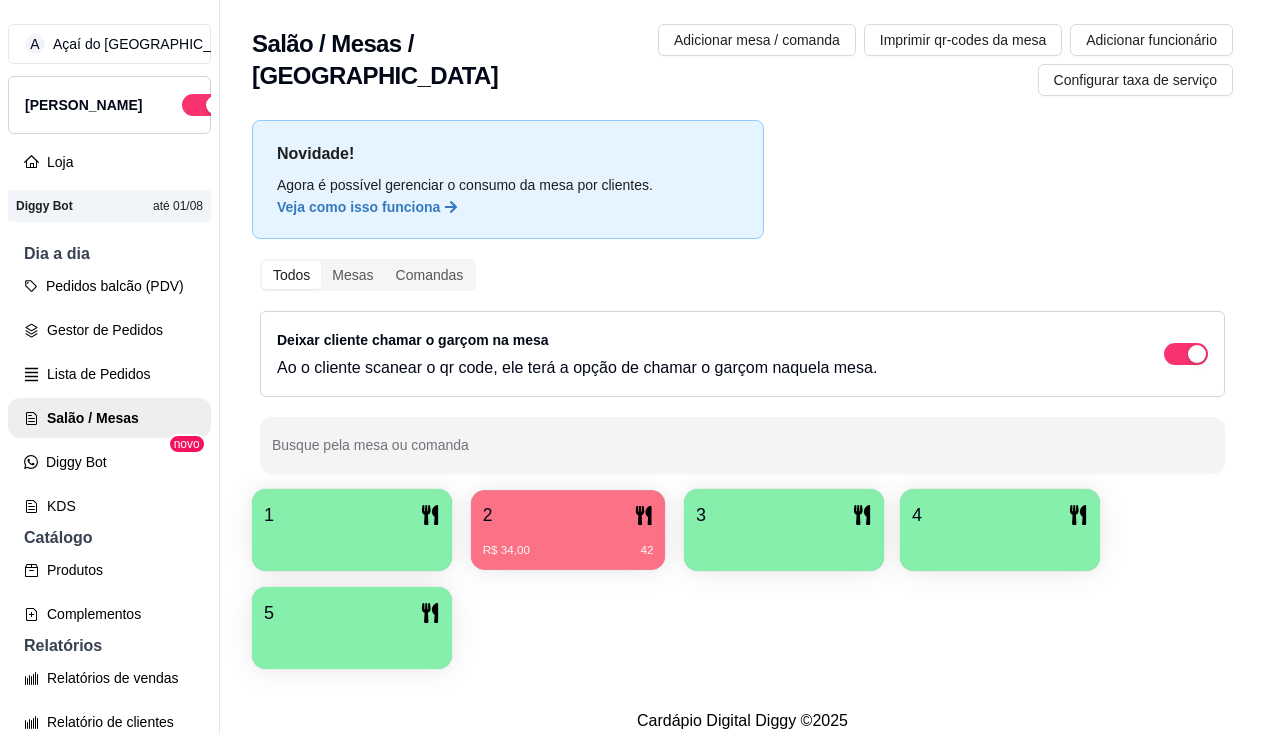 click on "R$ 34,00" at bounding box center [506, 551] 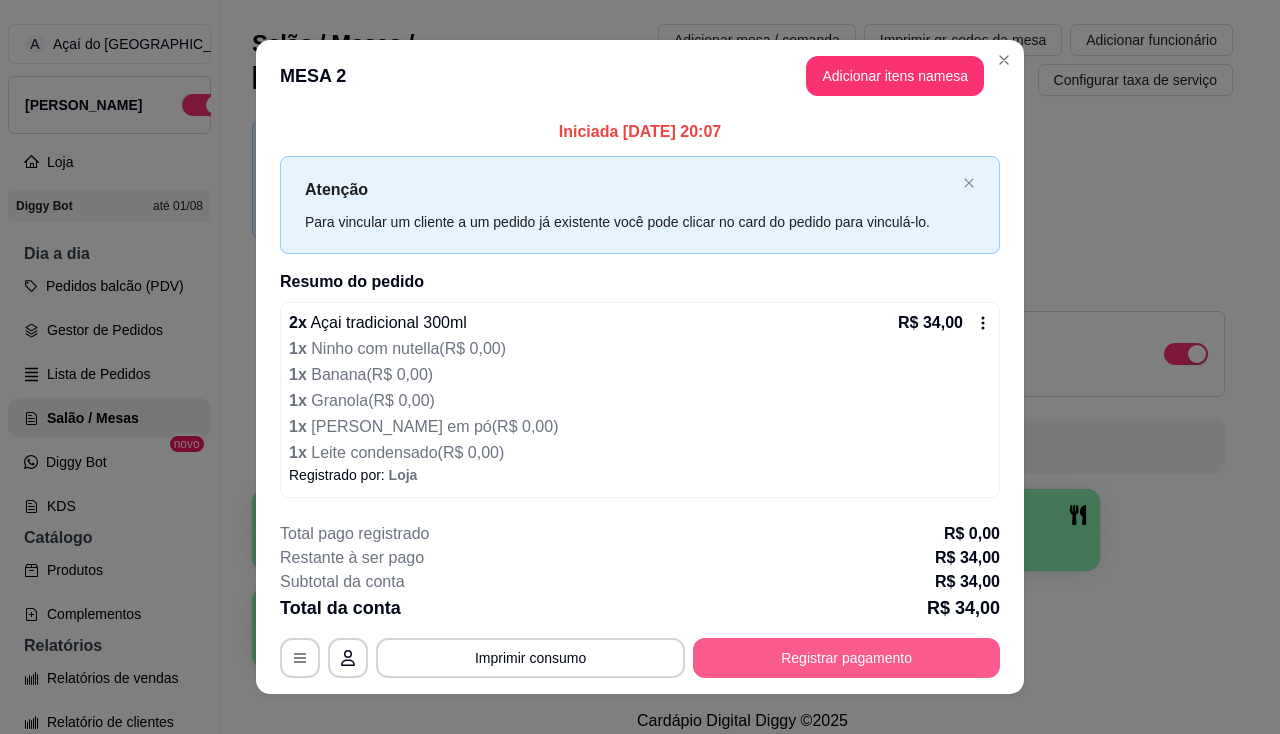 click on "Registrar pagamento" at bounding box center [846, 658] 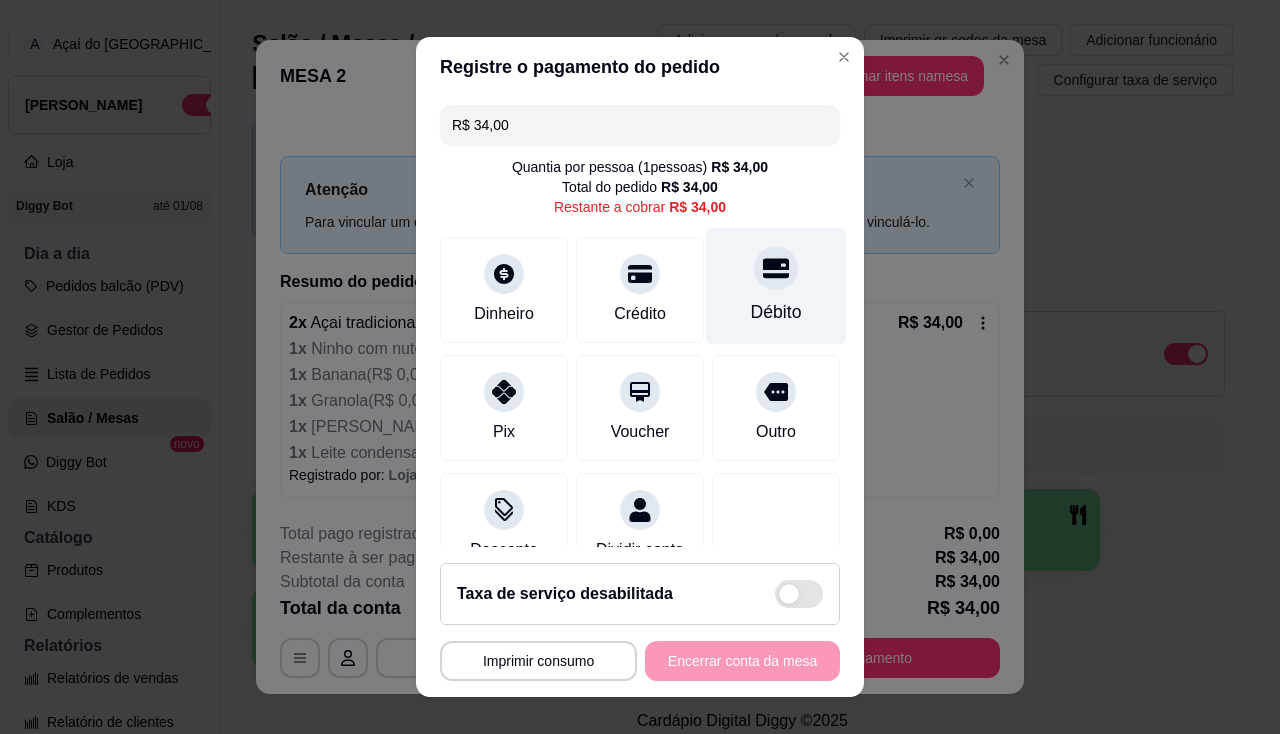 click on "Débito" at bounding box center (776, 312) 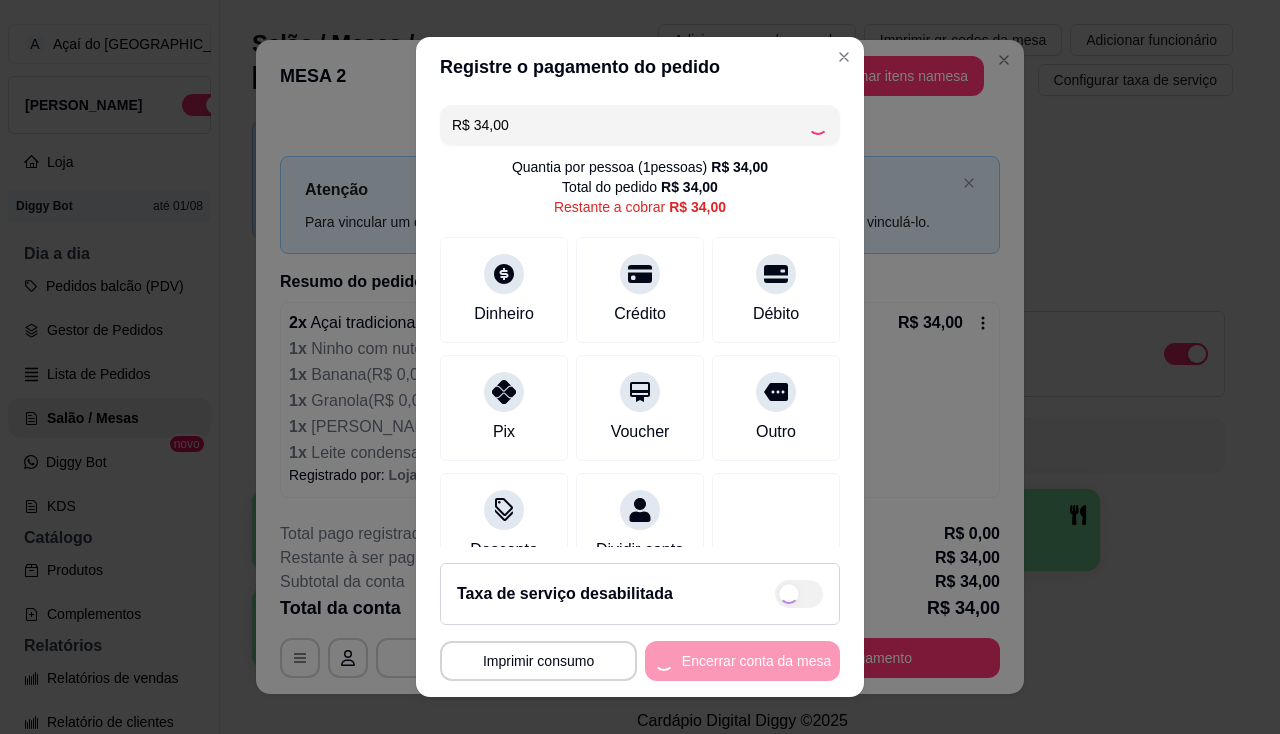 type on "R$ 0,00" 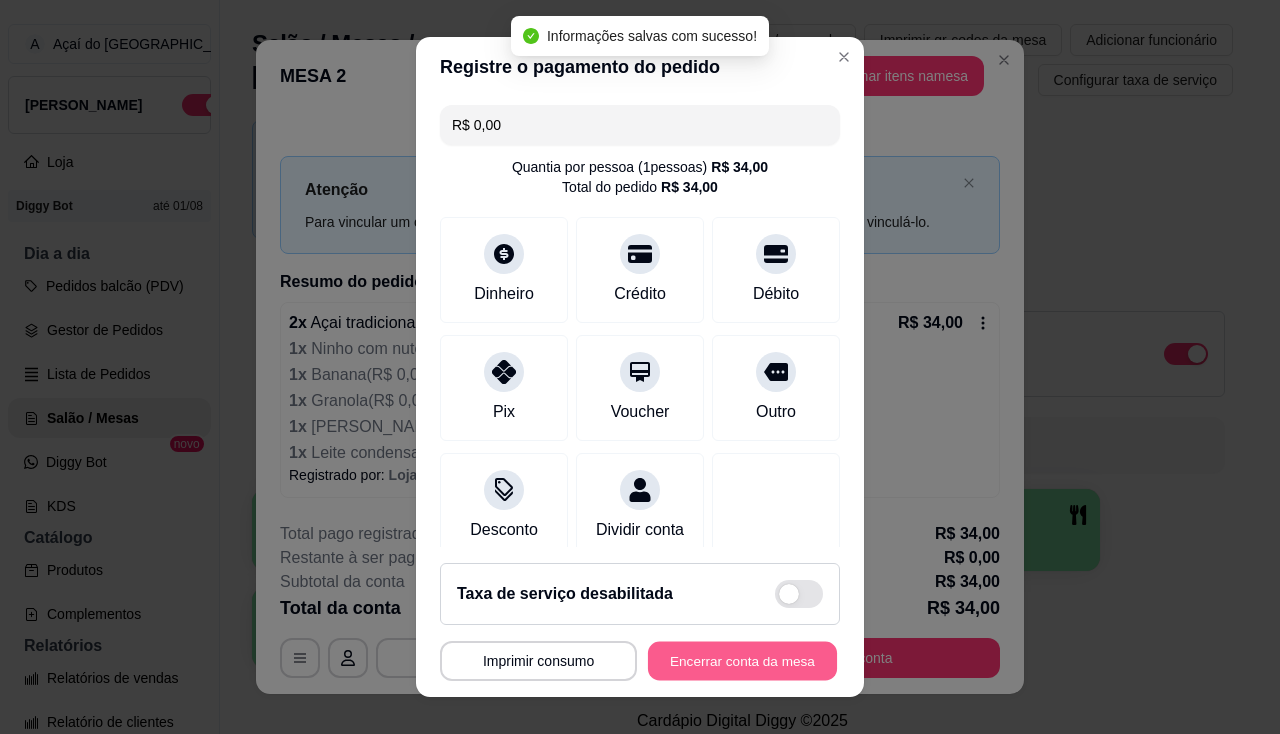 click on "Encerrar conta da mesa" at bounding box center [742, 661] 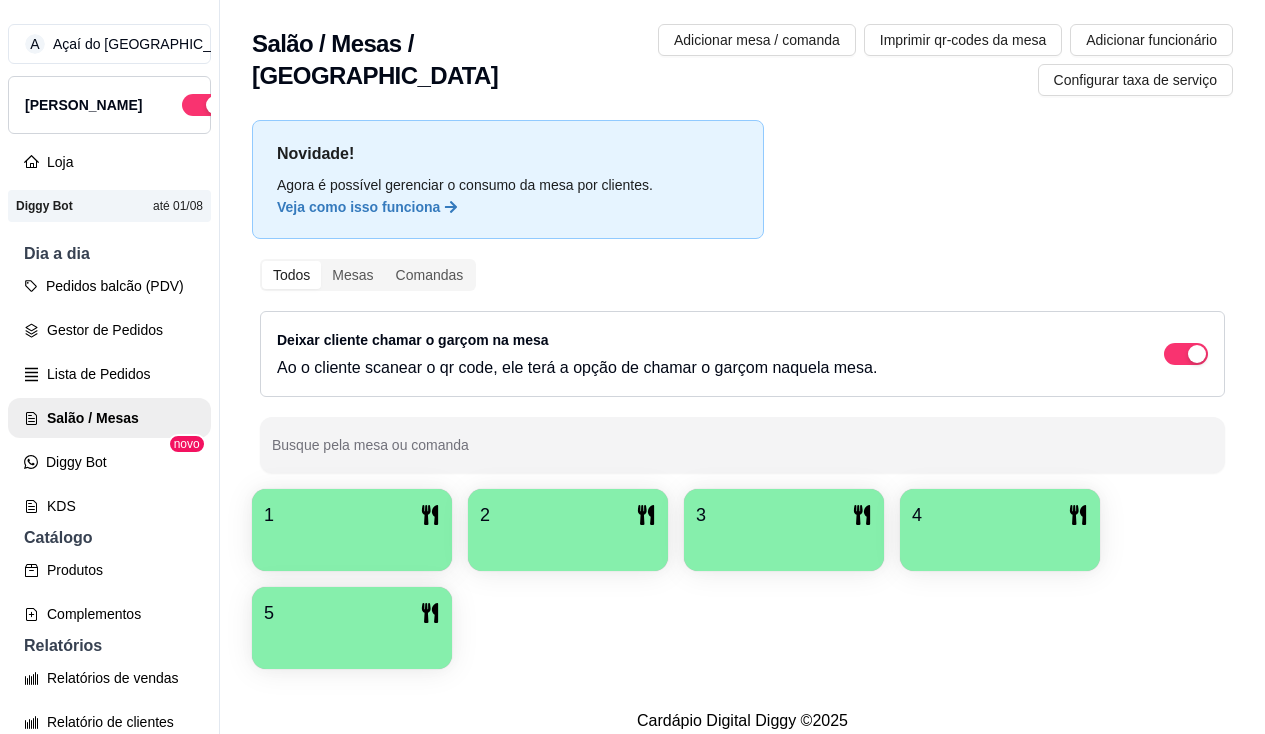 click on "1 2 3 4 5" at bounding box center (742, 579) 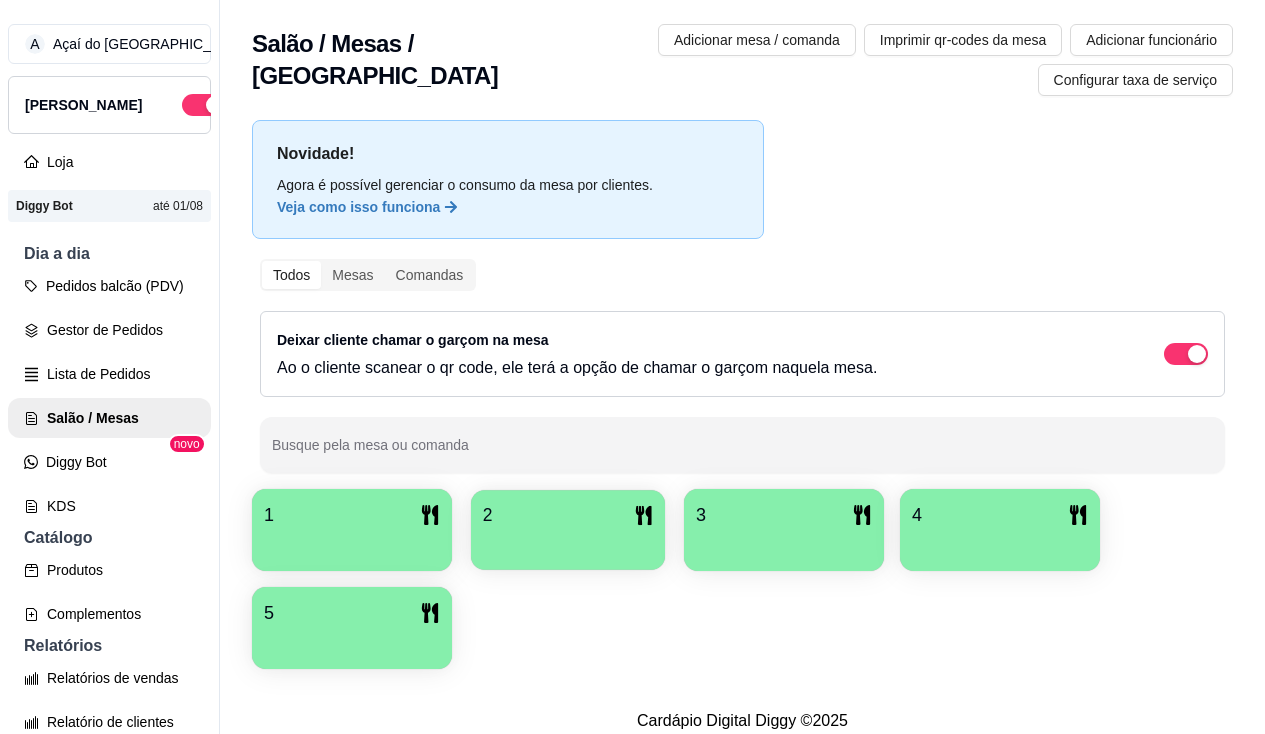 click on "2" at bounding box center [488, 515] 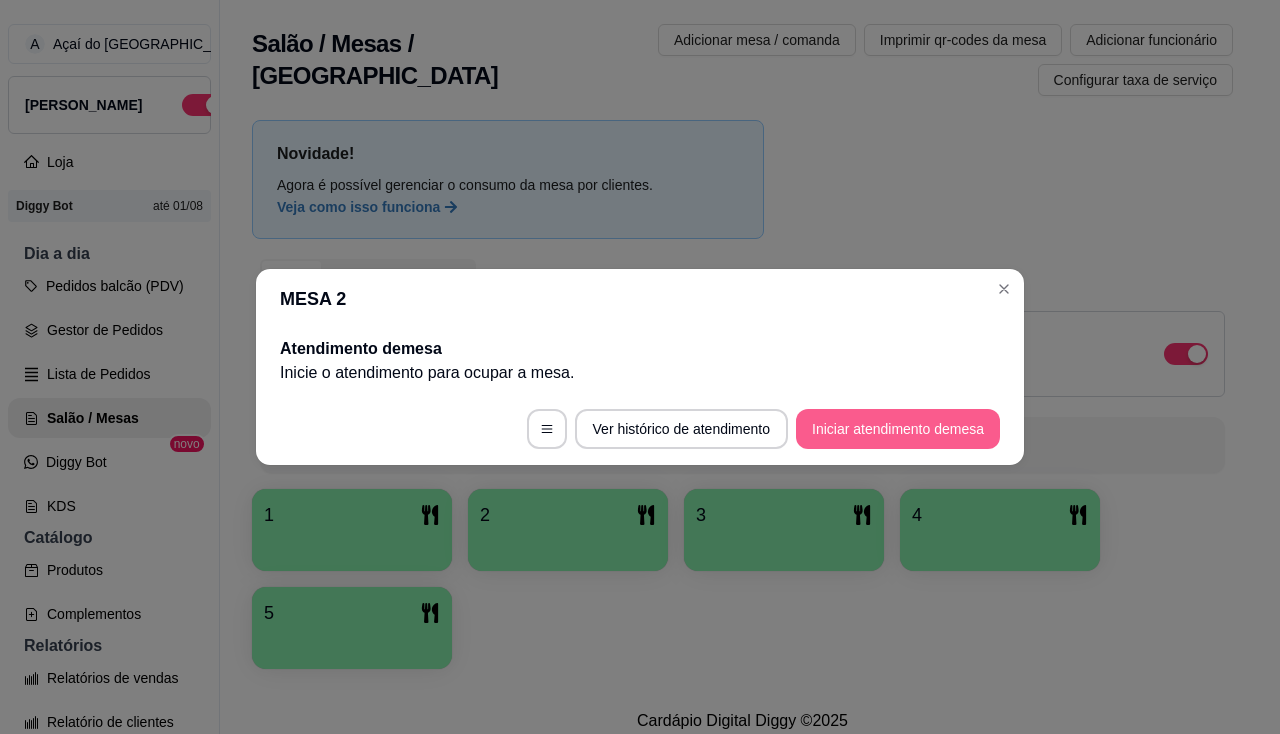 click on "Iniciar atendimento de  mesa" at bounding box center (898, 429) 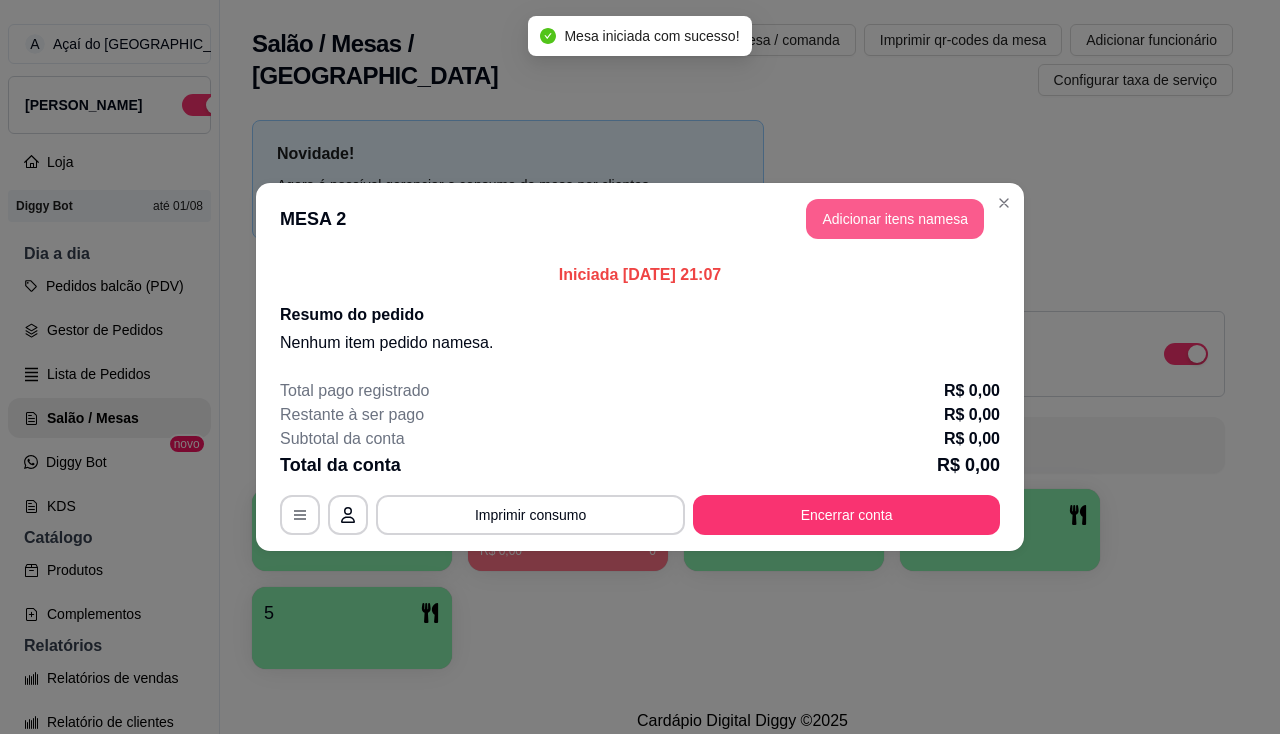 click on "Adicionar itens na  mesa" at bounding box center [895, 219] 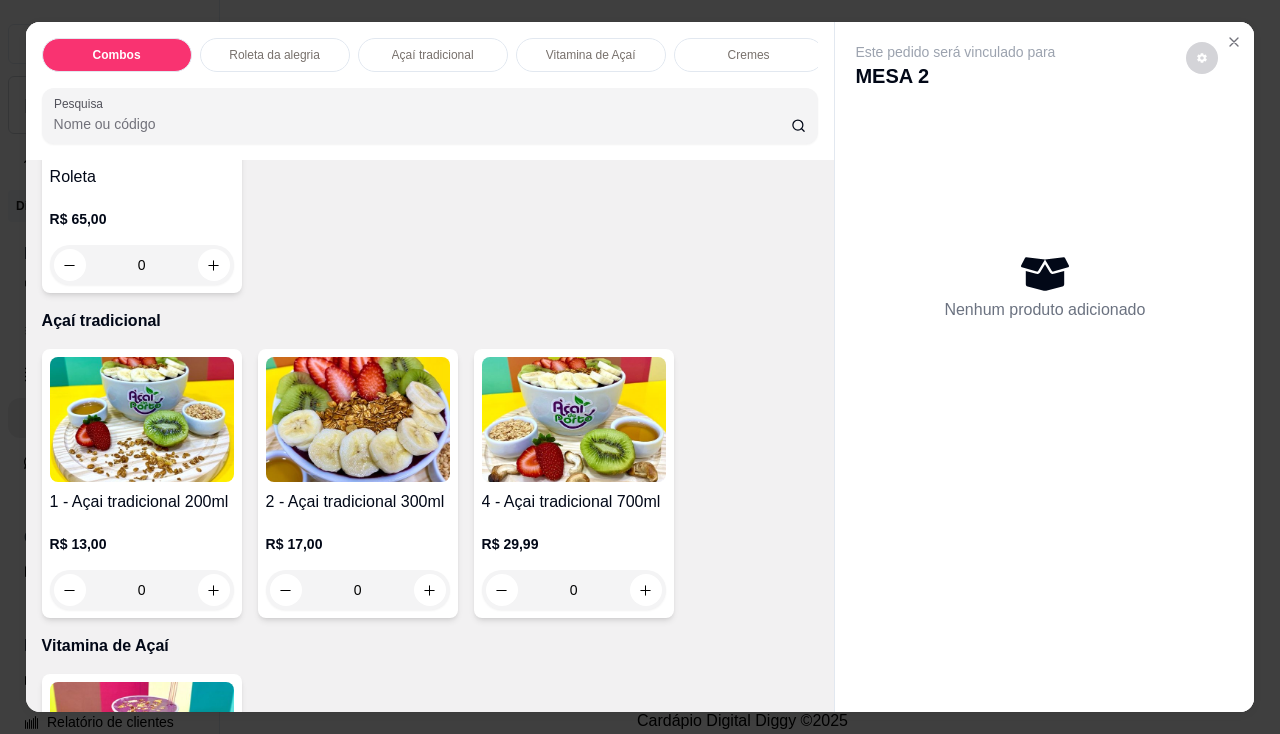 scroll, scrollTop: 1000, scrollLeft: 0, axis: vertical 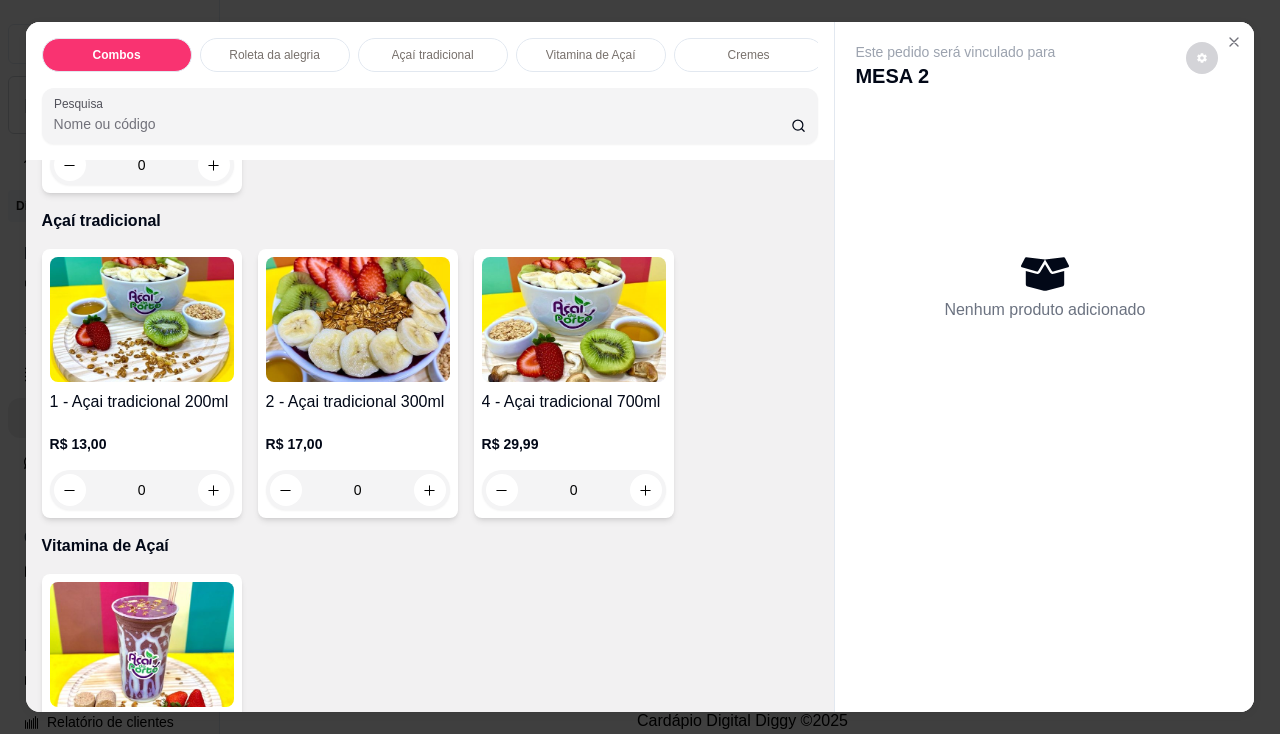 click on "0" at bounding box center [358, 490] 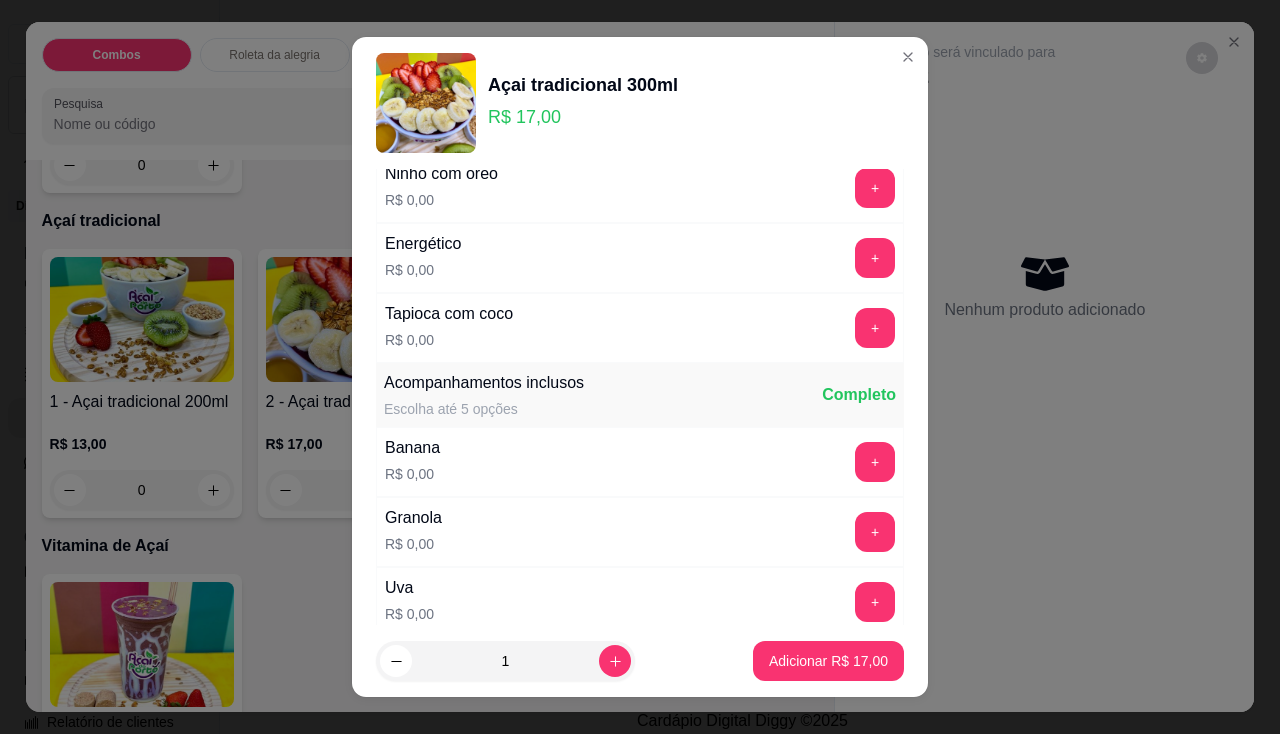 scroll, scrollTop: 400, scrollLeft: 0, axis: vertical 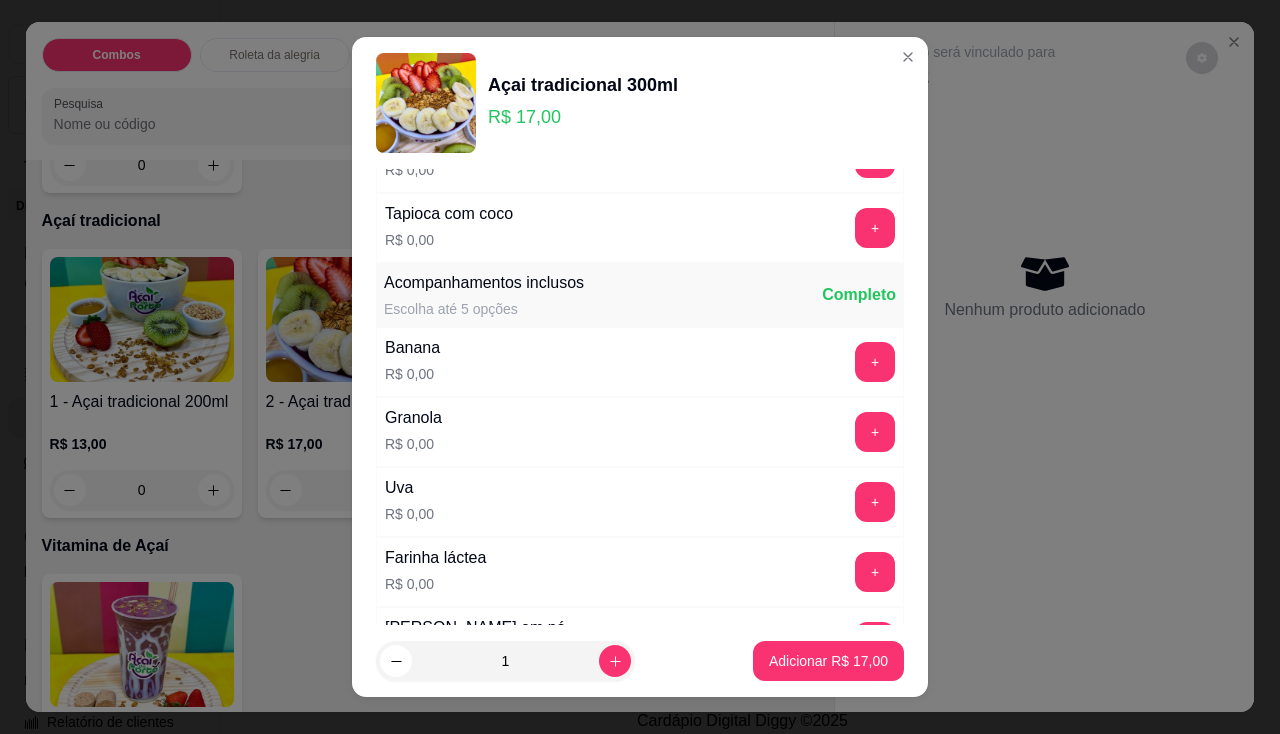 click on "Banana R$ 0,00 +" at bounding box center (640, 362) 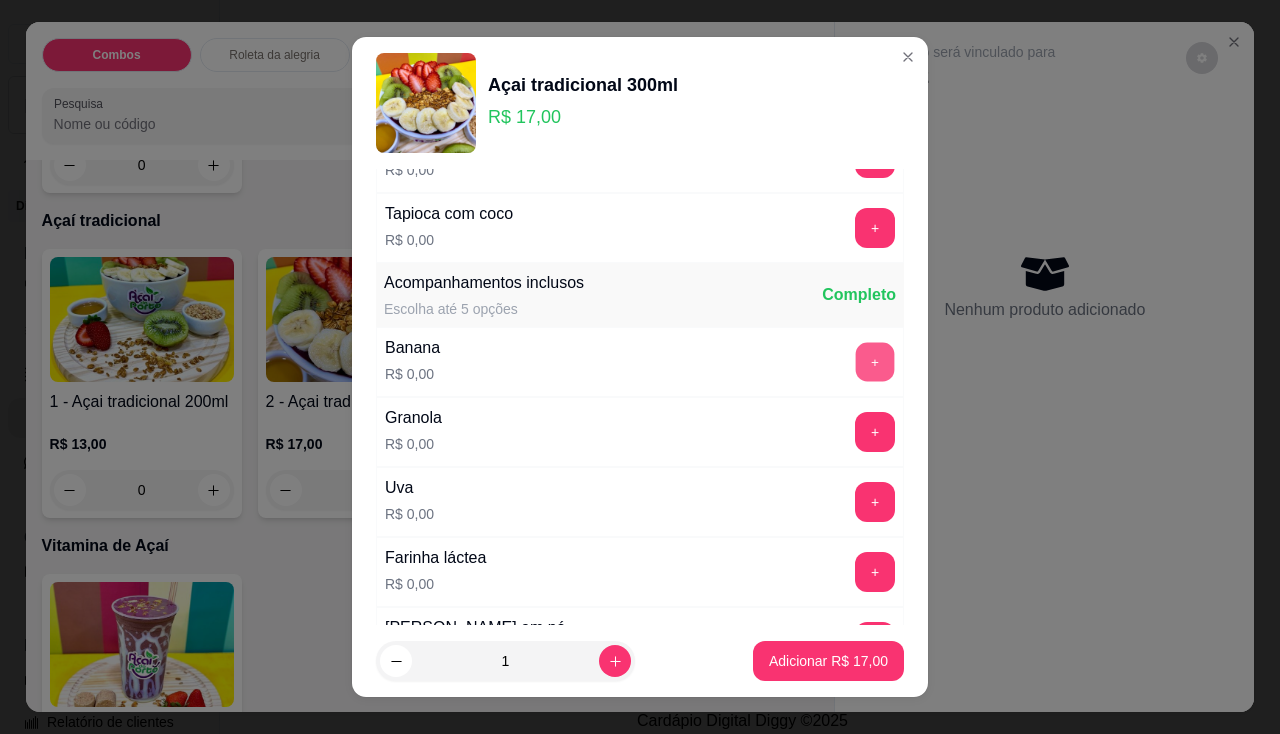 click on "+" at bounding box center [875, 361] 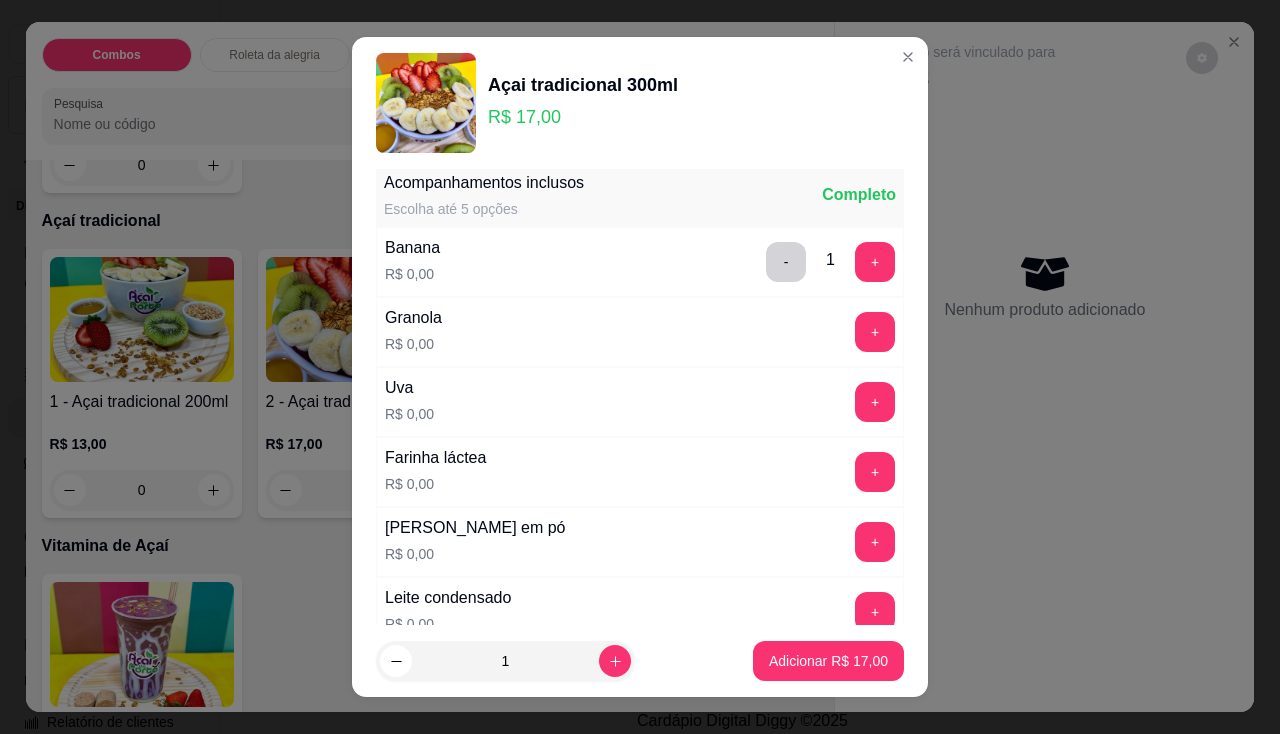 scroll, scrollTop: 600, scrollLeft: 0, axis: vertical 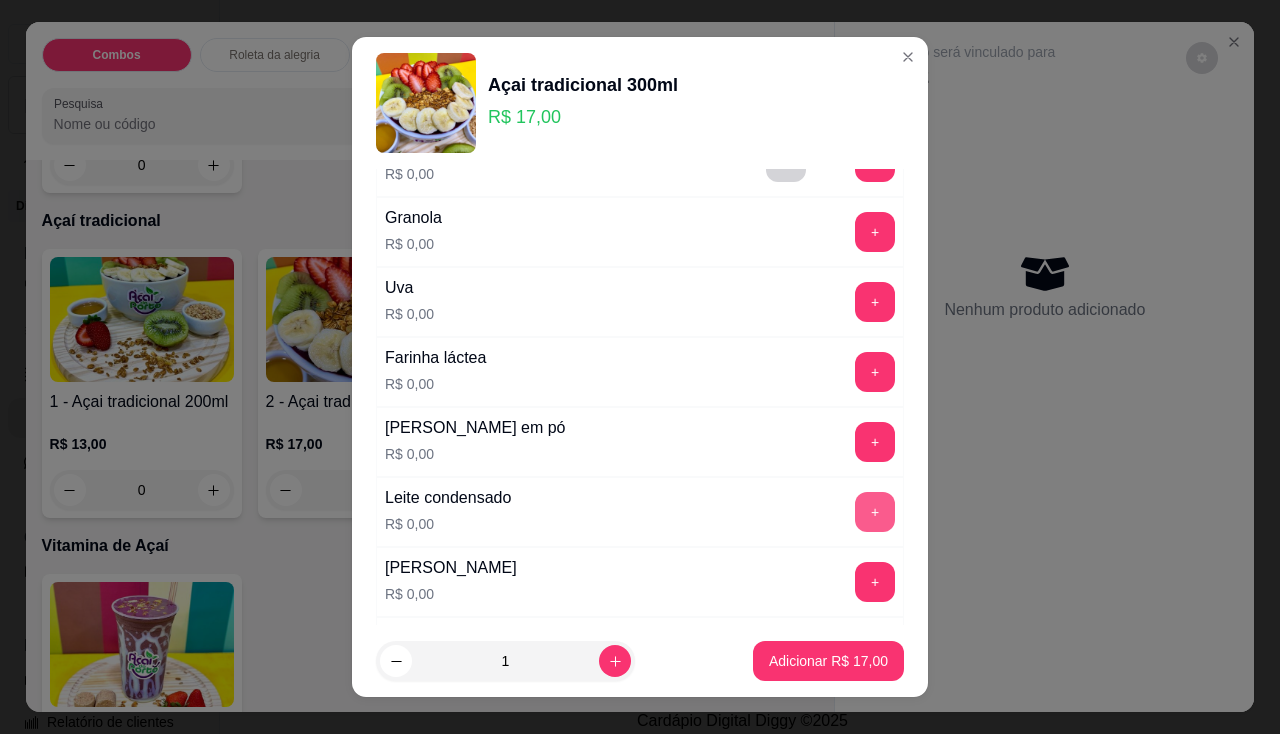click on "+" at bounding box center [875, 512] 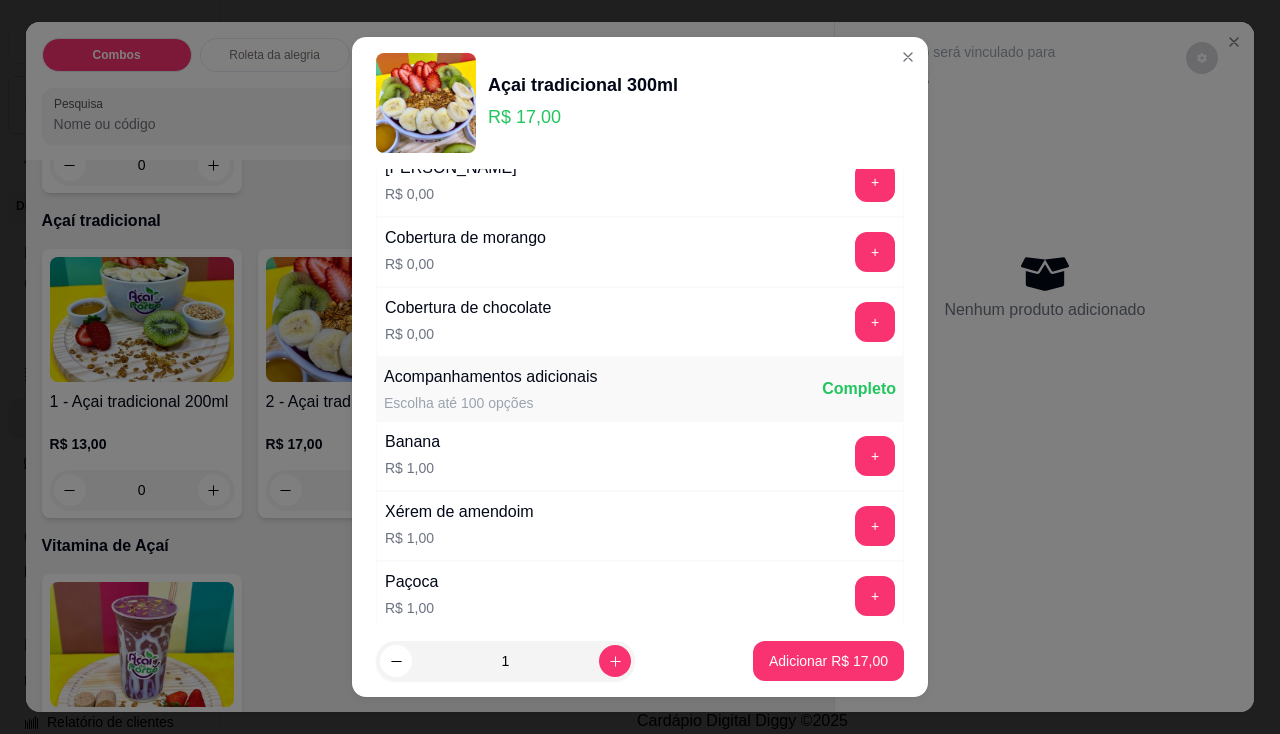 scroll, scrollTop: 1200, scrollLeft: 0, axis: vertical 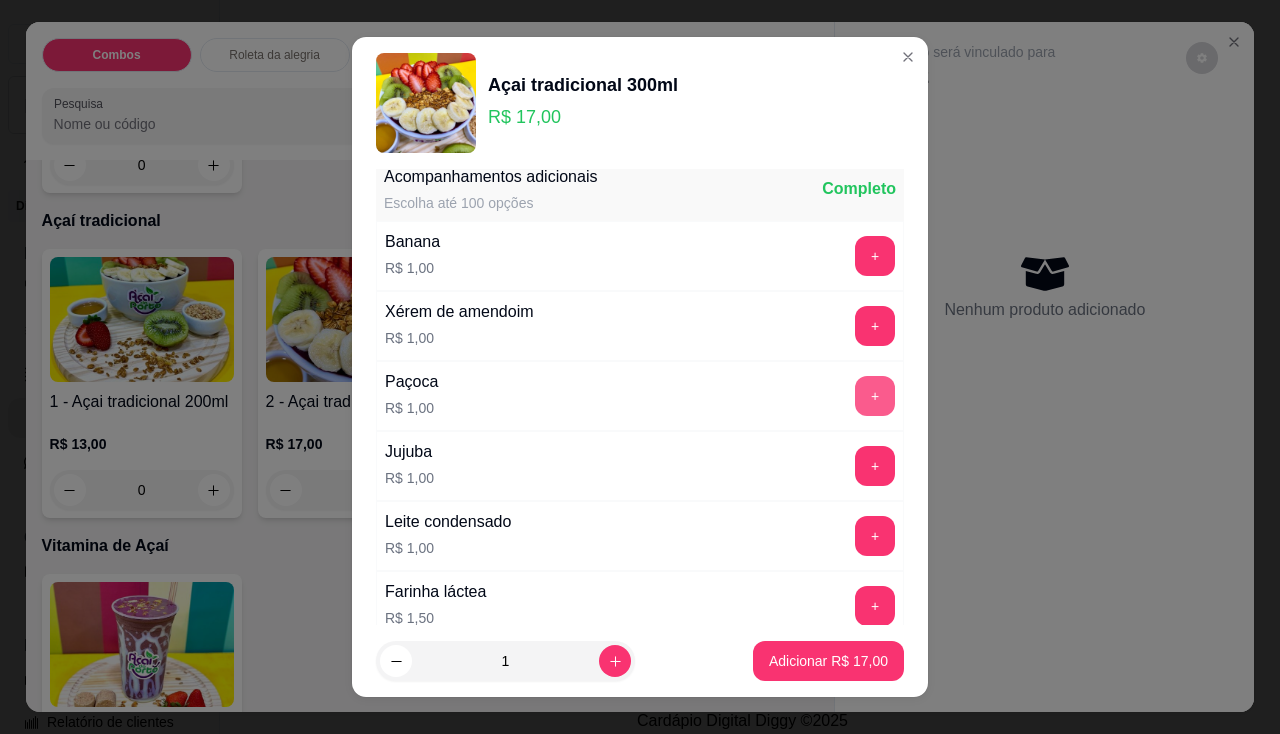 click on "+" at bounding box center (875, 396) 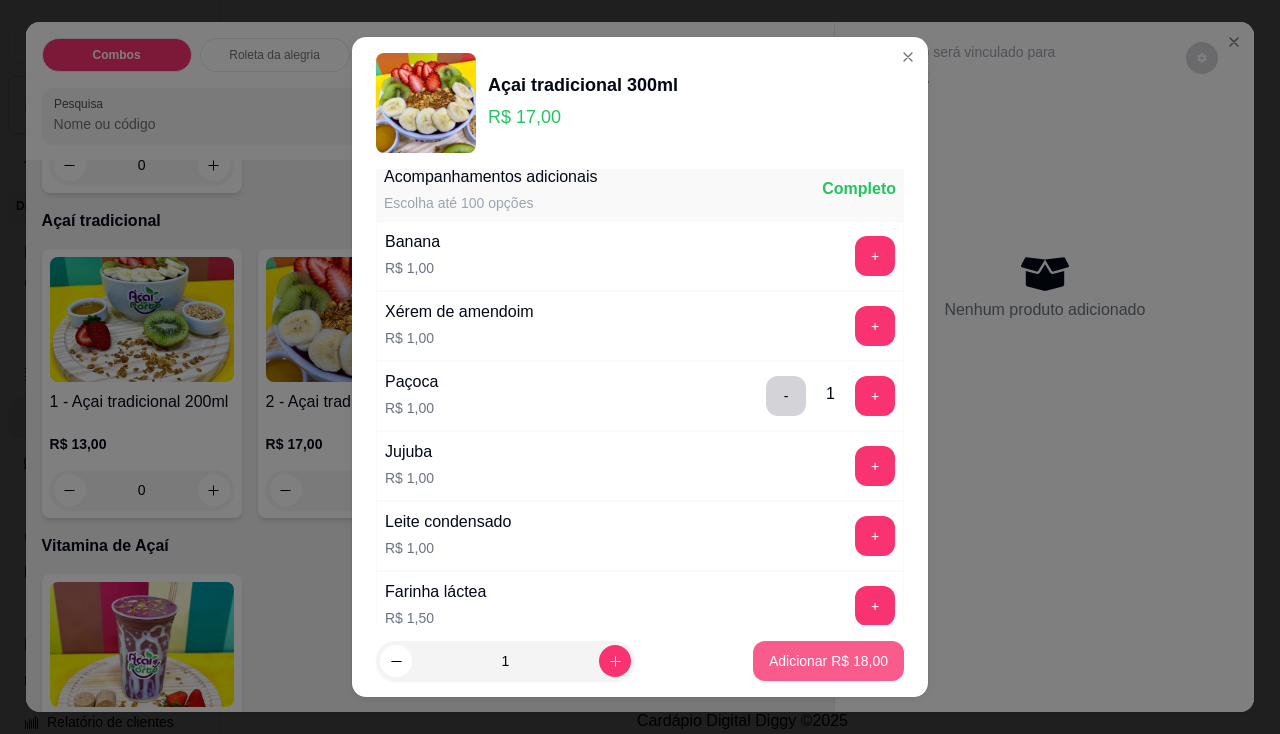 click on "Adicionar   R$ 18,00" at bounding box center (828, 661) 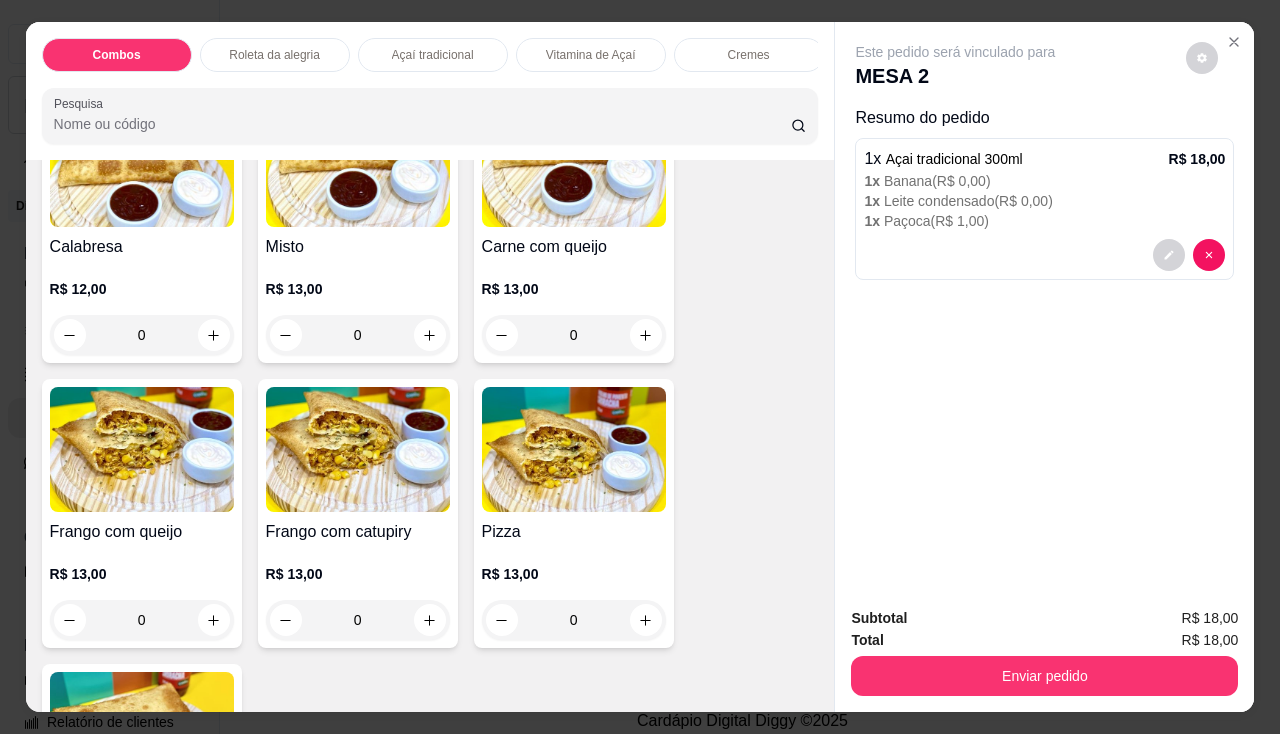 scroll, scrollTop: 2800, scrollLeft: 0, axis: vertical 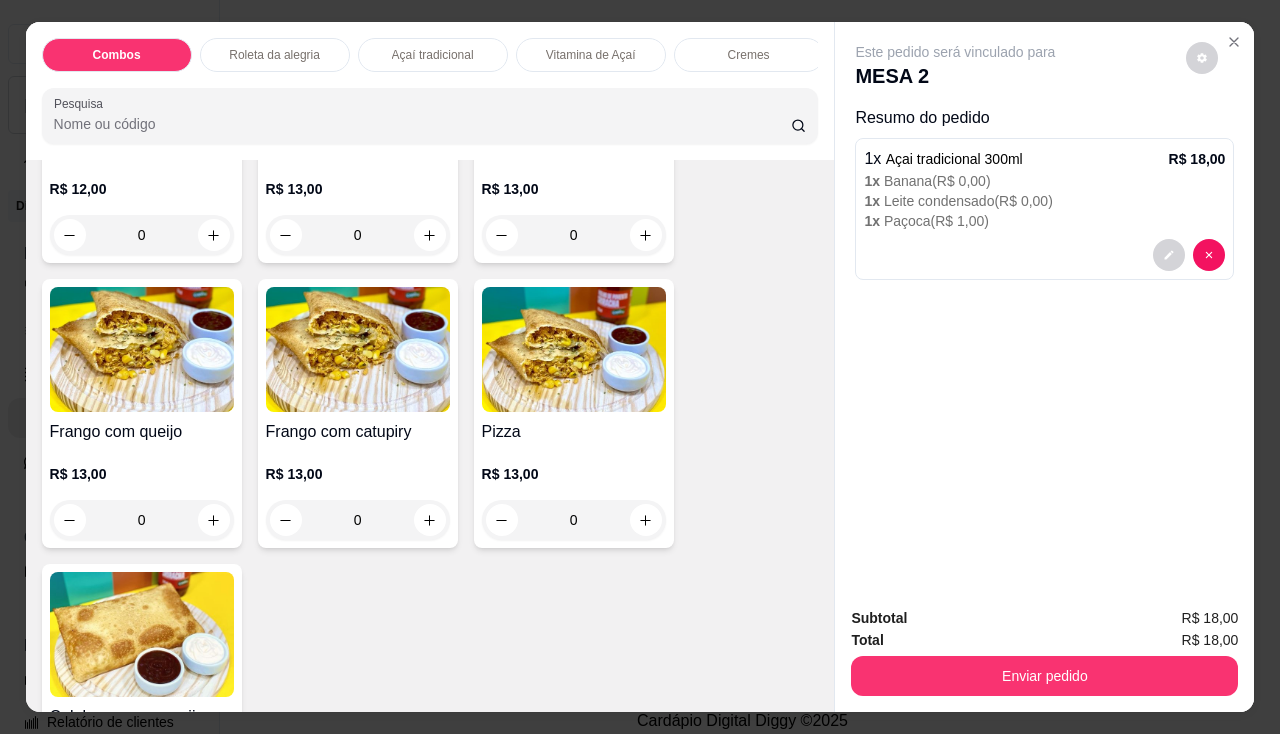 click on "0" at bounding box center [358, 520] 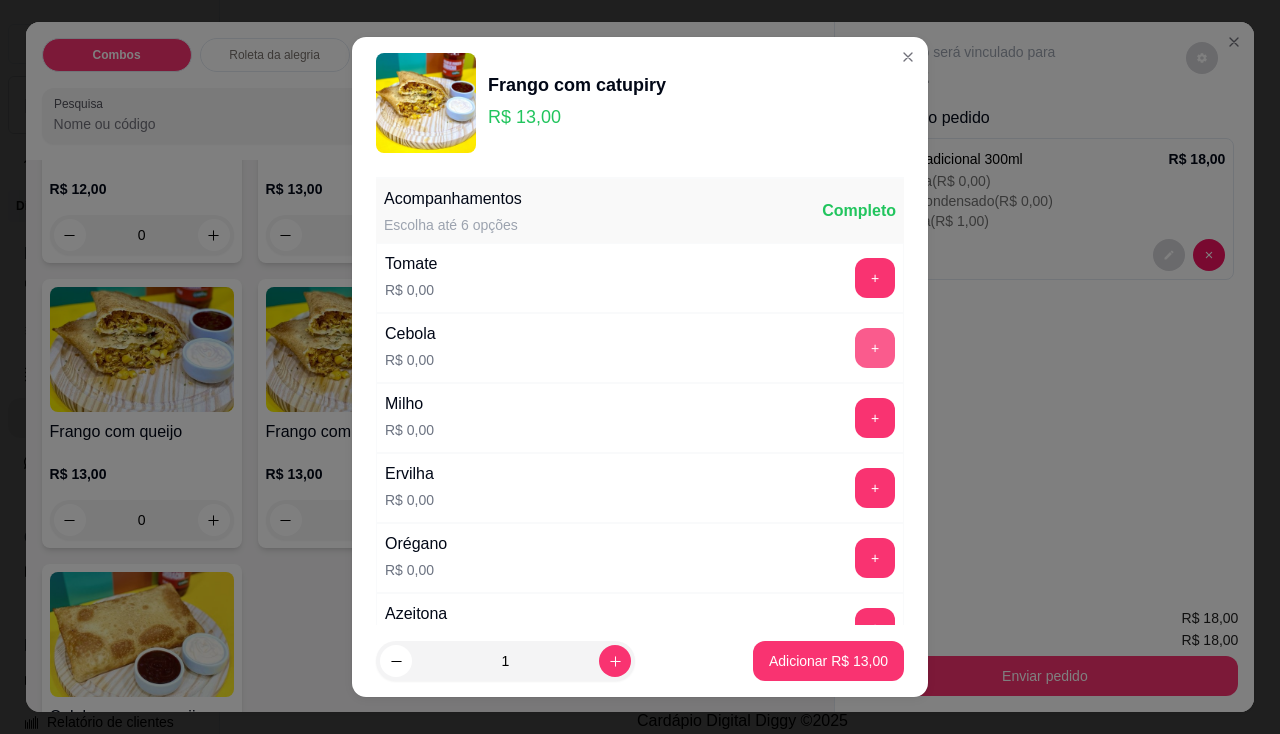 click on "+" at bounding box center (875, 348) 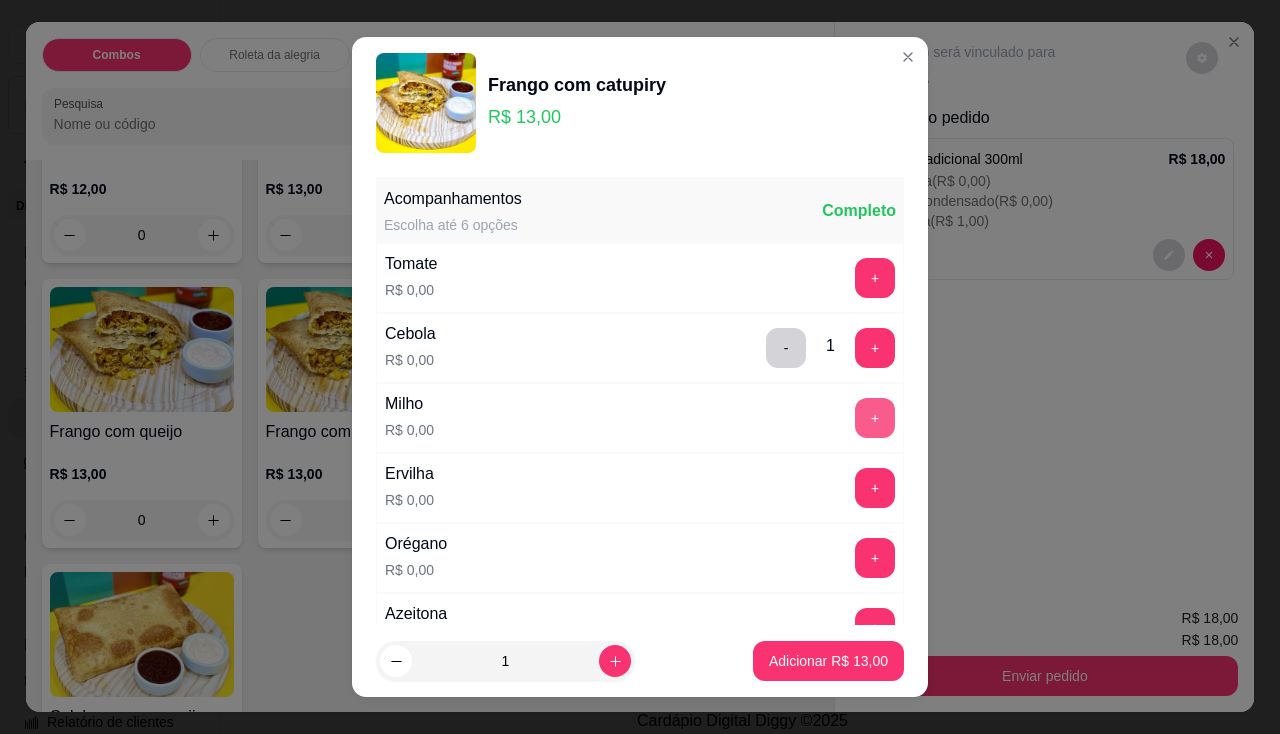 click on "+" at bounding box center (875, 418) 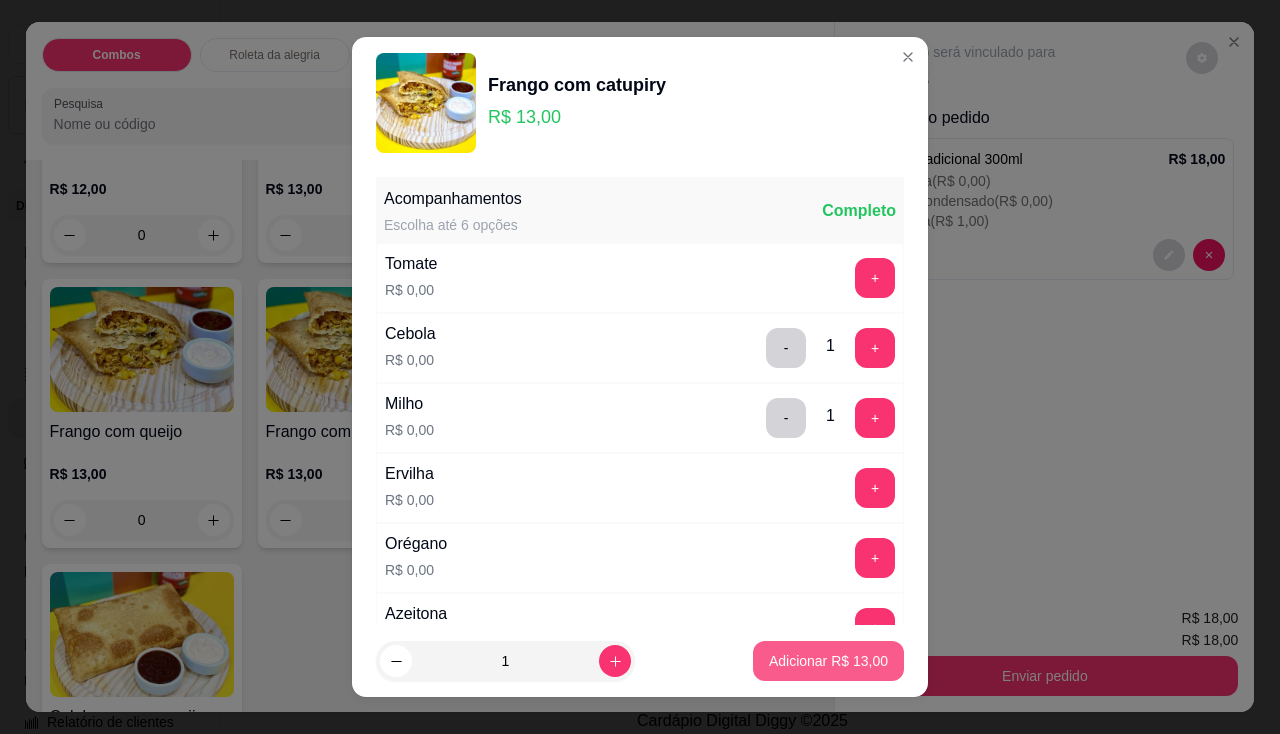 click on "Adicionar   R$ 13,00" at bounding box center (828, 661) 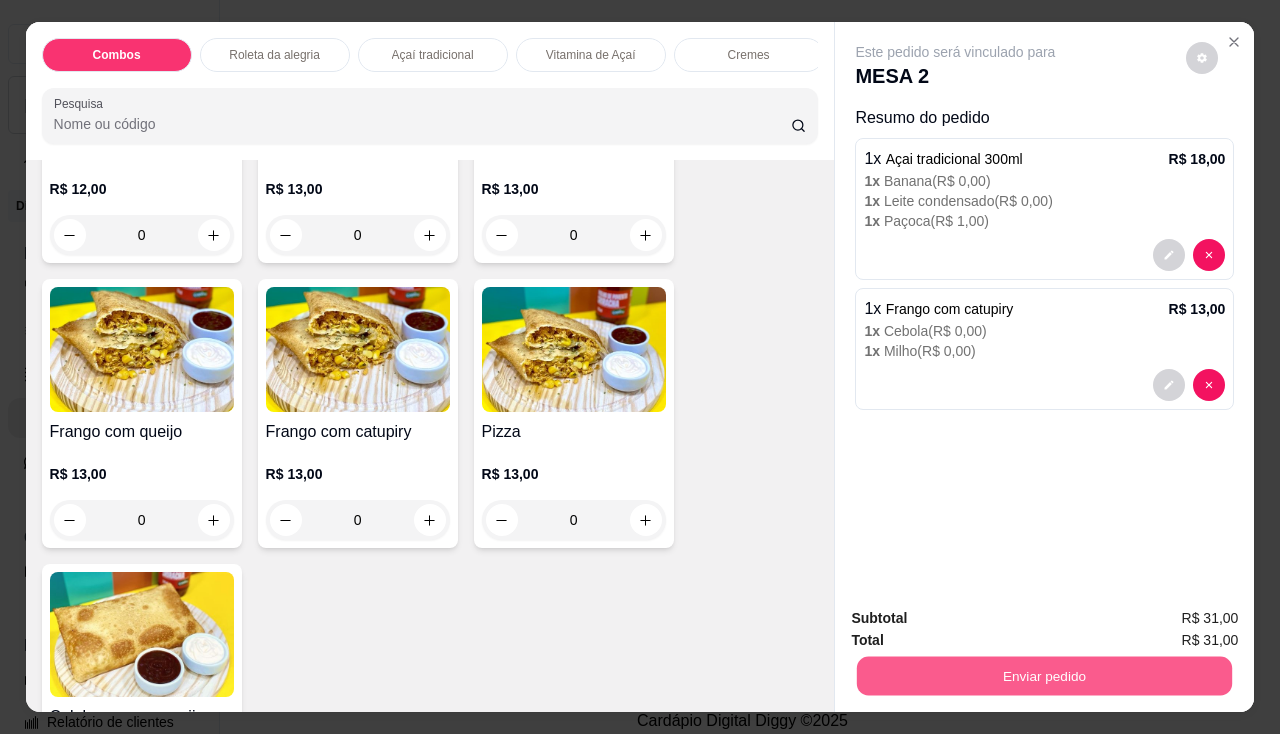 click on "Enviar pedido" at bounding box center [1044, 676] 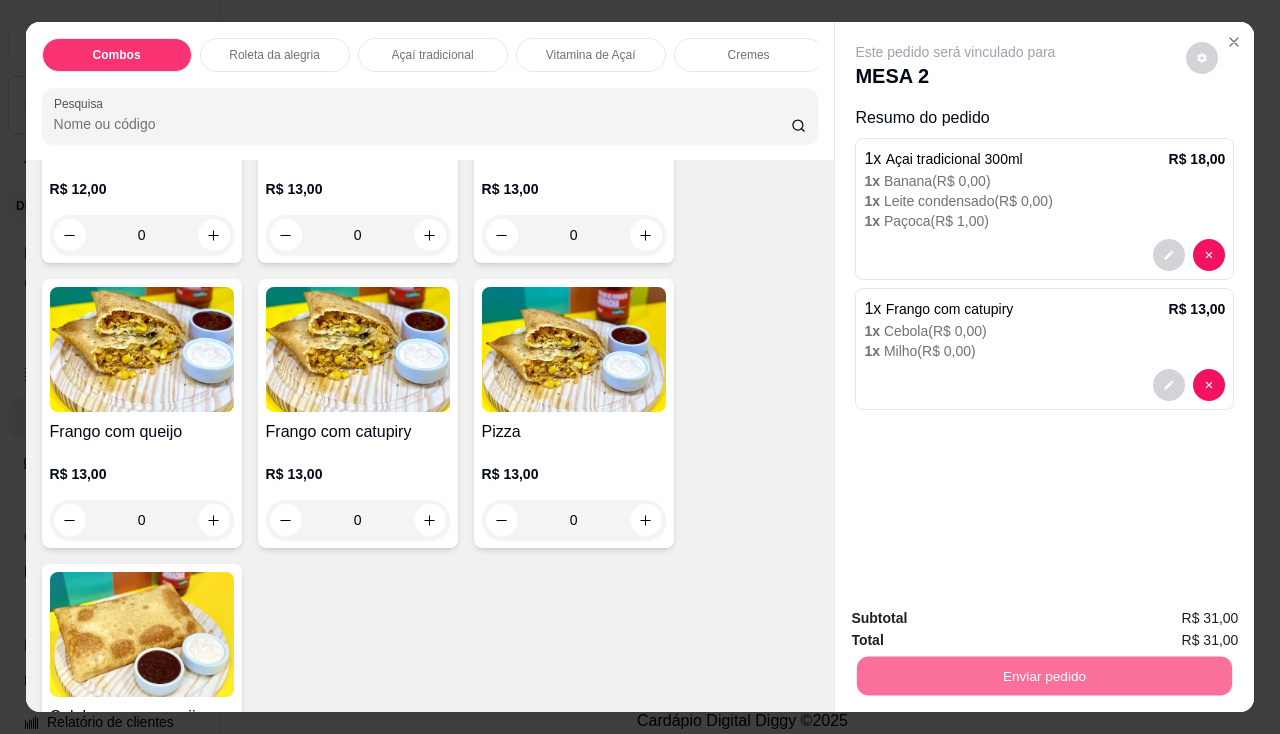 click on "Não registrar e enviar pedido" at bounding box center (979, 620) 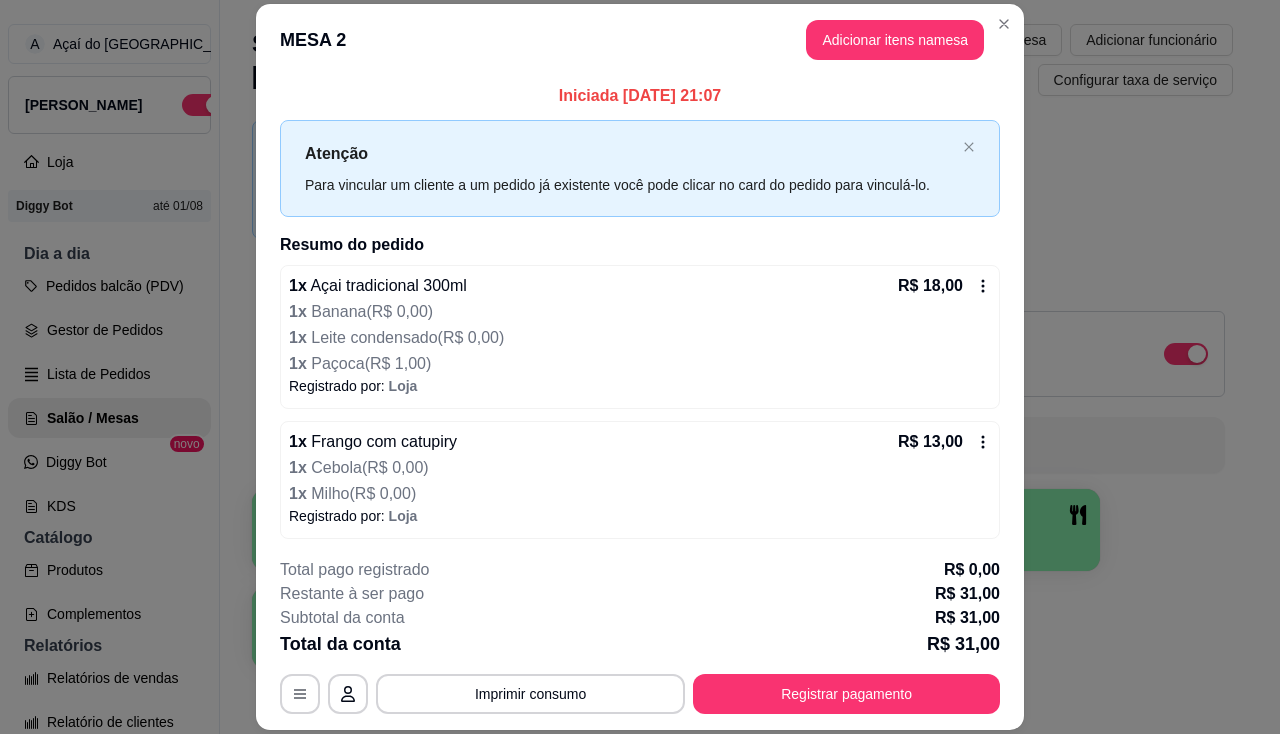 click on "Imprimir consumo" at bounding box center [530, 694] 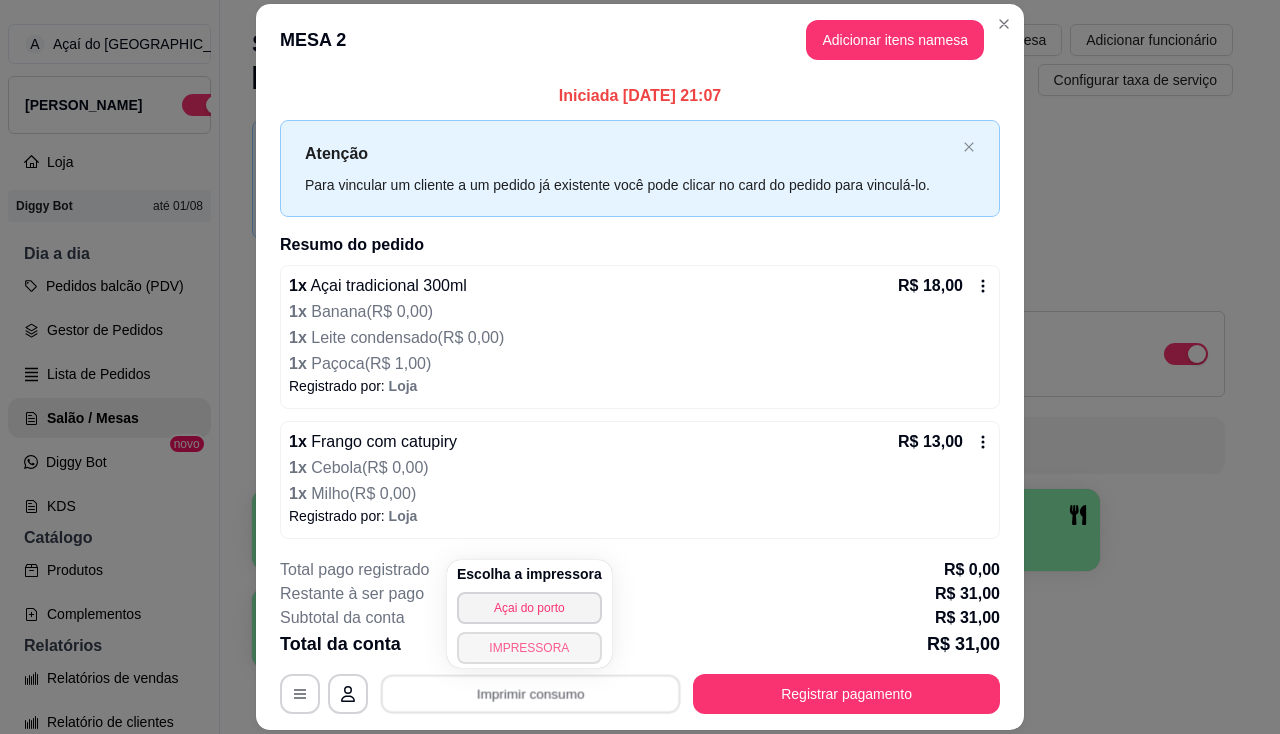 click on "IMPRESSORA" at bounding box center [529, 648] 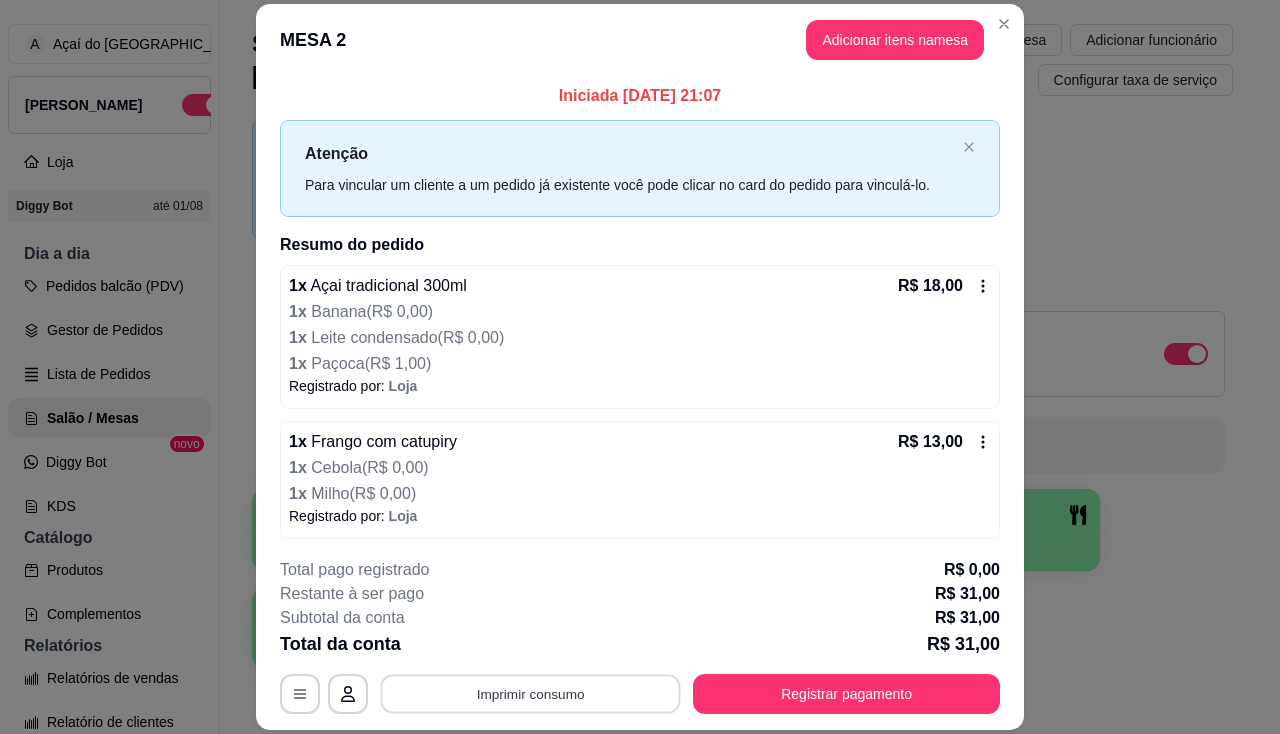 click on "Imprimir consumo" at bounding box center (531, 694) 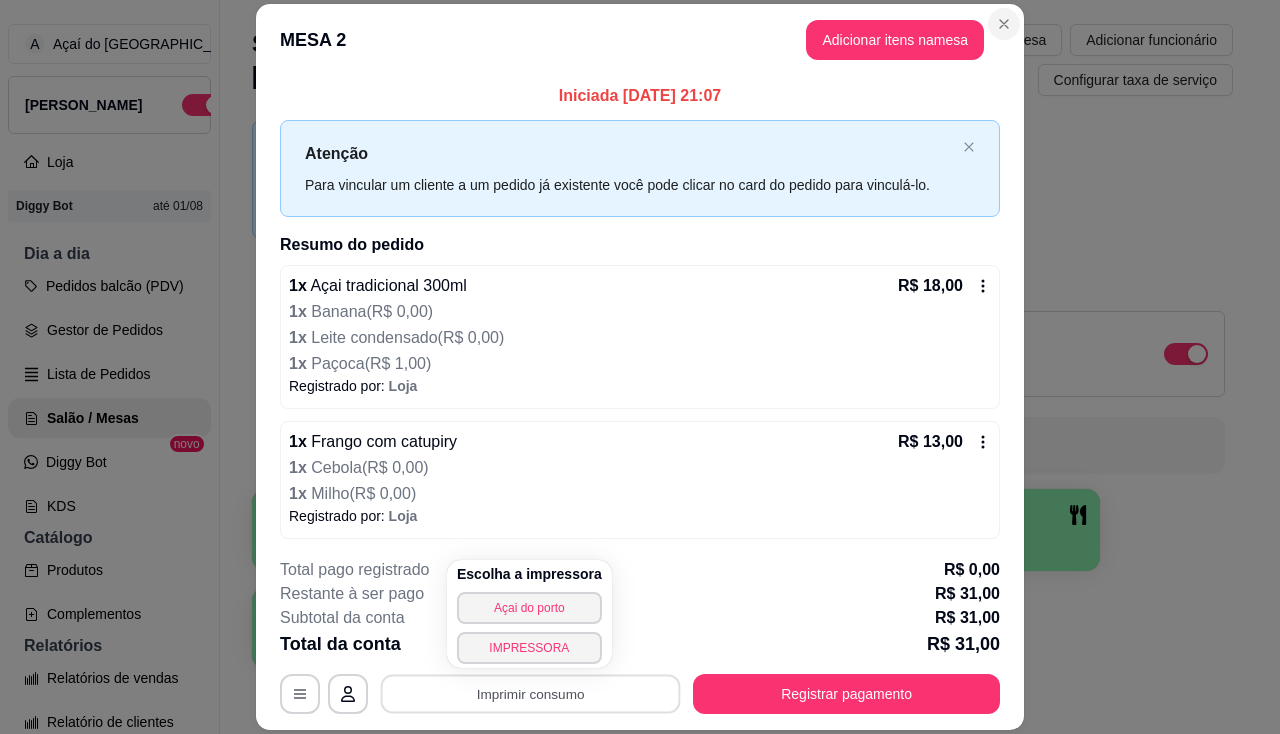 click at bounding box center [1004, 24] 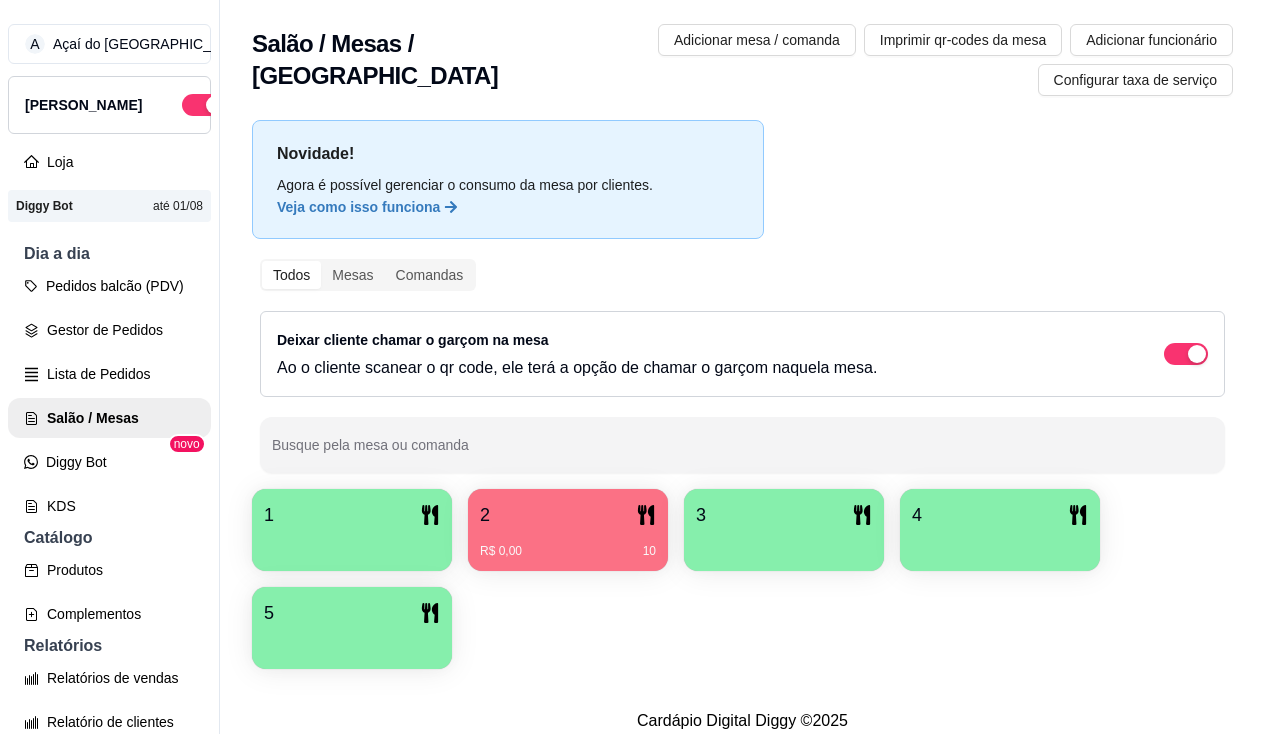 click at bounding box center [784, 544] 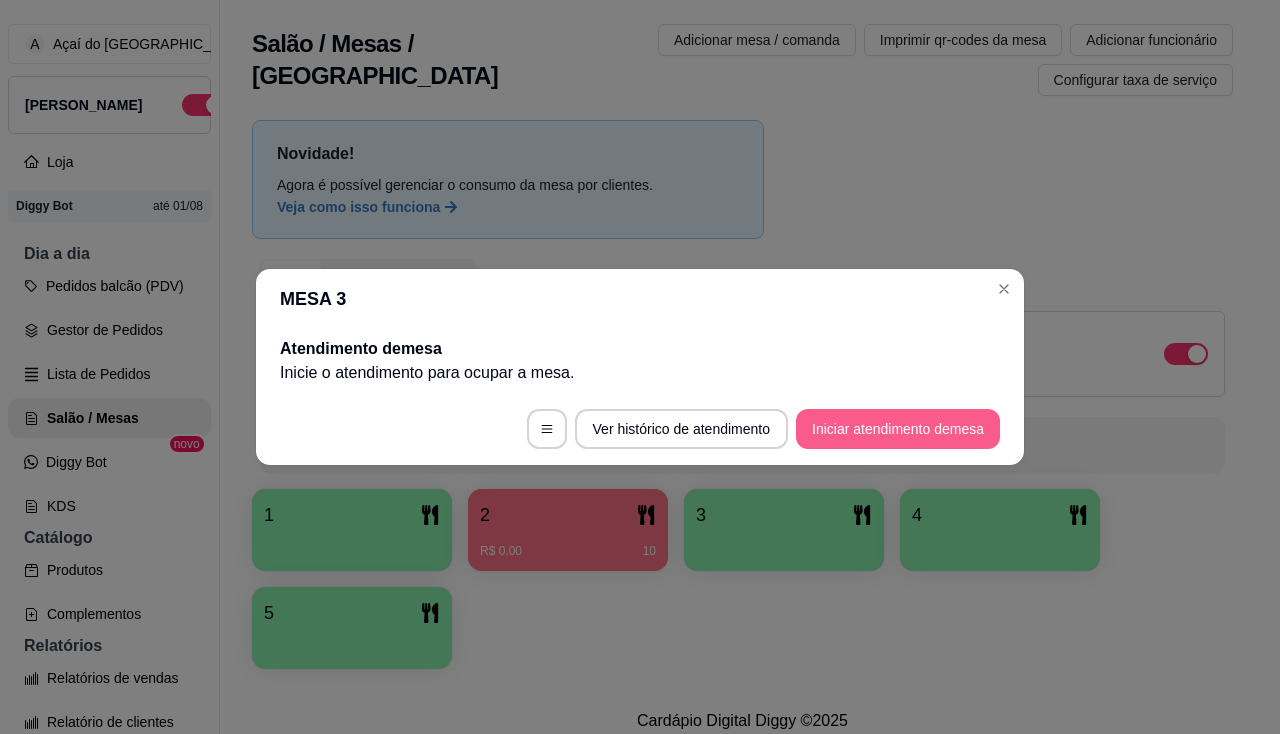 click on "Iniciar atendimento de  mesa" at bounding box center [898, 429] 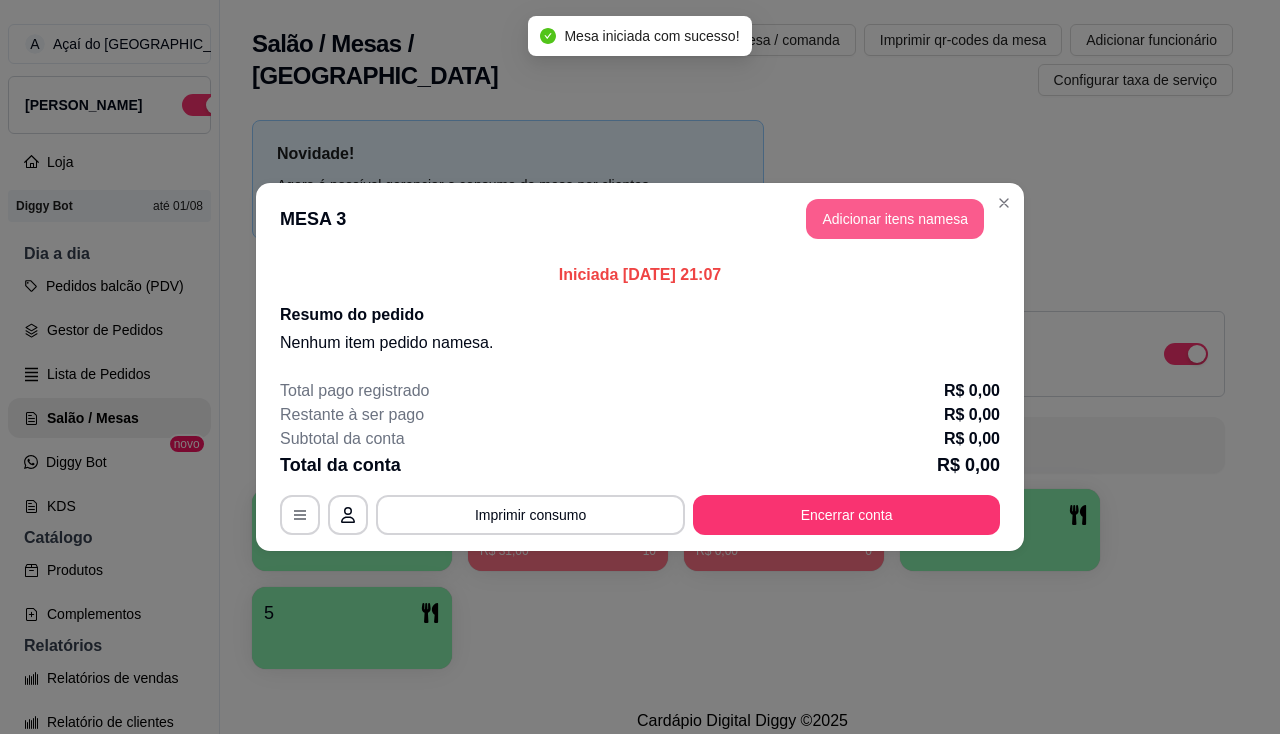 click on "Adicionar itens na  mesa" at bounding box center [895, 219] 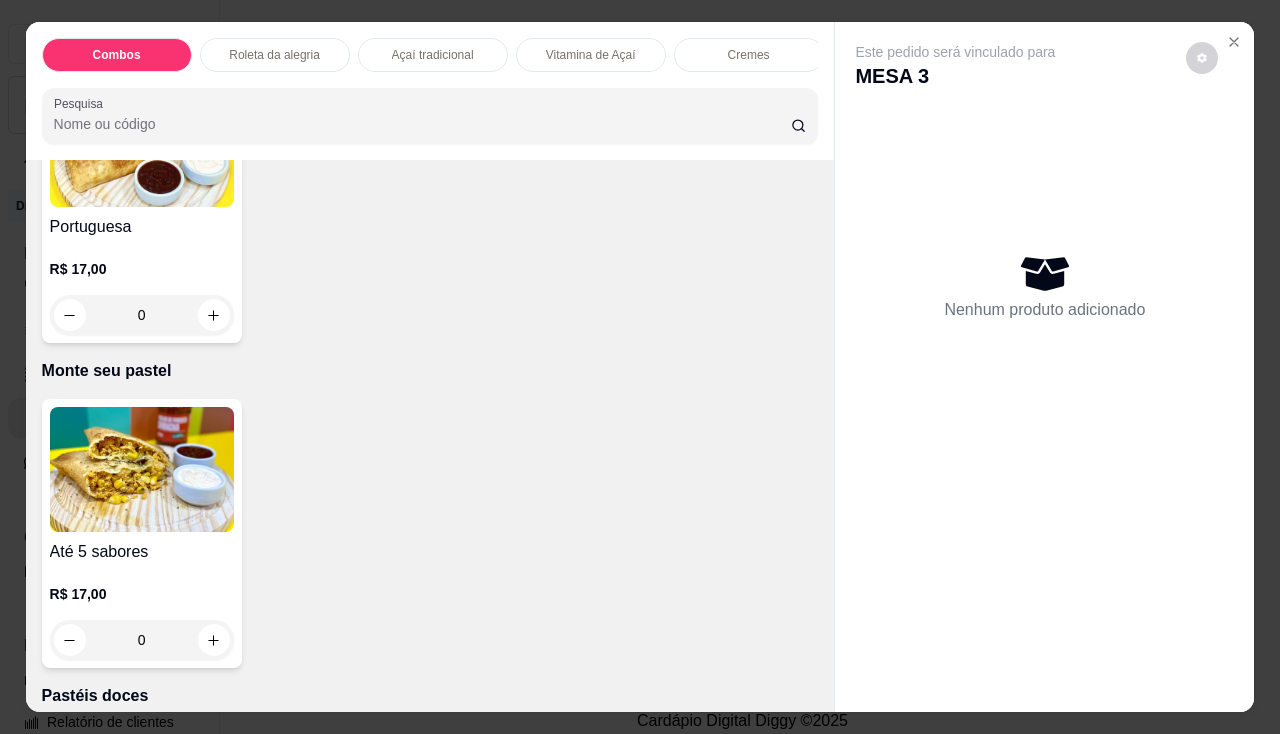 scroll, scrollTop: 4100, scrollLeft: 0, axis: vertical 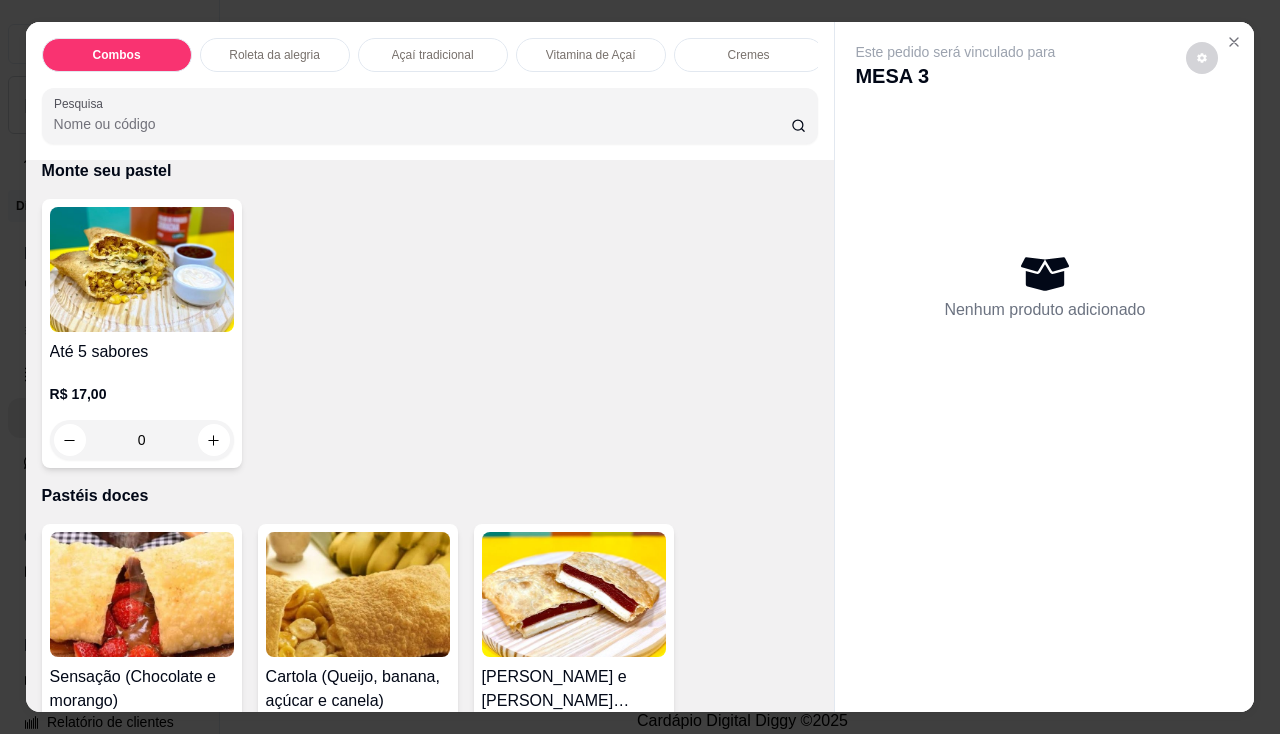 click on "0" at bounding box center (142, 440) 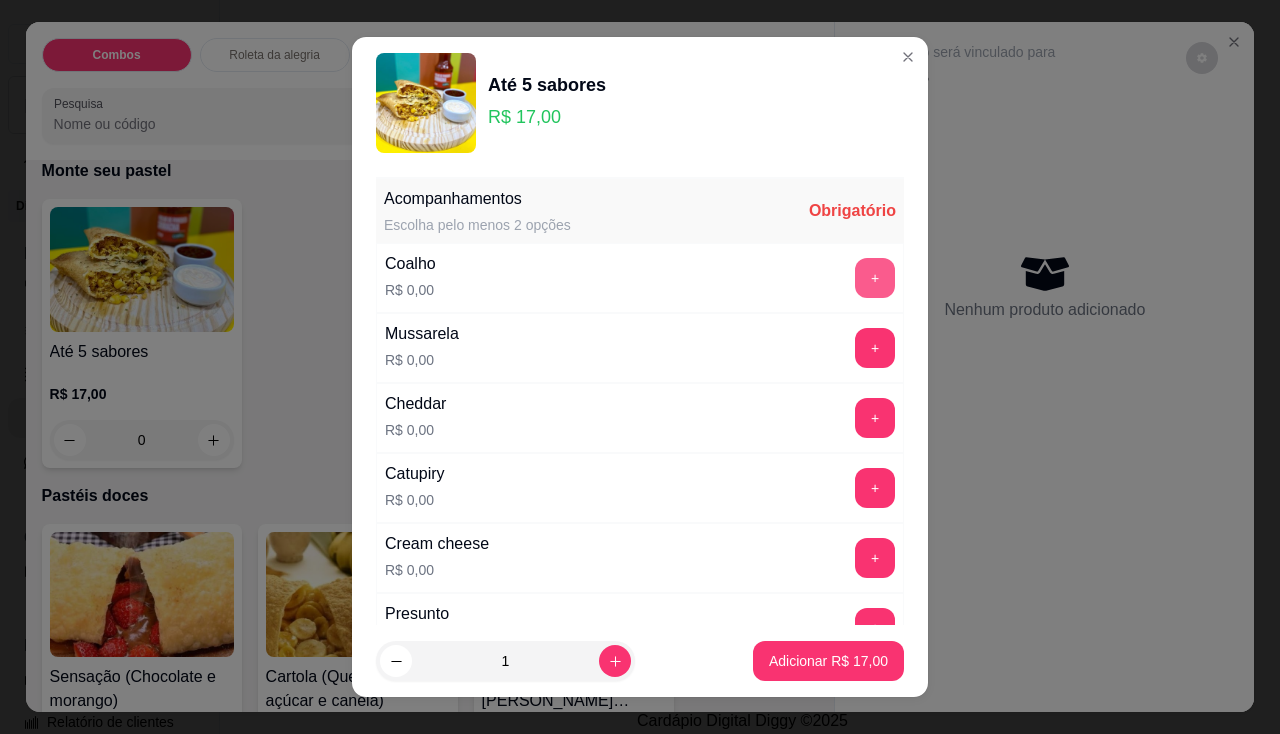 click on "+" at bounding box center [875, 278] 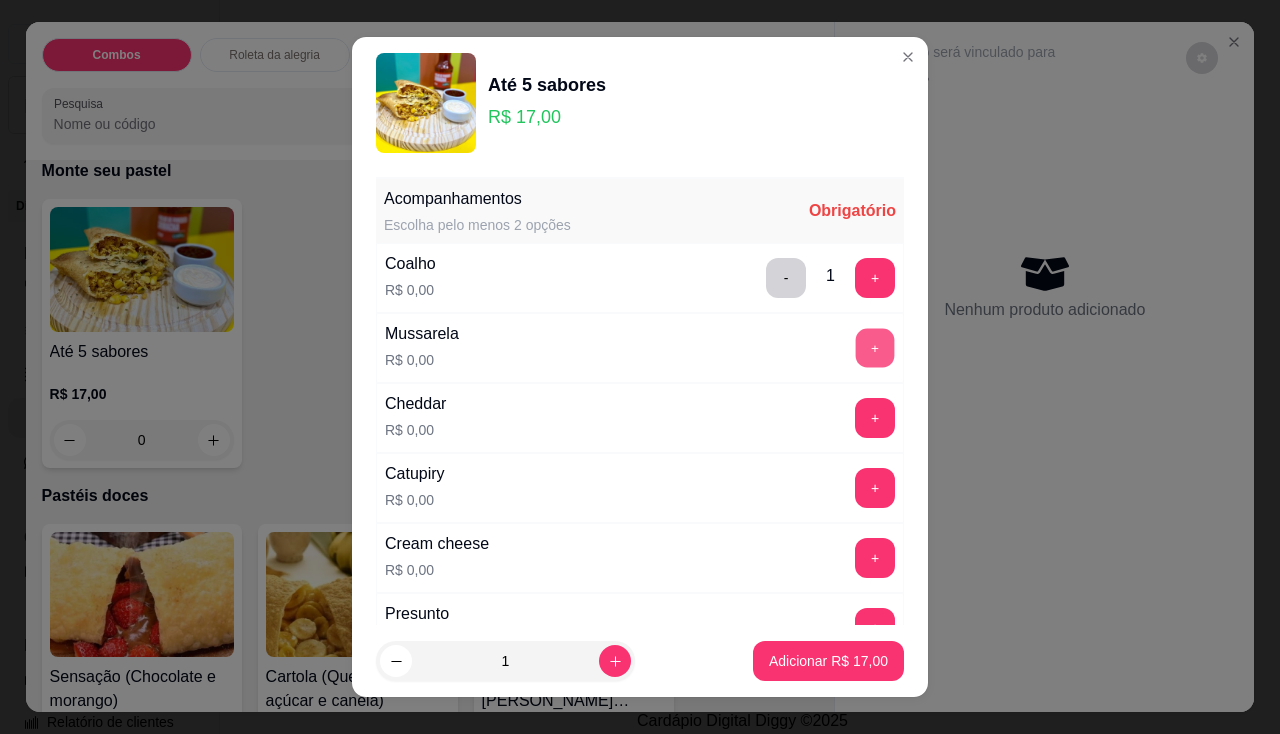 click on "+" at bounding box center (875, 347) 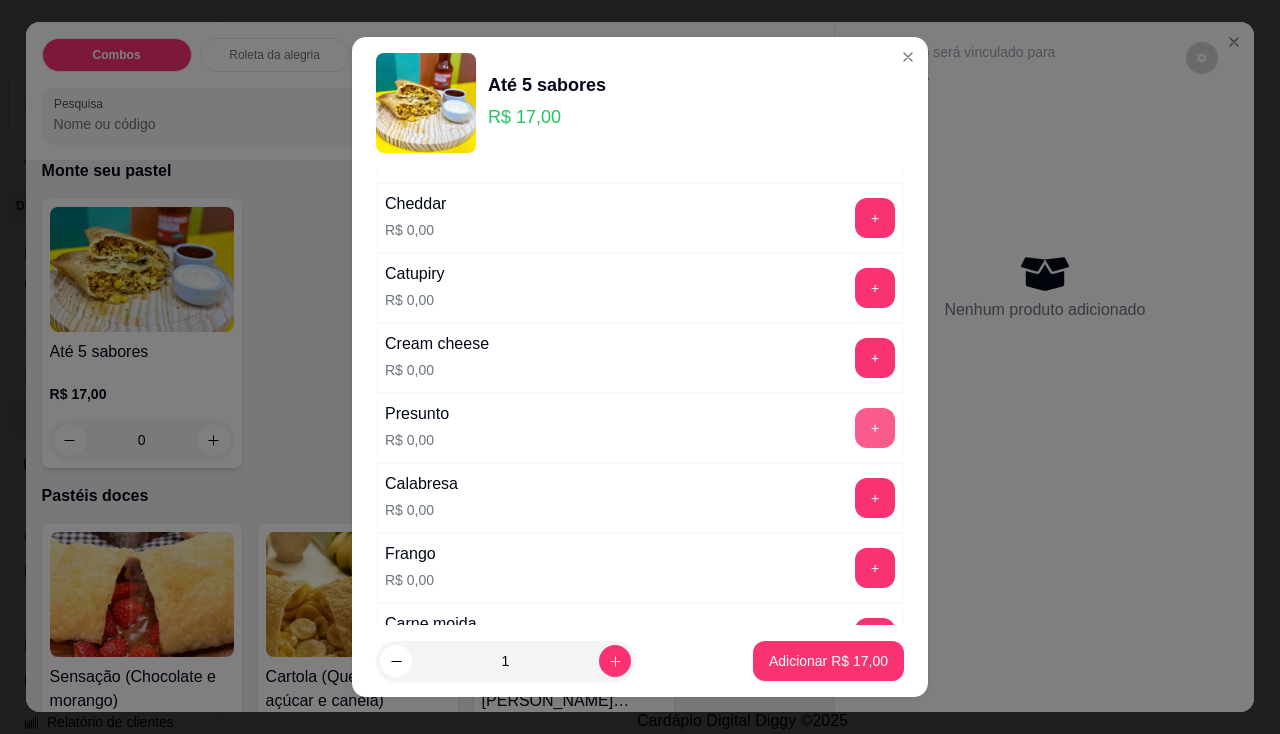 scroll, scrollTop: 300, scrollLeft: 0, axis: vertical 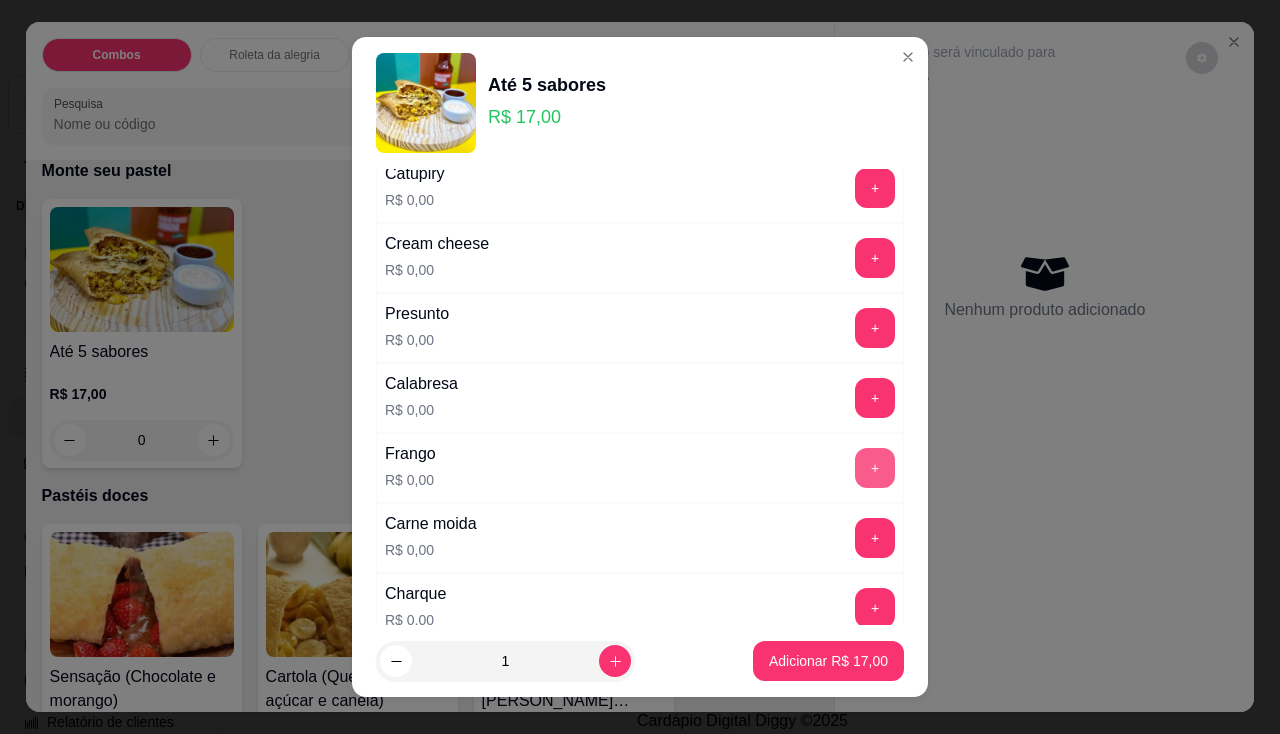 click on "+" at bounding box center (875, 468) 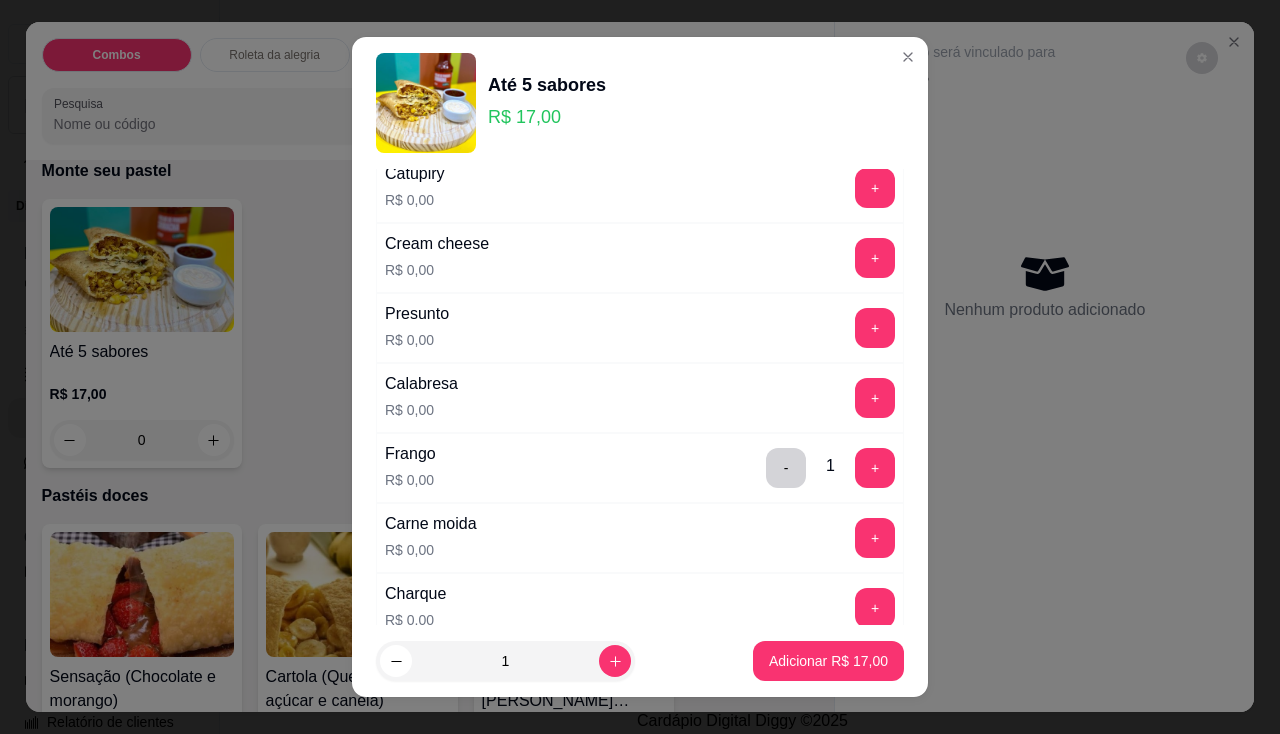 click on "Carne moida R$ 0,00 +" at bounding box center [640, 538] 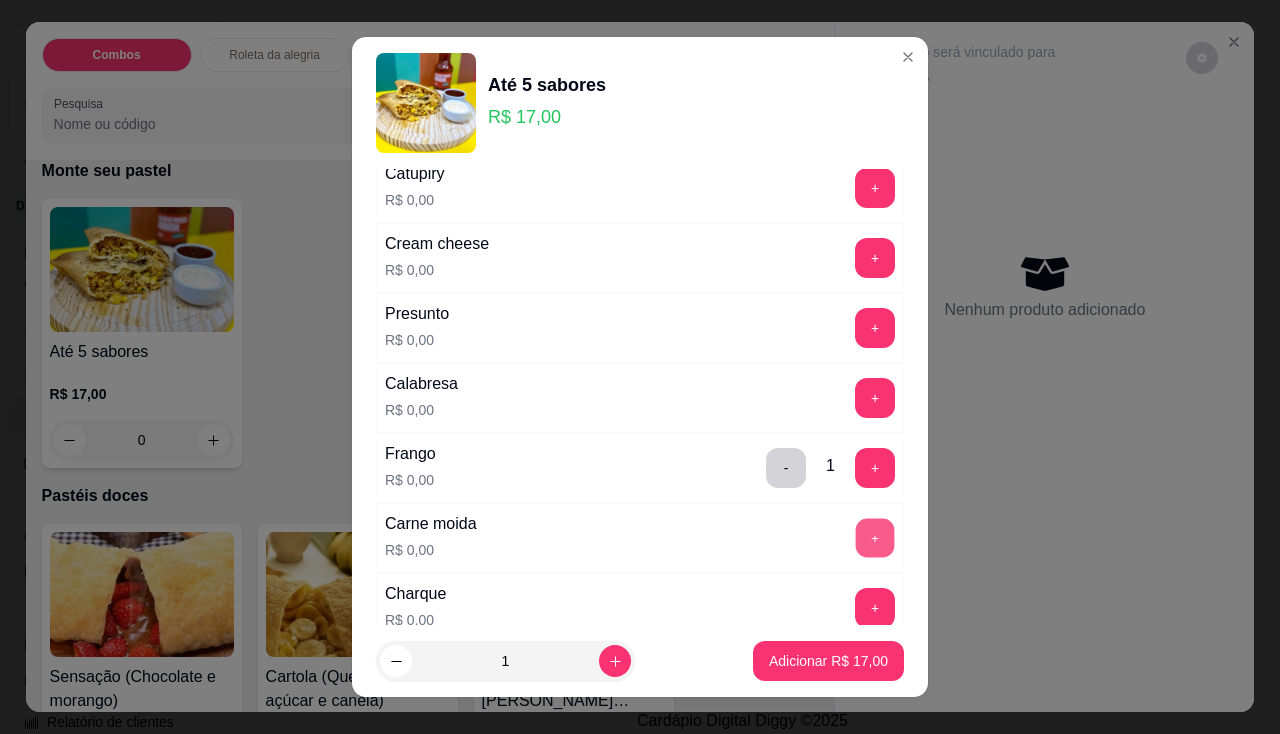 click on "+" at bounding box center [875, 537] 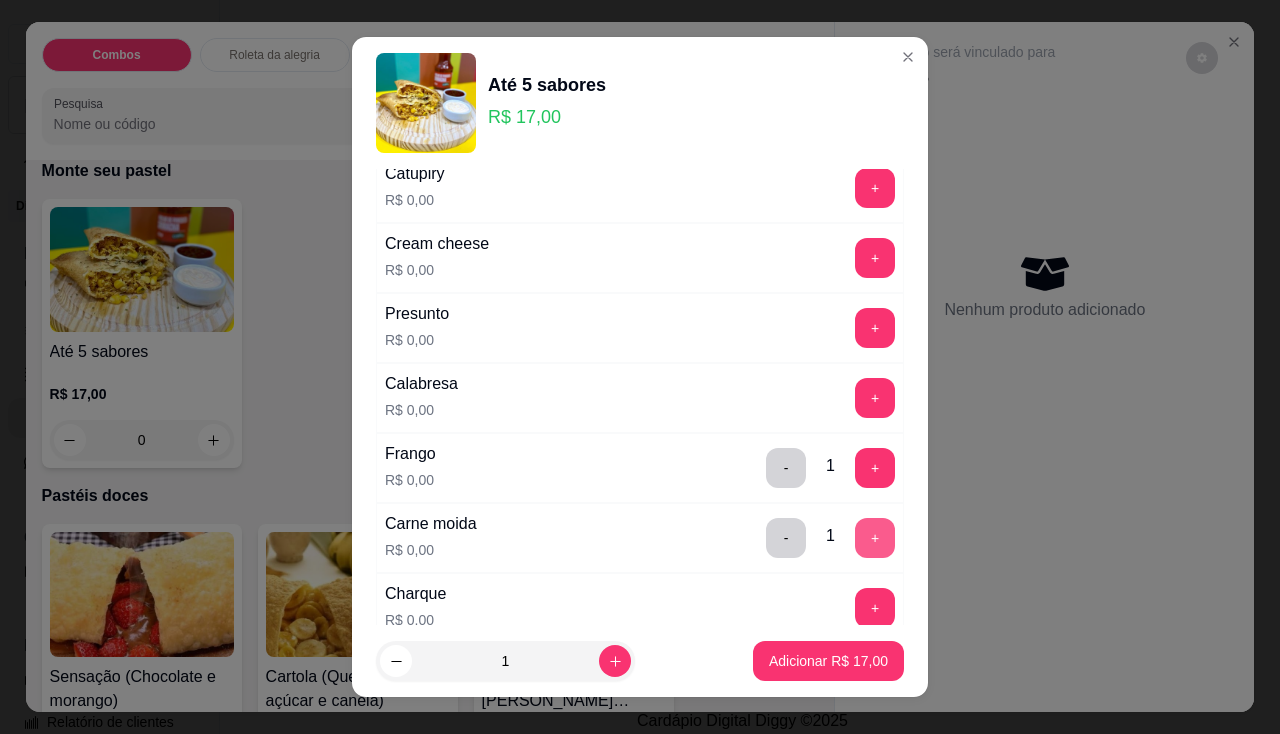 scroll, scrollTop: 500, scrollLeft: 0, axis: vertical 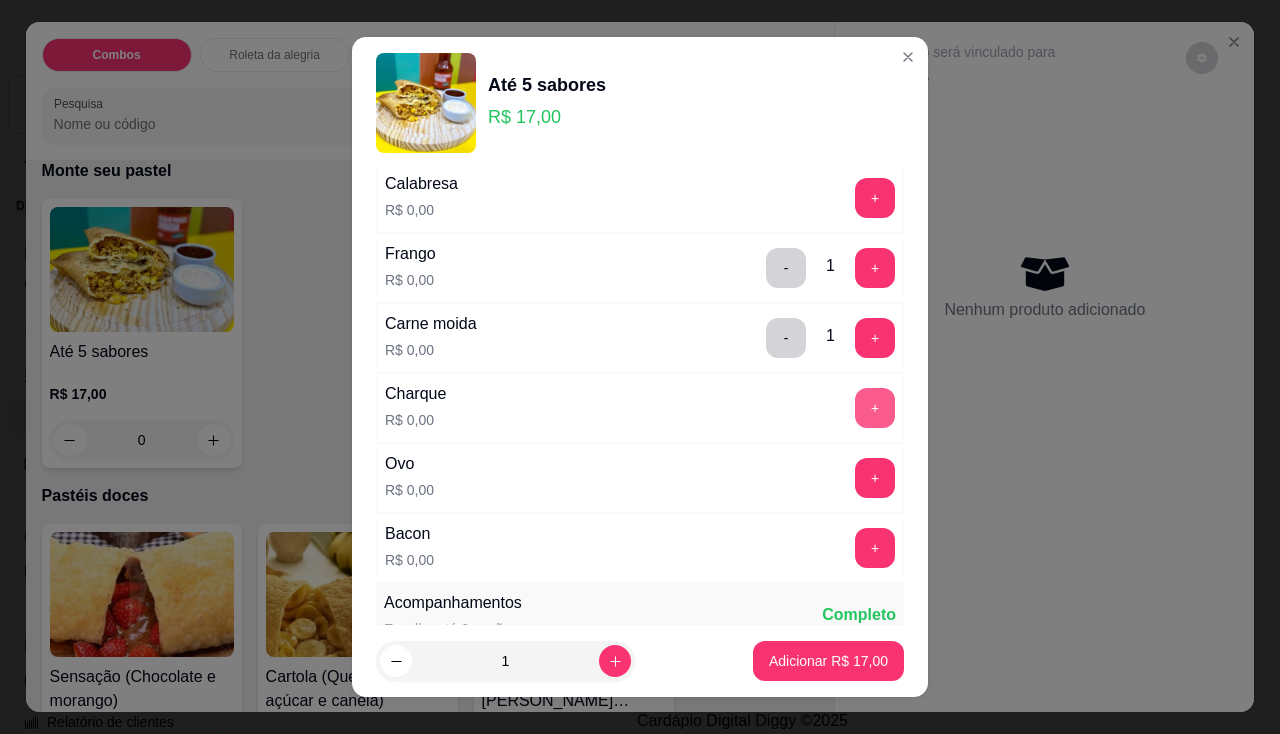click on "+" at bounding box center [875, 408] 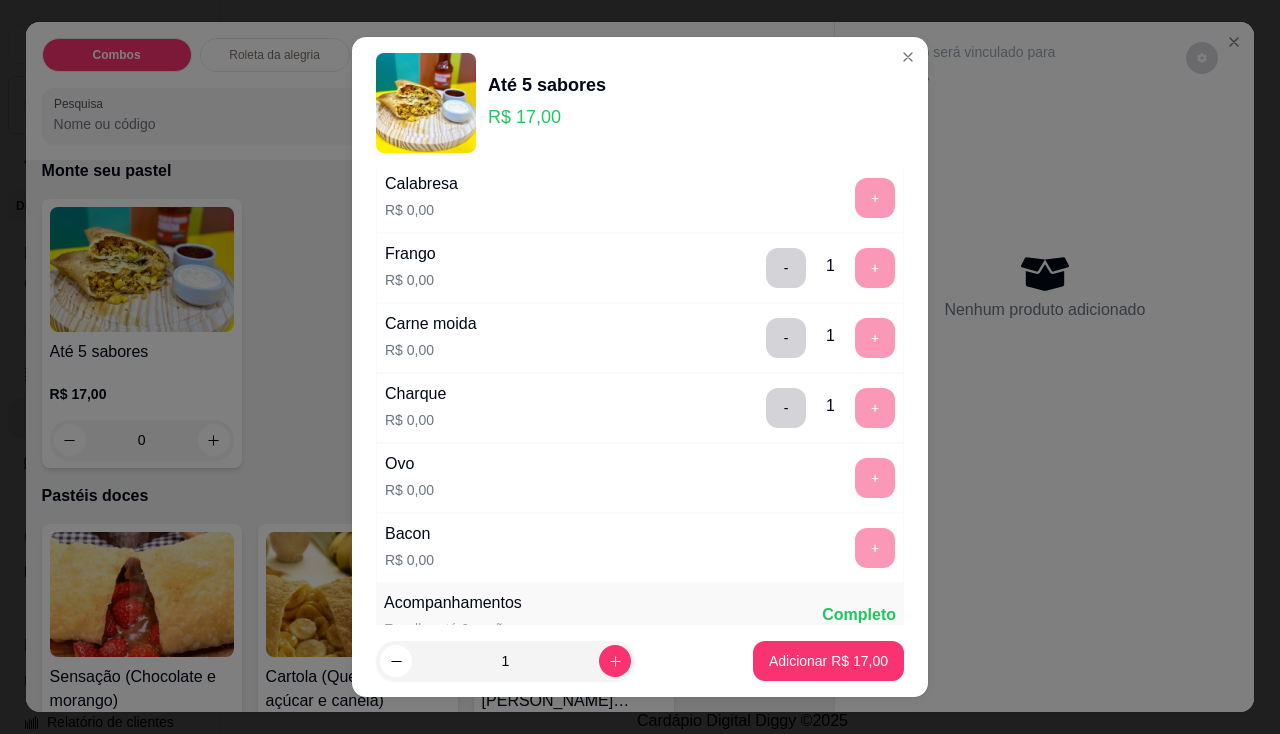 scroll, scrollTop: 700, scrollLeft: 0, axis: vertical 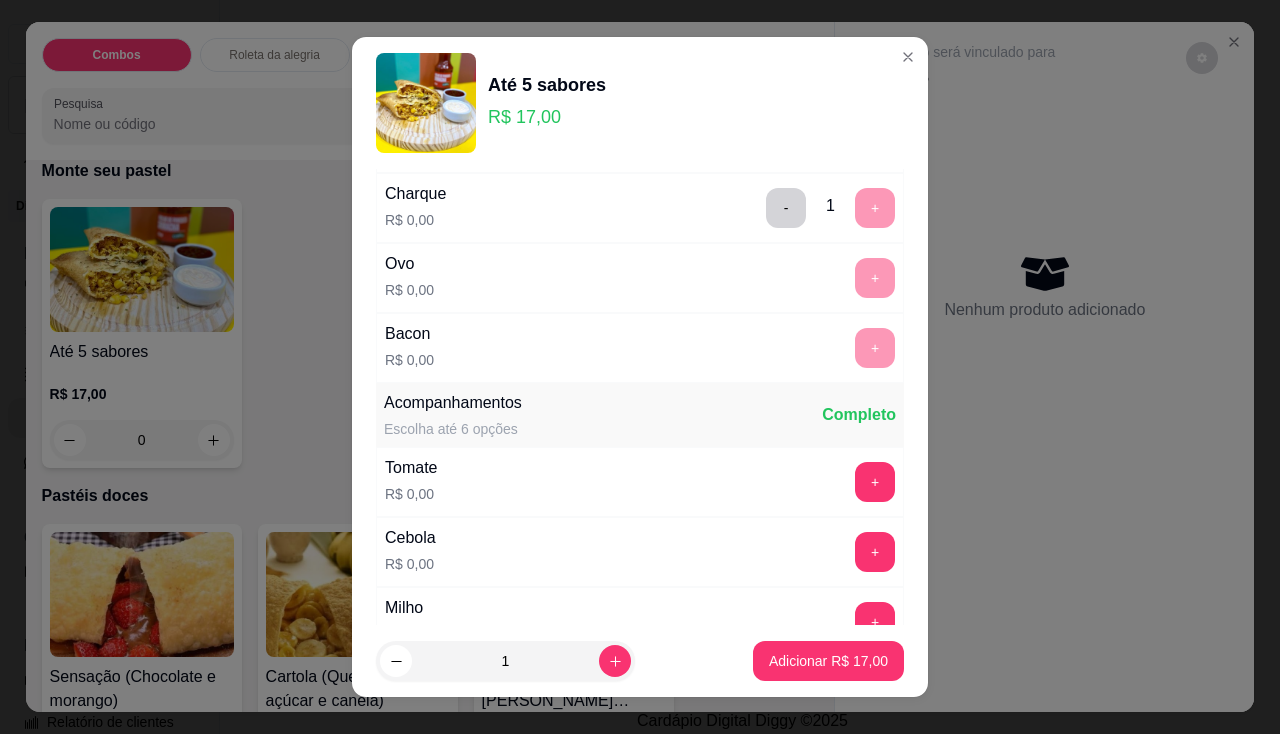 click on "Tomate R$ 0,00 +" at bounding box center (640, 482) 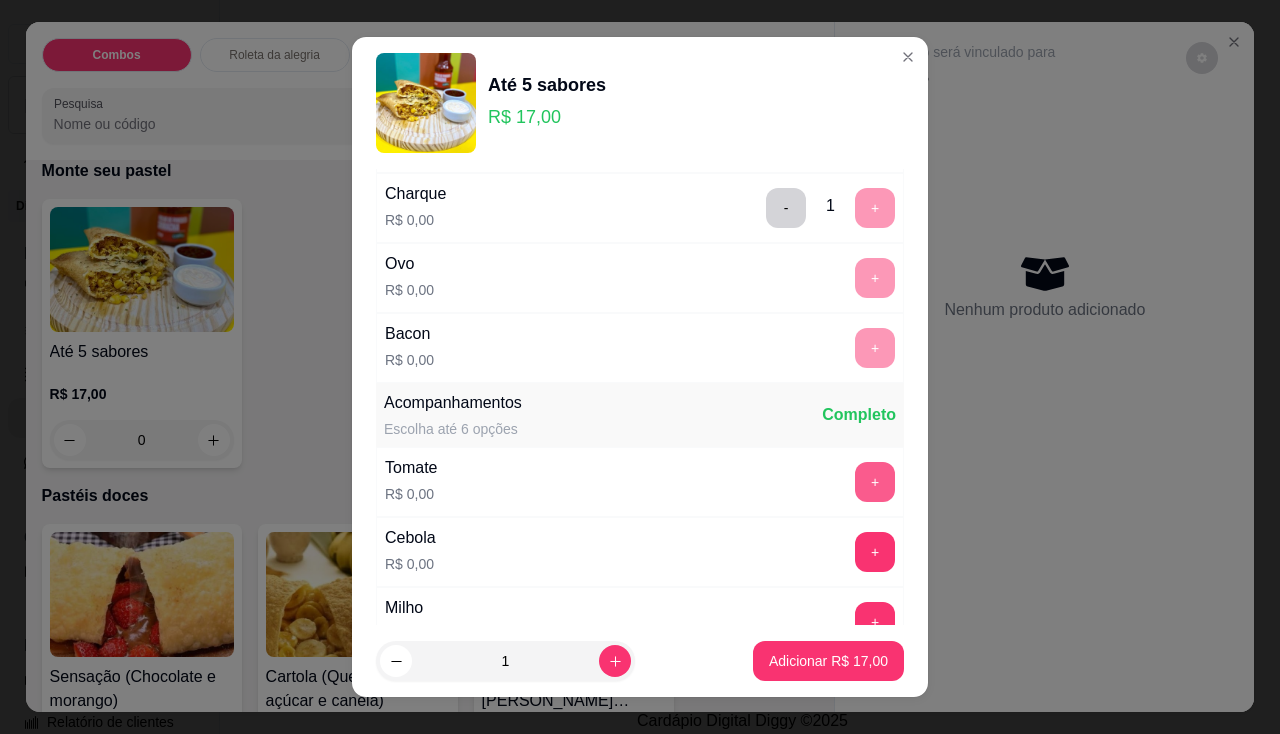 click on "+" at bounding box center [875, 482] 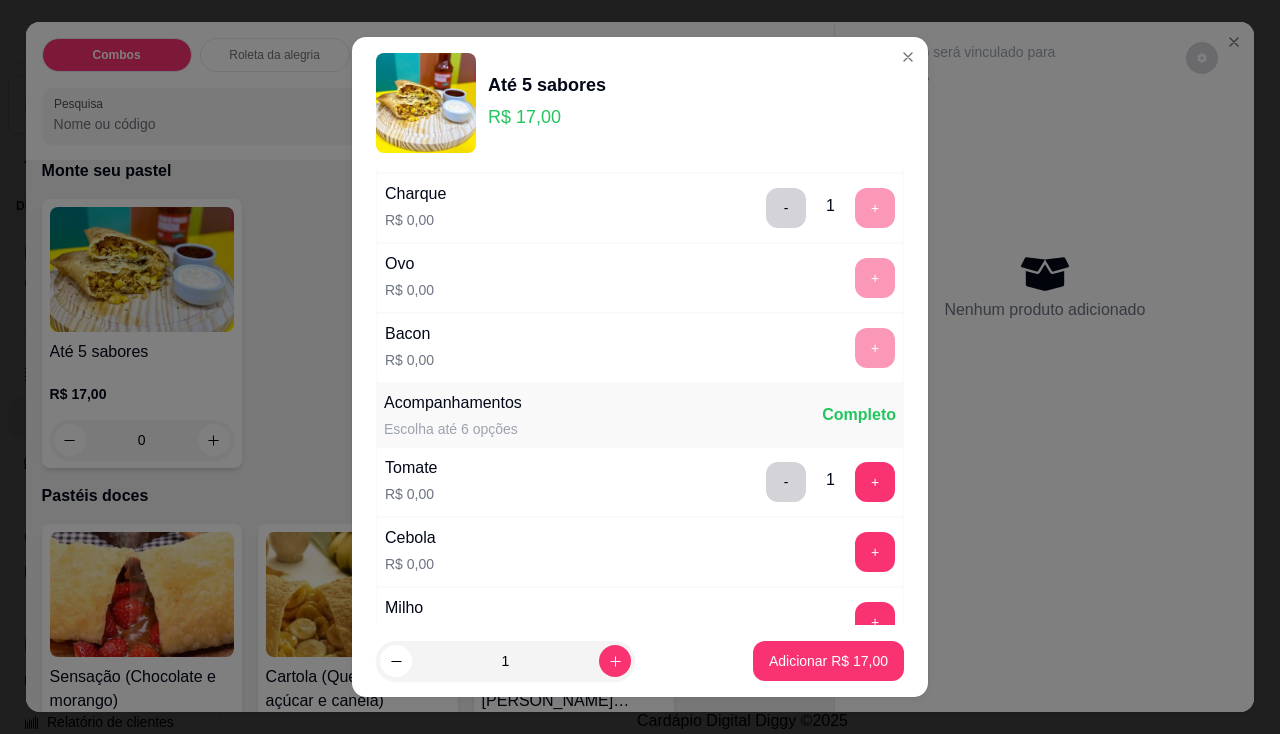 click on "+" at bounding box center [875, 552] 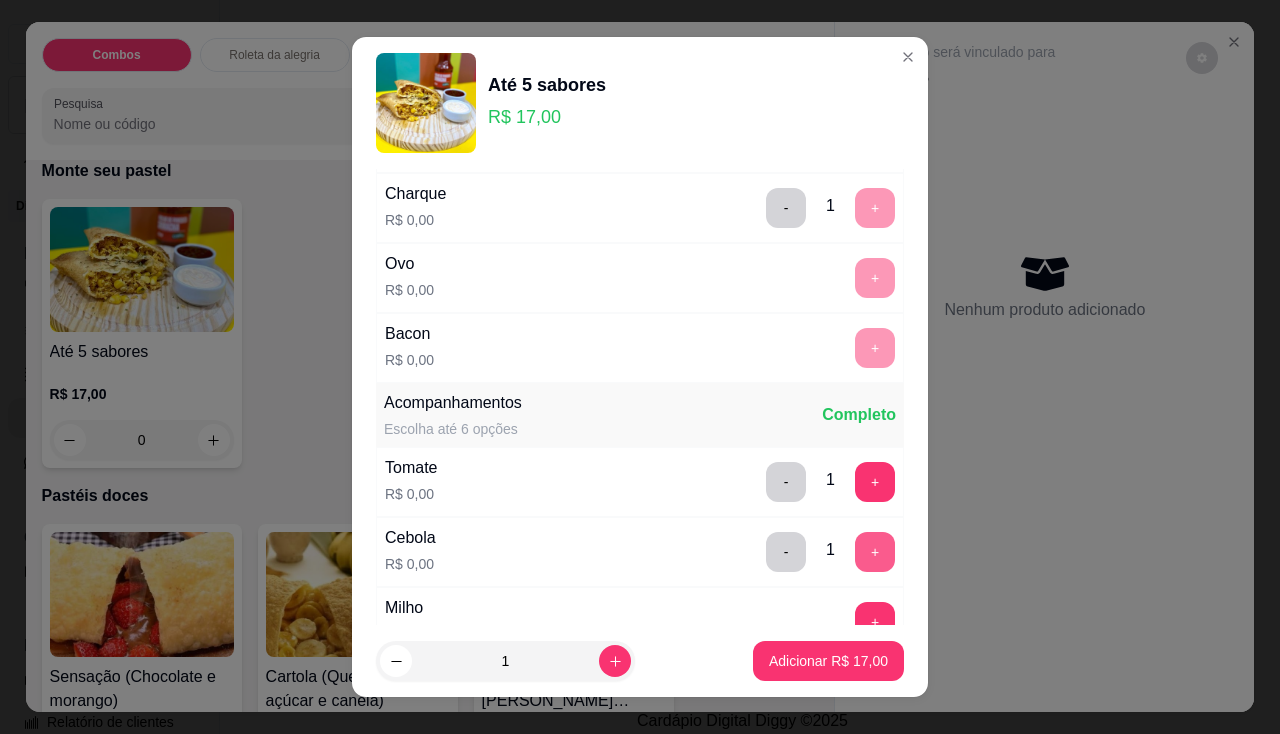 scroll, scrollTop: 900, scrollLeft: 0, axis: vertical 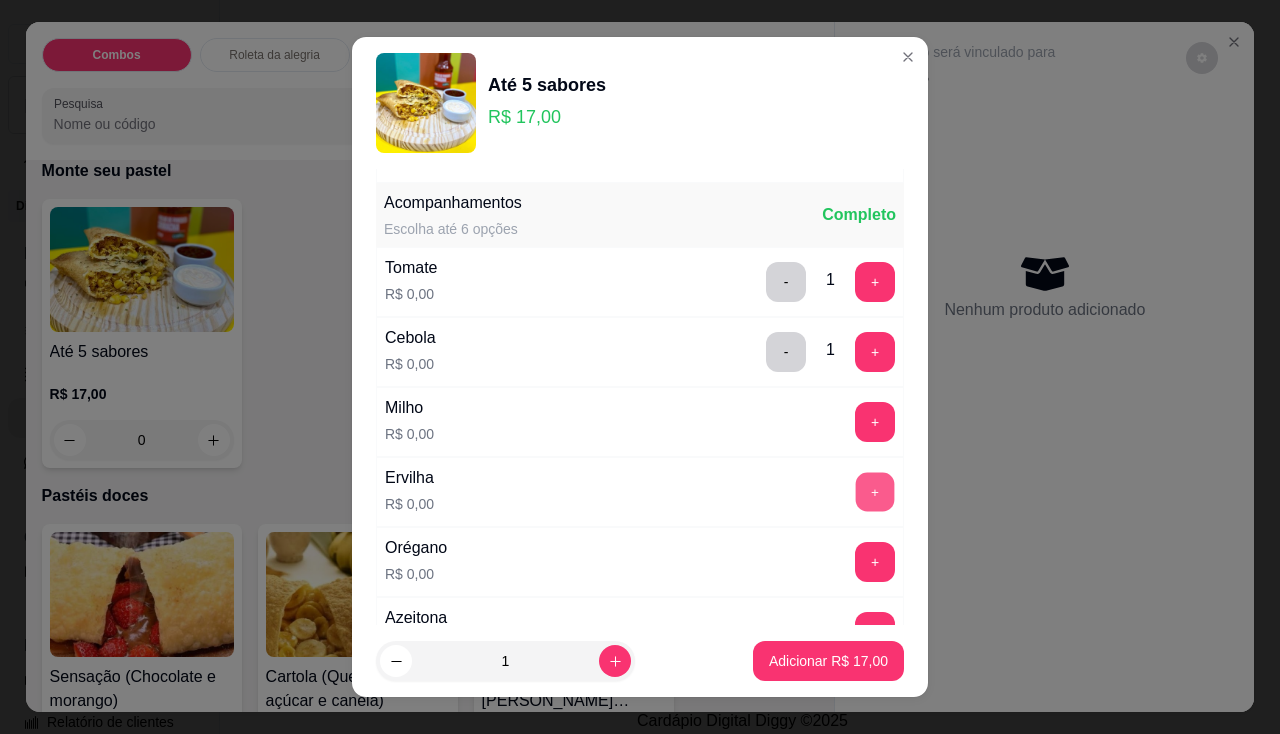click on "+" at bounding box center (875, 491) 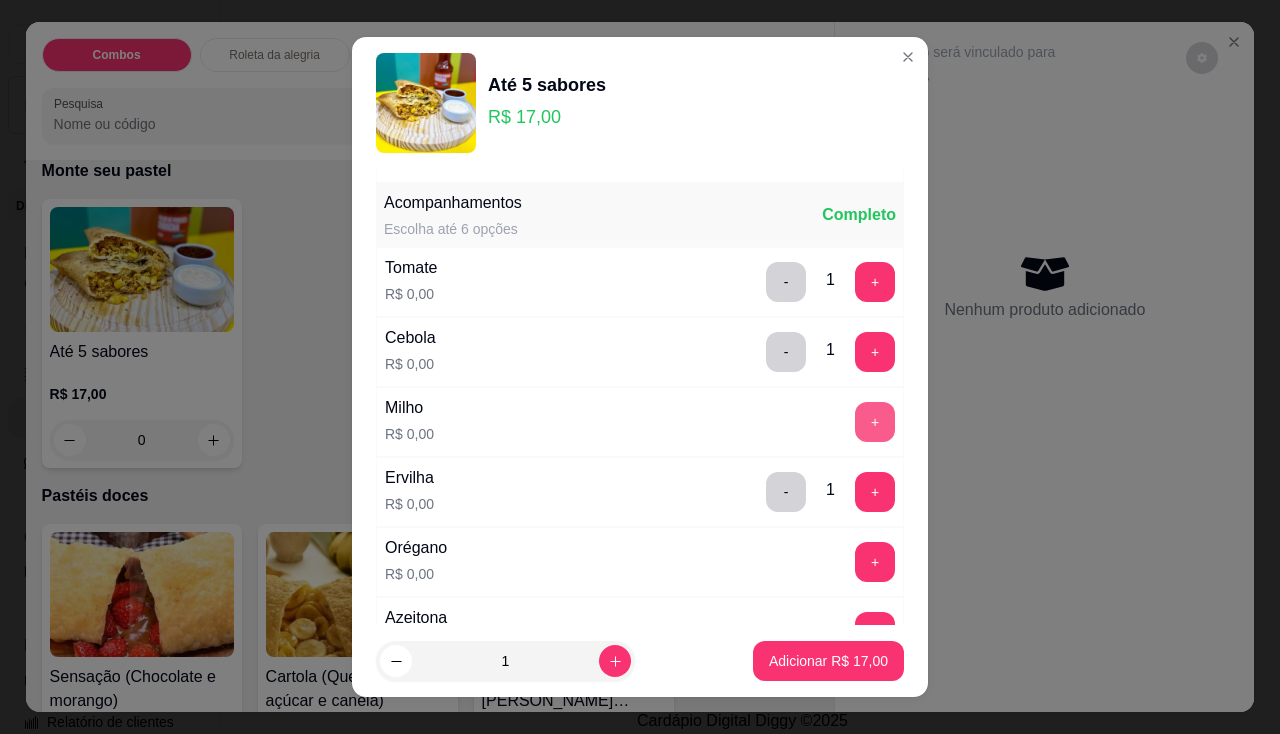 click on "+" at bounding box center (875, 422) 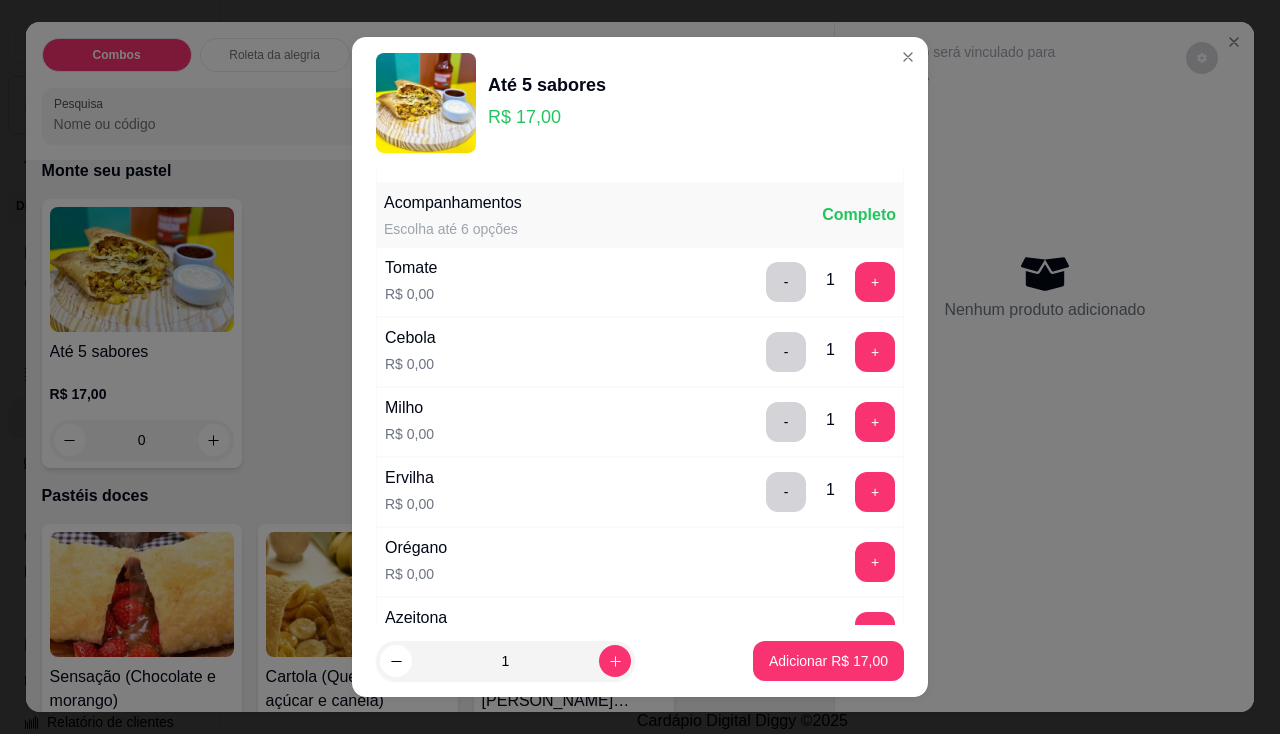 click on "Ervilha R$ 0,00 - 1 +" at bounding box center [640, 492] 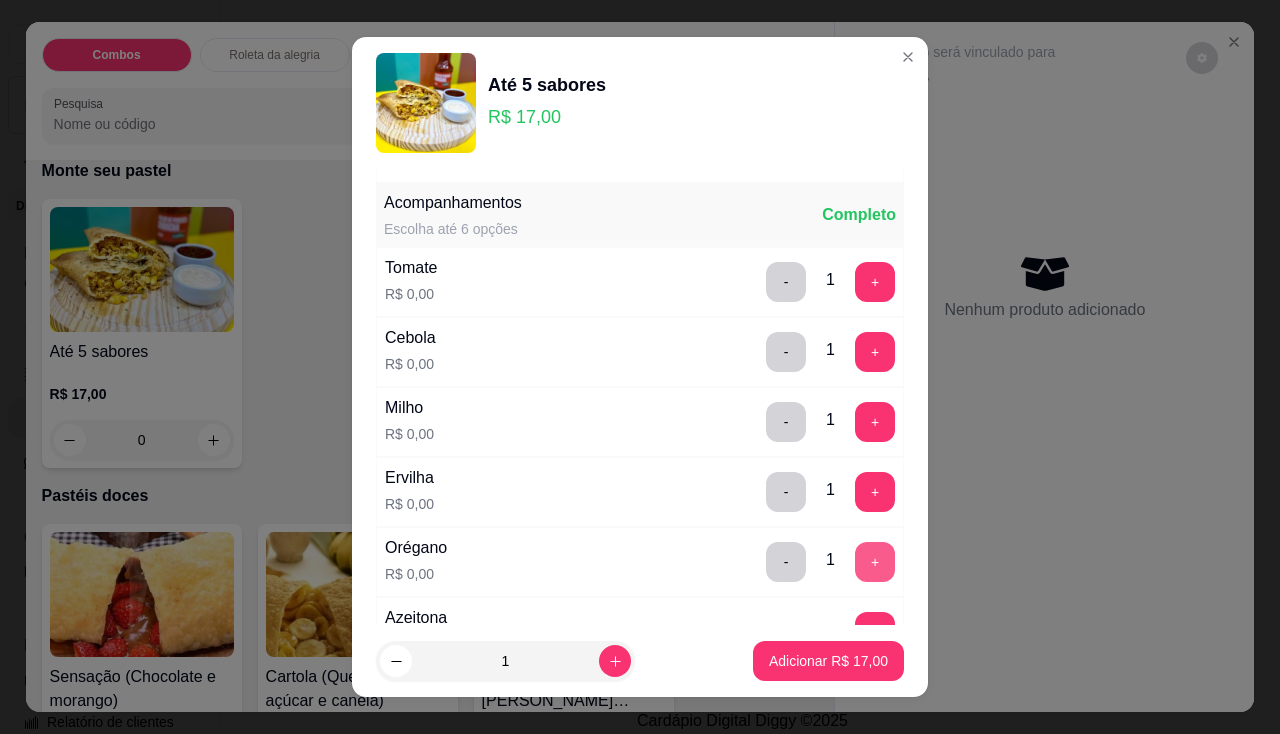 scroll, scrollTop: 1000, scrollLeft: 0, axis: vertical 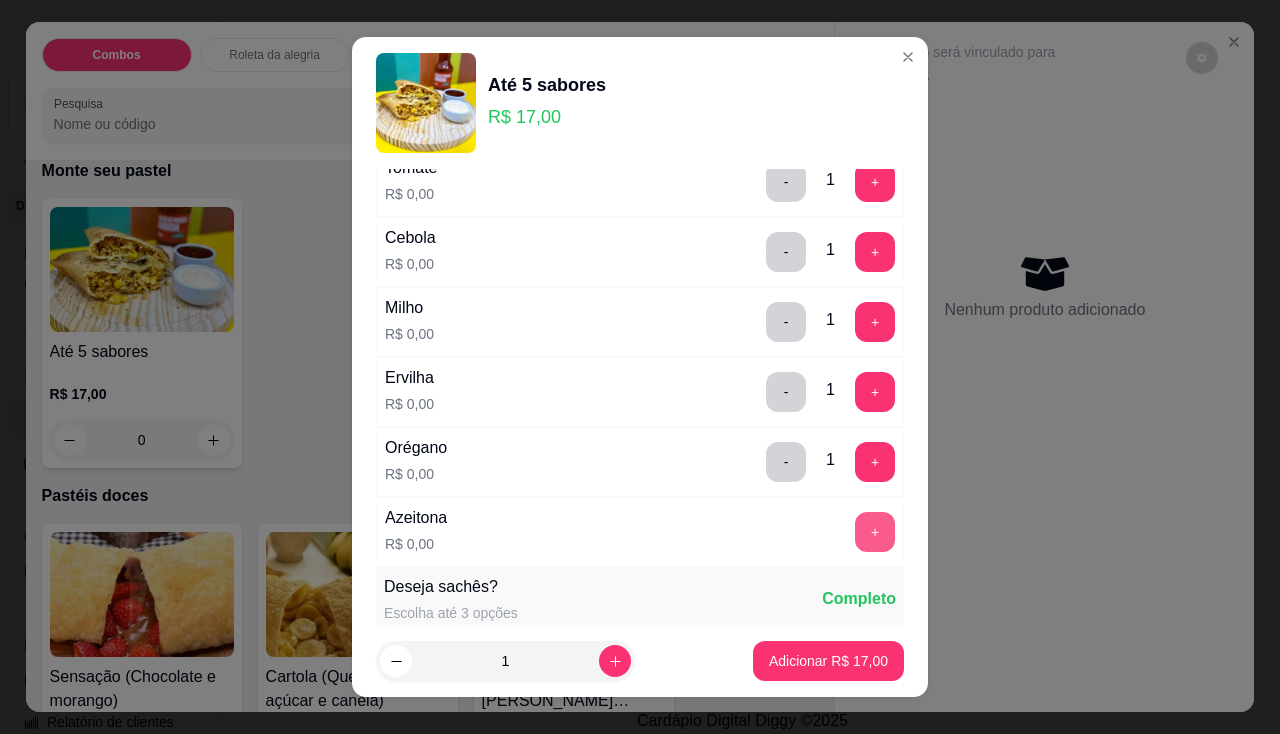 click on "+" at bounding box center [875, 532] 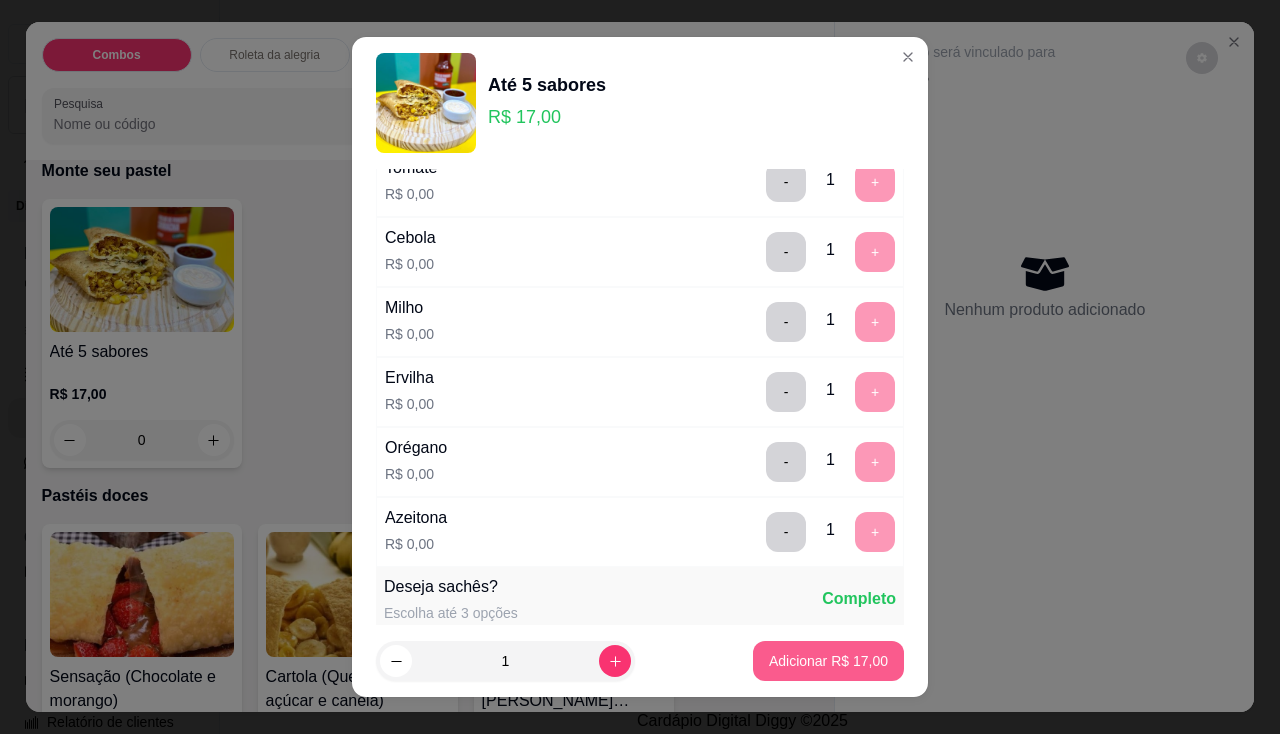 click on "Adicionar   R$ 17,00" at bounding box center (828, 661) 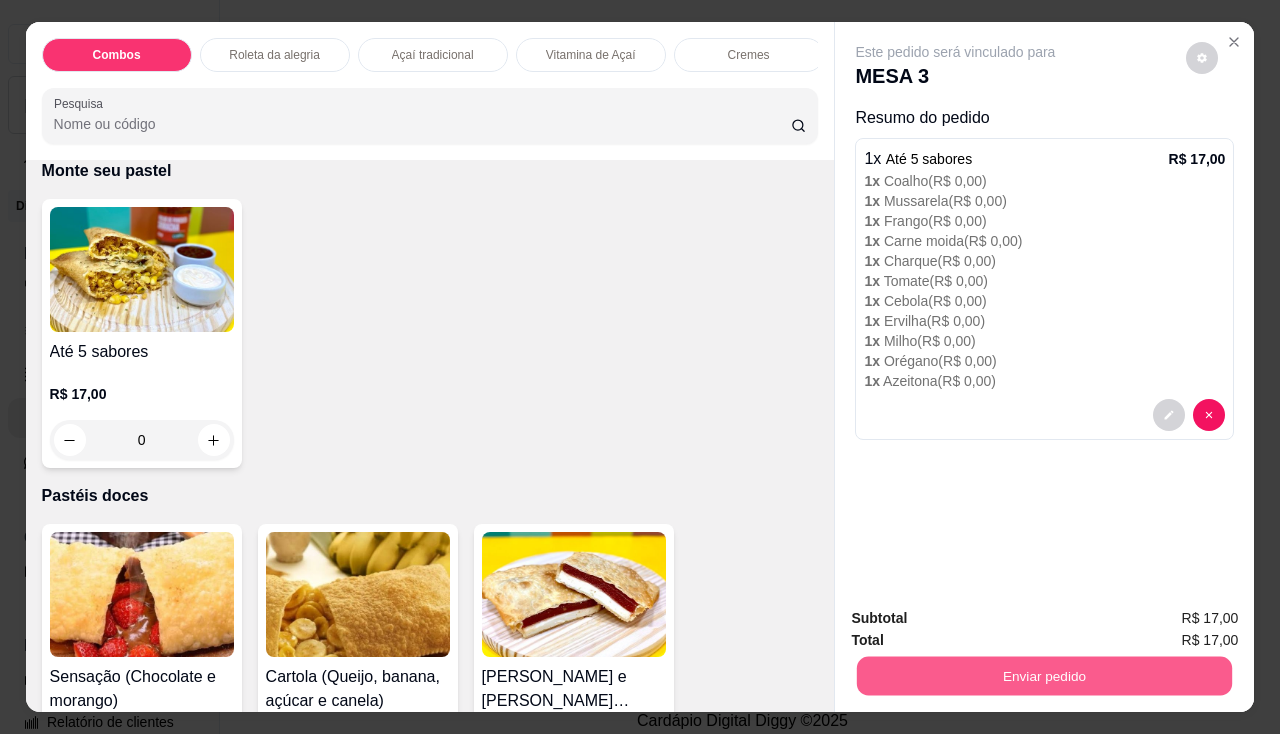 click on "Enviar pedido" at bounding box center (1044, 676) 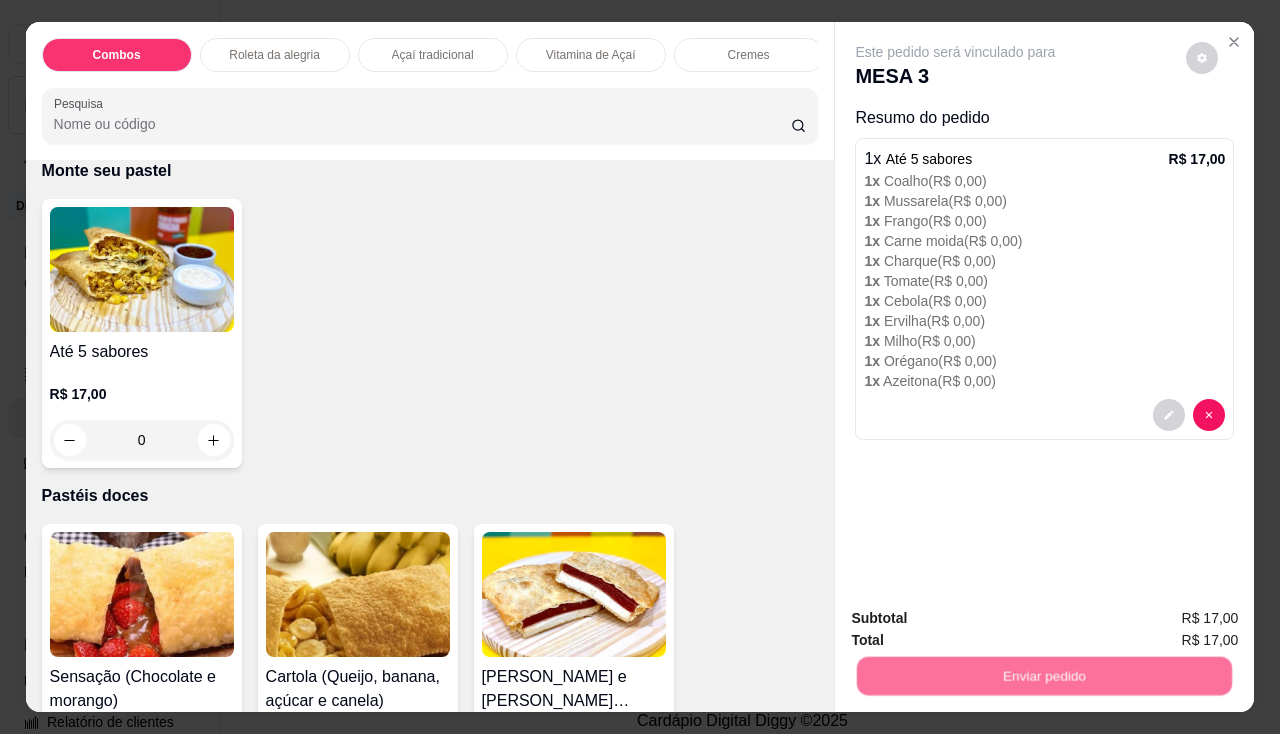 click on "Não registrar e enviar pedido" at bounding box center [979, 619] 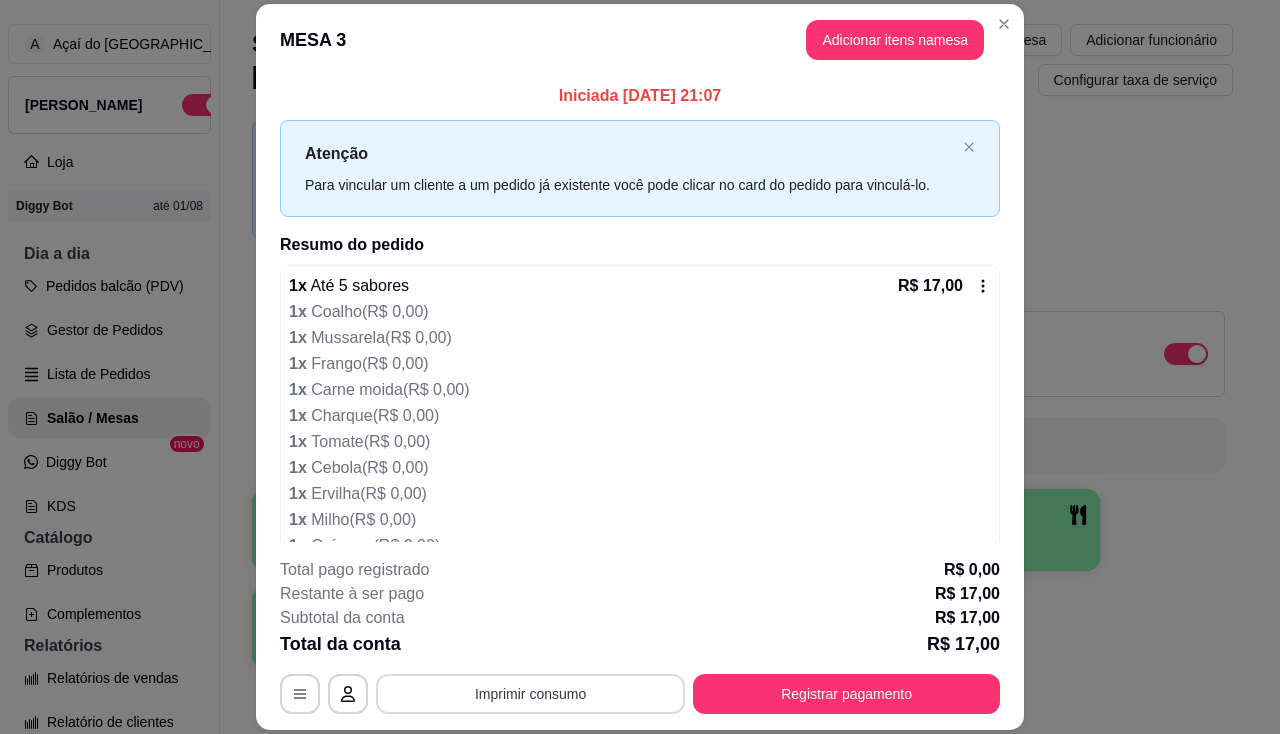 click on "Imprimir consumo" at bounding box center [530, 694] 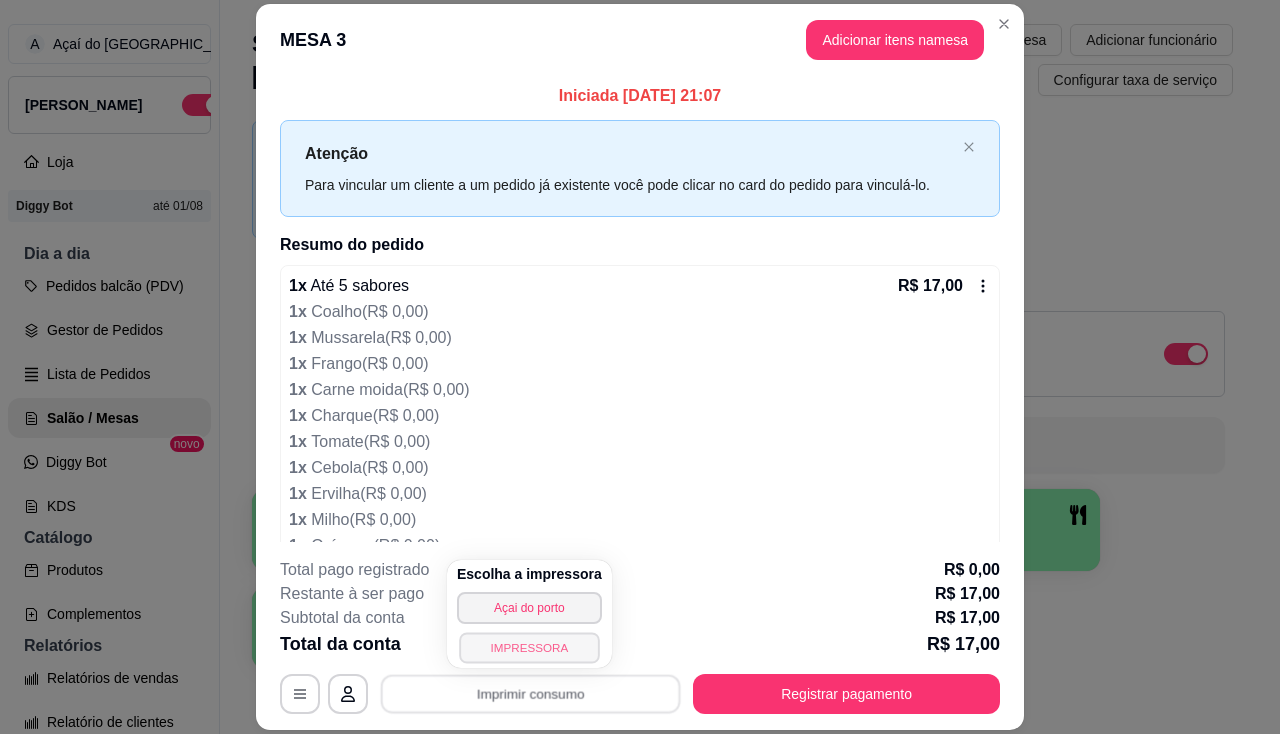 click on "IMPRESSORA" at bounding box center [529, 647] 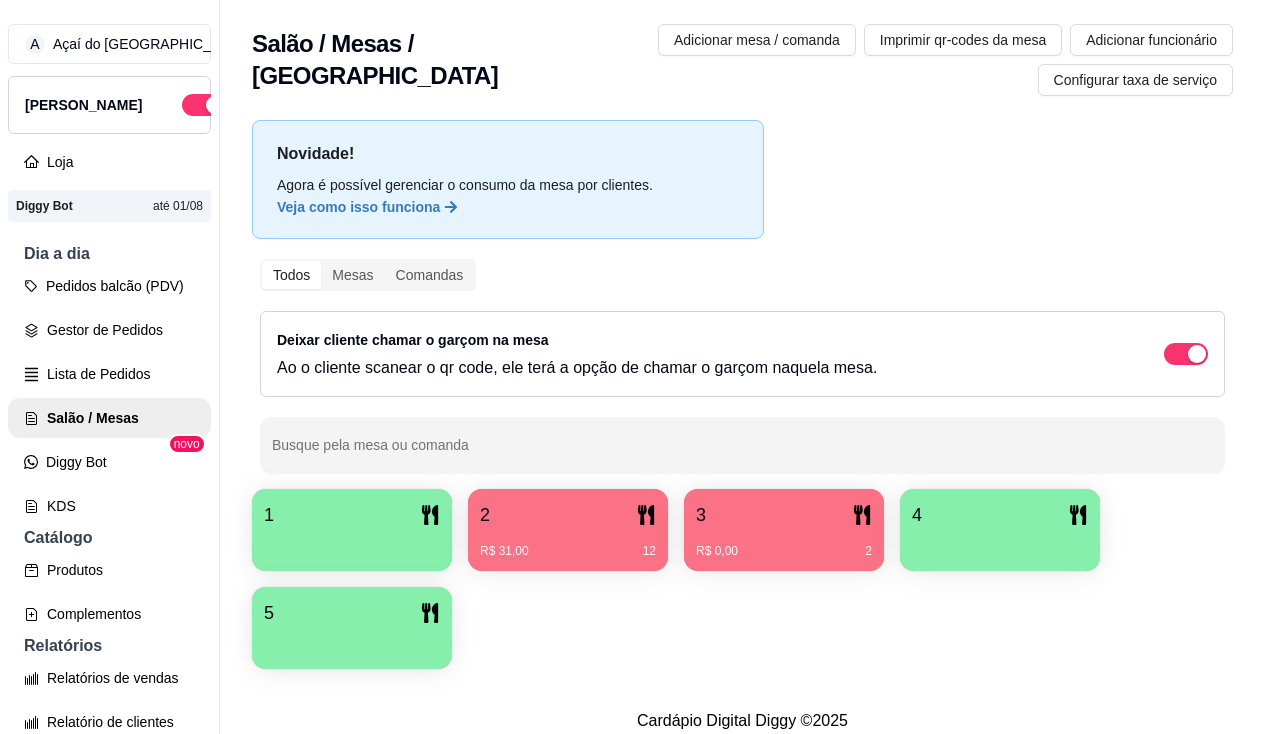 click on "2" at bounding box center (568, 515) 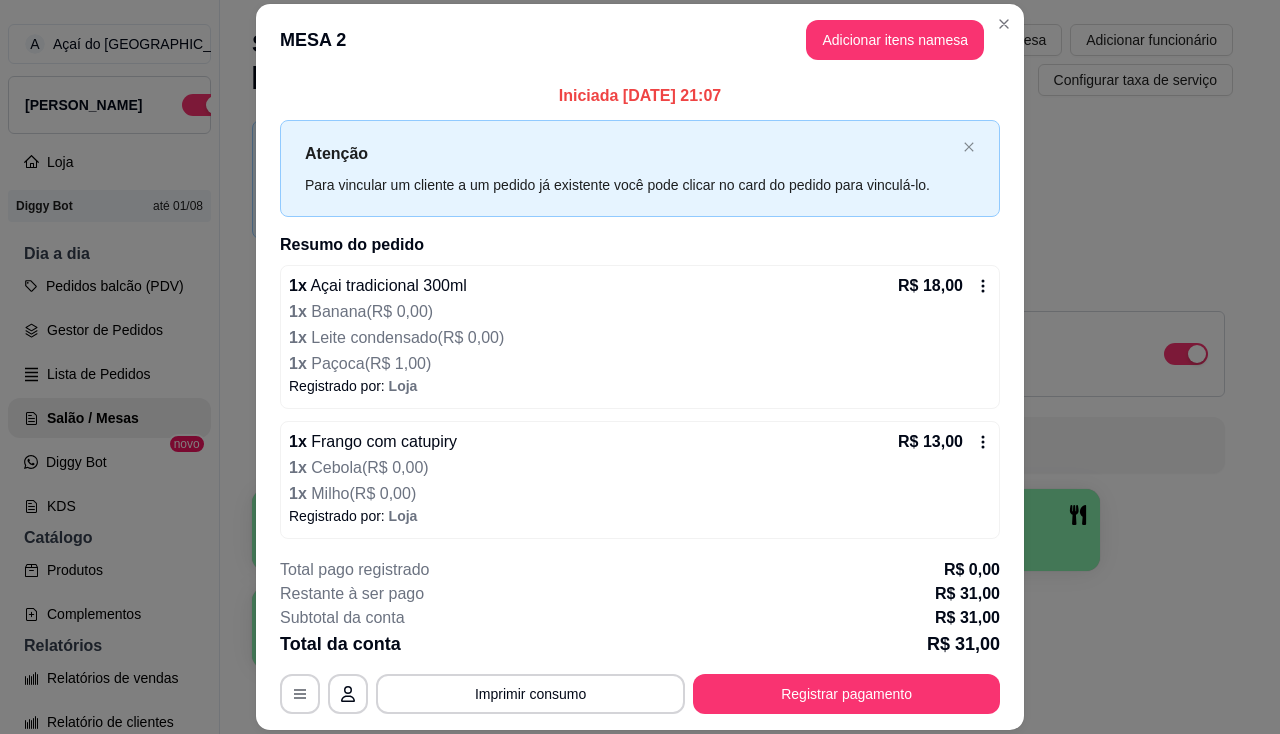 scroll, scrollTop: 4, scrollLeft: 0, axis: vertical 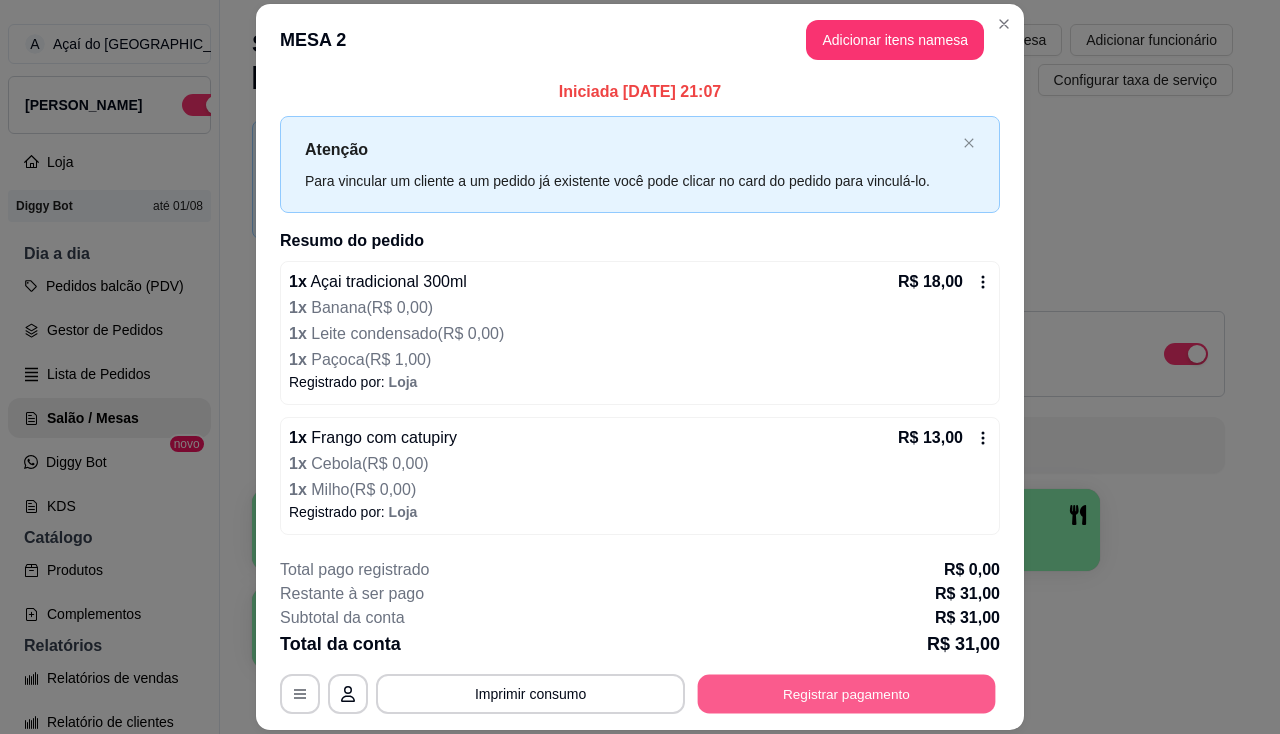 click on "Registrar pagamento" at bounding box center [847, 694] 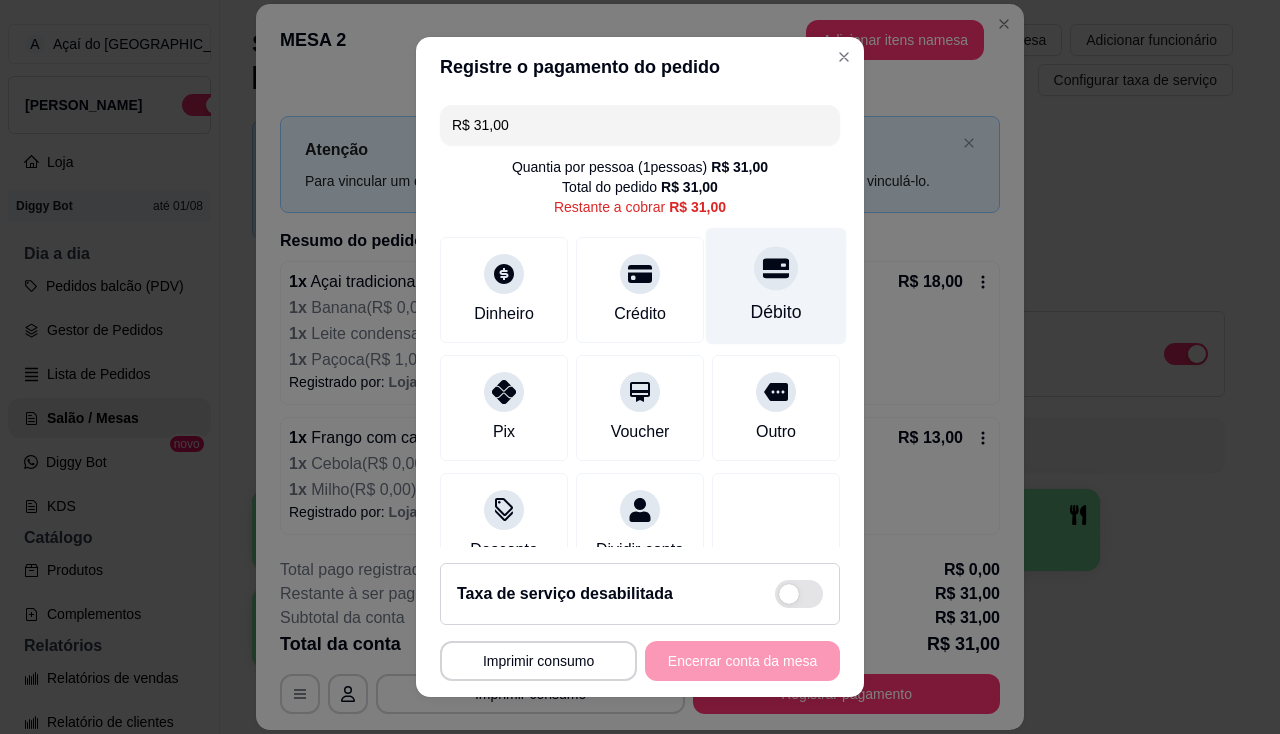 click on "Débito" at bounding box center [776, 285] 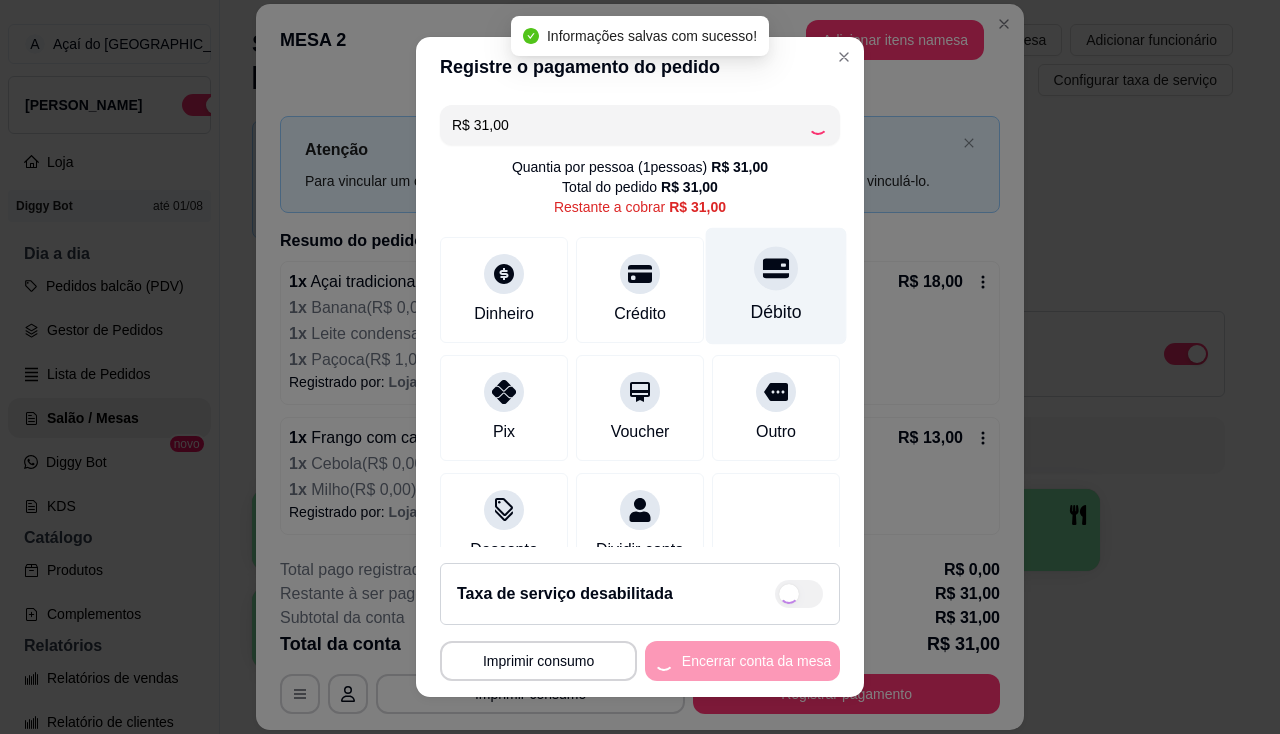 type on "R$ 0,00" 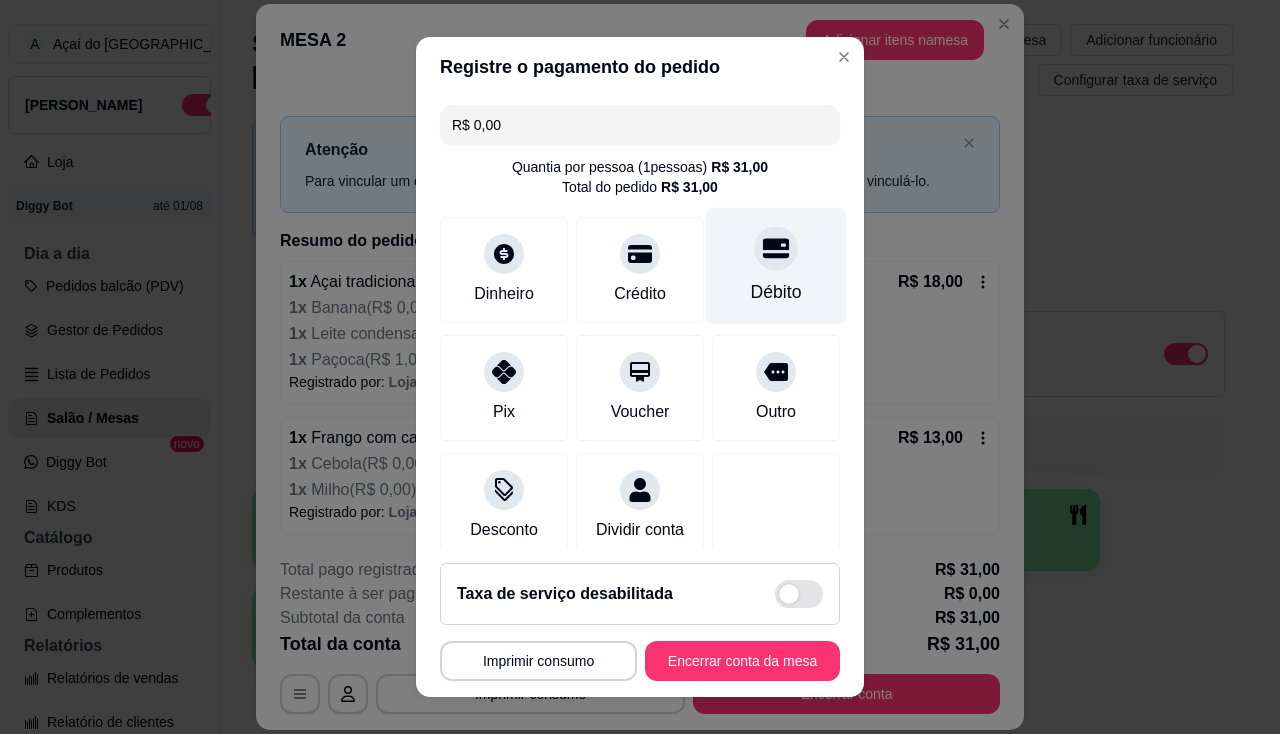 click on "Débito" at bounding box center (776, 265) 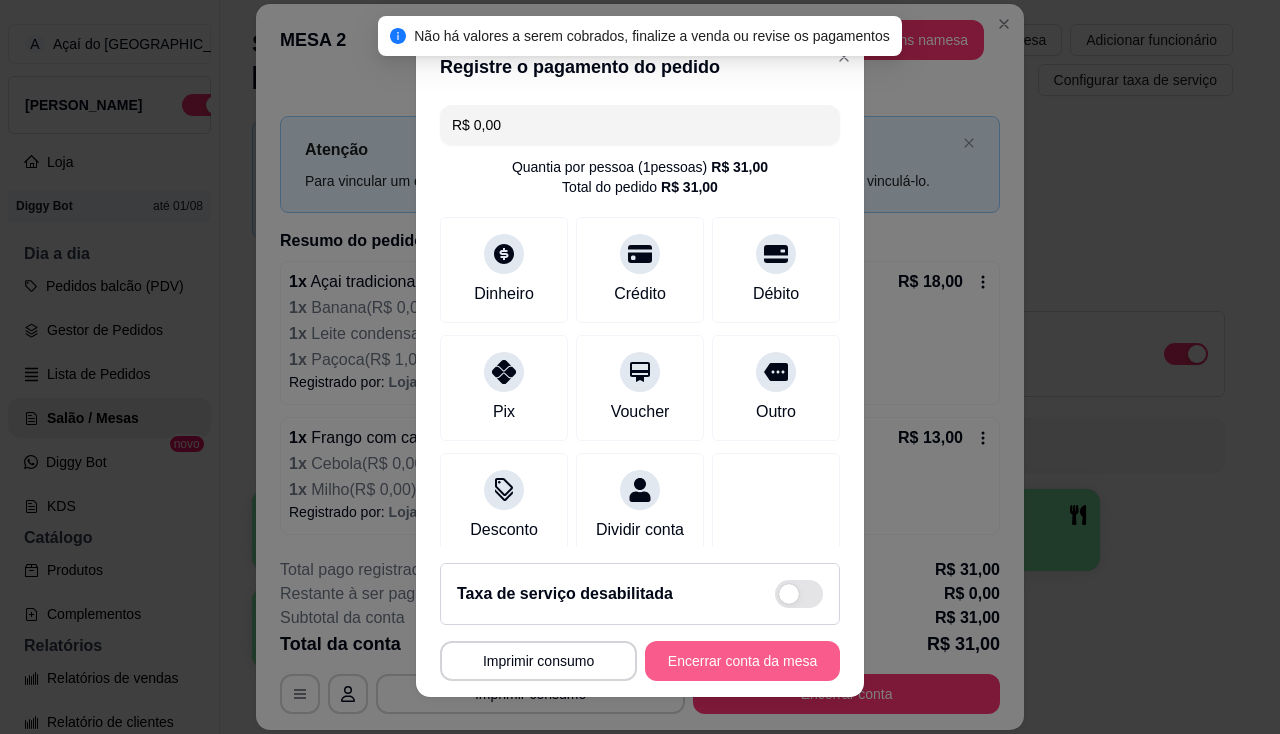click on "Encerrar conta da mesa" at bounding box center [742, 661] 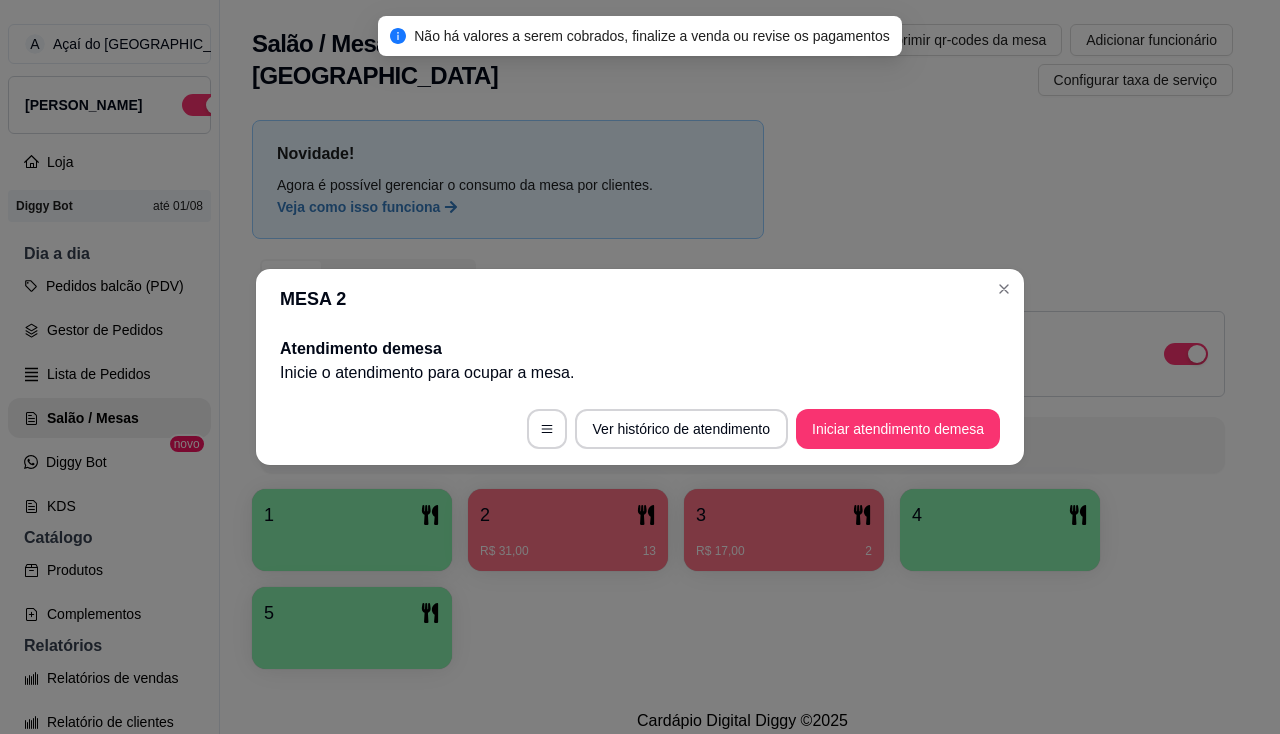 scroll, scrollTop: 0, scrollLeft: 0, axis: both 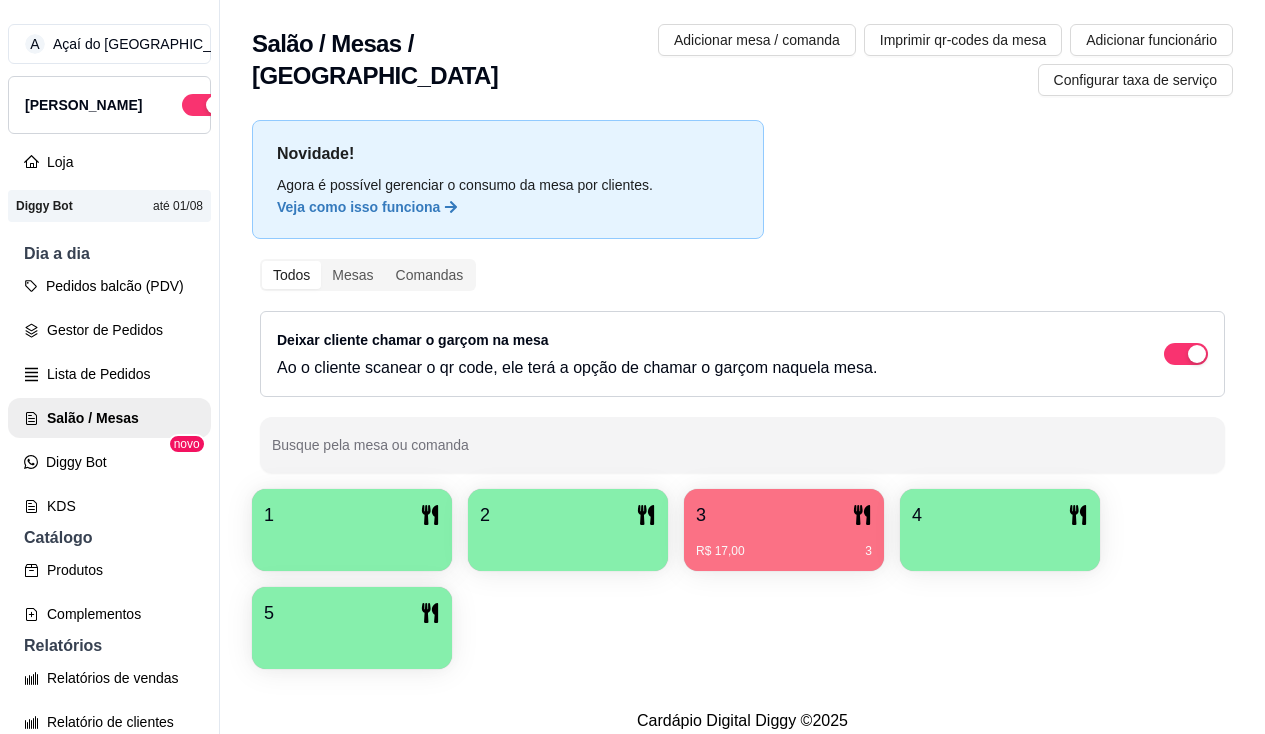 click on "R$ 17,00 3" at bounding box center [784, 544] 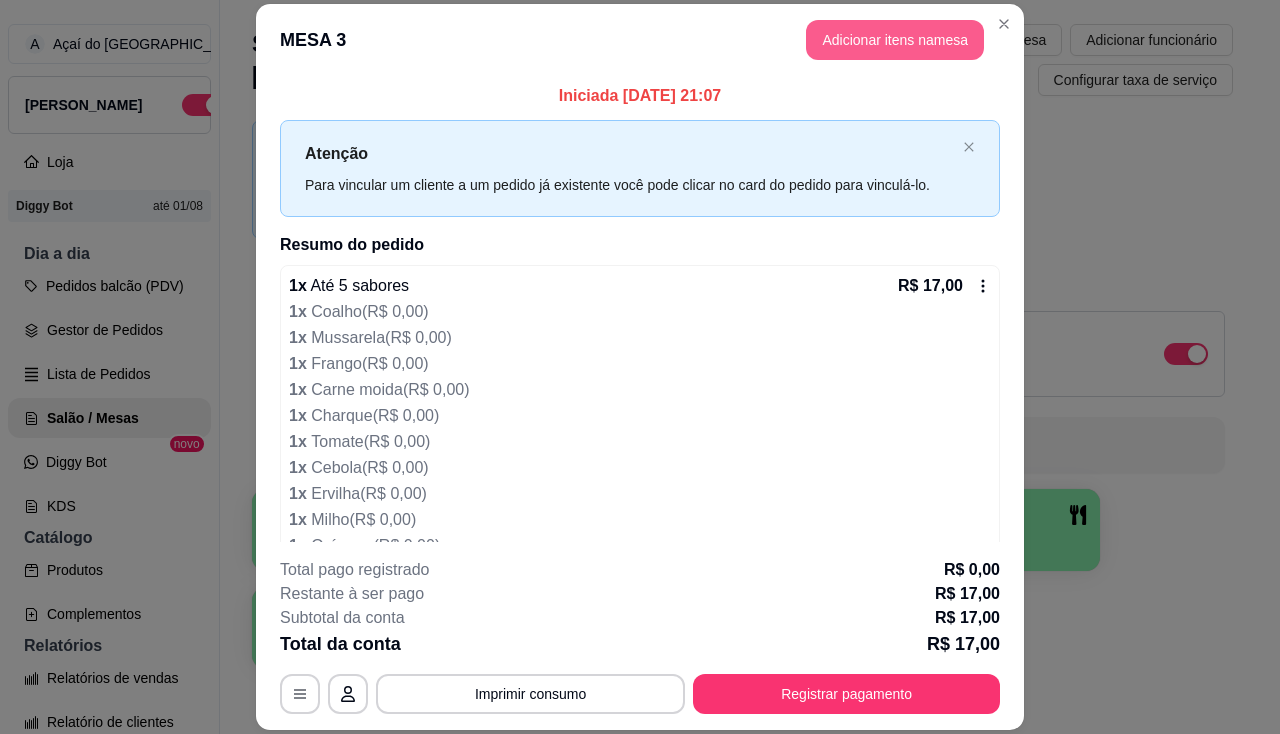 click on "Adicionar itens na  mesa" at bounding box center (895, 40) 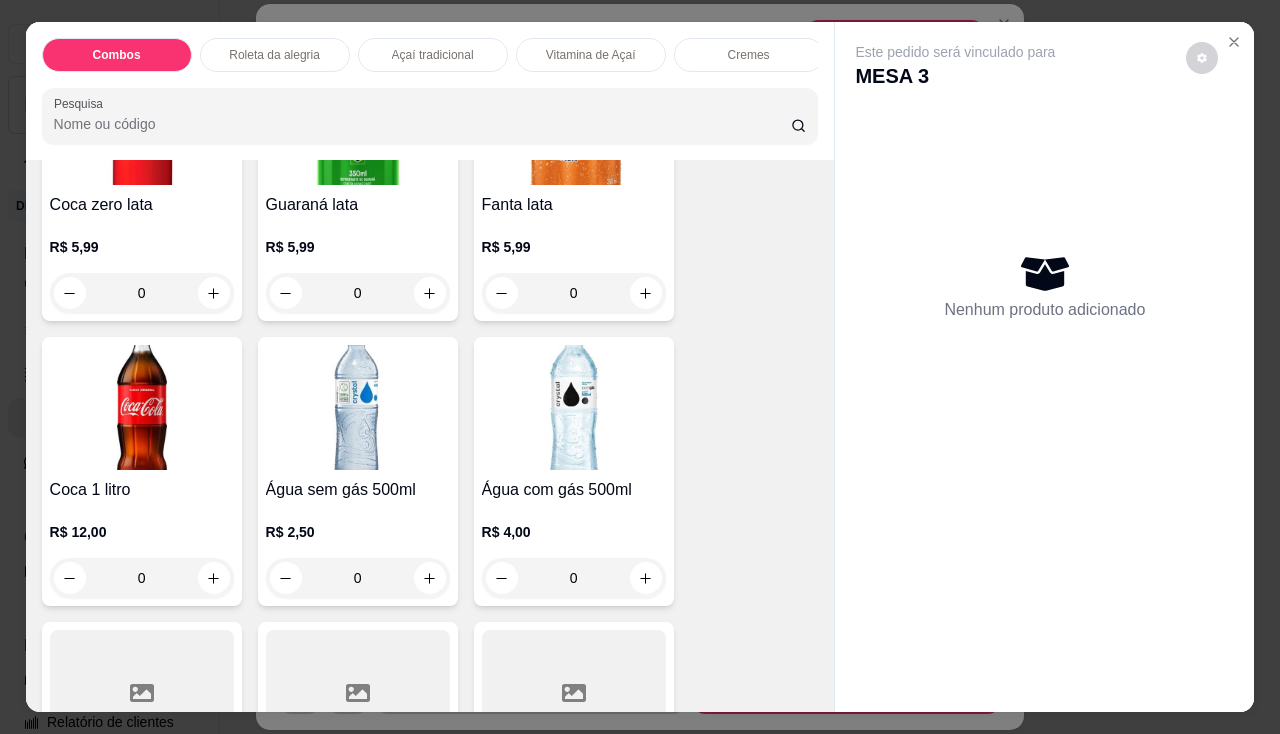 scroll, scrollTop: 5700, scrollLeft: 0, axis: vertical 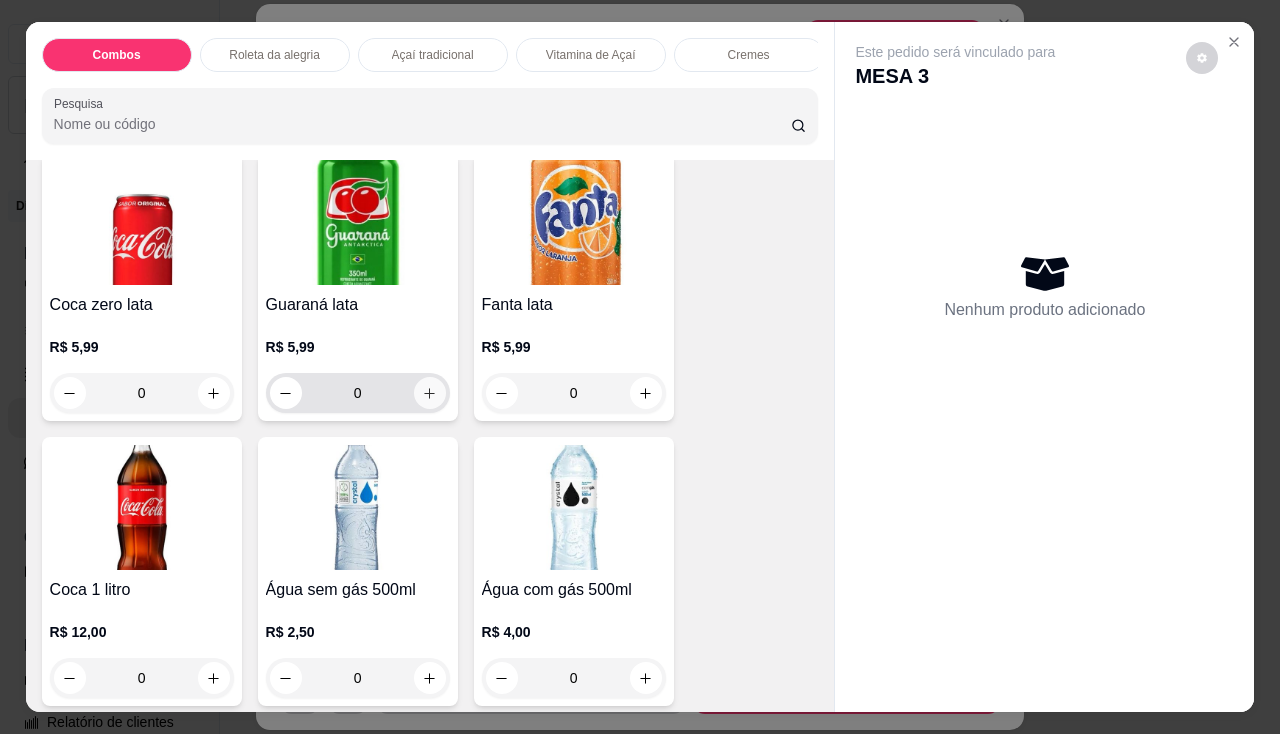 click at bounding box center (430, 393) 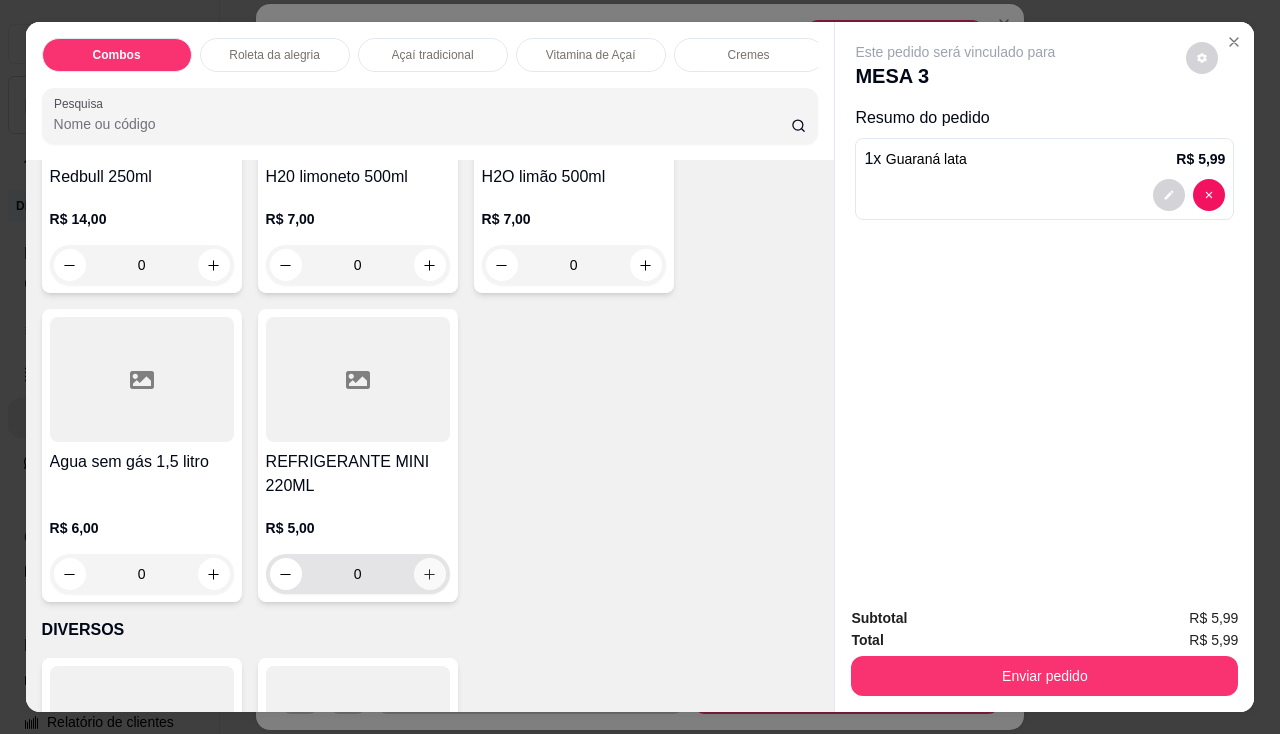 scroll, scrollTop: 6646, scrollLeft: 0, axis: vertical 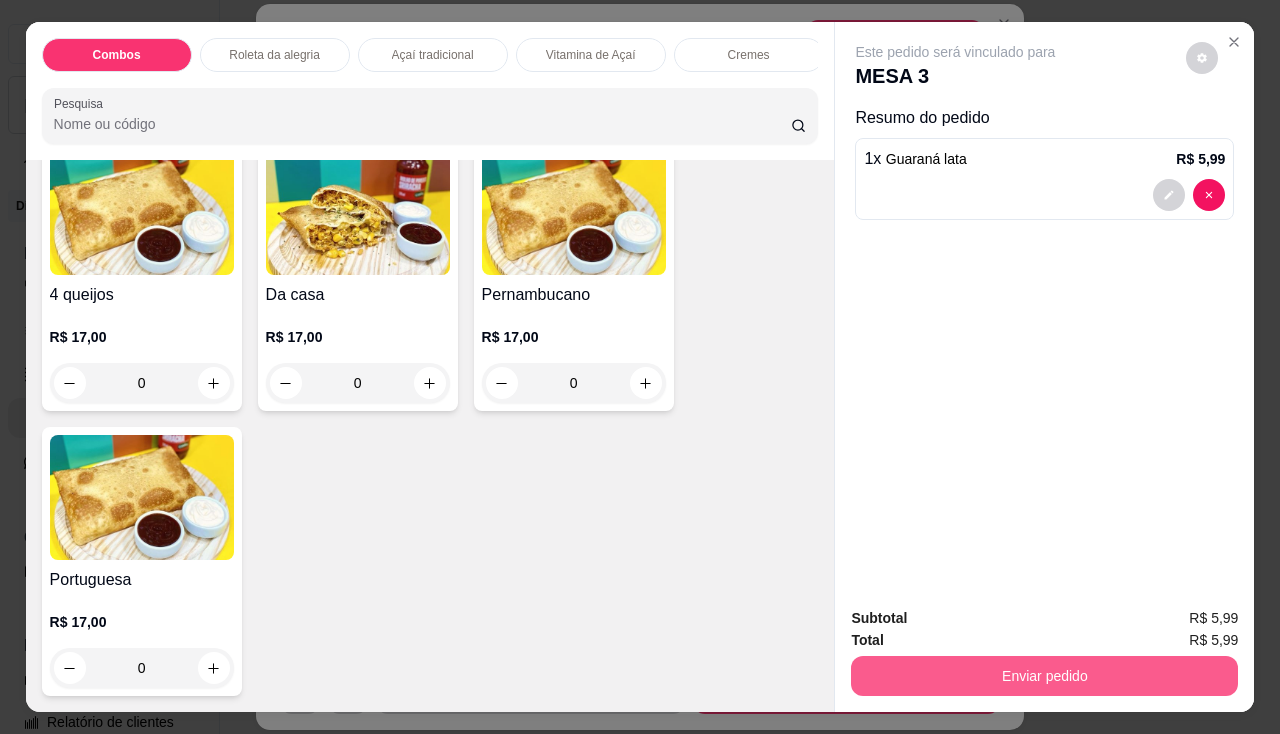 click on "Enviar pedido" at bounding box center [1044, 676] 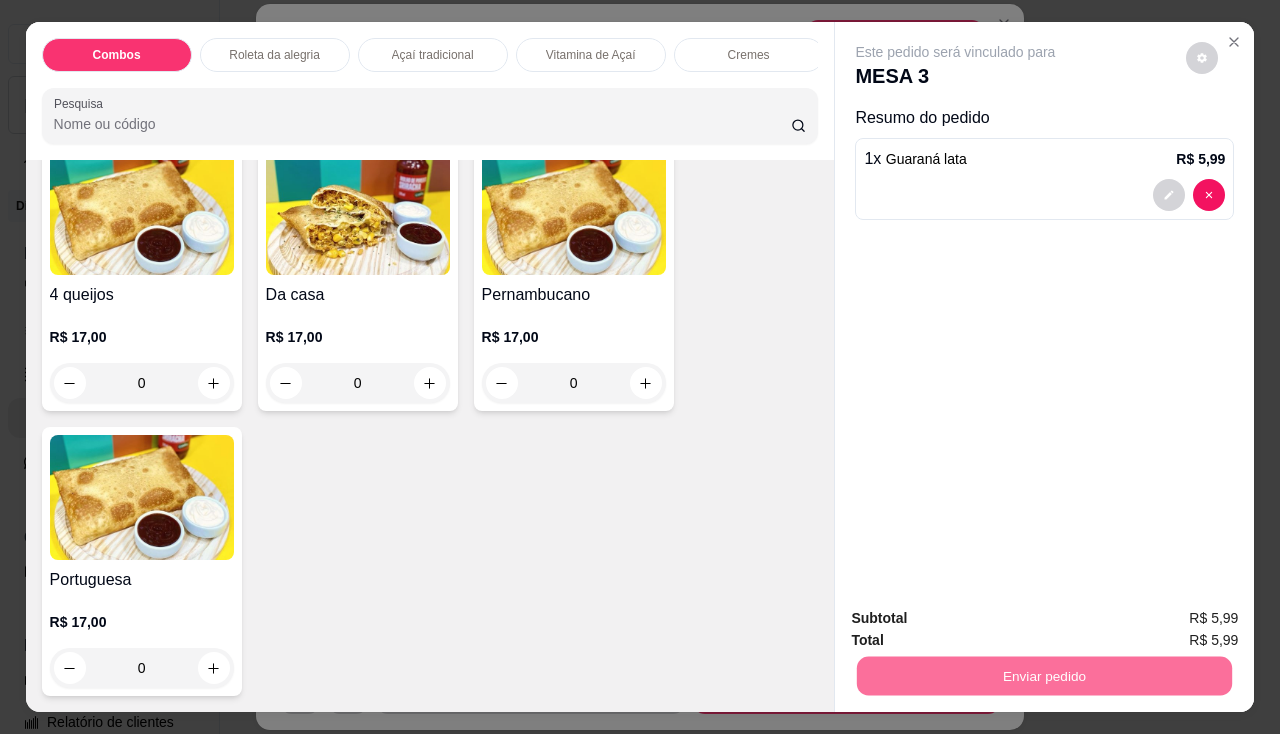 click on "Não registrar e enviar pedido" at bounding box center [979, 619] 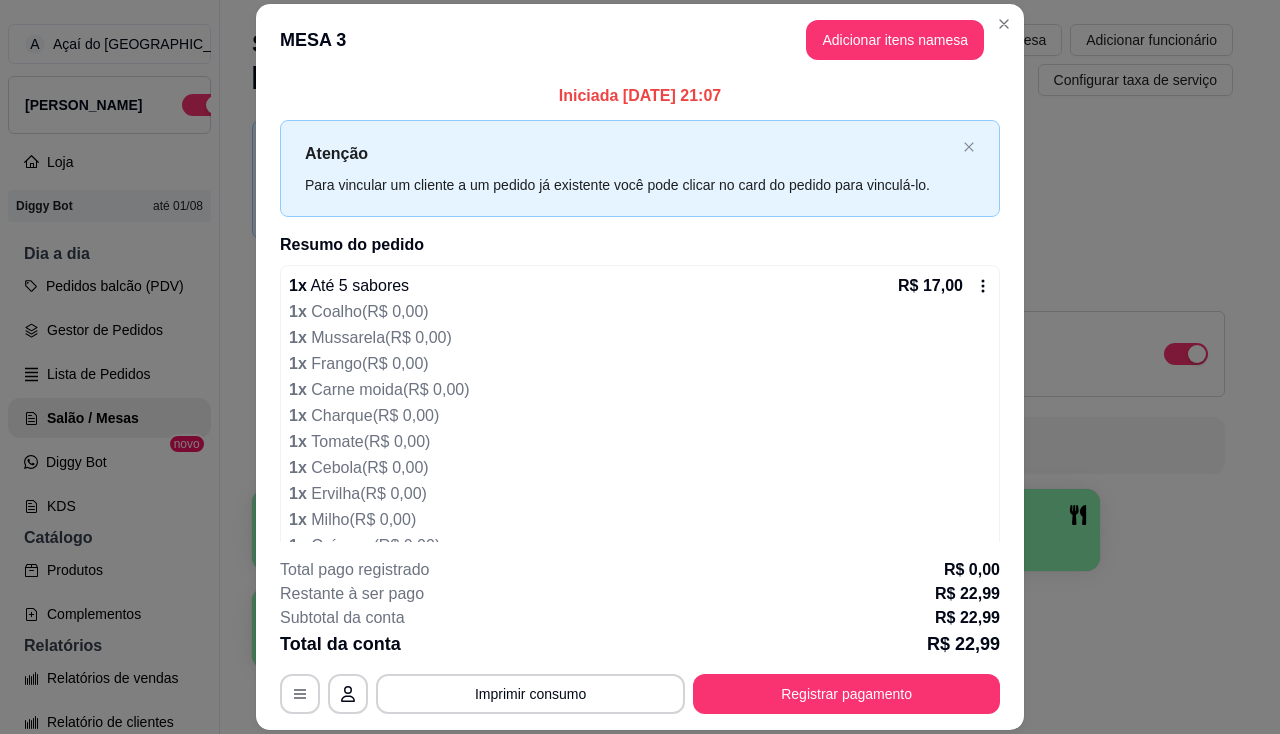 scroll, scrollTop: 160, scrollLeft: 0, axis: vertical 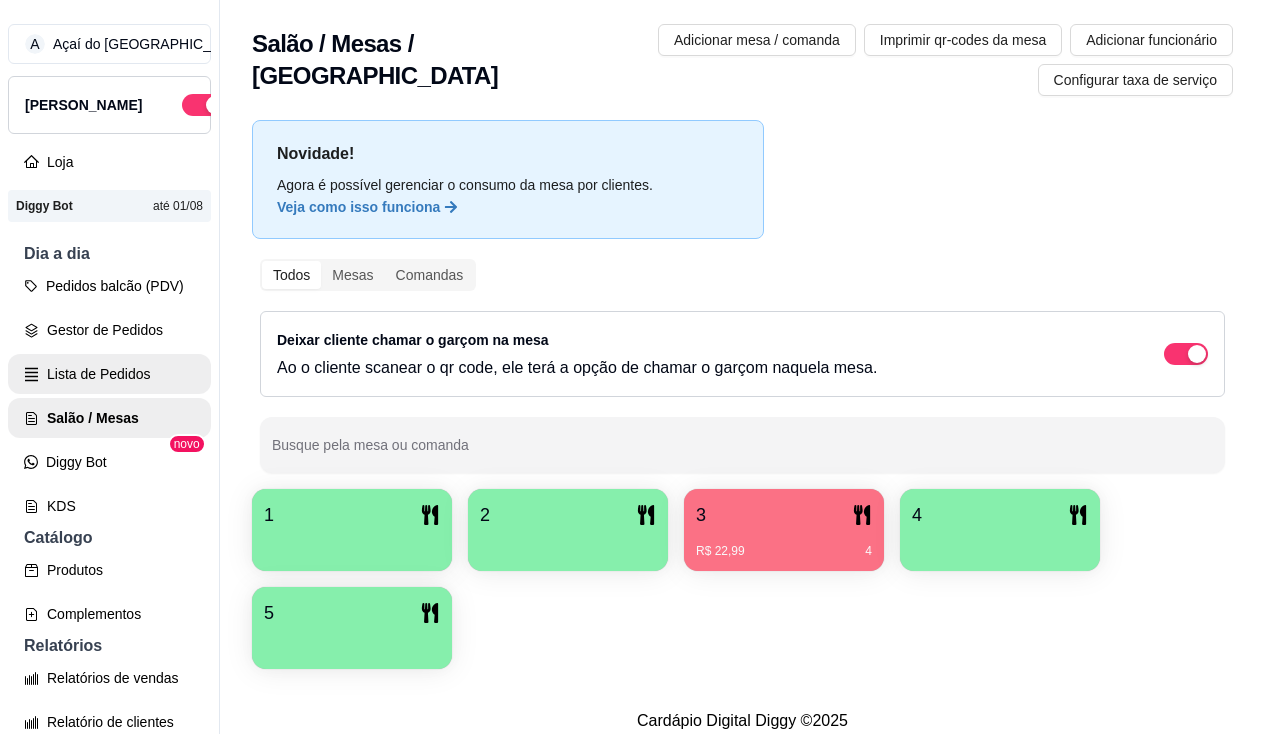 click on "Lista de Pedidos" at bounding box center [109, 374] 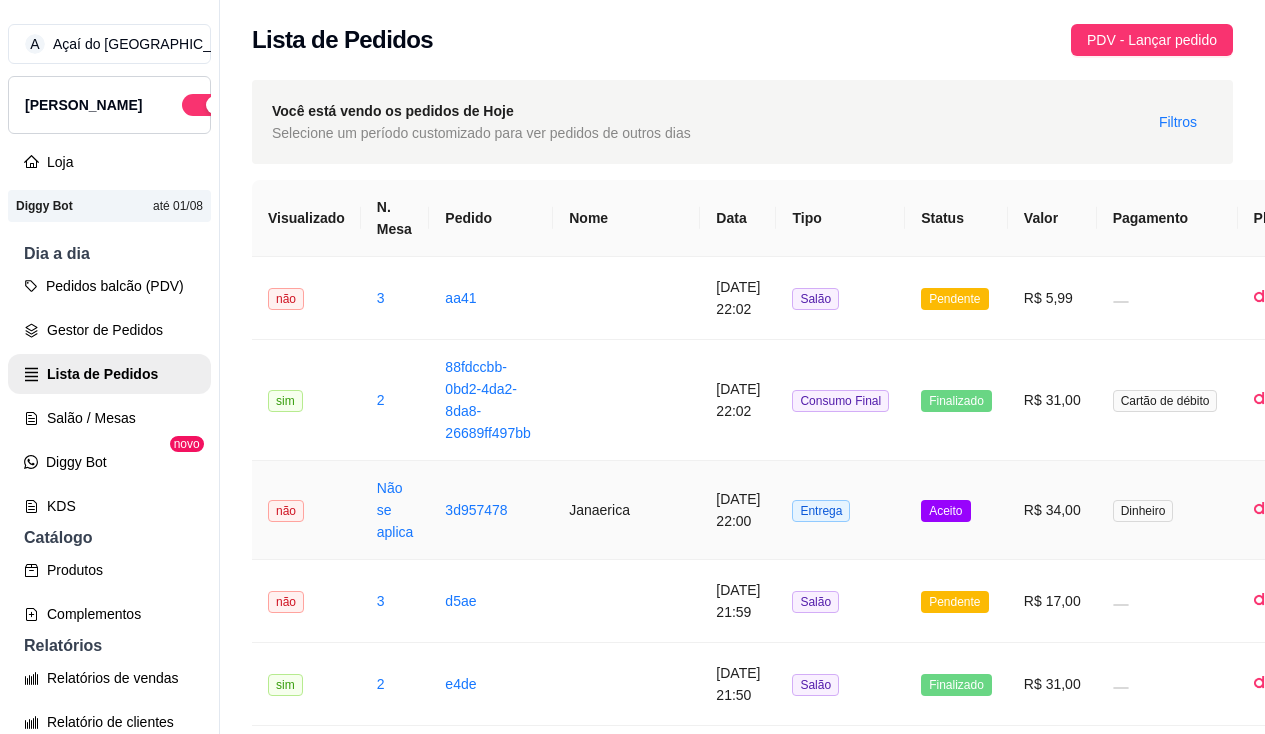 click on "Janaerica" at bounding box center (626, 510) 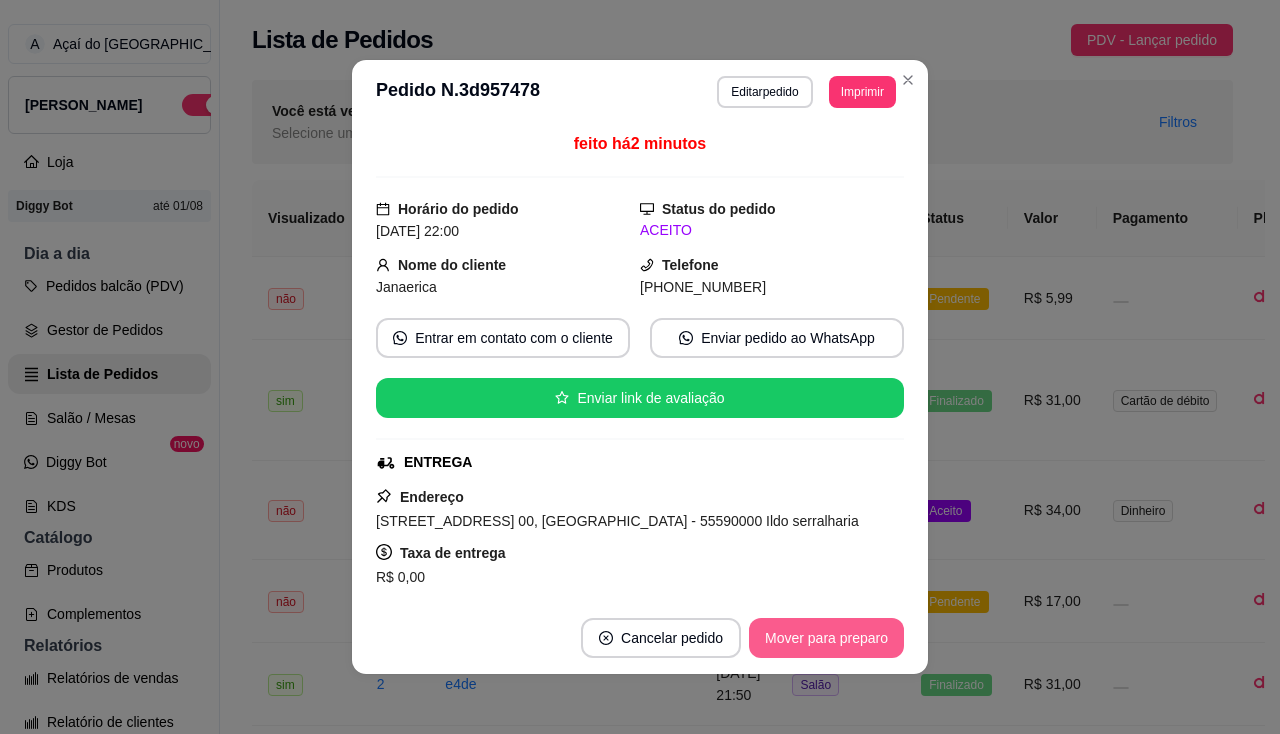 click on "Mover para preparo" at bounding box center (826, 638) 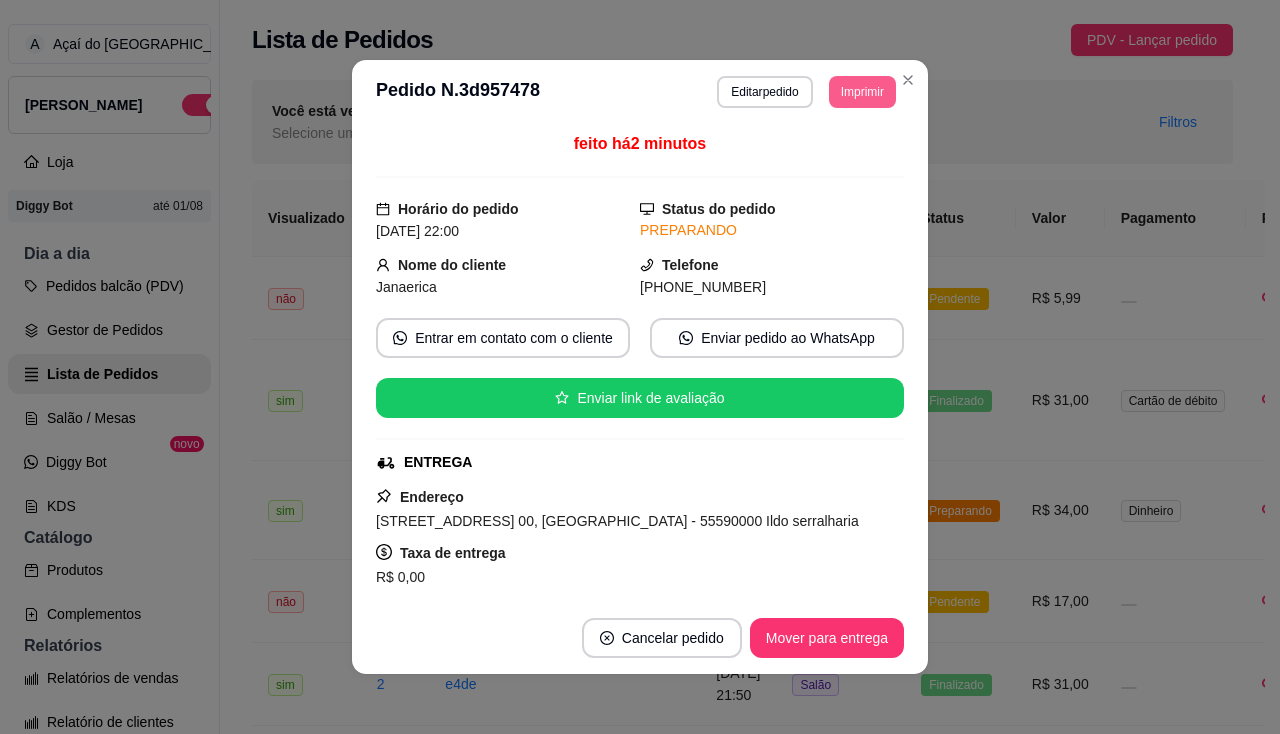 click on "Imprimir" at bounding box center [862, 92] 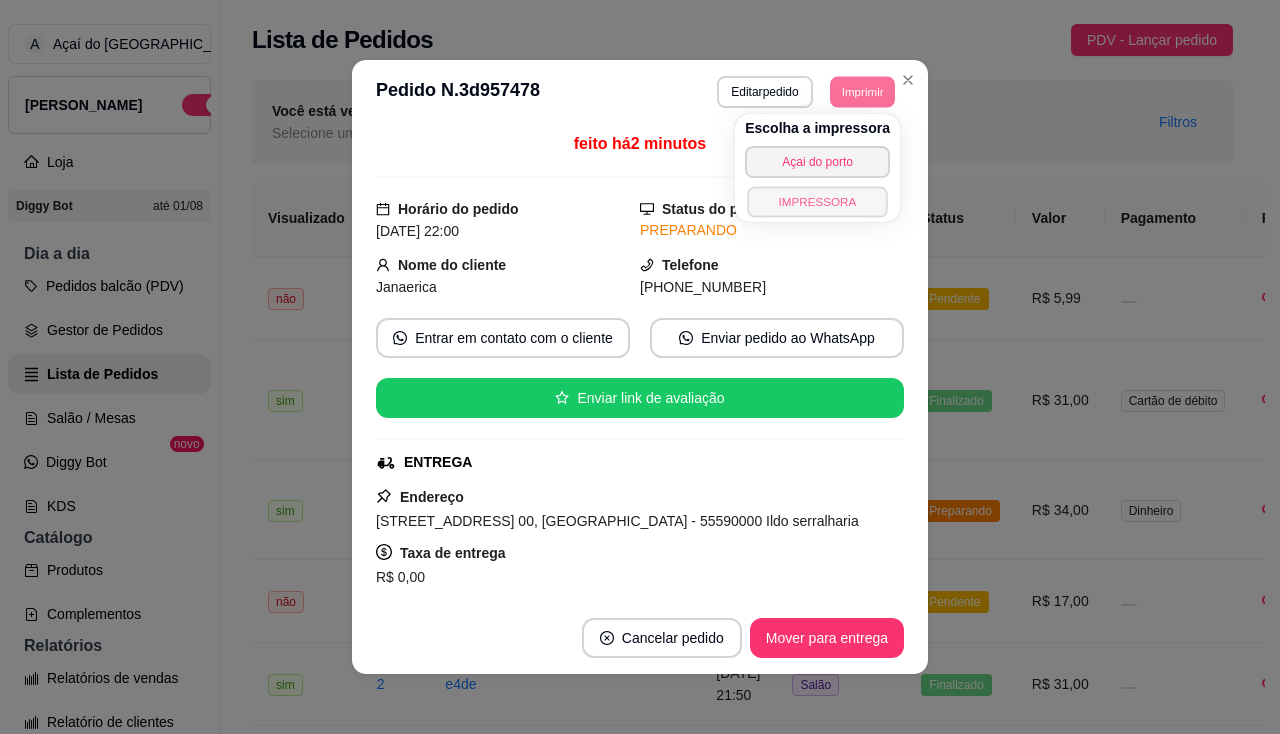 click on "IMPRESSORA" at bounding box center (817, 201) 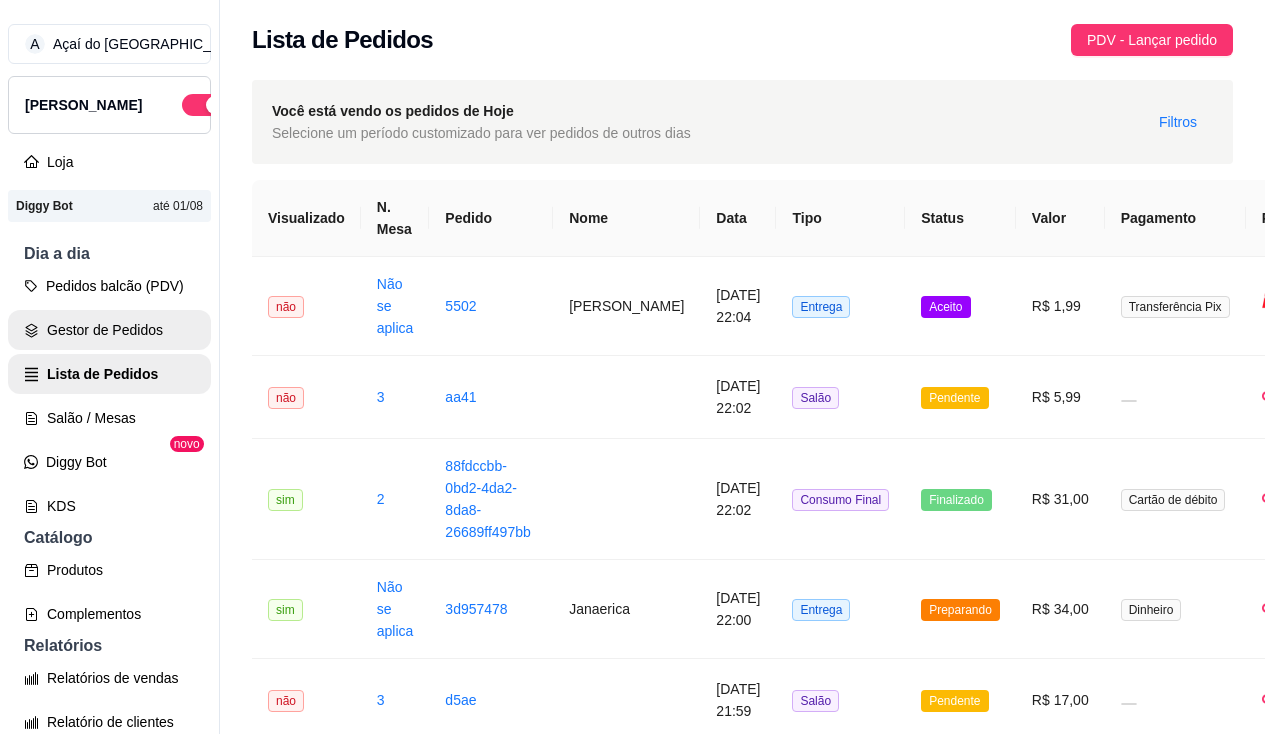 click on "Gestor de Pedidos" at bounding box center [109, 330] 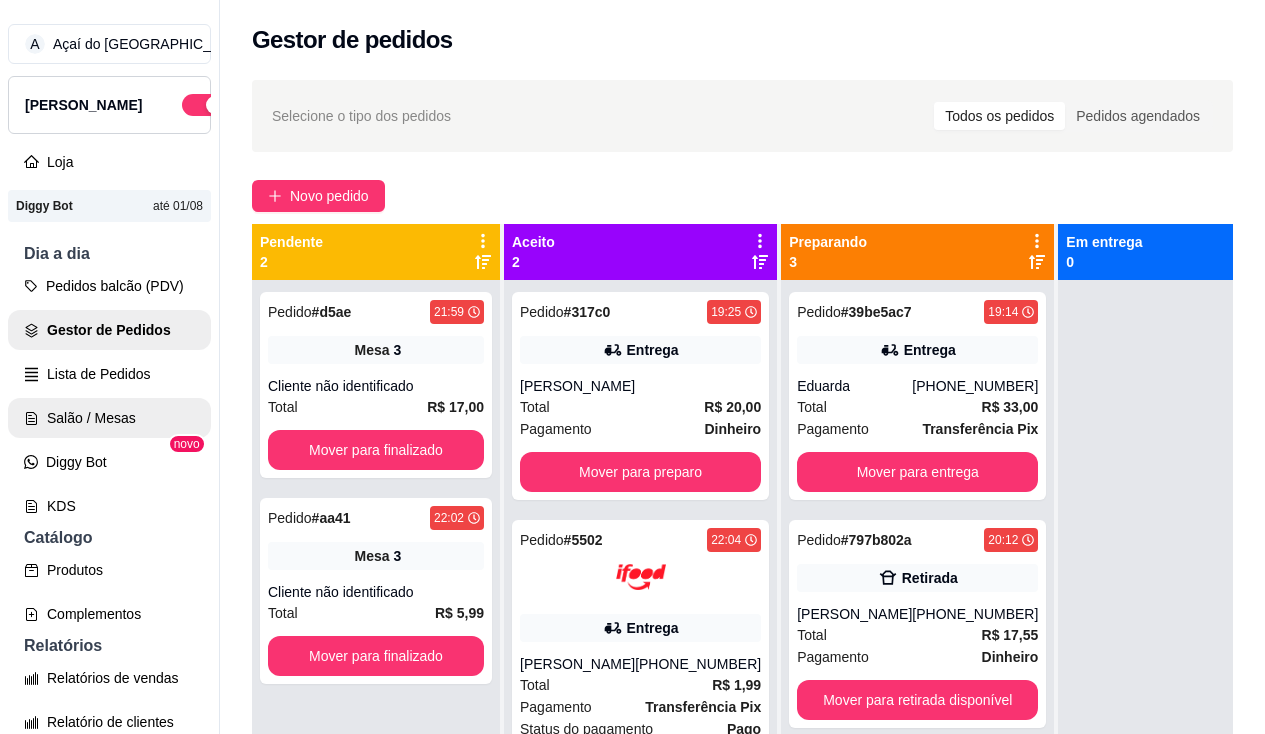 click on "Salão / Mesas" at bounding box center (109, 418) 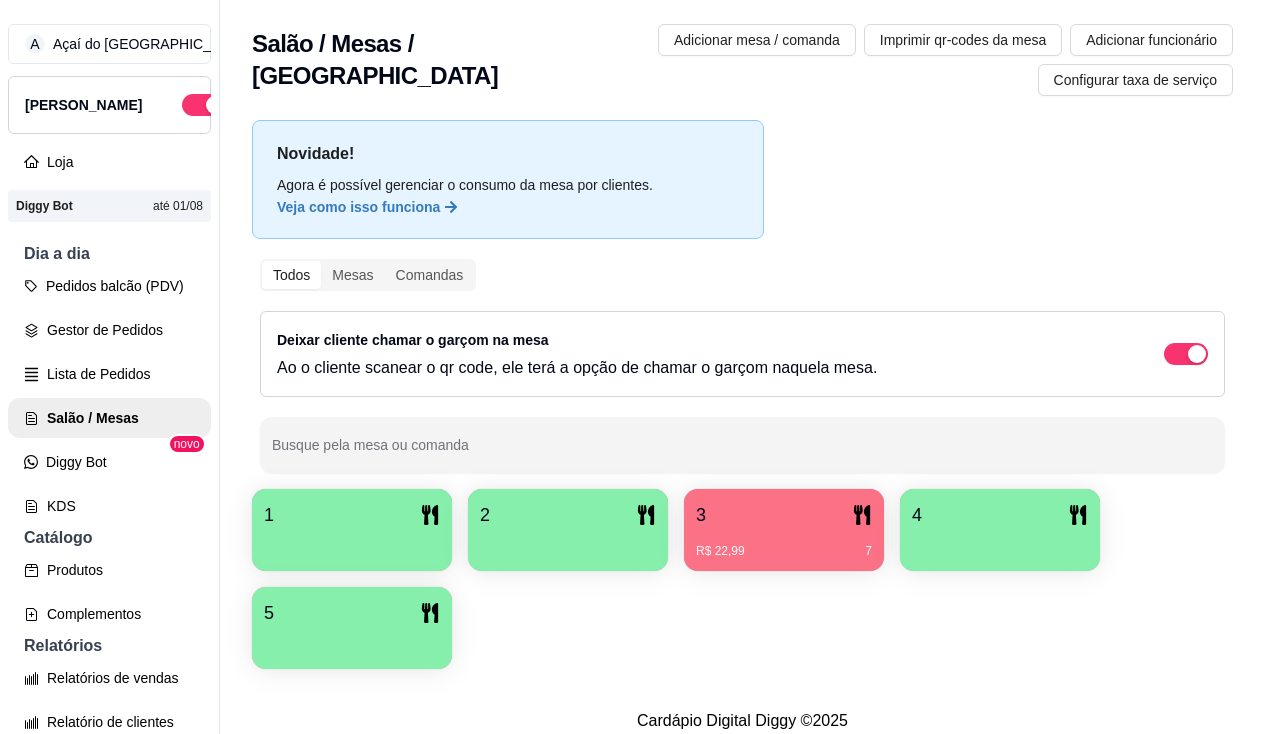 click on "R$ 22,99 7" at bounding box center (784, 544) 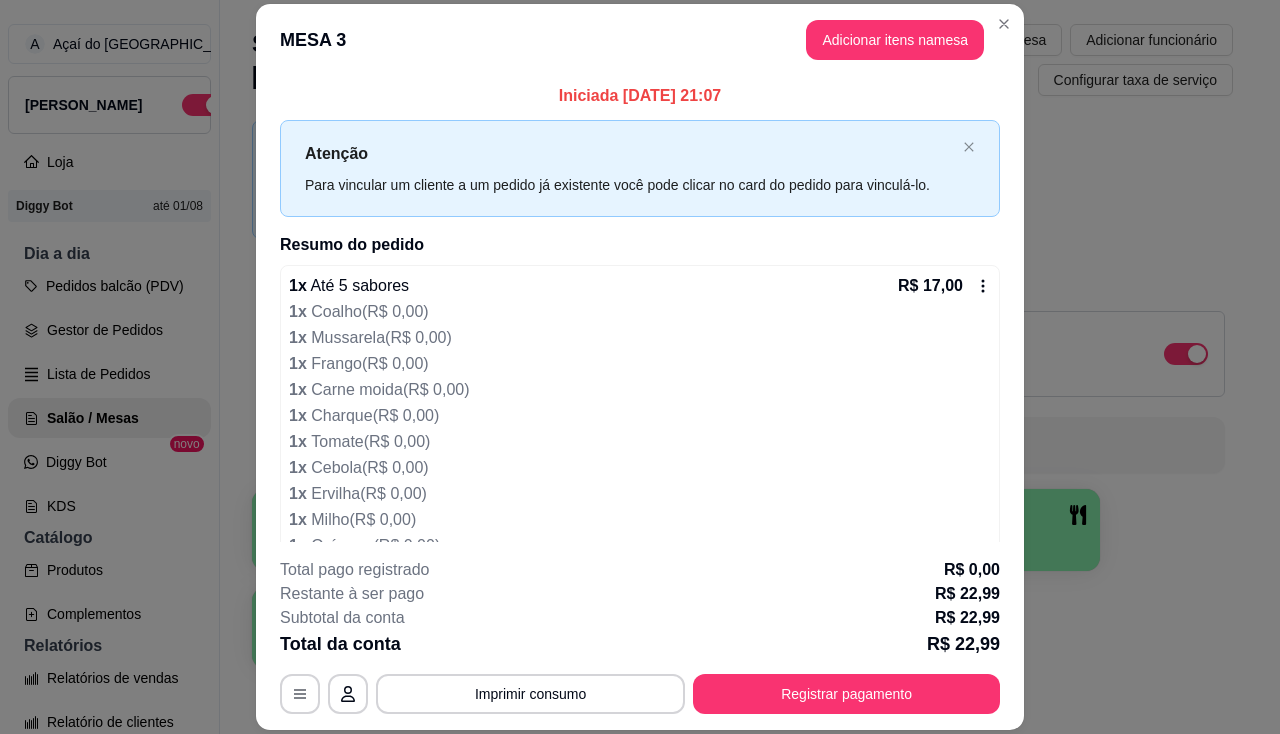 click 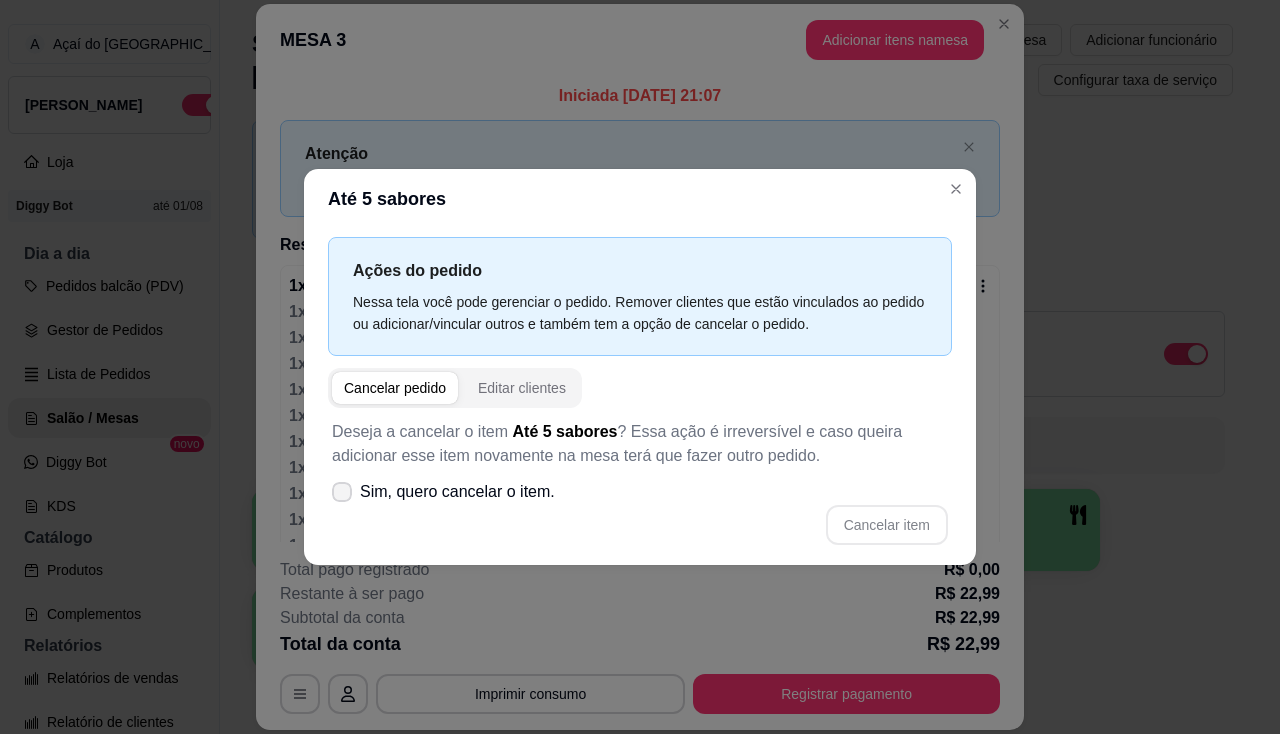 click 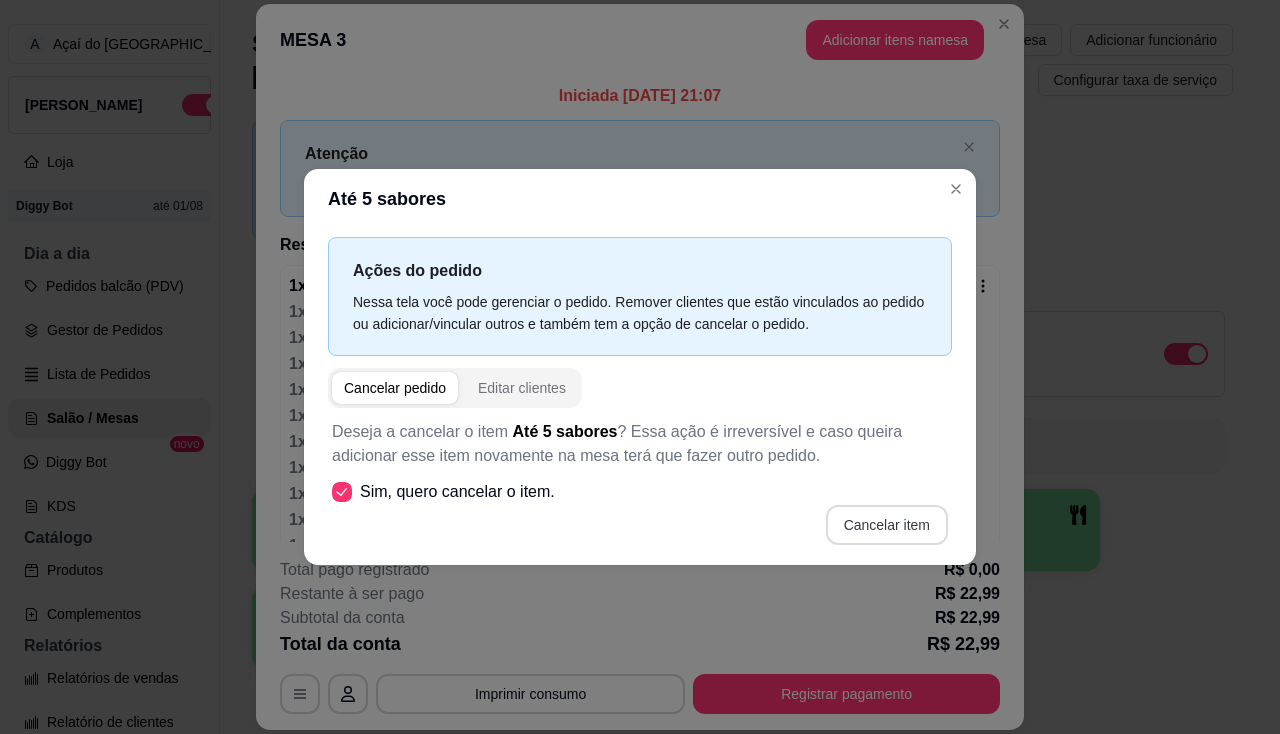 click on "Cancelar item" at bounding box center (887, 525) 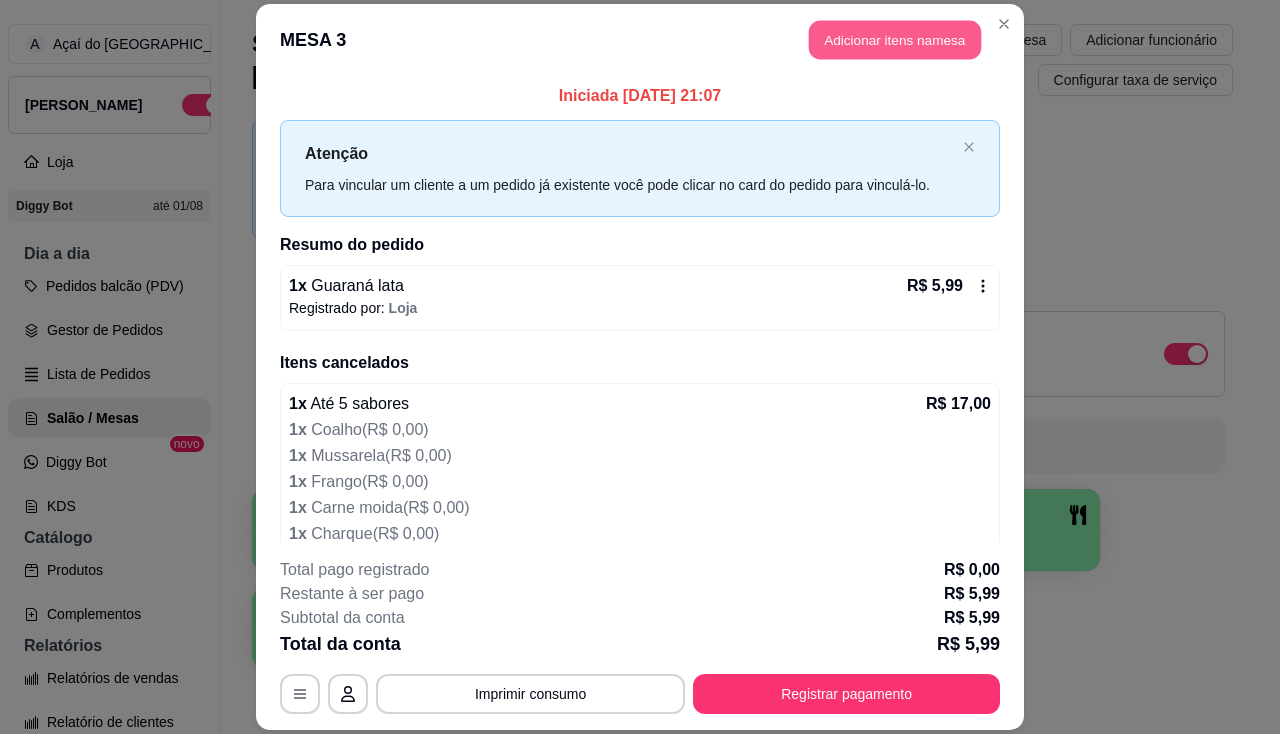 click on "Adicionar itens na  mesa" at bounding box center [895, 39] 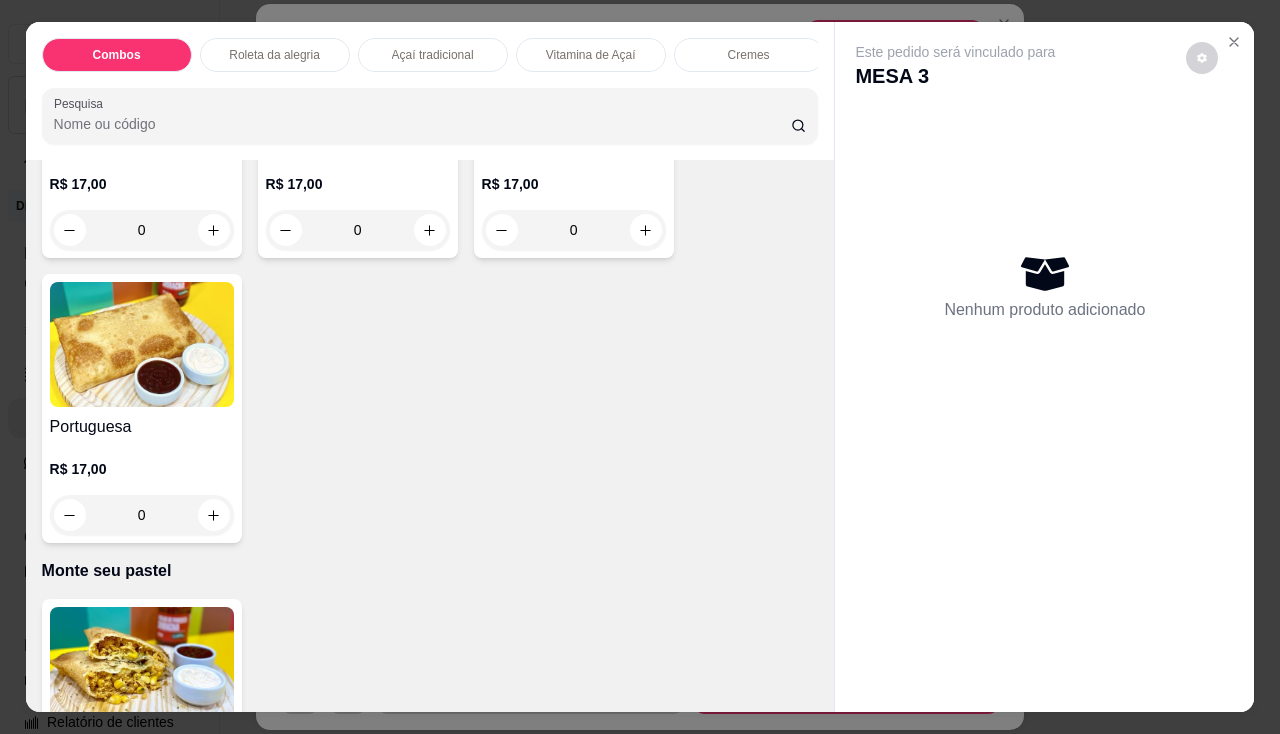 scroll, scrollTop: 4000, scrollLeft: 0, axis: vertical 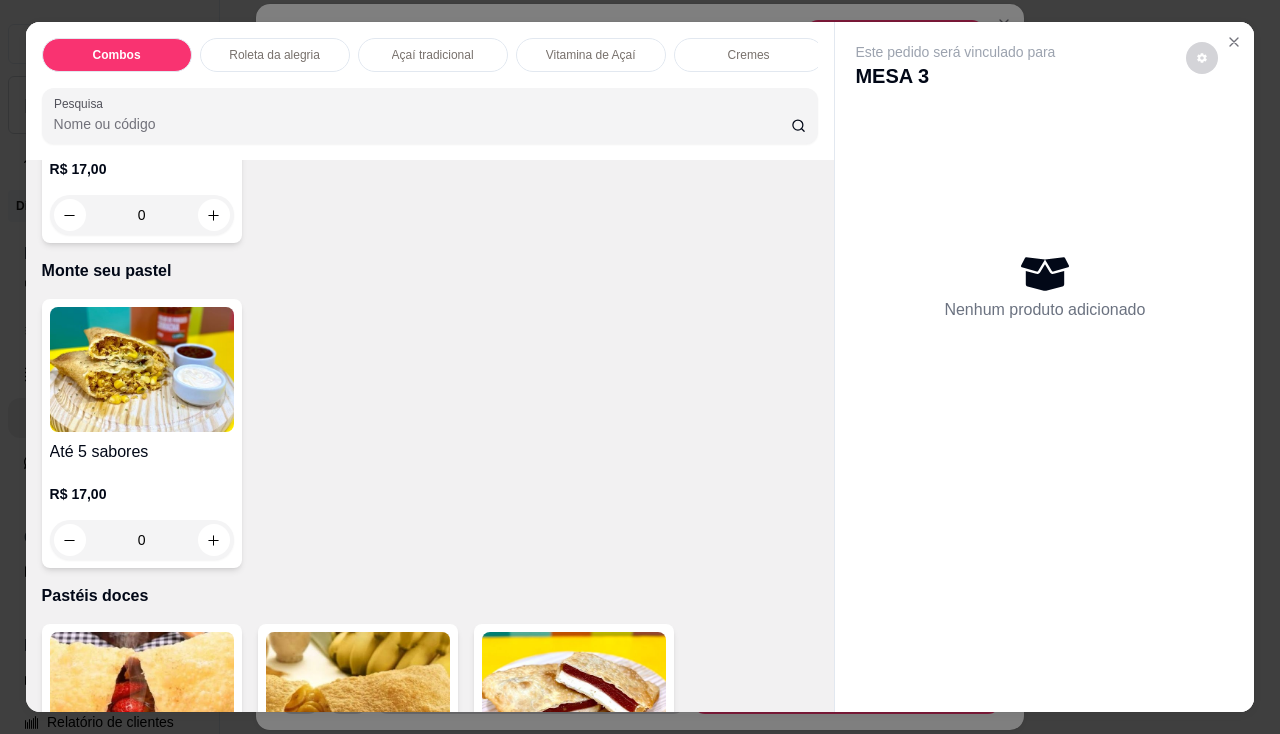 click on "0" at bounding box center (142, 540) 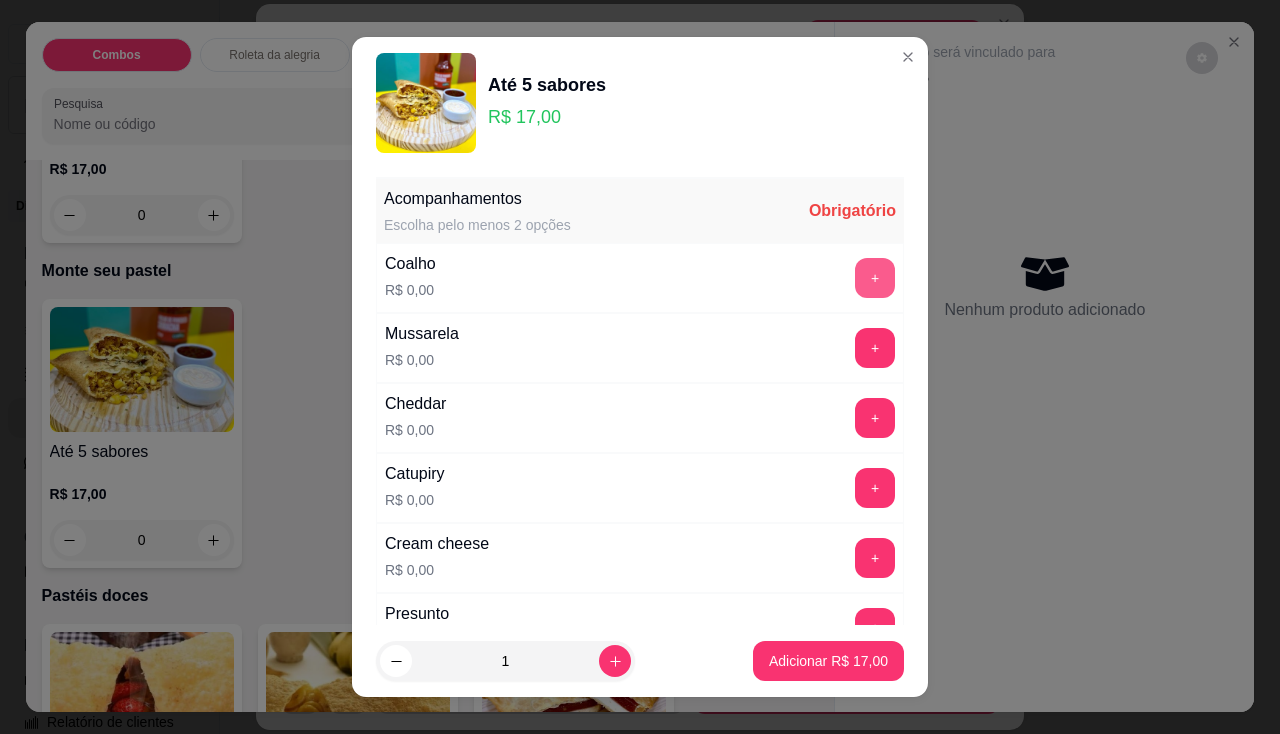 click on "+" at bounding box center (875, 278) 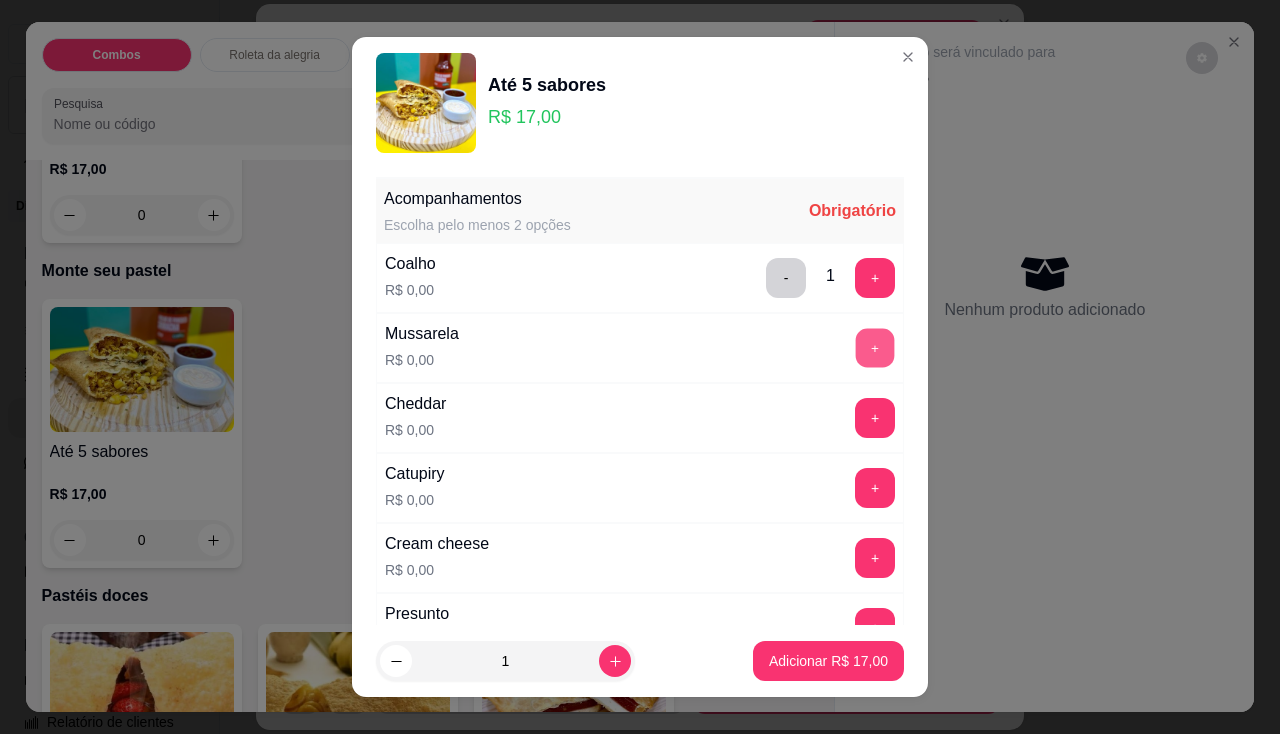 click on "+" at bounding box center (875, 347) 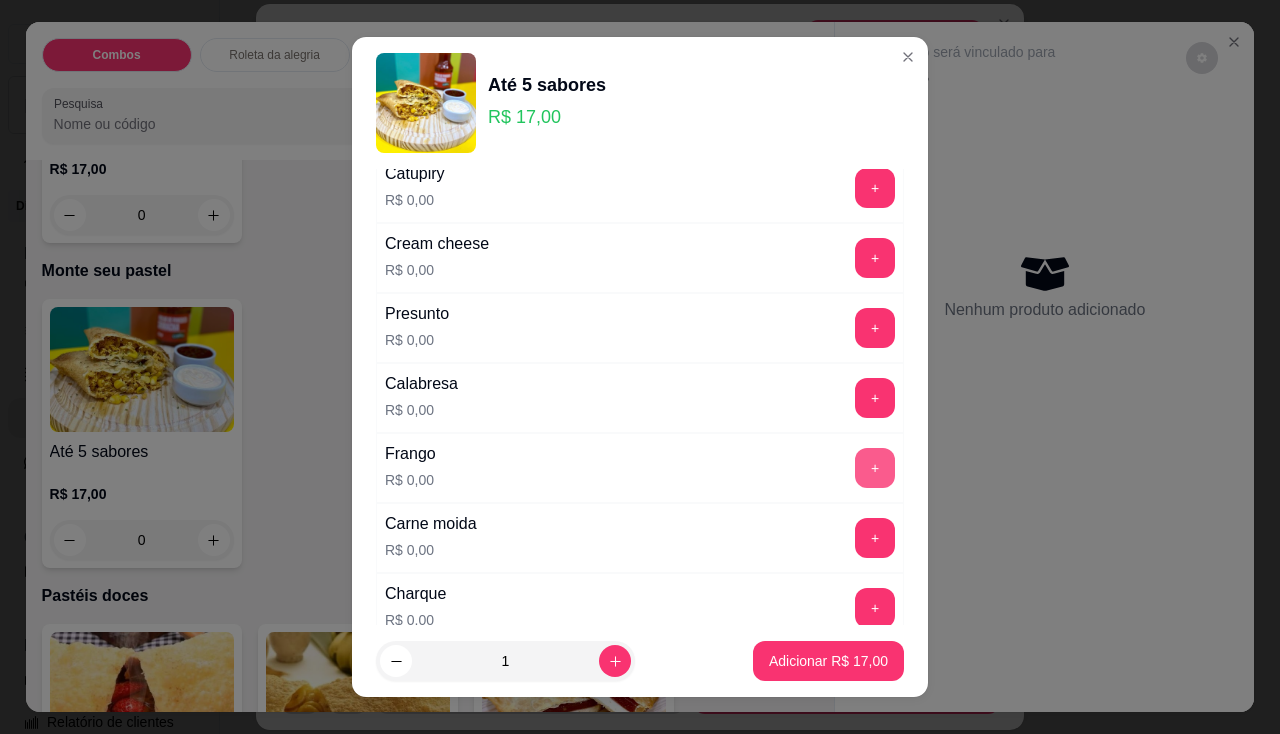 scroll, scrollTop: 400, scrollLeft: 0, axis: vertical 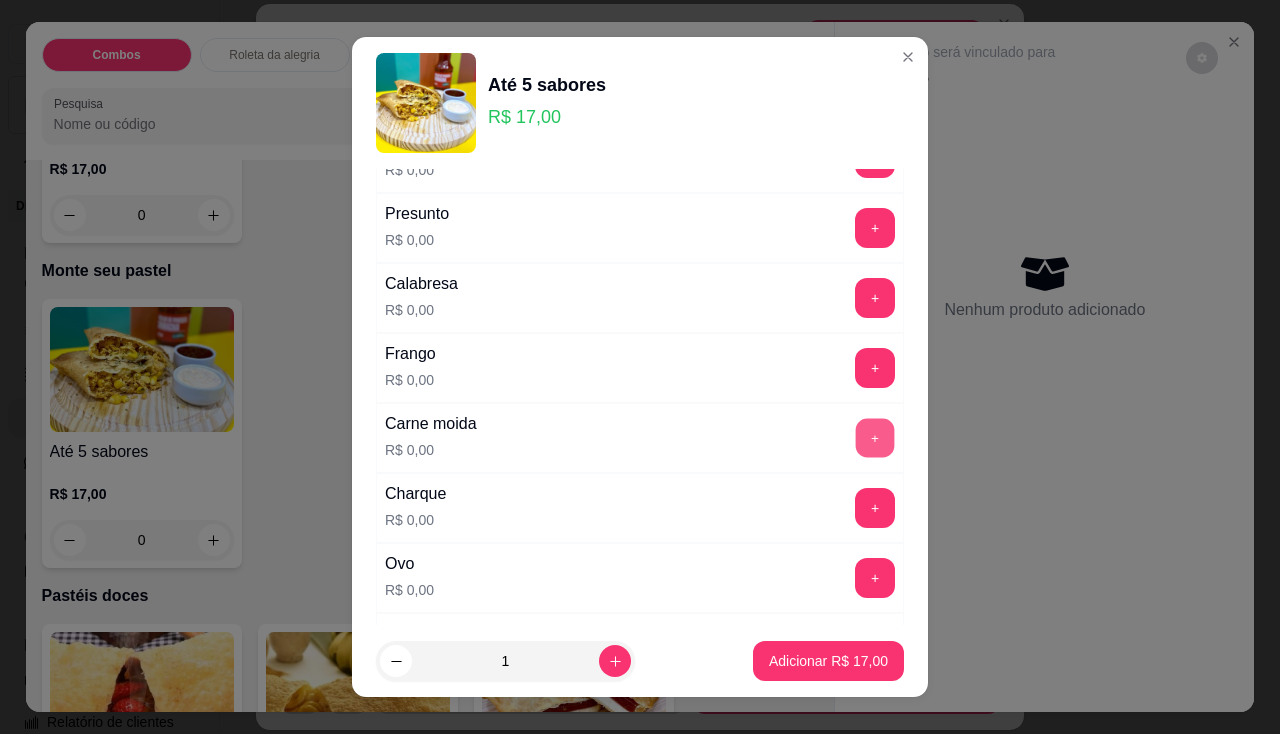 click on "+" at bounding box center (875, 437) 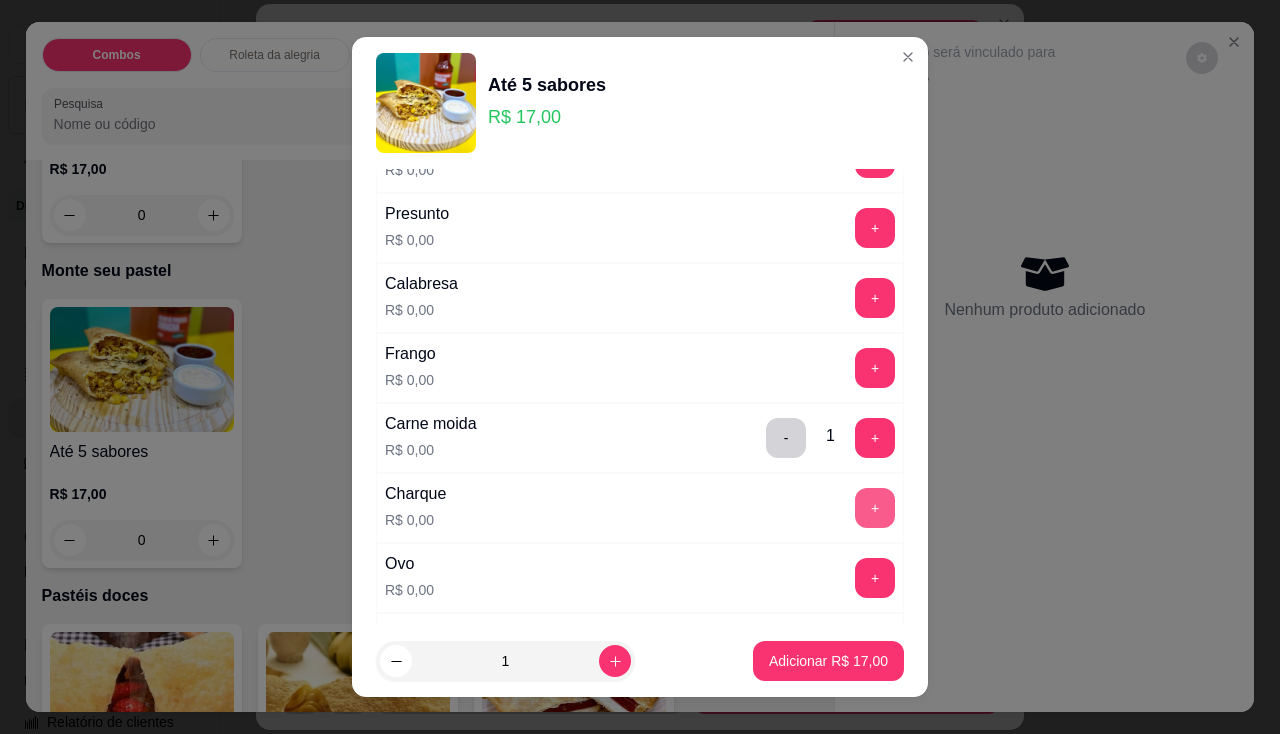 click on "+" at bounding box center (875, 508) 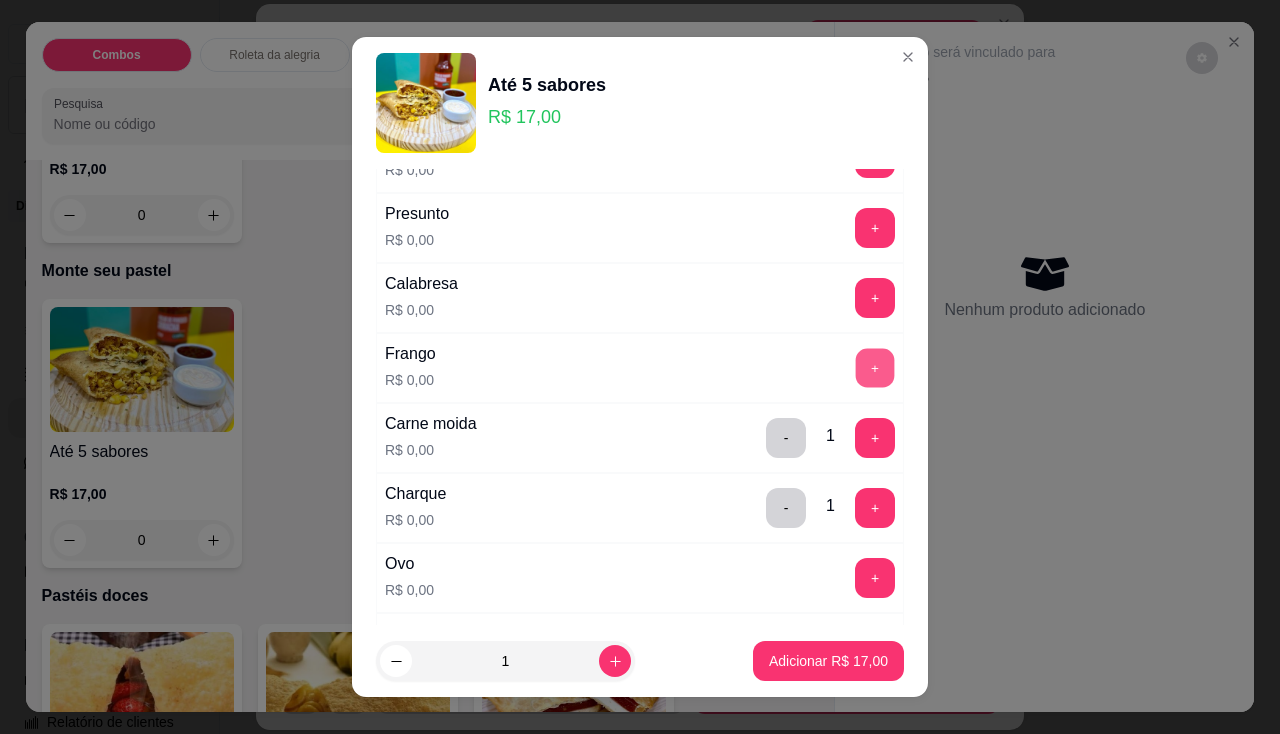 click on "+" at bounding box center (875, 367) 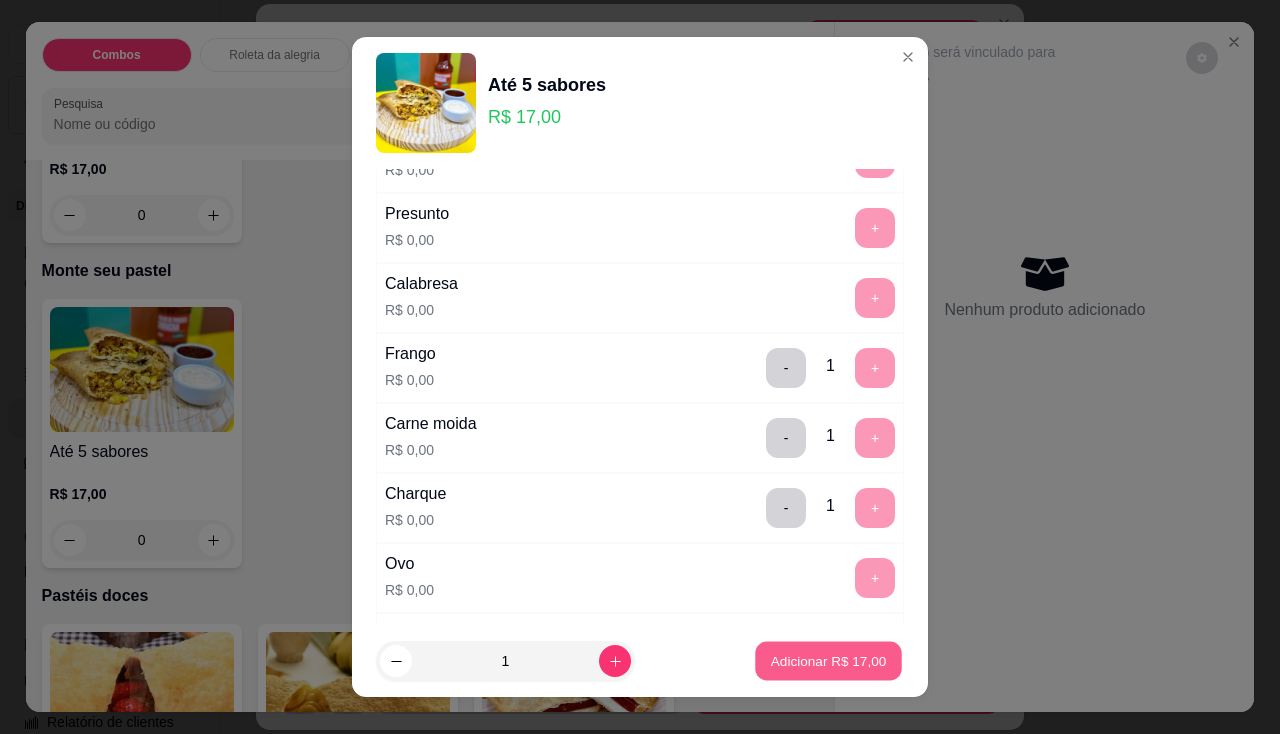 click on "Adicionar   R$ 17,00" at bounding box center [829, 661] 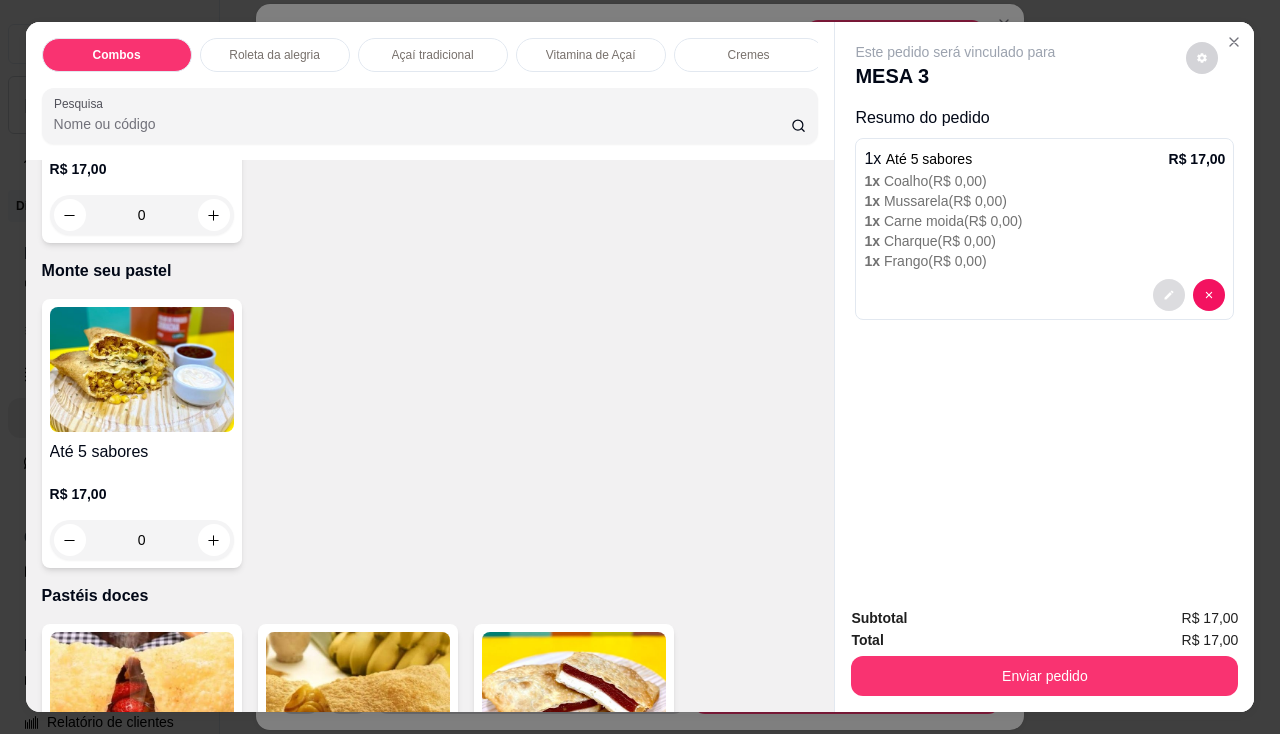 click 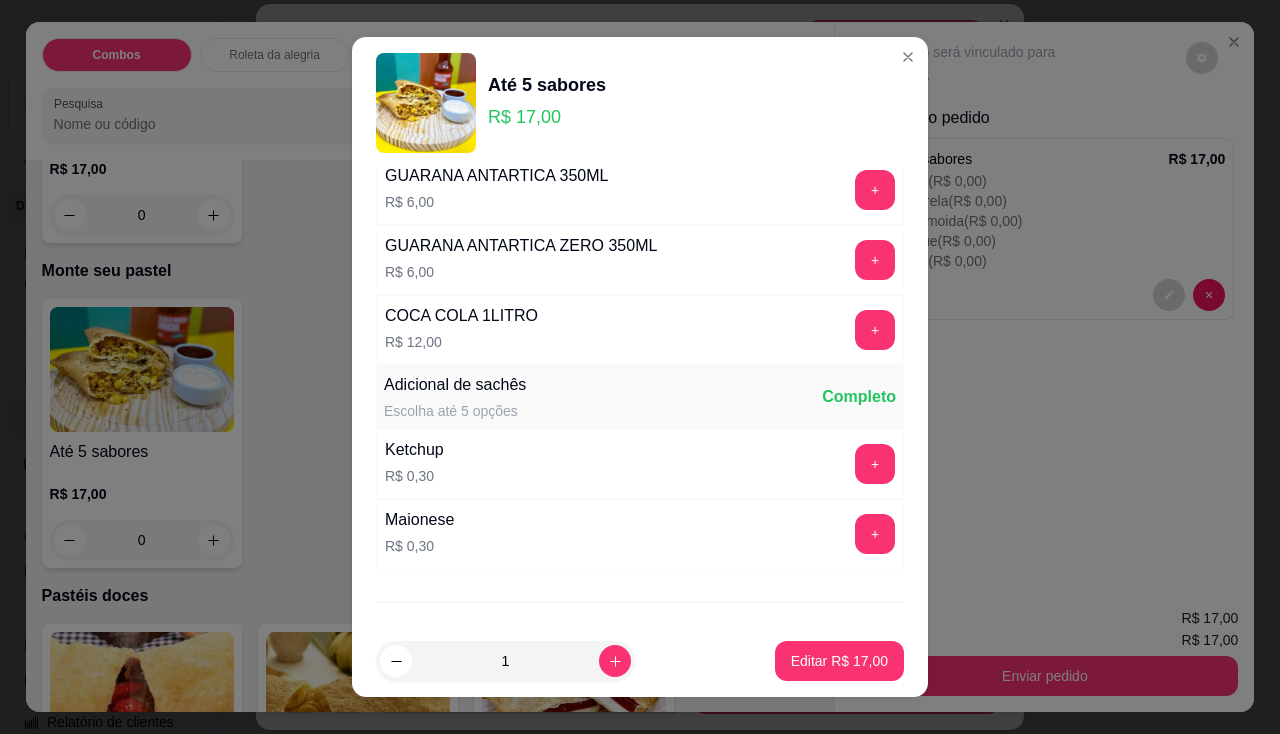 scroll, scrollTop: 2193, scrollLeft: 0, axis: vertical 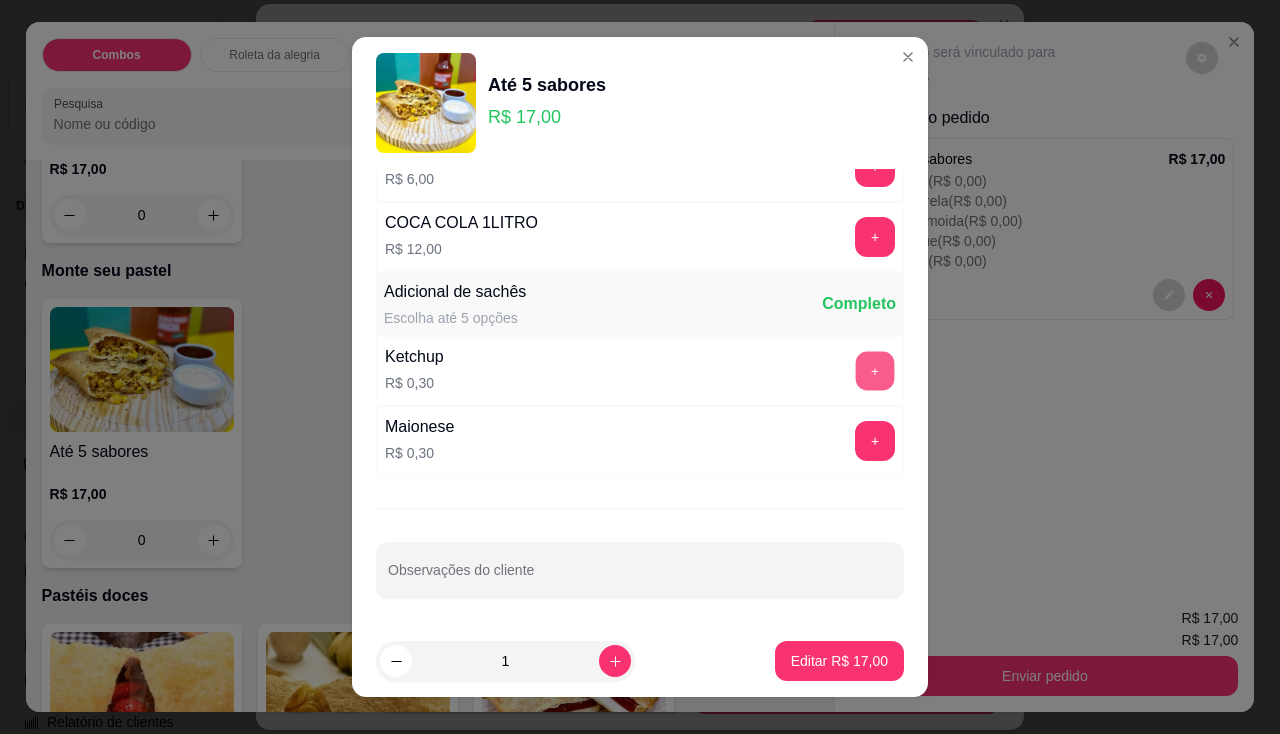 click on "+" at bounding box center (875, 370) 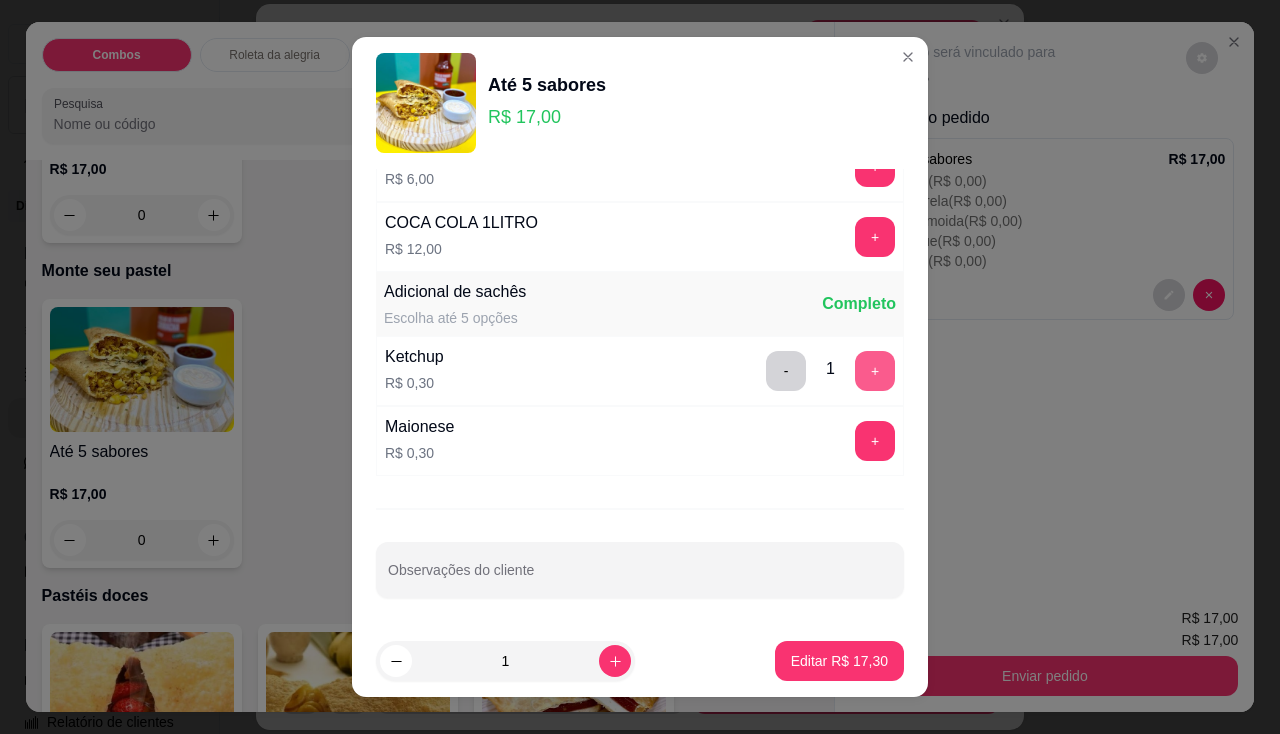 click on "+" at bounding box center [875, 371] 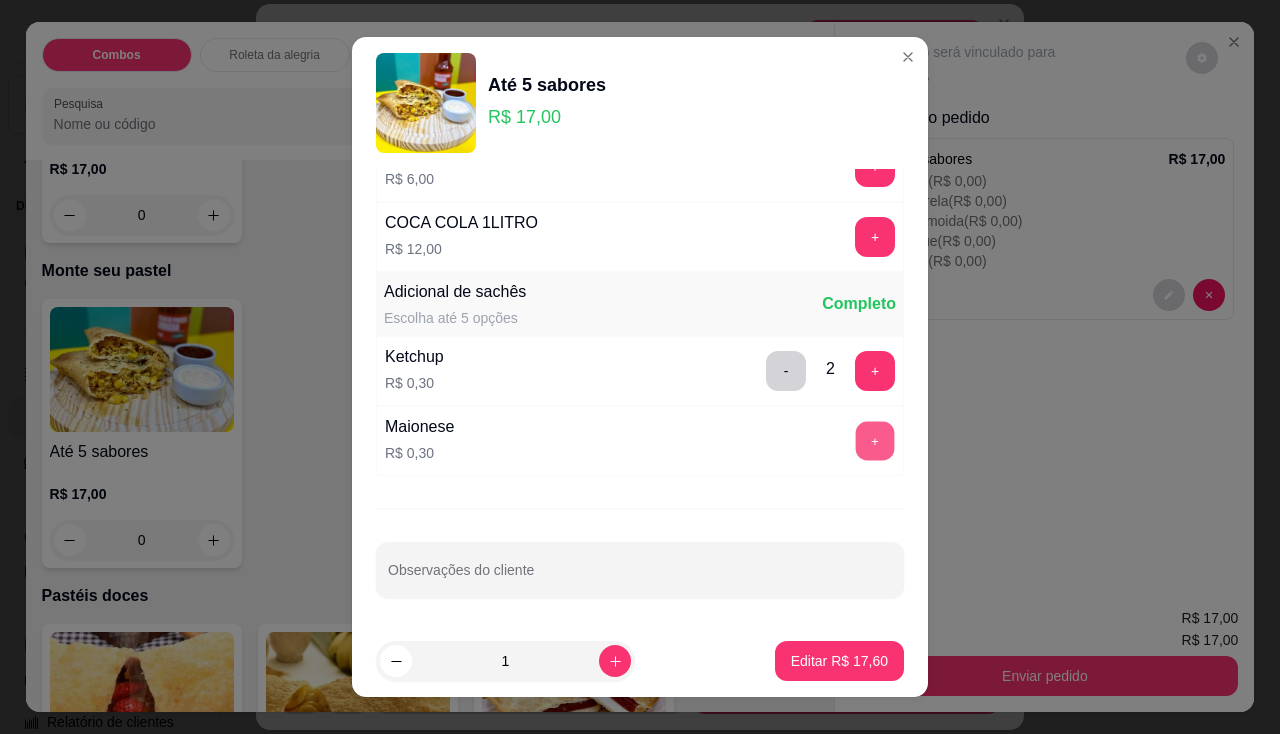 click on "+" at bounding box center (875, 440) 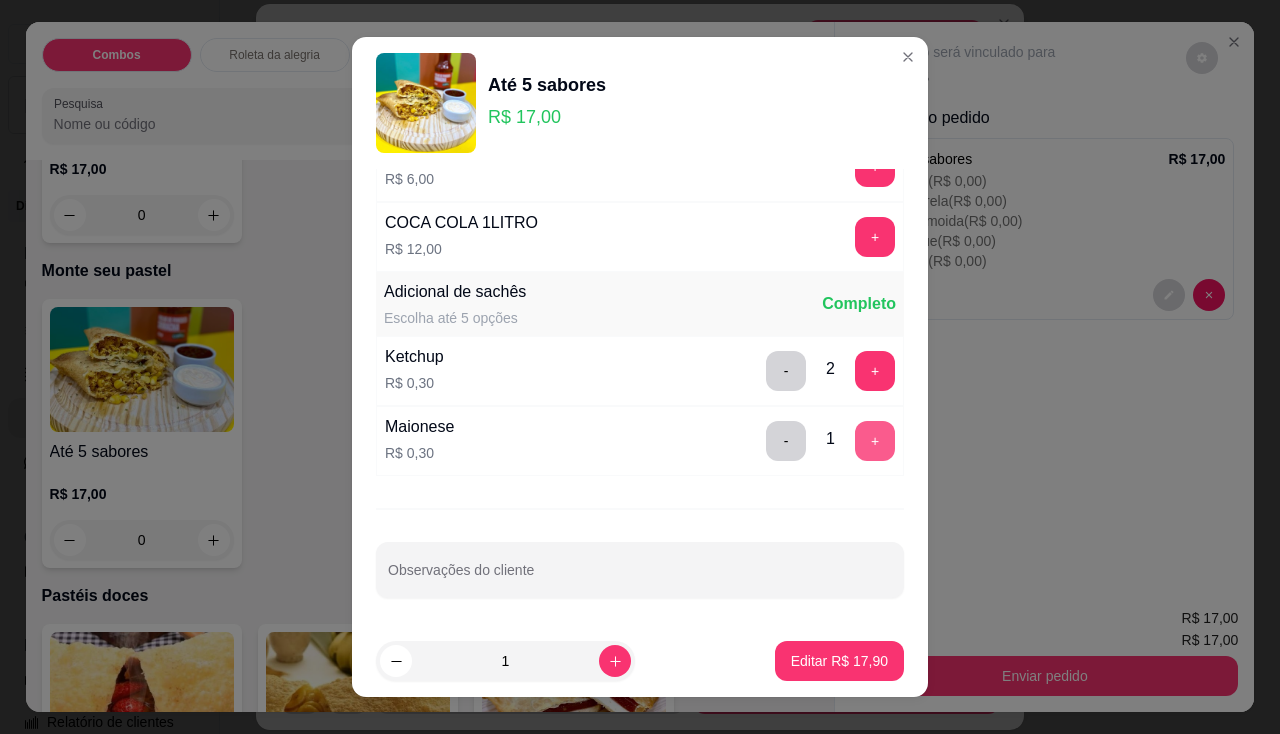 click on "+" at bounding box center [875, 441] 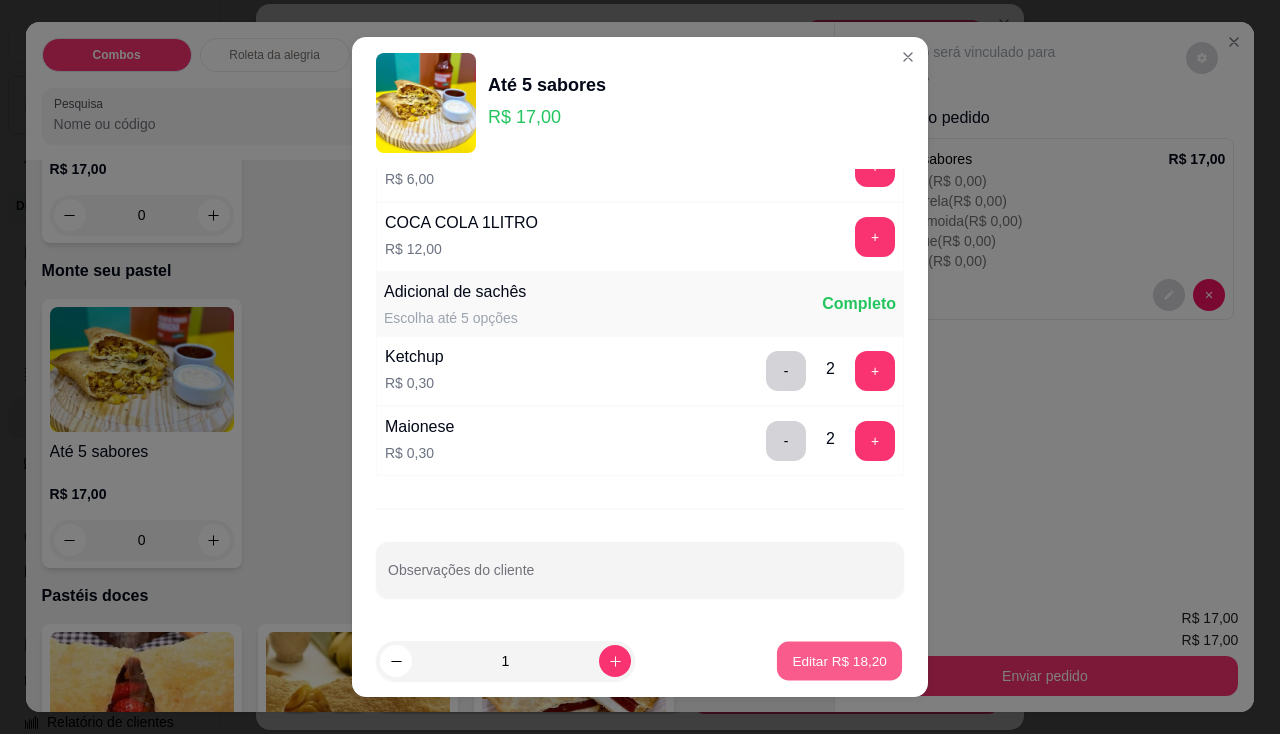 click on "Editar   R$ 18,20" at bounding box center (839, 661) 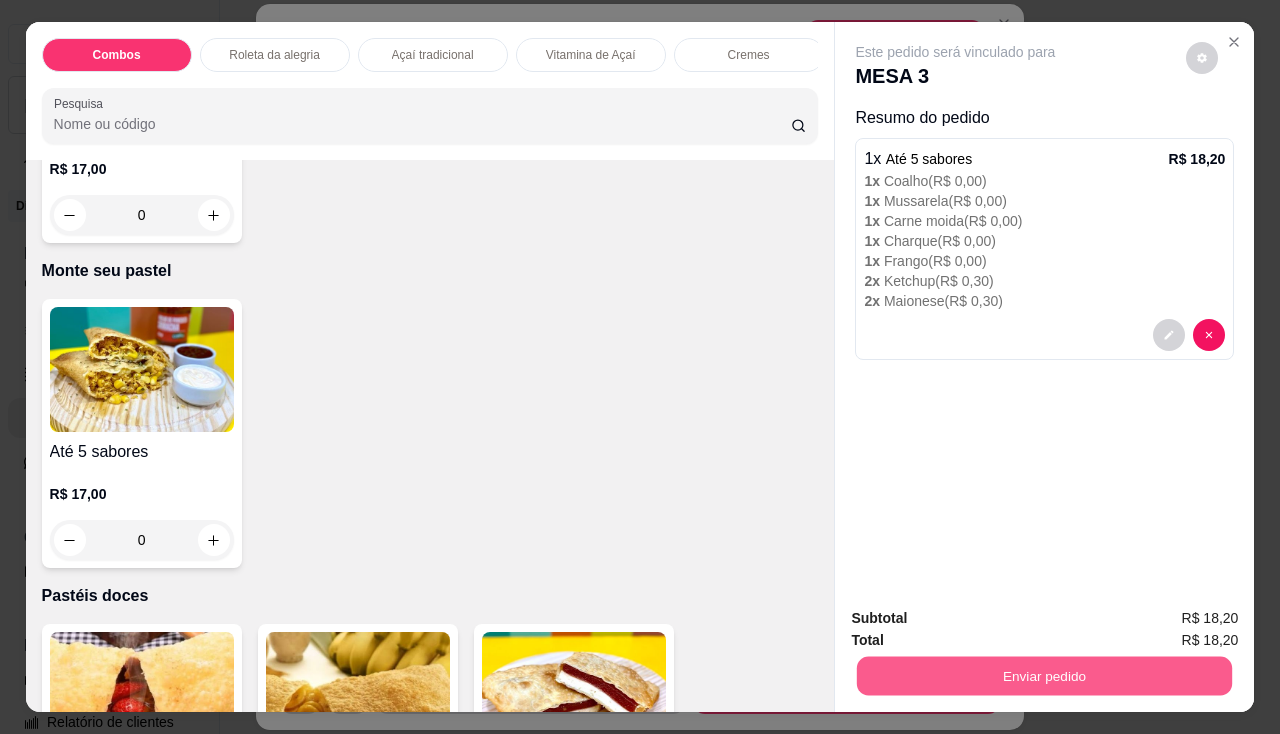 click on "Enviar pedido" at bounding box center [1044, 676] 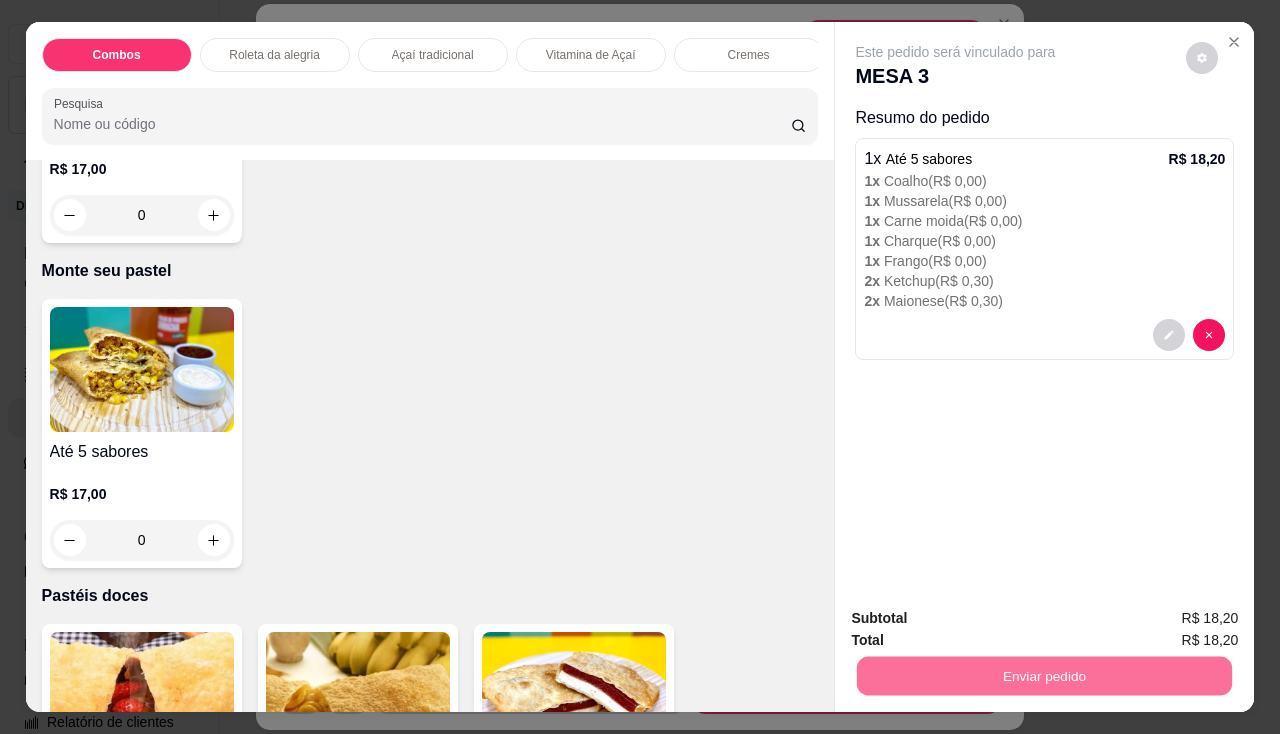 click on "Não registrar e enviar pedido" at bounding box center [979, 619] 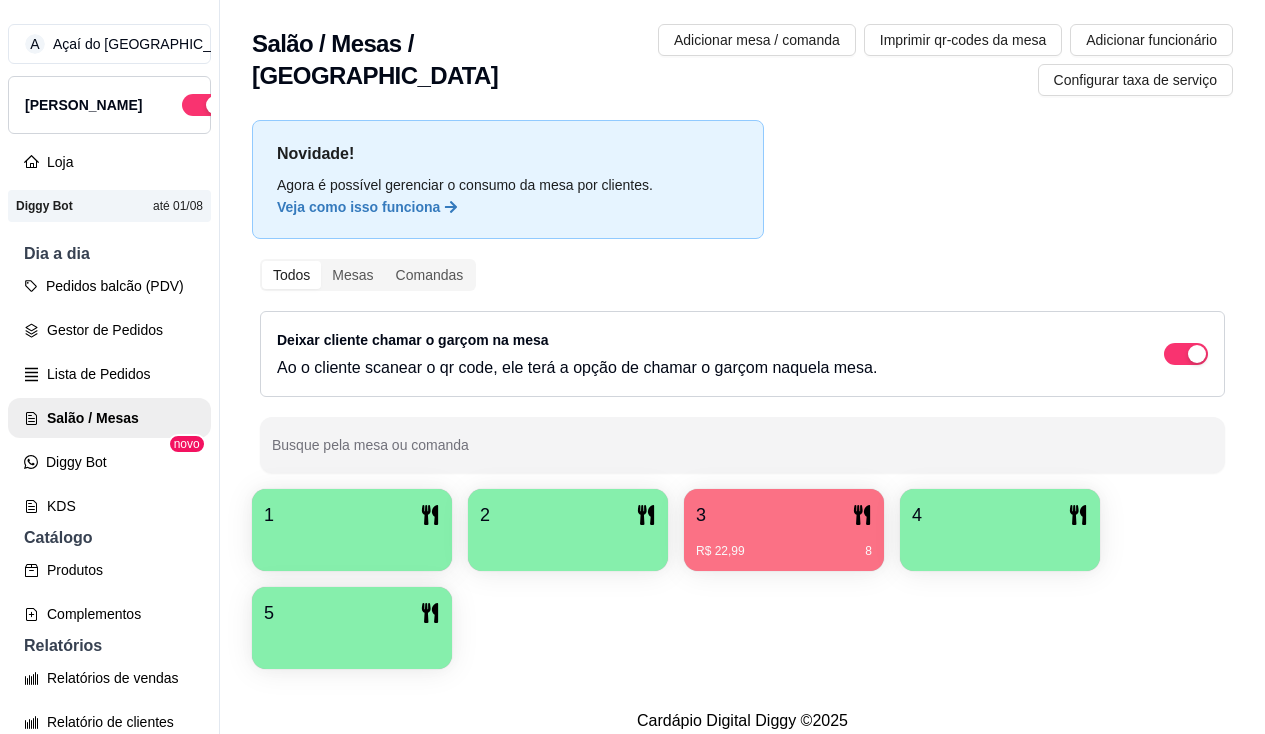 click on "3" at bounding box center [784, 515] 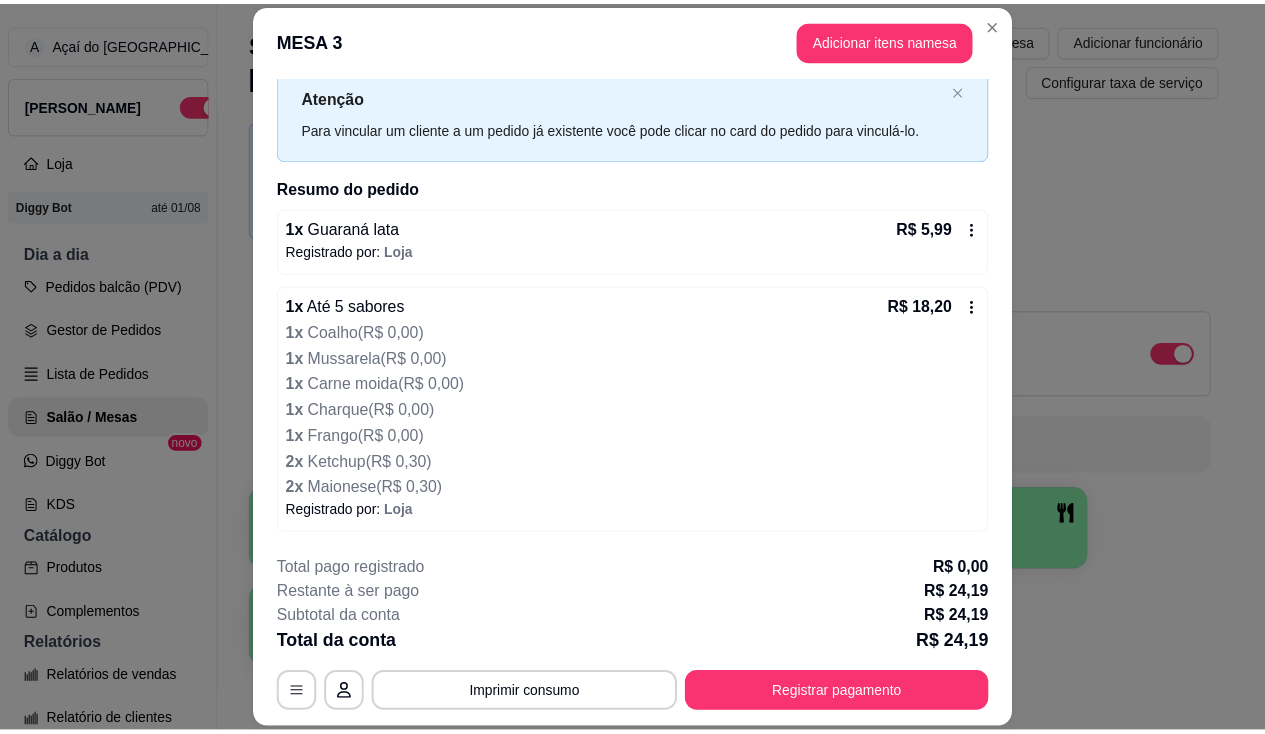 scroll, scrollTop: 0, scrollLeft: 0, axis: both 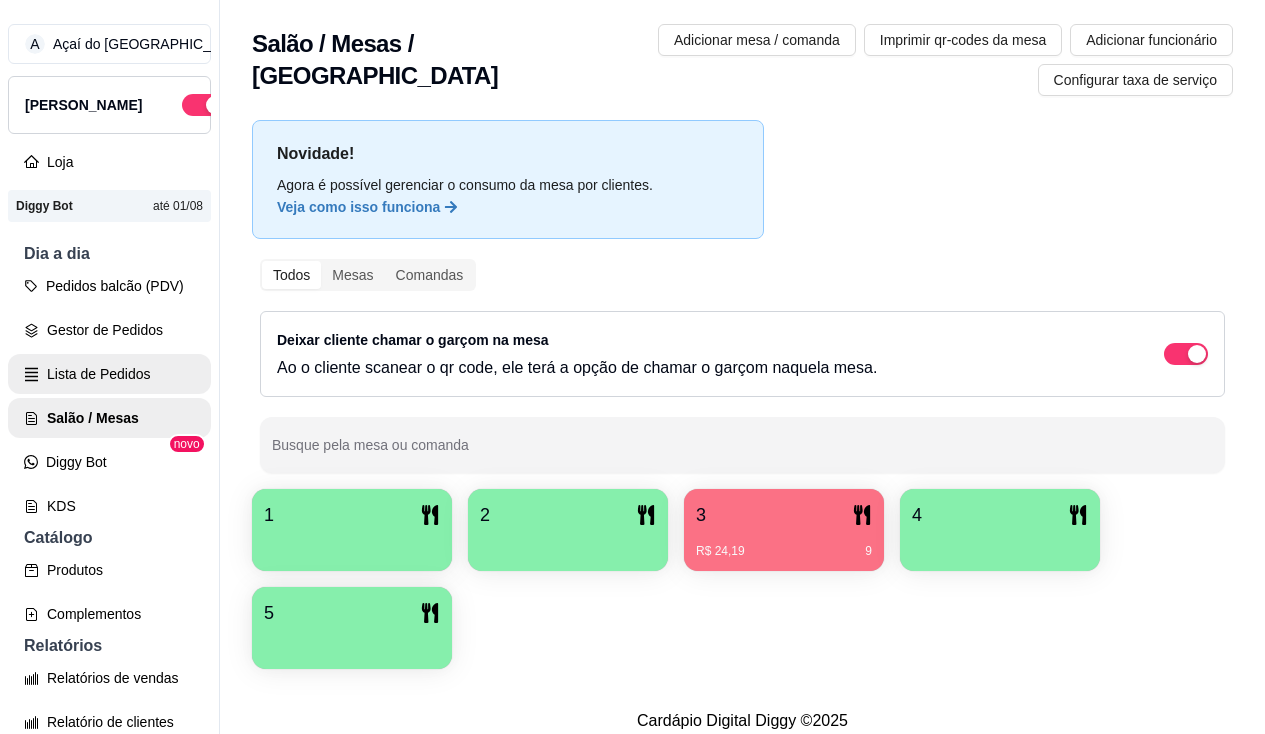 click on "Lista de Pedidos" at bounding box center (109, 374) 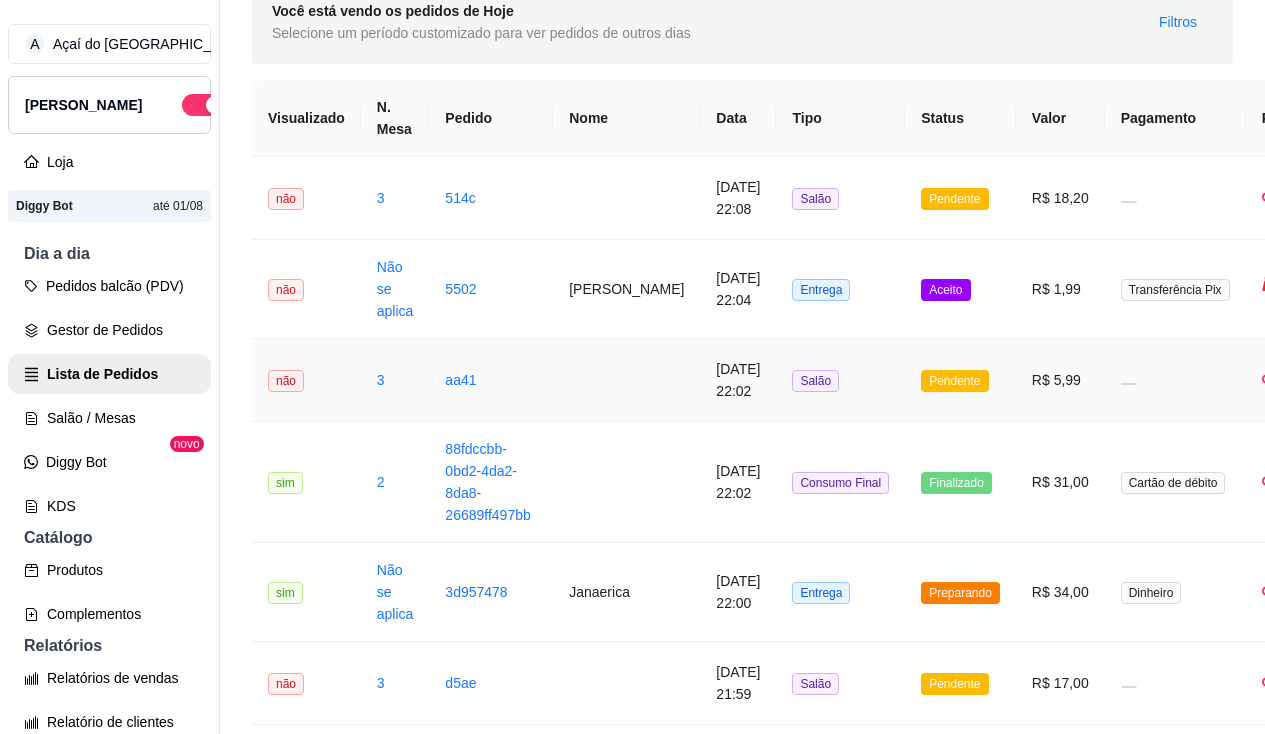 scroll, scrollTop: 200, scrollLeft: 0, axis: vertical 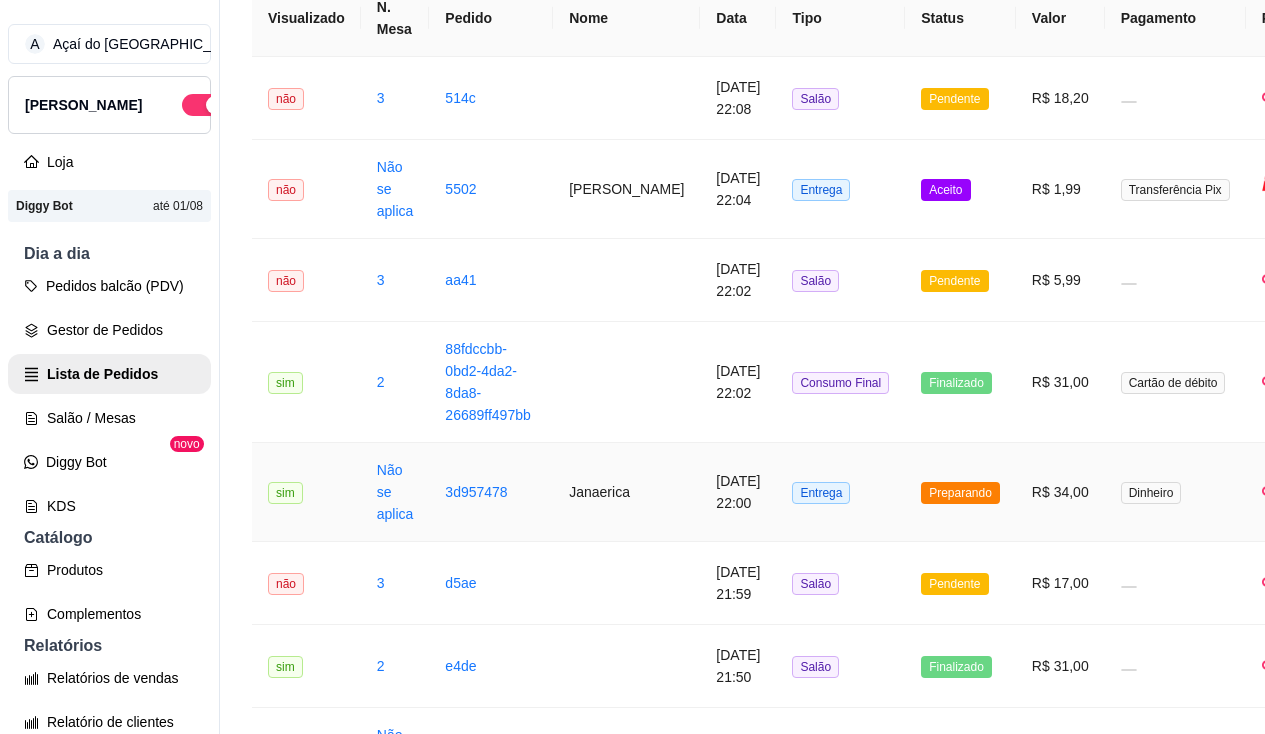 click on "Janaerica" at bounding box center [626, 492] 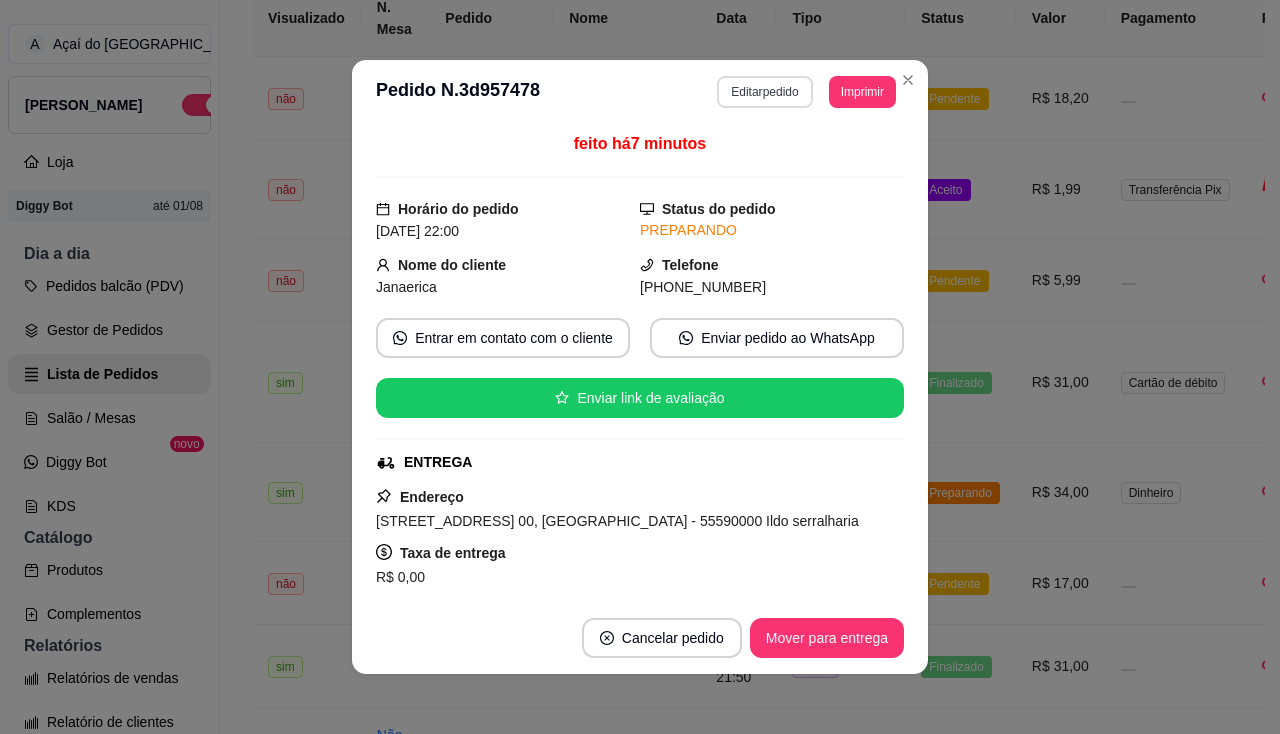 click on "Editar  pedido" at bounding box center [764, 92] 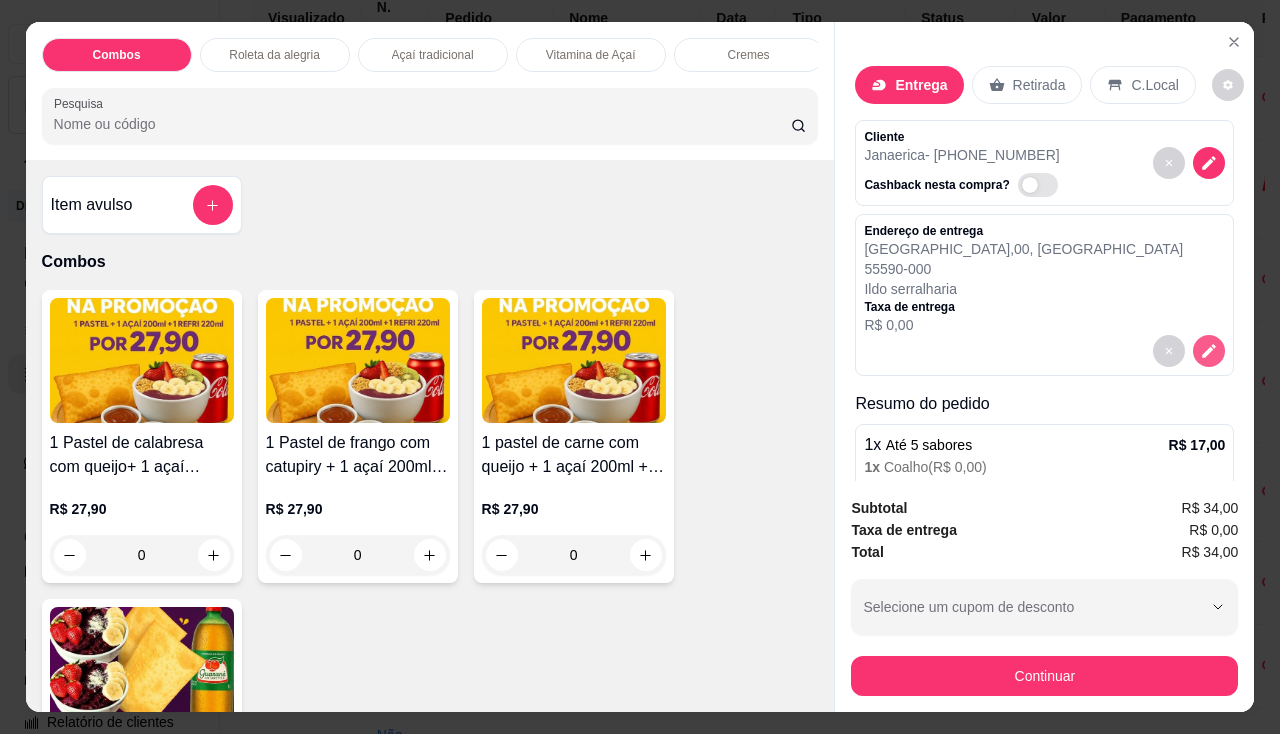 click 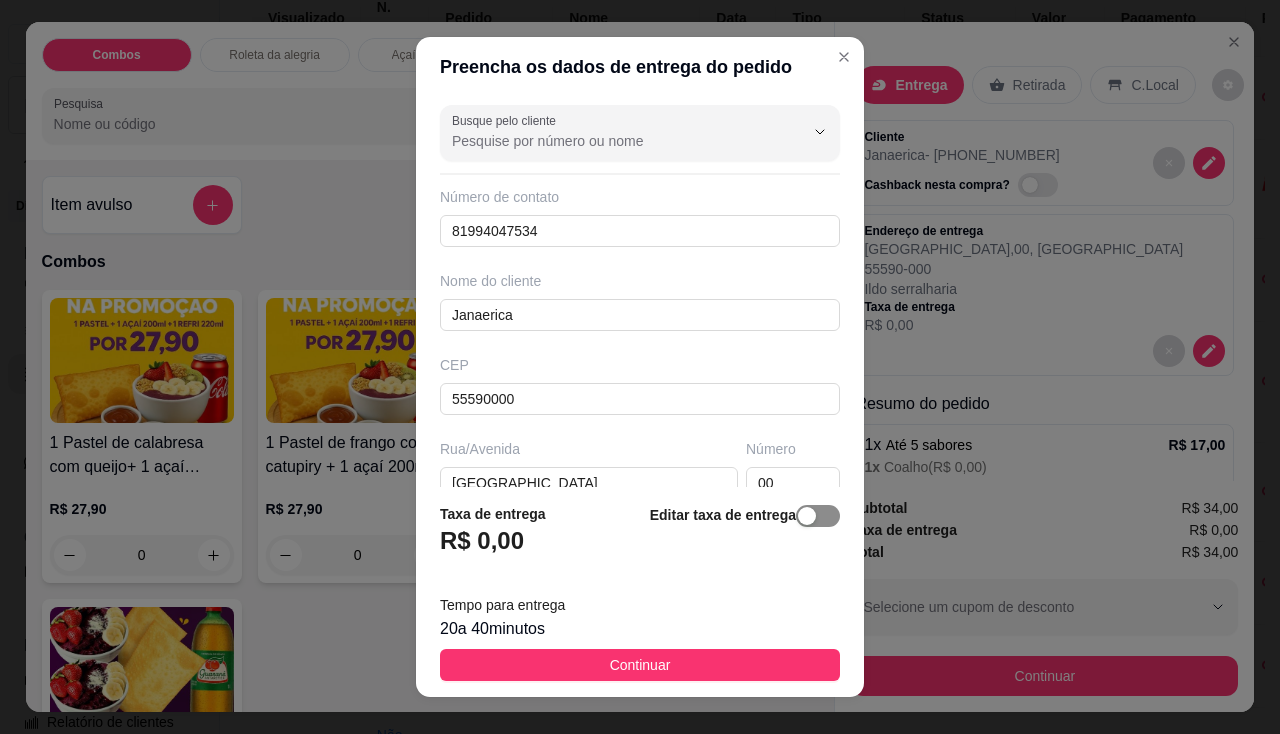 click at bounding box center [818, 516] 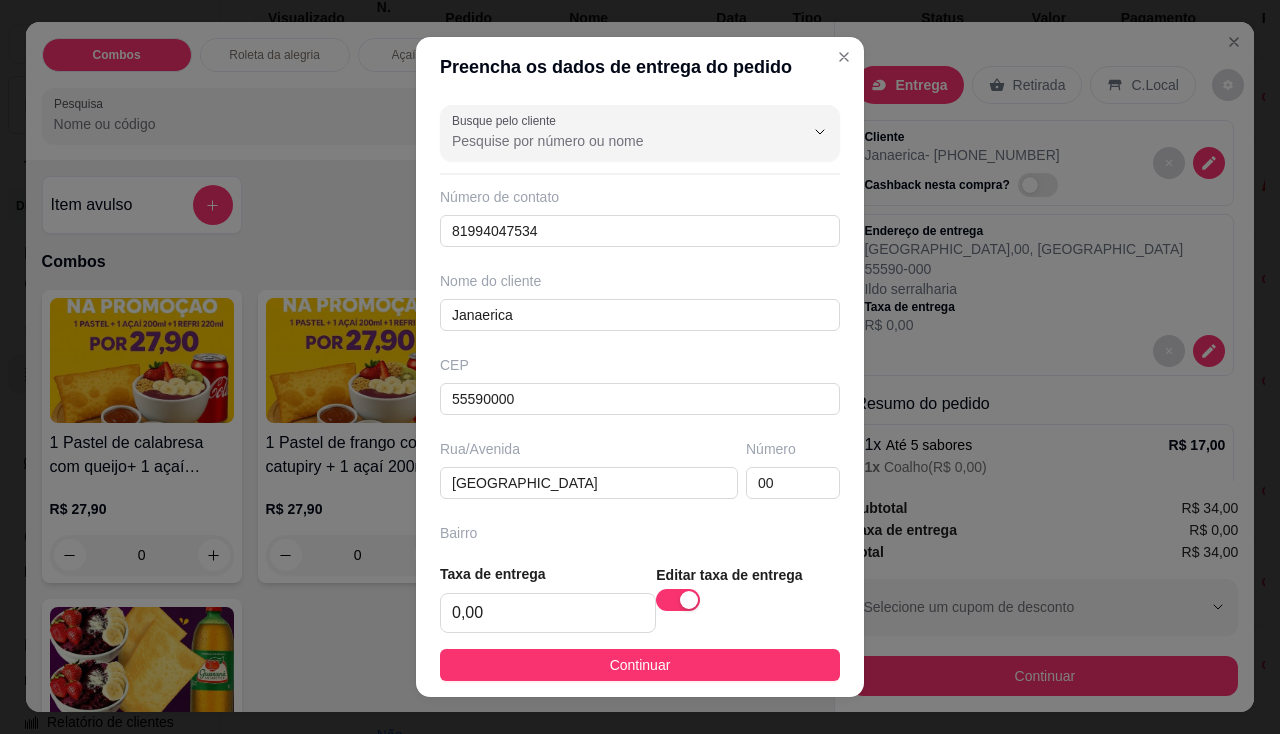 click on "Taxa de entrega 0,00 Editar taxa de entrega  Continuar" at bounding box center (640, 622) 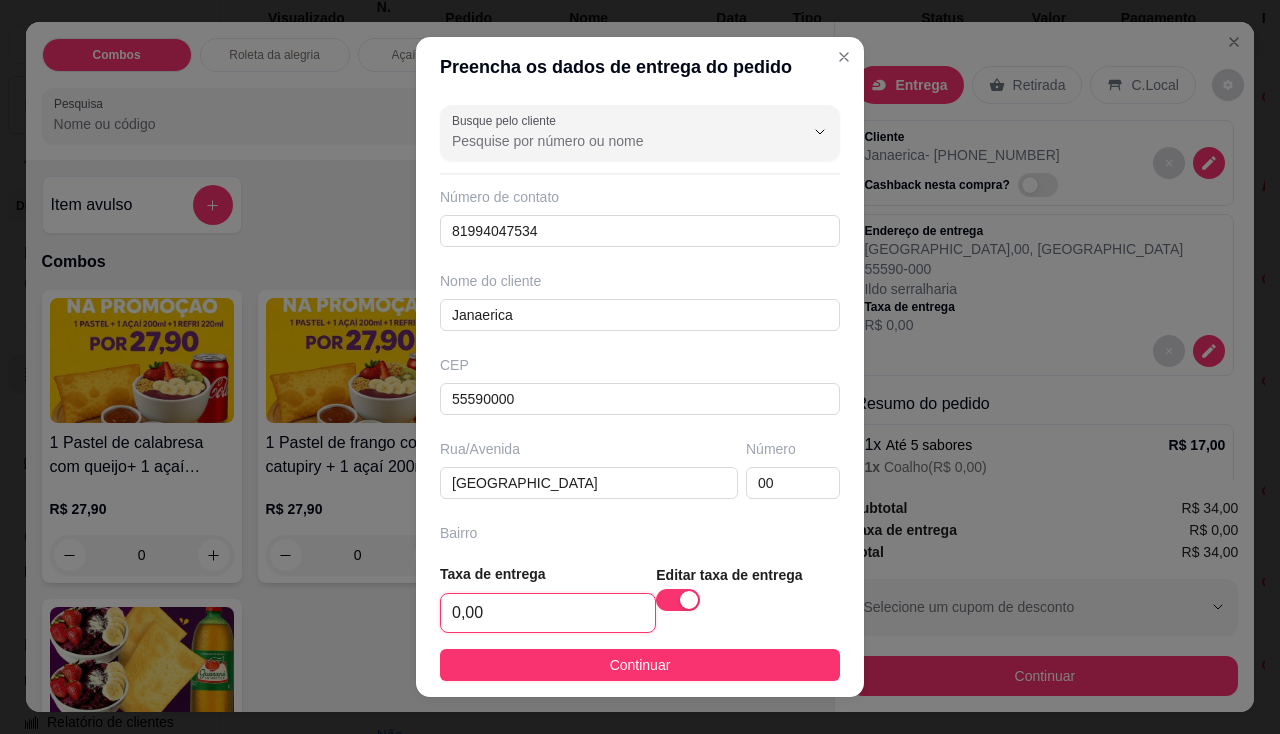click on "0,00" at bounding box center [548, 613] 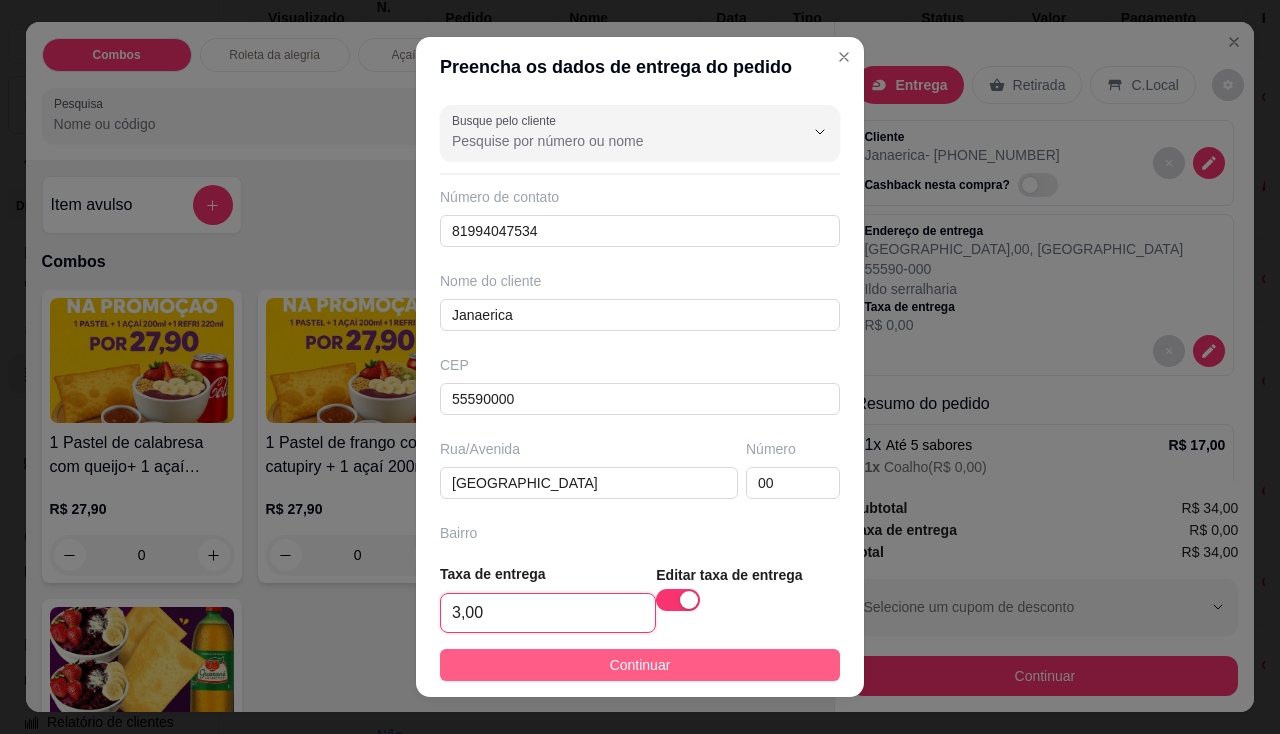 type on "3,00" 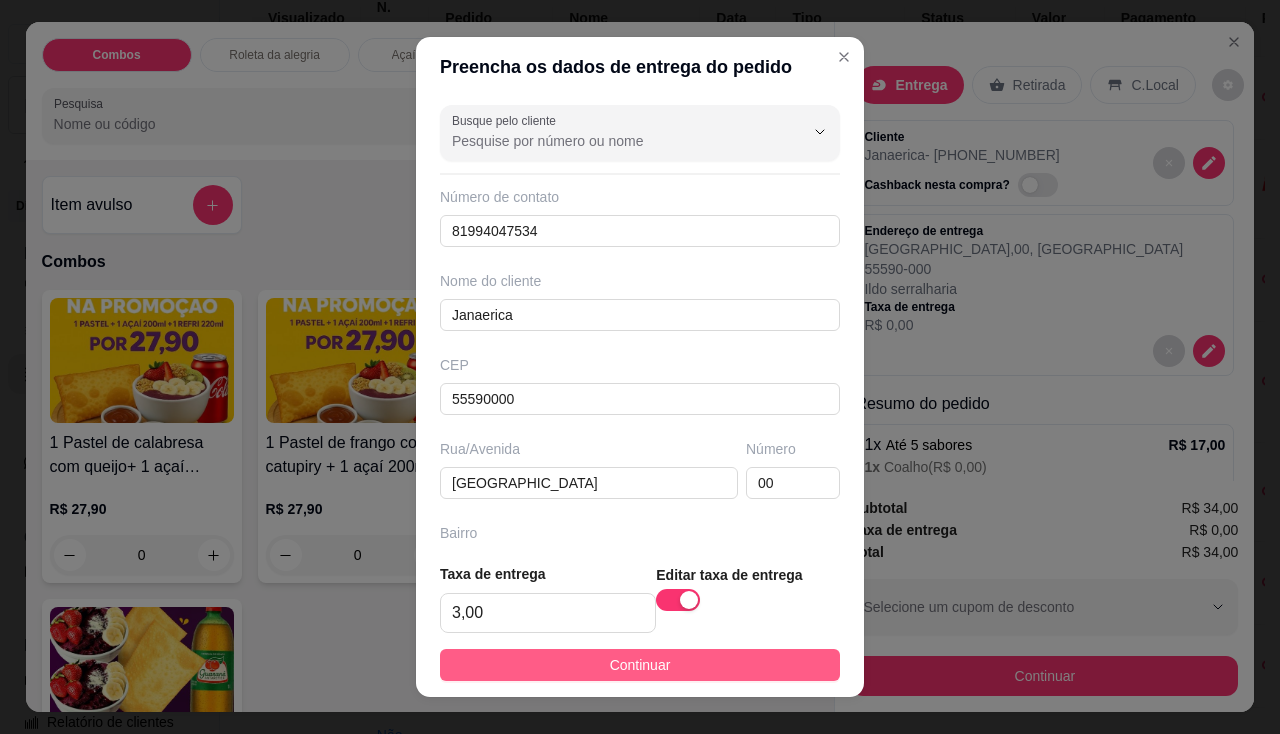 click on "Continuar" at bounding box center (640, 665) 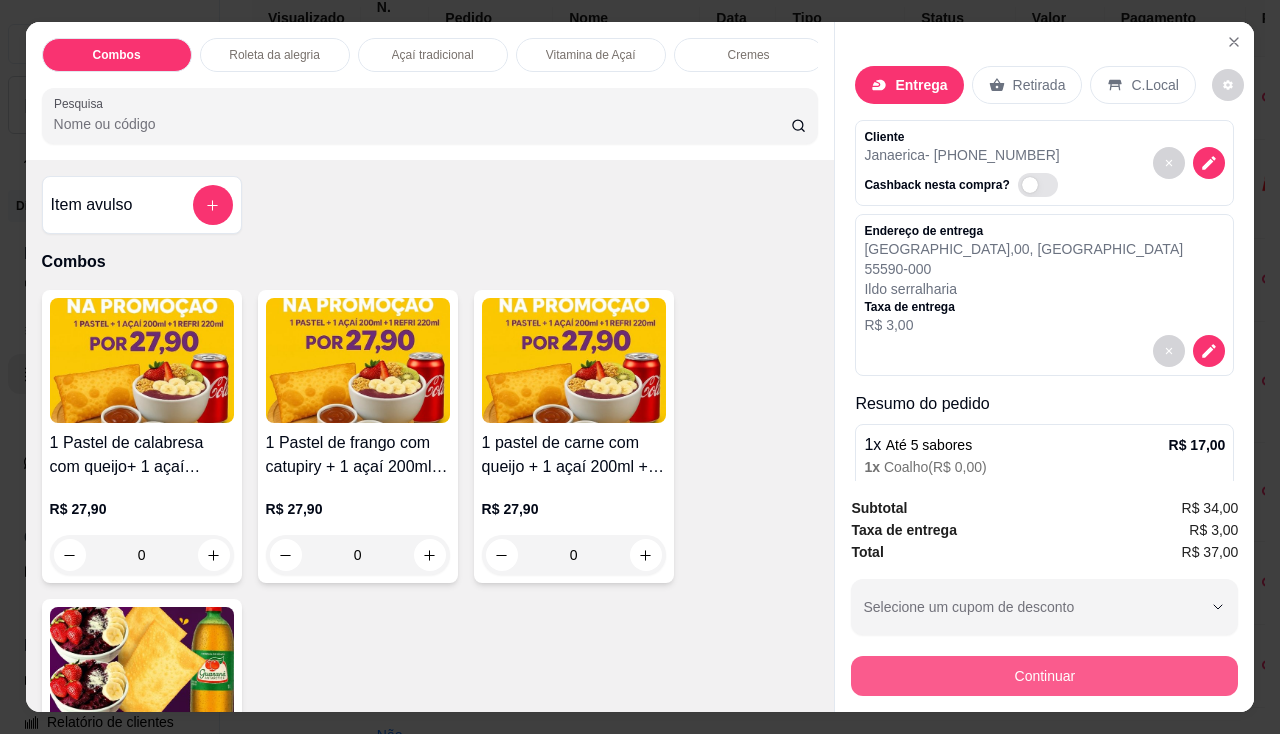 click on "Continuar" at bounding box center (1044, 676) 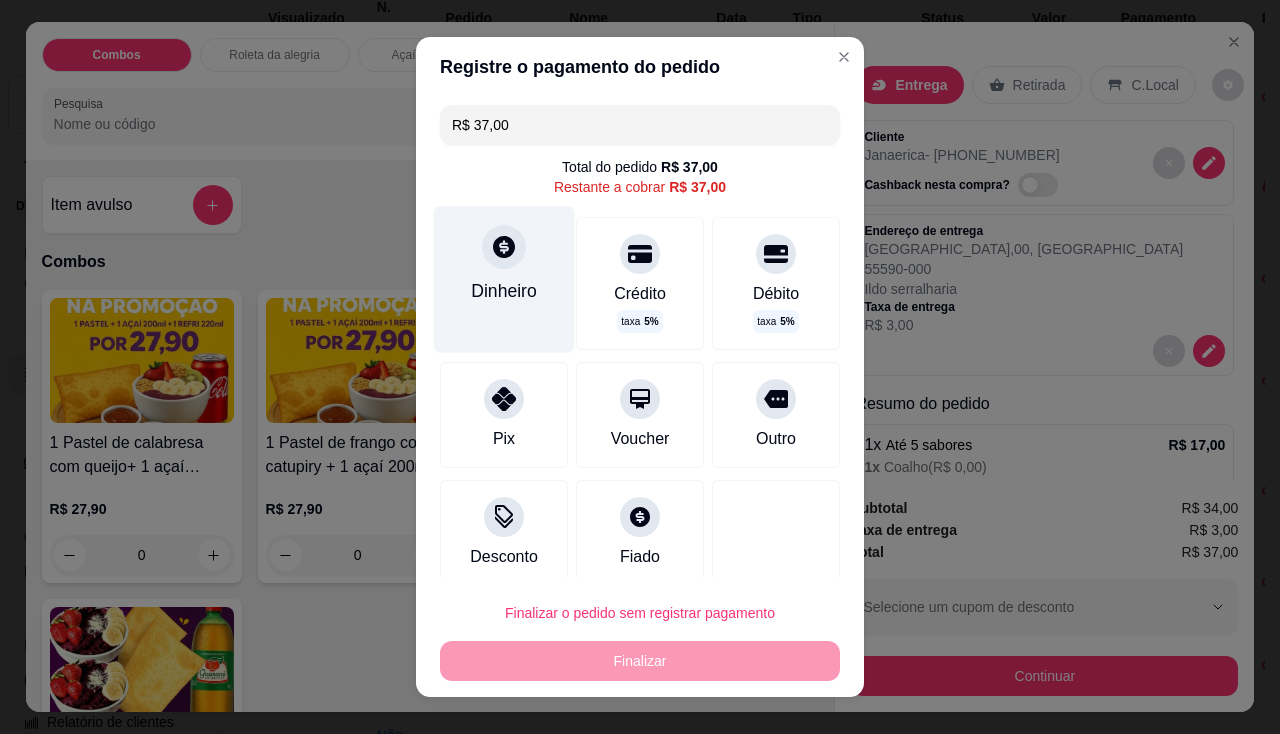 click on "Dinheiro" at bounding box center [504, 291] 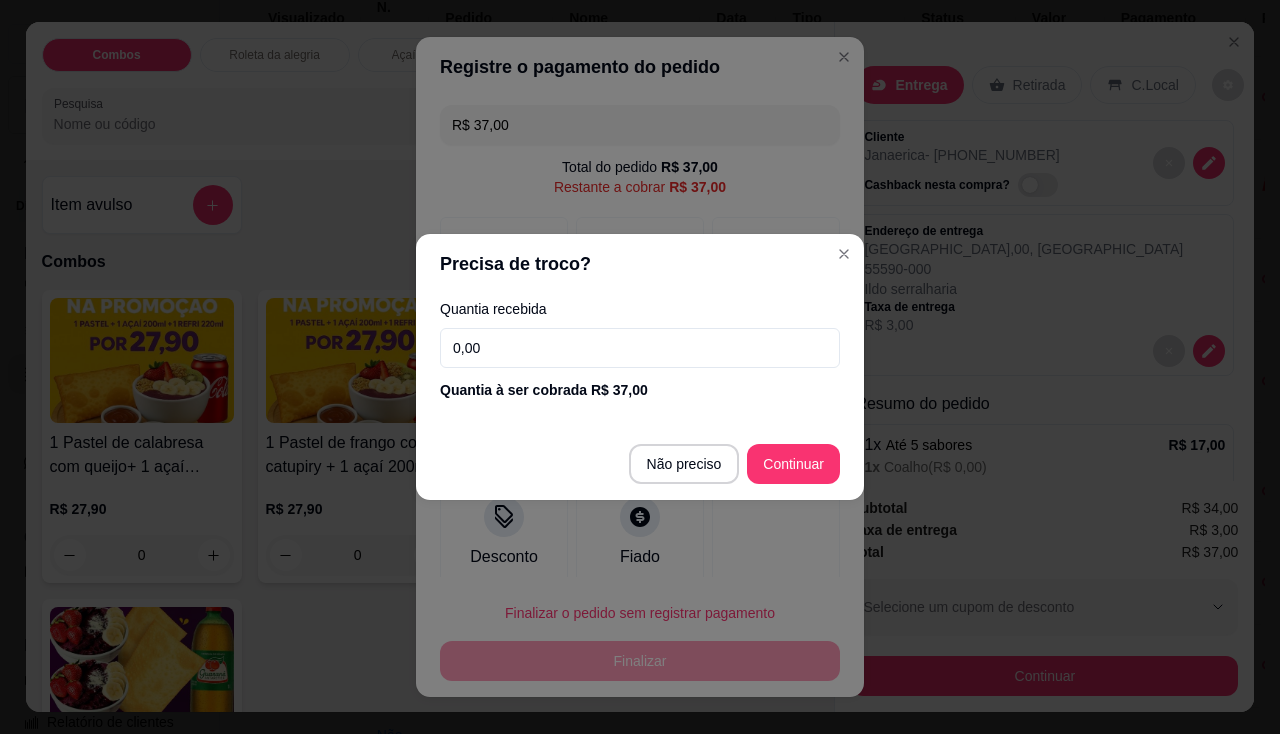 click on "0,00" at bounding box center (640, 348) 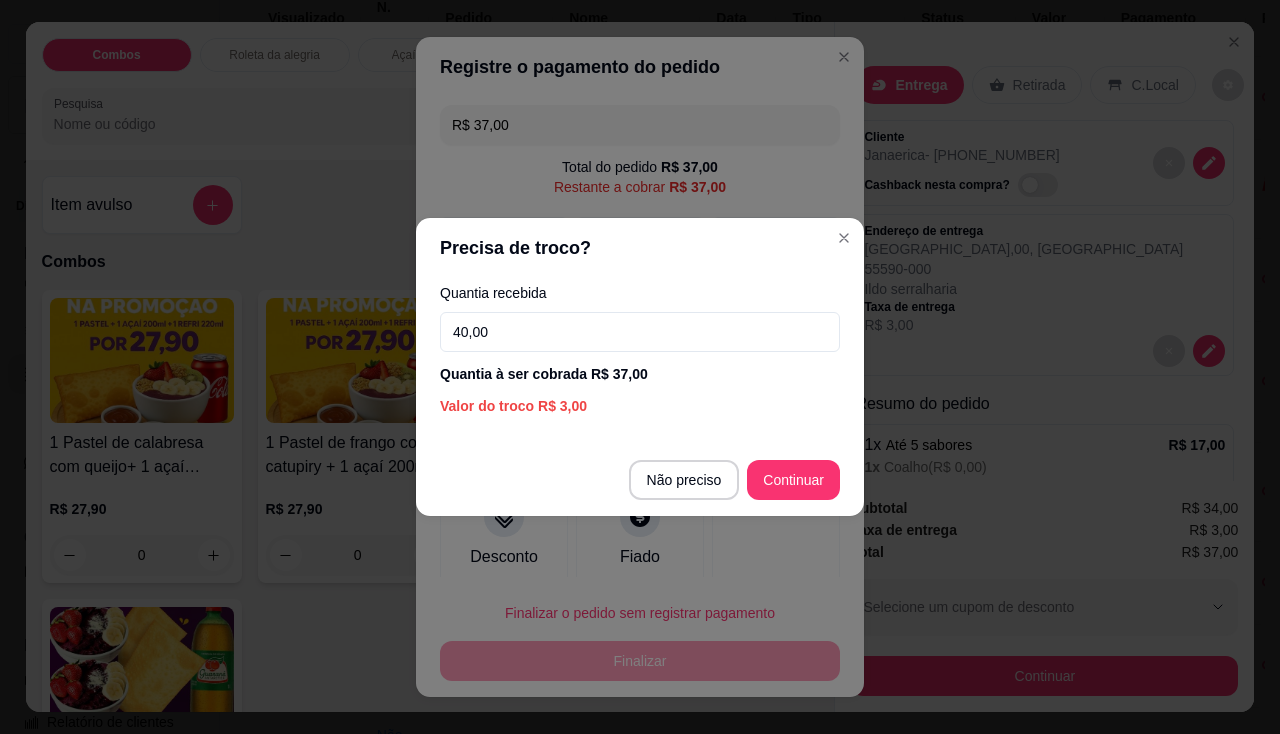 type on "40,00" 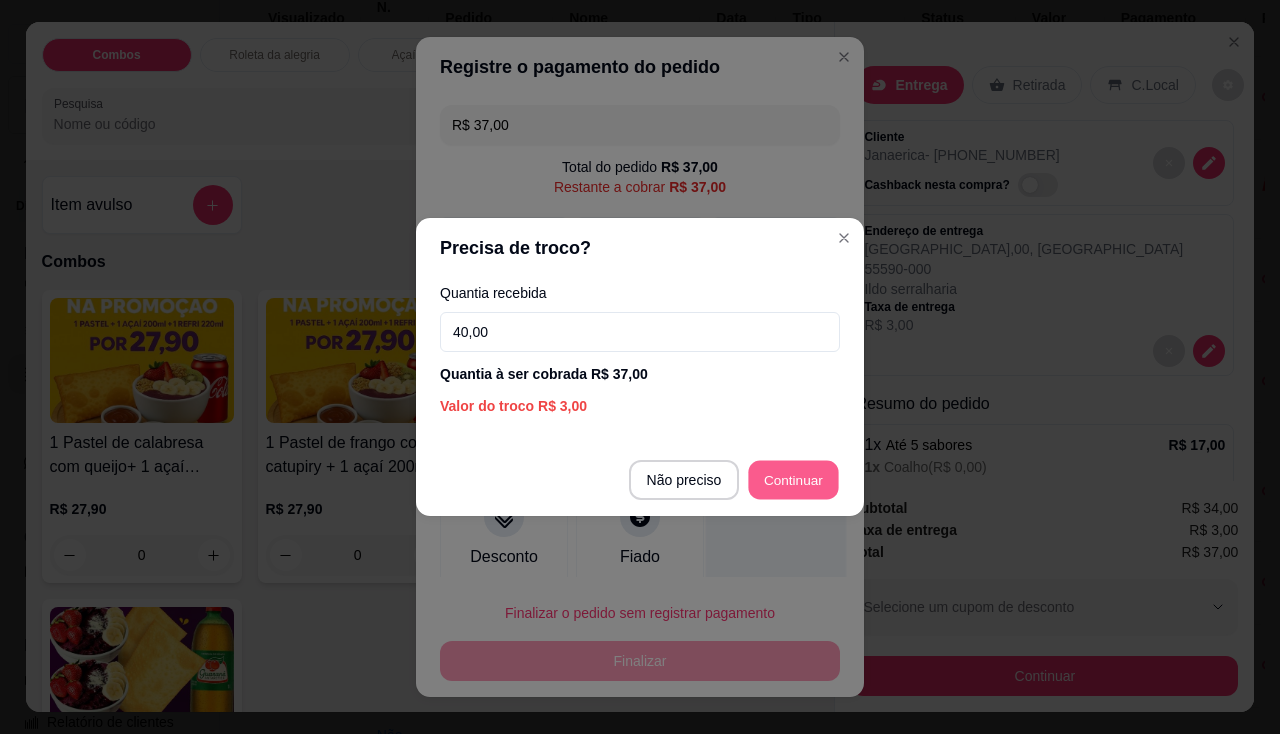 click at bounding box center (776, 528) 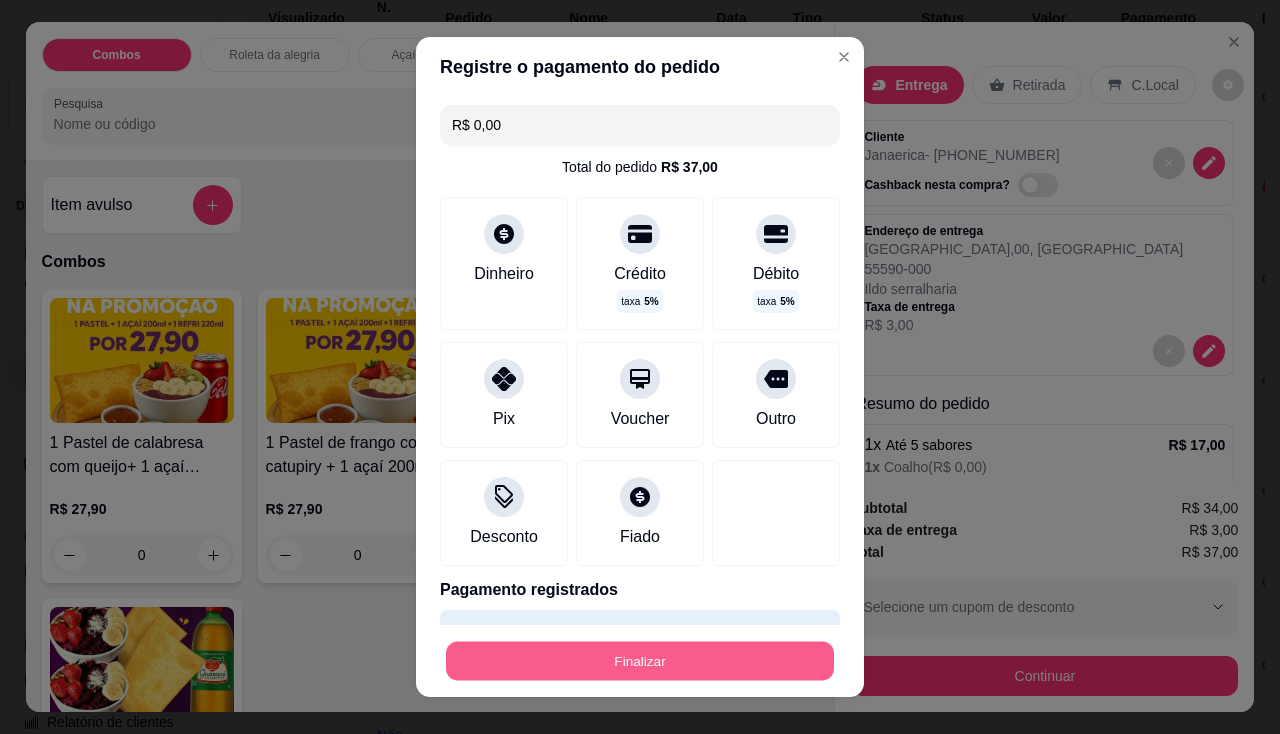 click on "Finalizar" at bounding box center (640, 661) 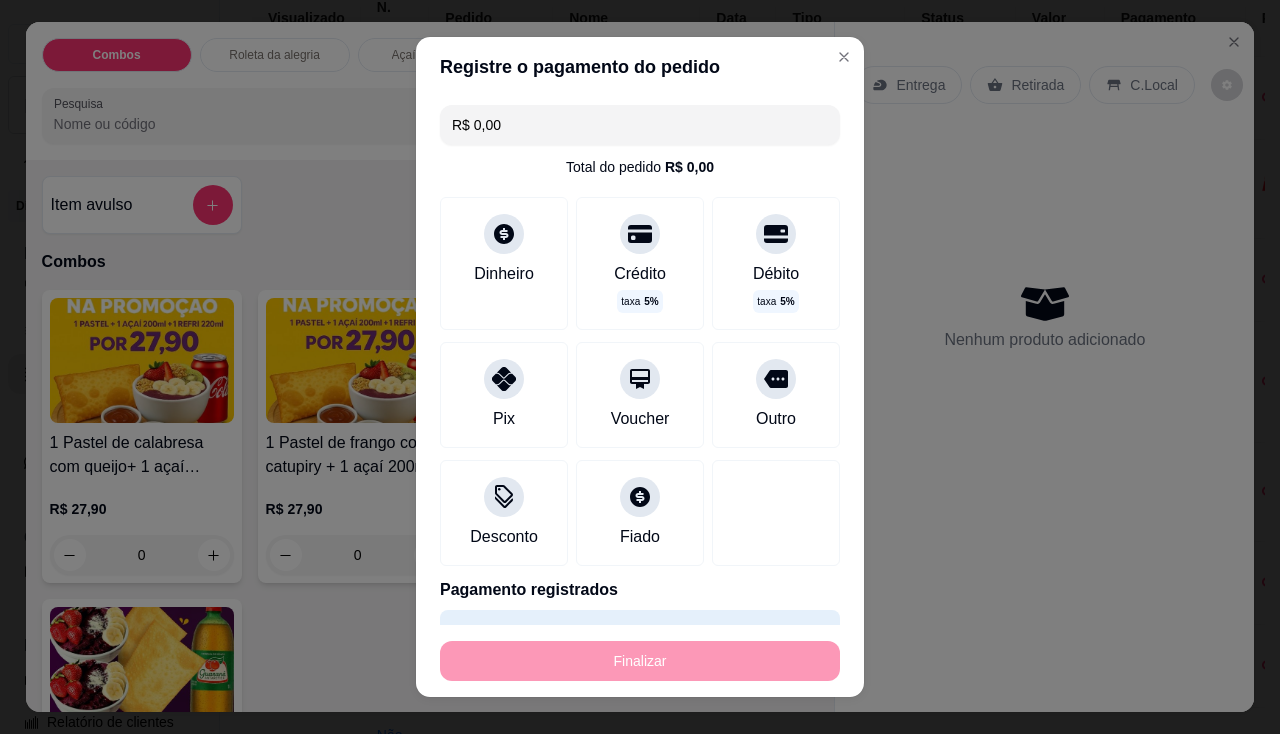 type on "-R$ 37,00" 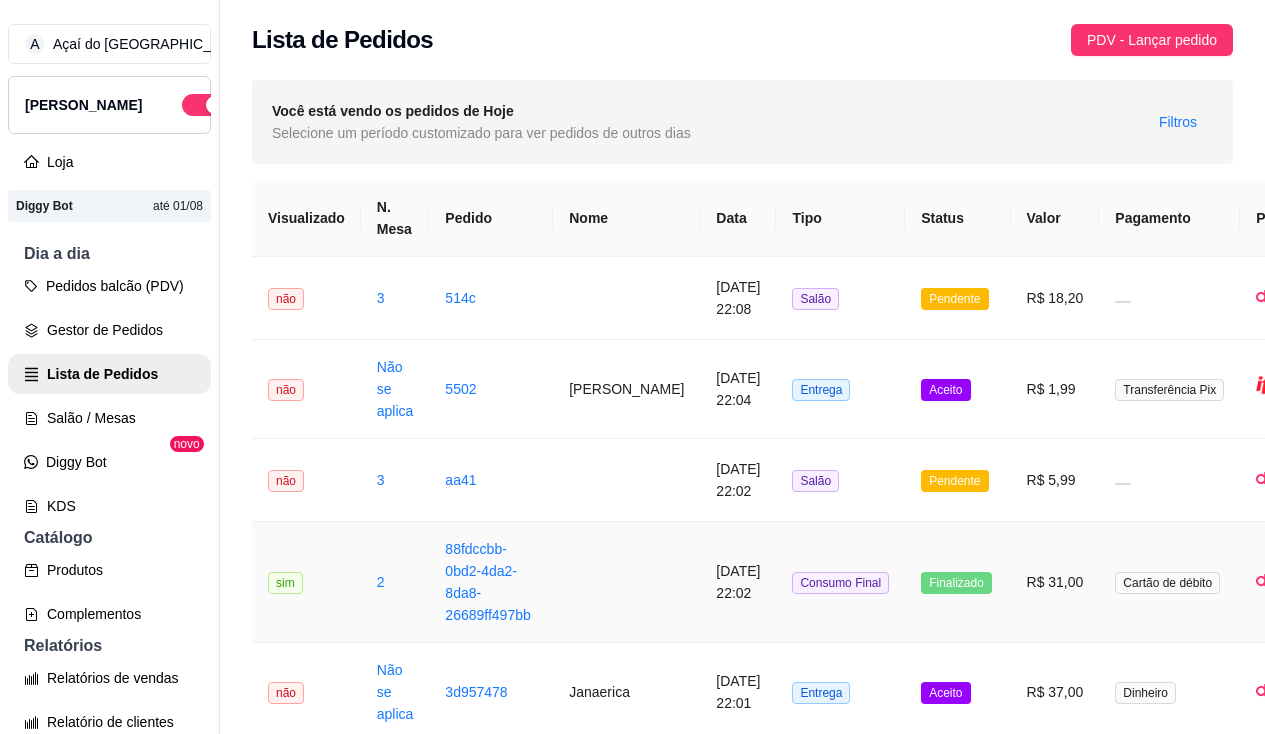 scroll, scrollTop: 200, scrollLeft: 0, axis: vertical 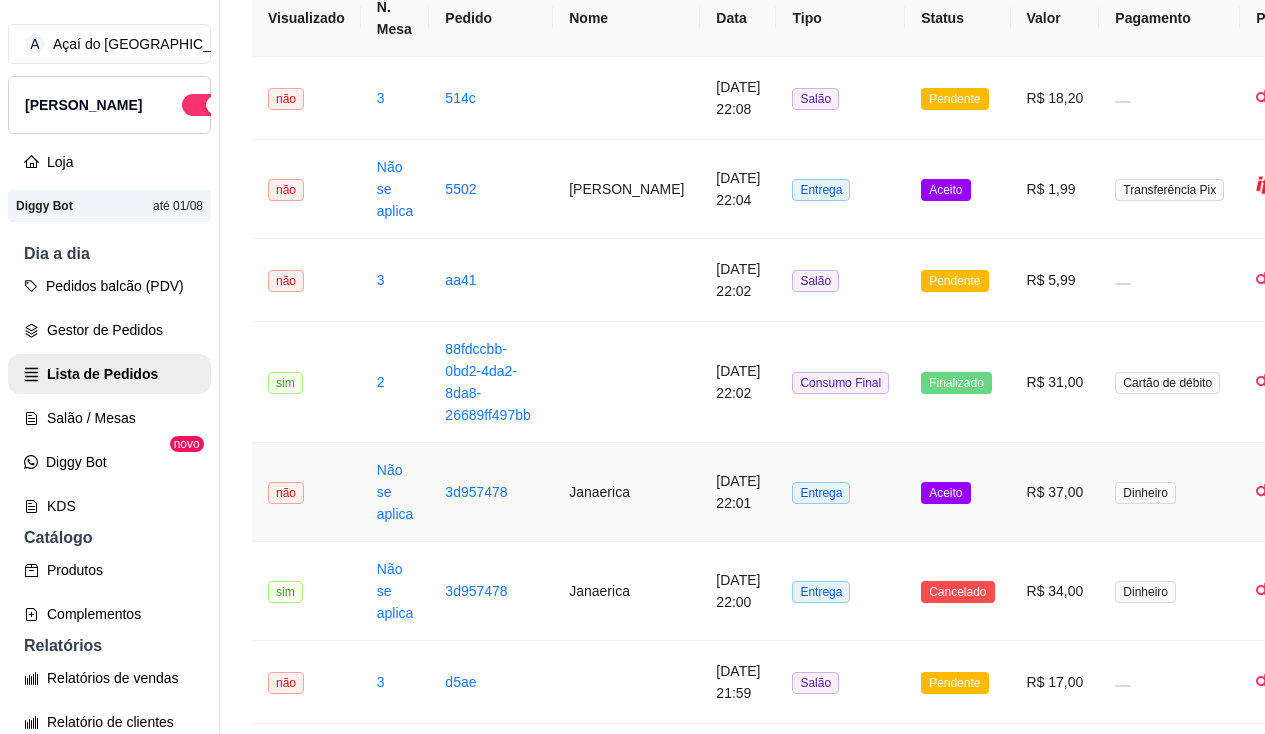 click on "Janaerica" at bounding box center [626, 492] 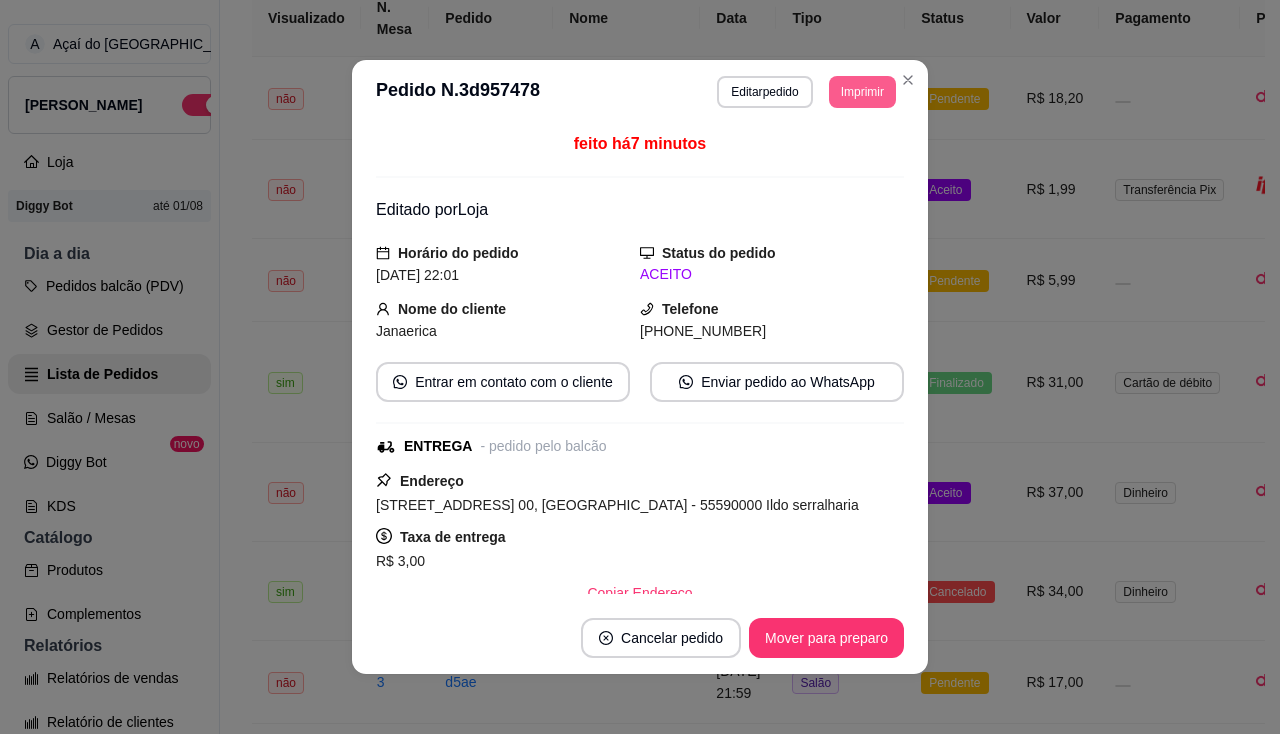 click on "Imprimir" at bounding box center (862, 92) 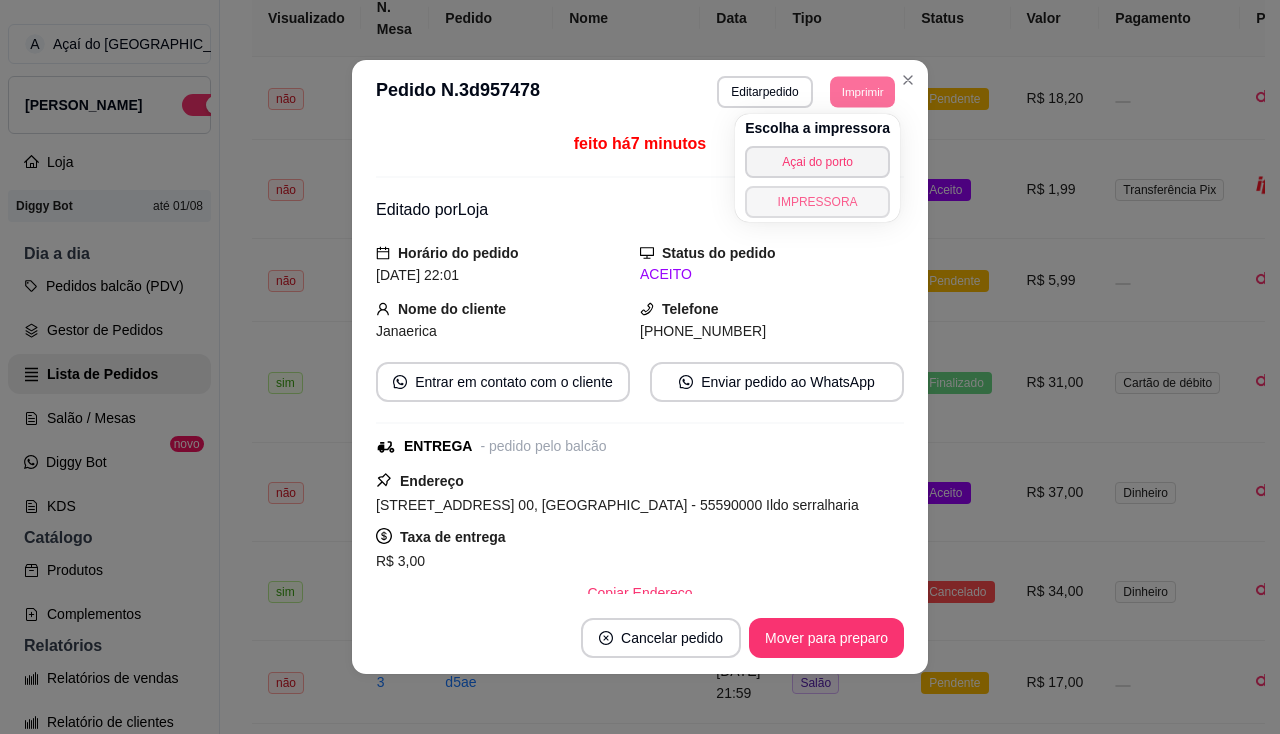 click on "IMPRESSORA" at bounding box center (817, 202) 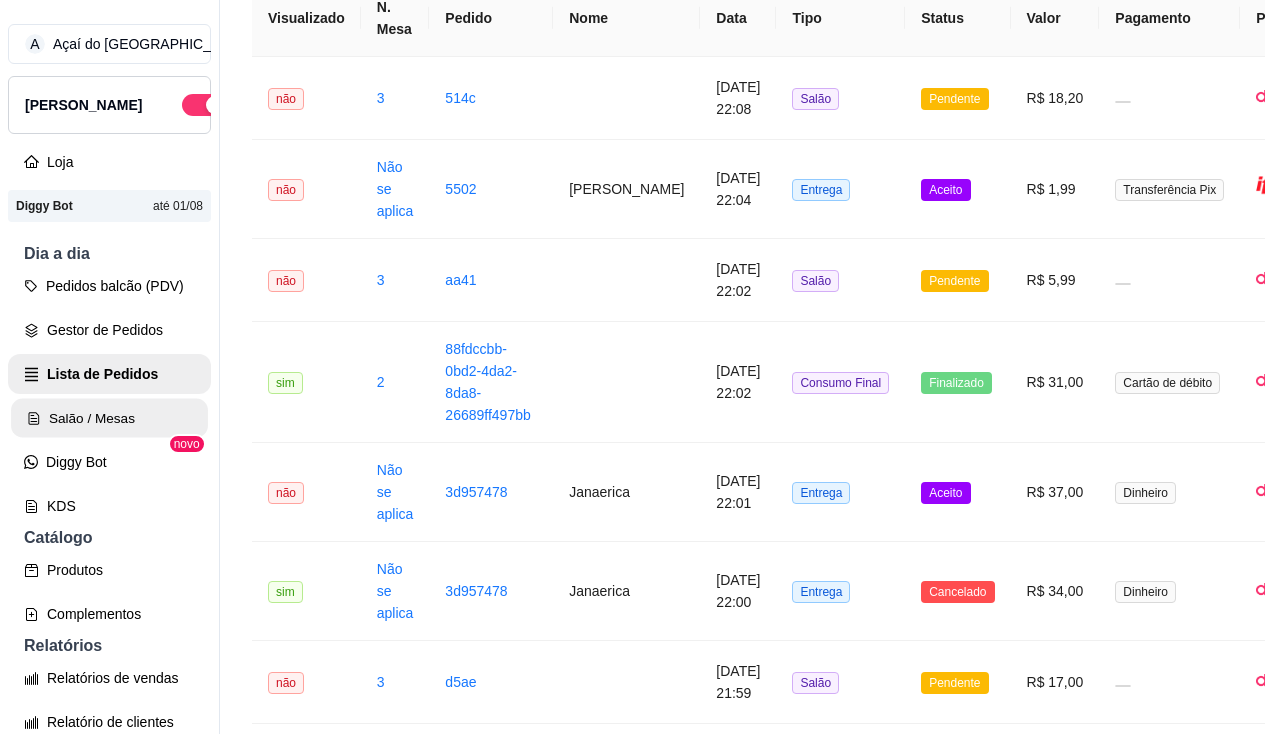 click on "Salão / Mesas" at bounding box center [109, 418] 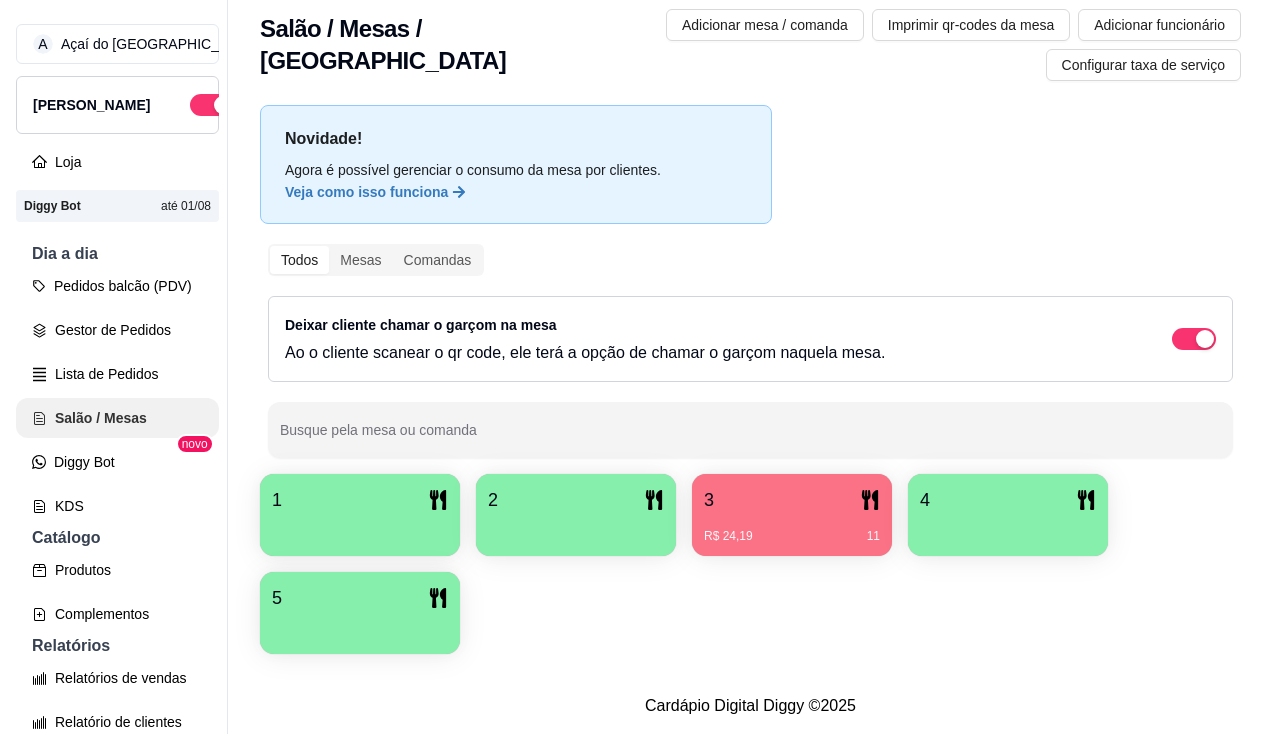 scroll, scrollTop: 0, scrollLeft: 0, axis: both 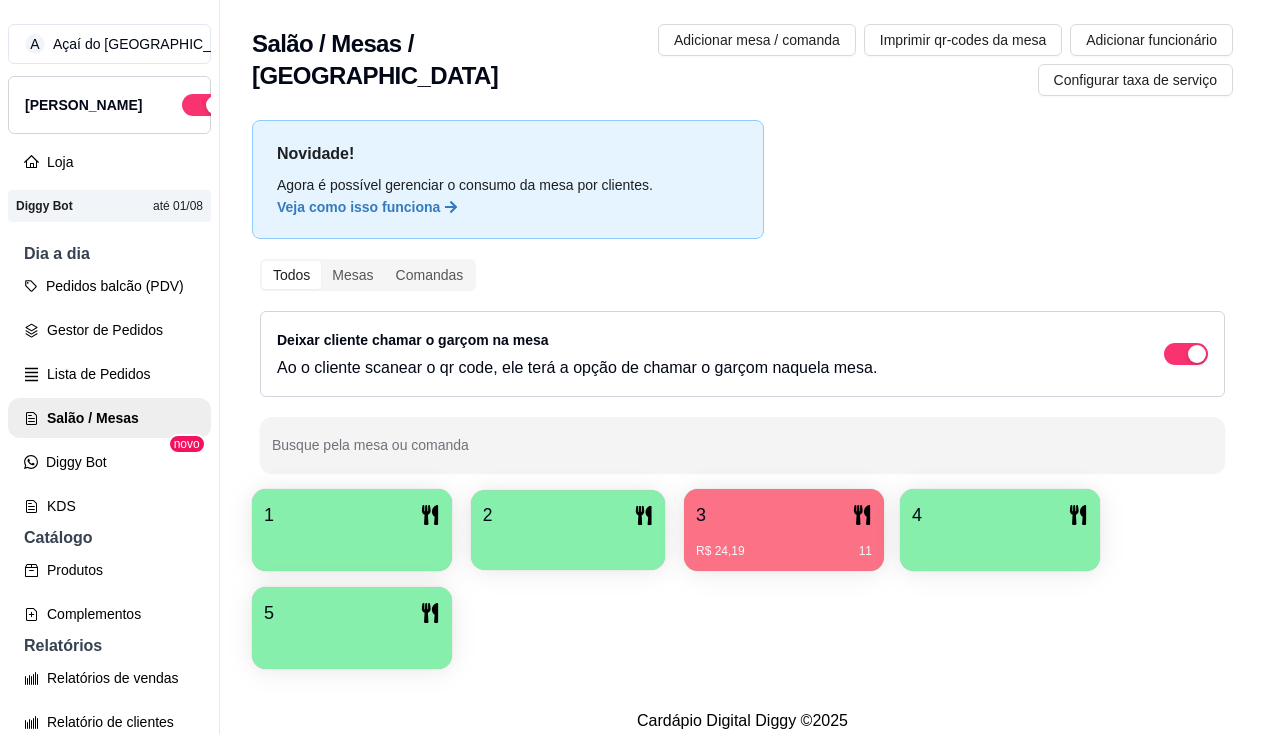 click on "2" at bounding box center (568, 515) 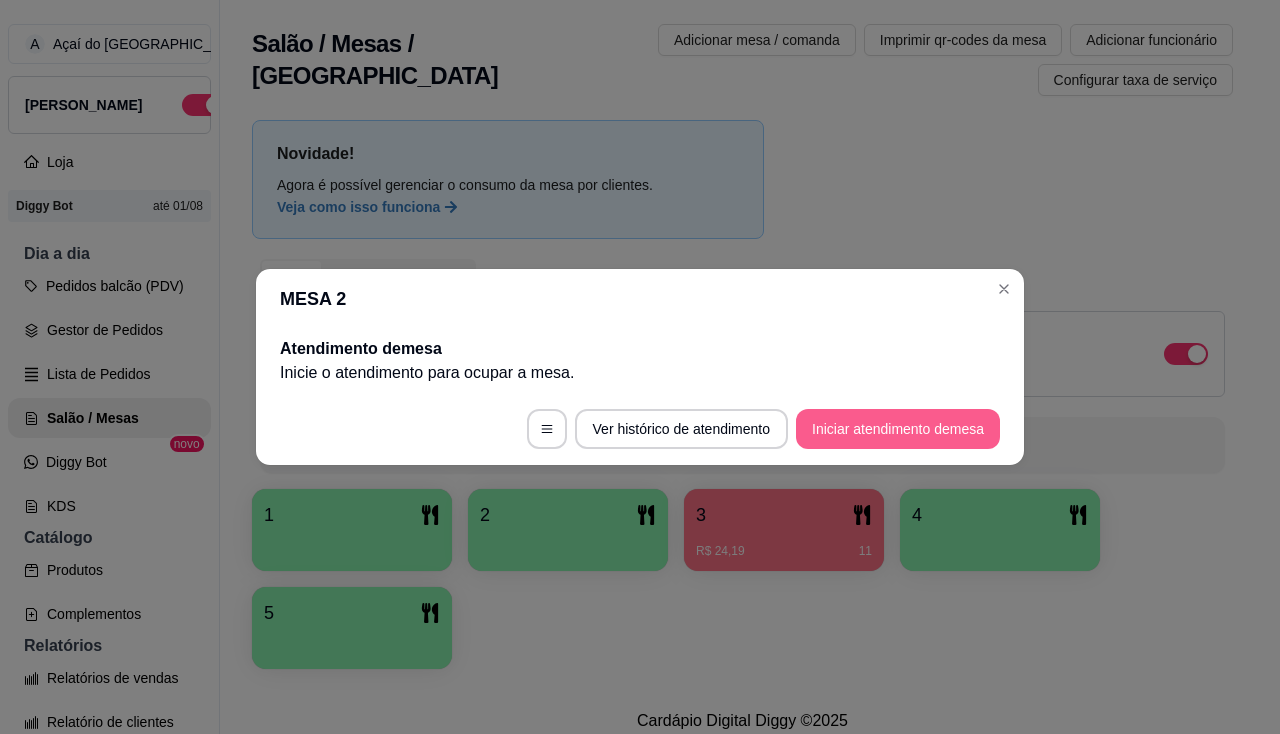 click on "Iniciar atendimento de  mesa" at bounding box center (898, 429) 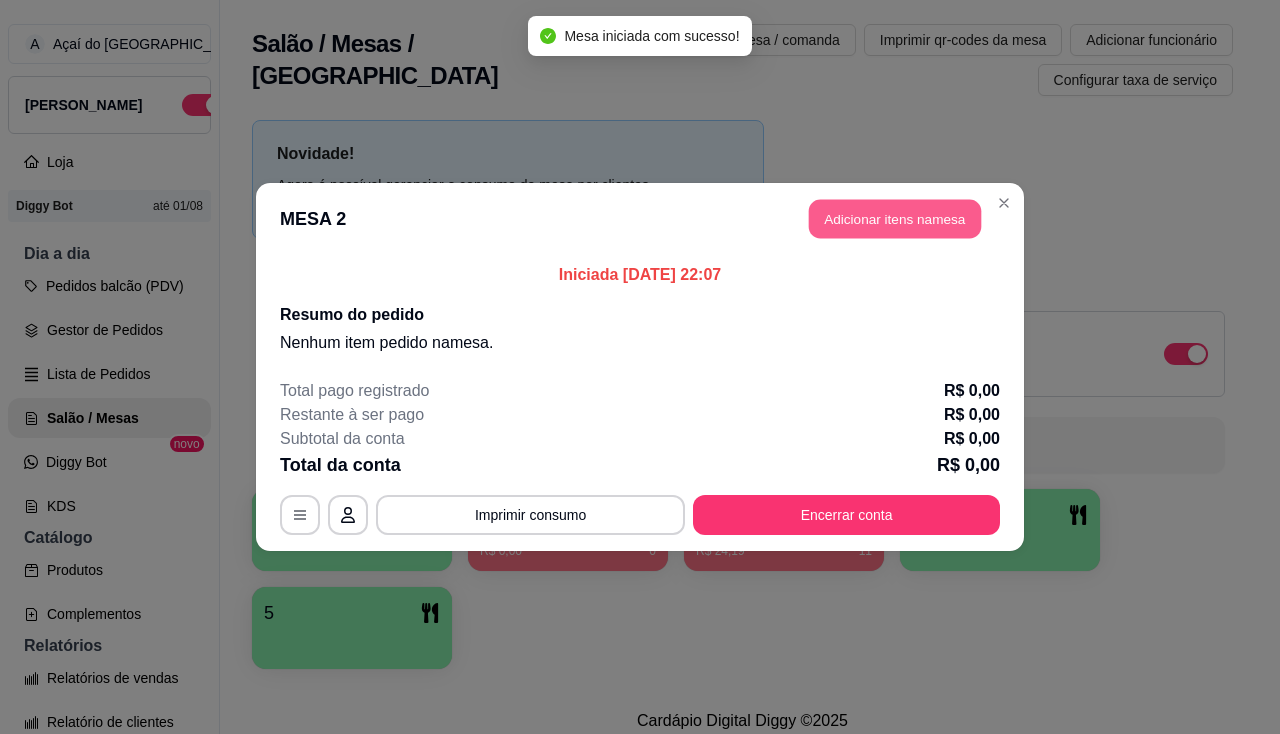 click on "Adicionar itens na  mesa" at bounding box center (895, 219) 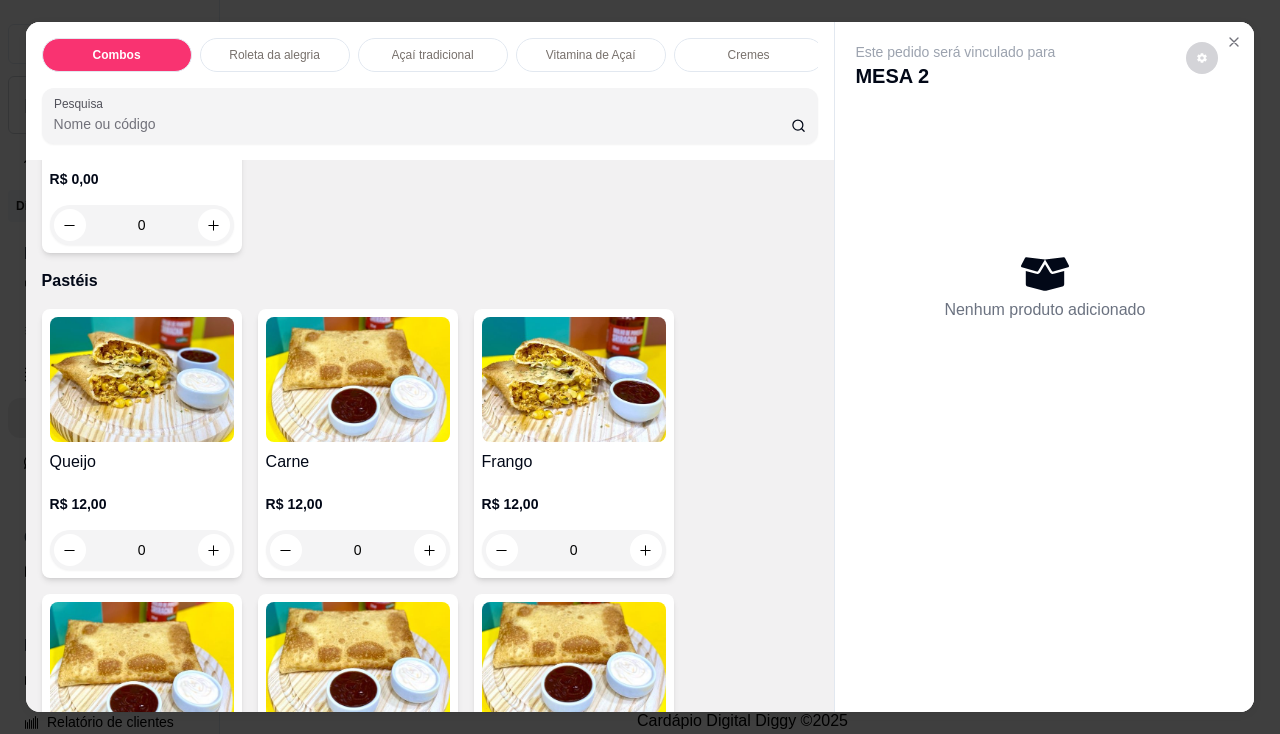 scroll, scrollTop: 2400, scrollLeft: 0, axis: vertical 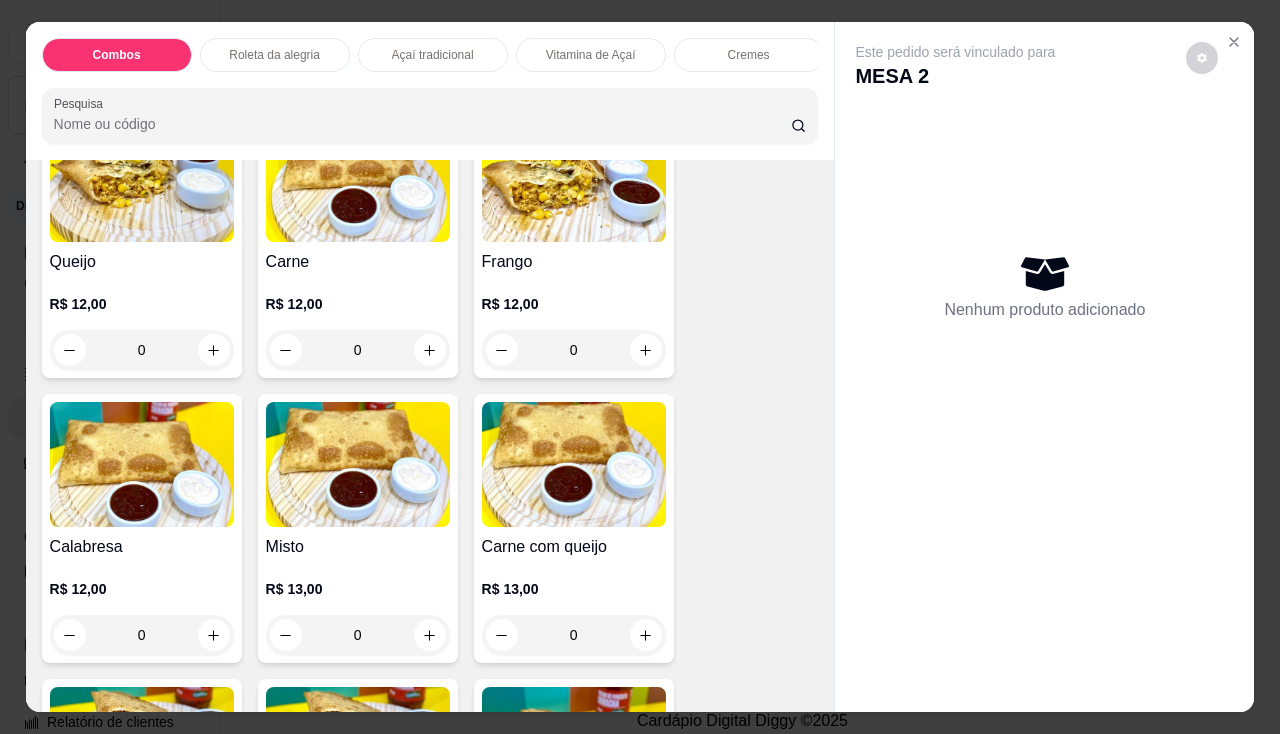 click on "0" at bounding box center (358, 350) 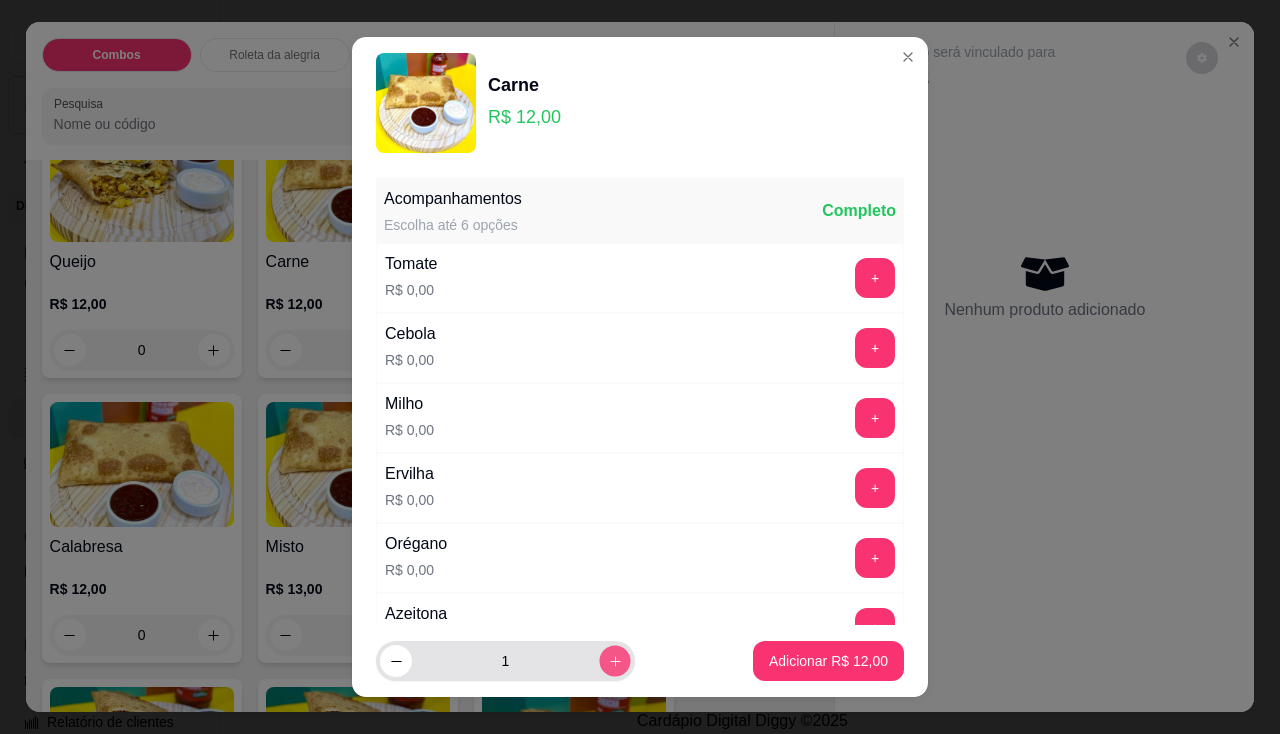 click at bounding box center (614, 661) 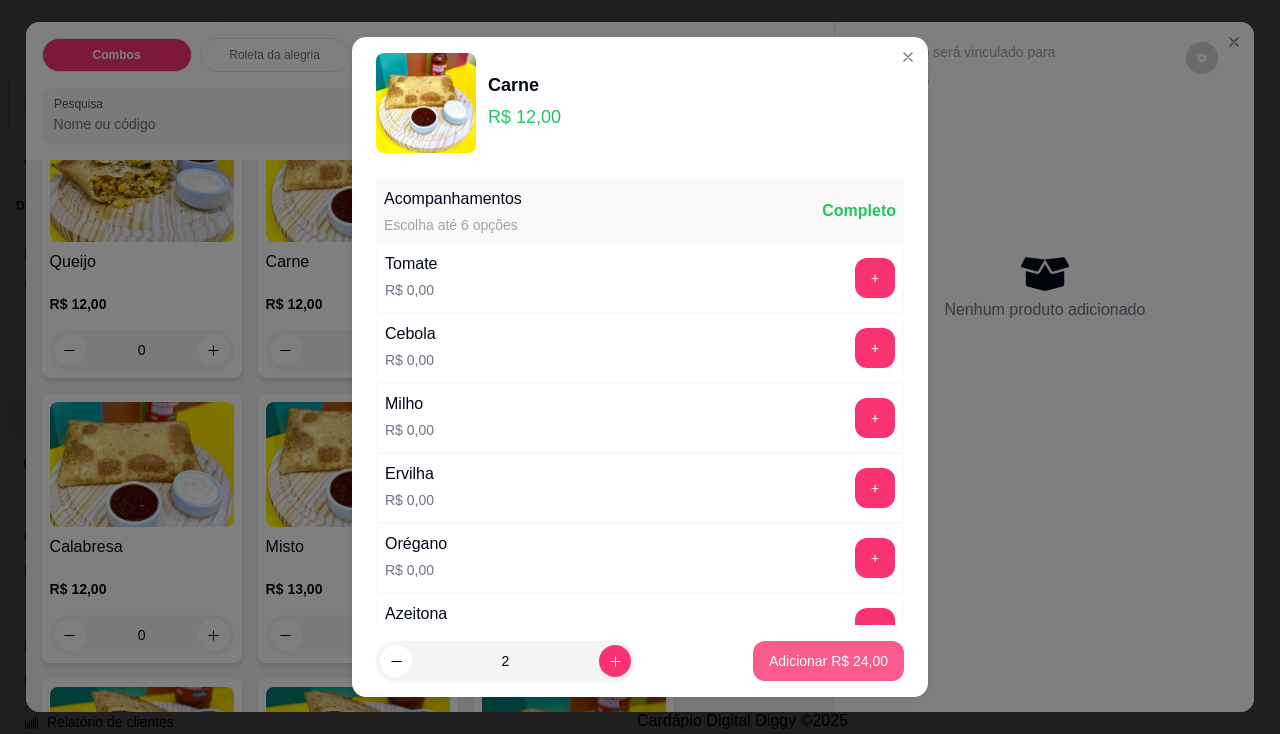 click on "Adicionar   R$ 24,00" at bounding box center (828, 661) 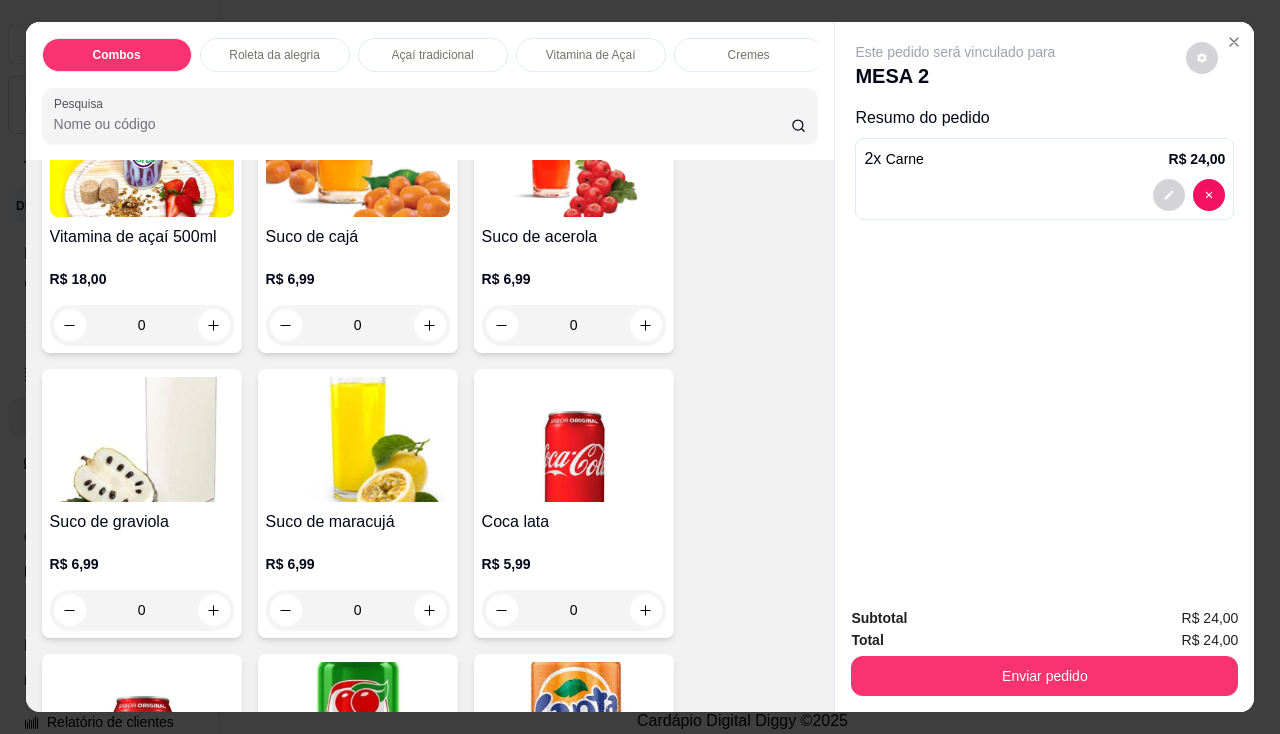 scroll, scrollTop: 5500, scrollLeft: 0, axis: vertical 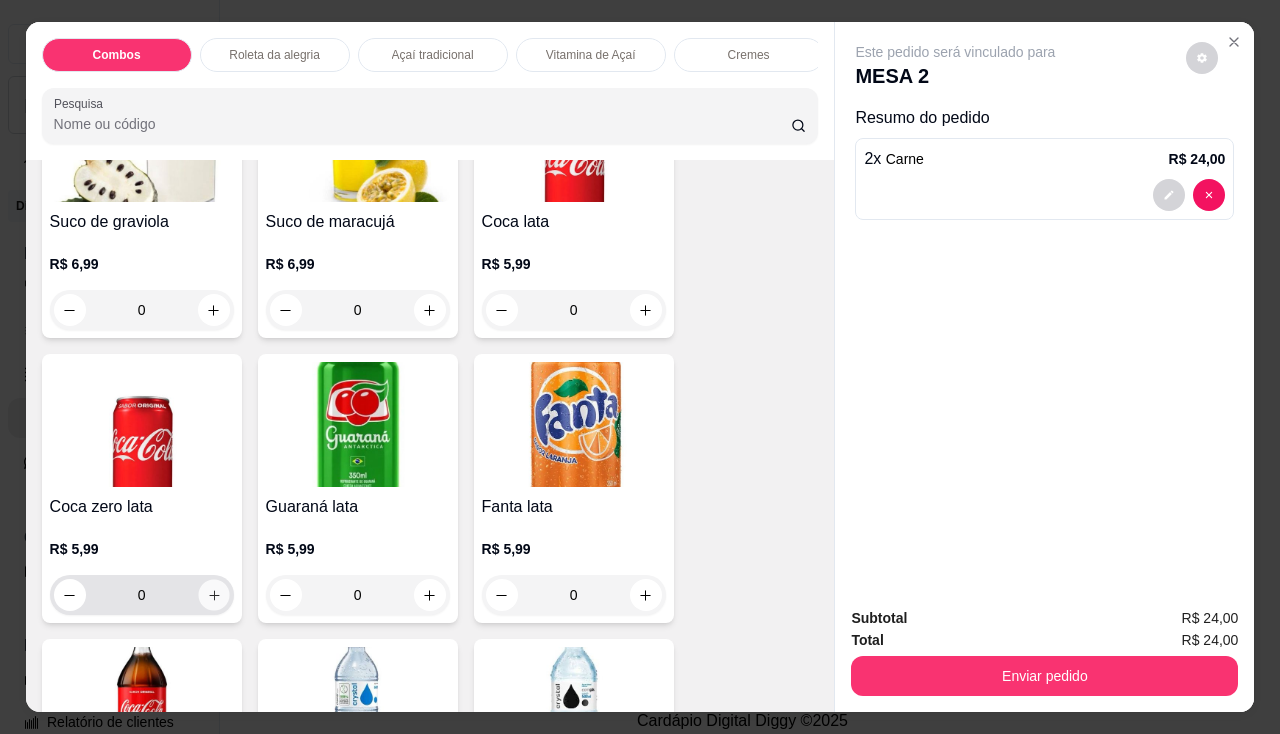 click 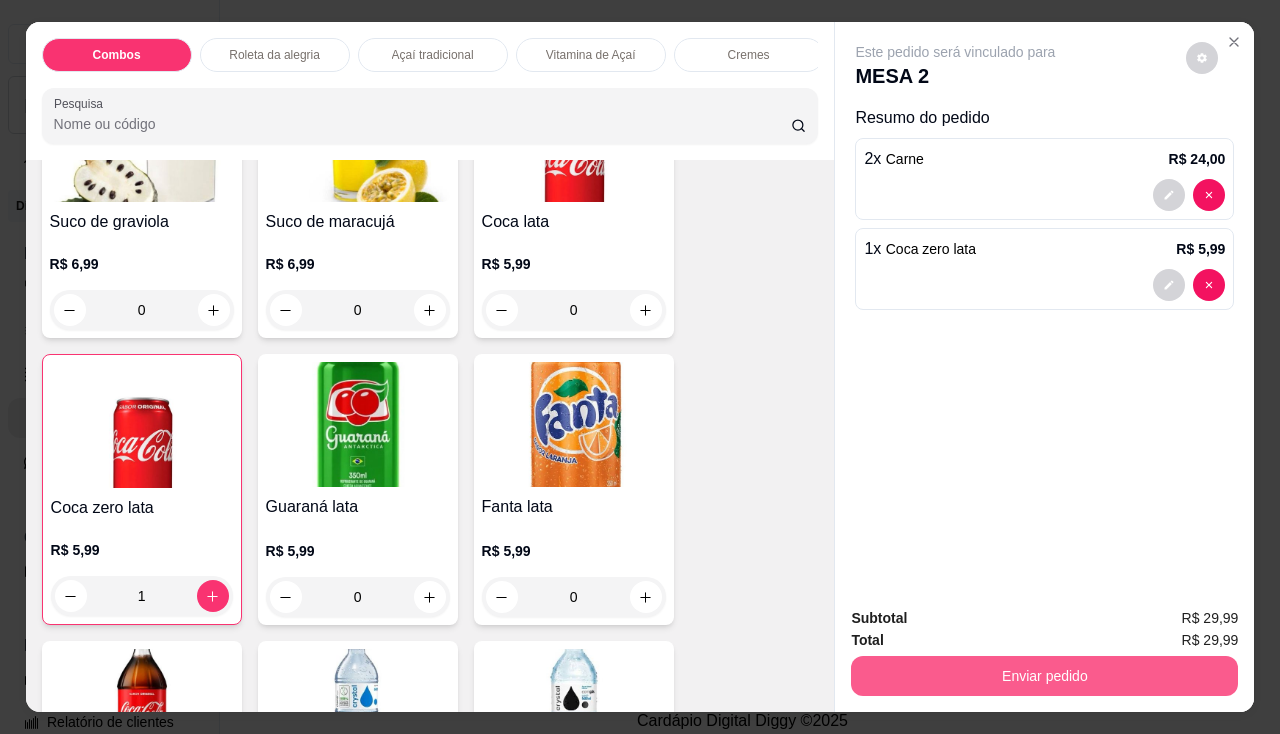 click on "Enviar pedido" at bounding box center [1044, 676] 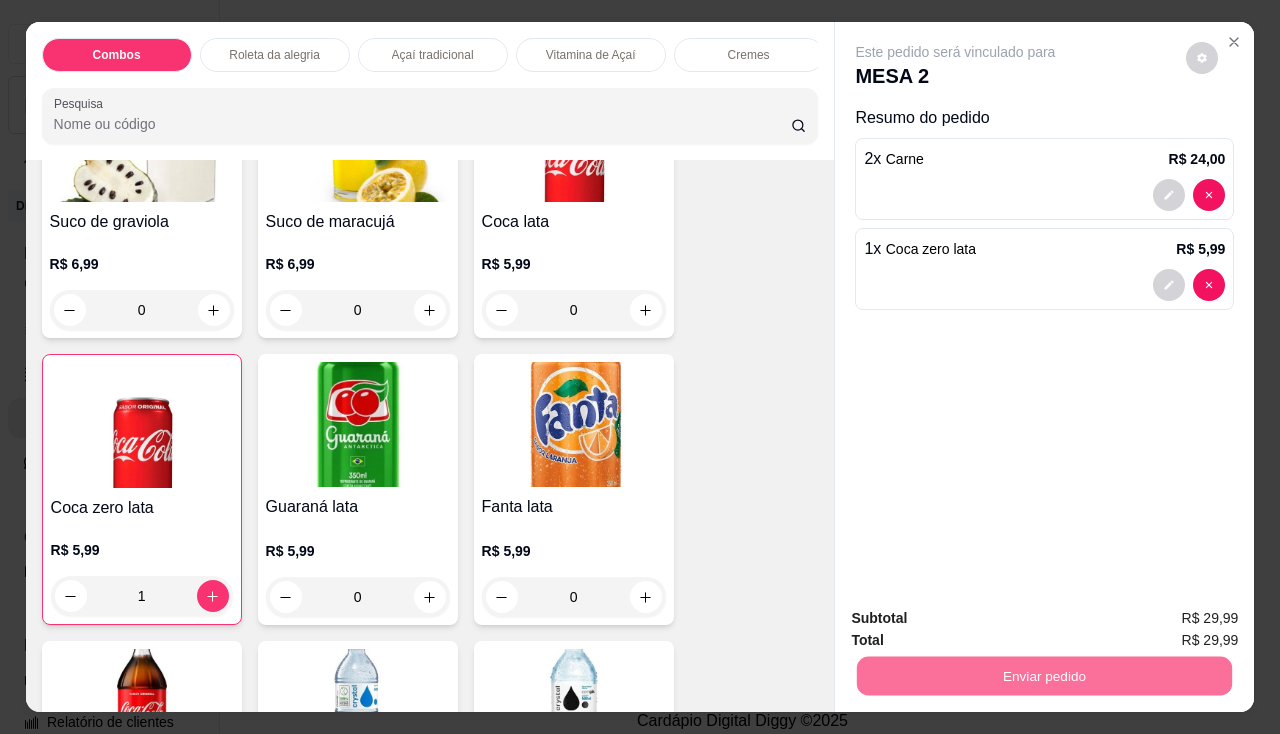click on "Não registrar e enviar pedido" at bounding box center (979, 619) 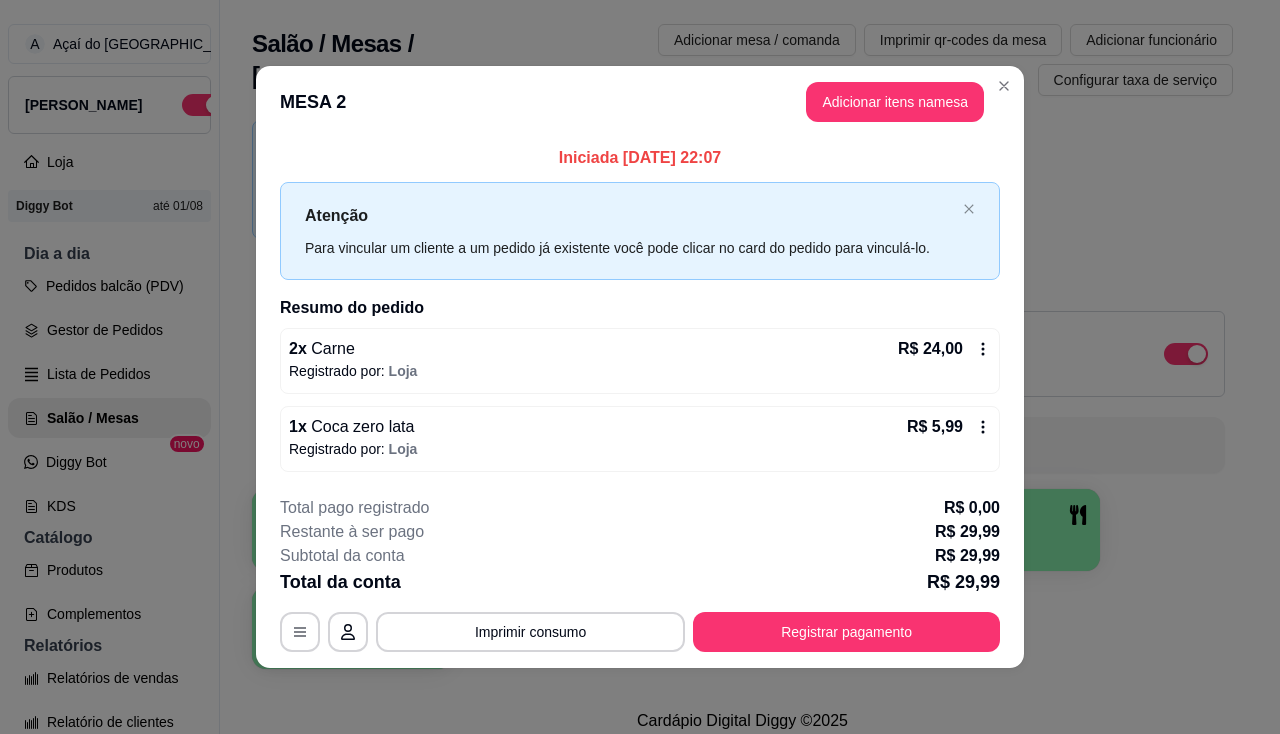 click 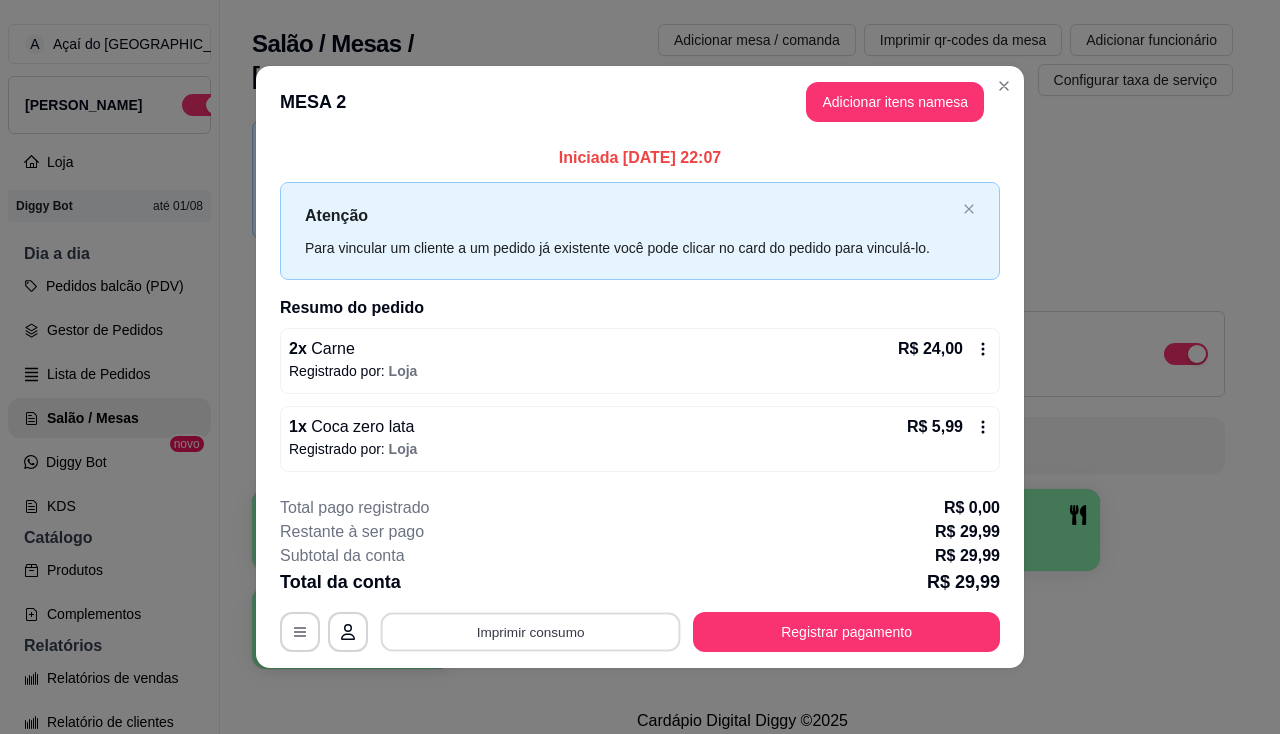 click on "Imprimir consumo" at bounding box center (531, 631) 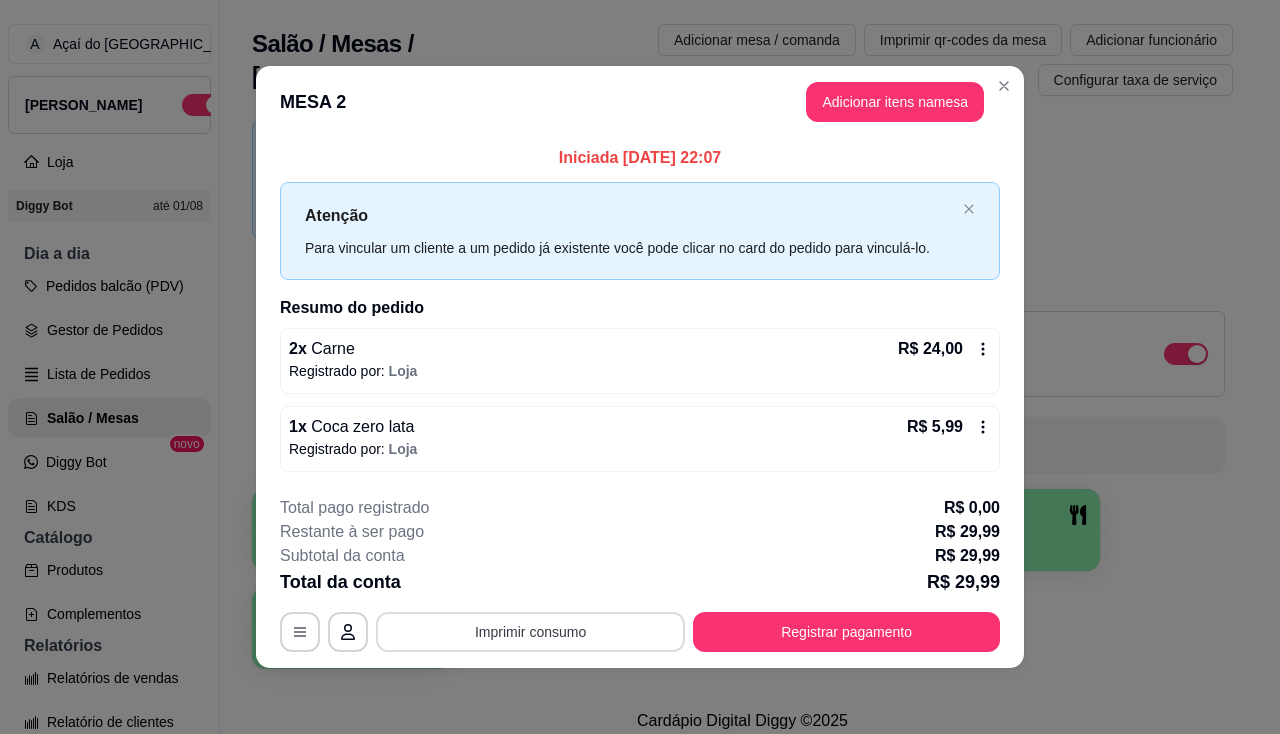 click on "Imprimir consumo" at bounding box center [530, 632] 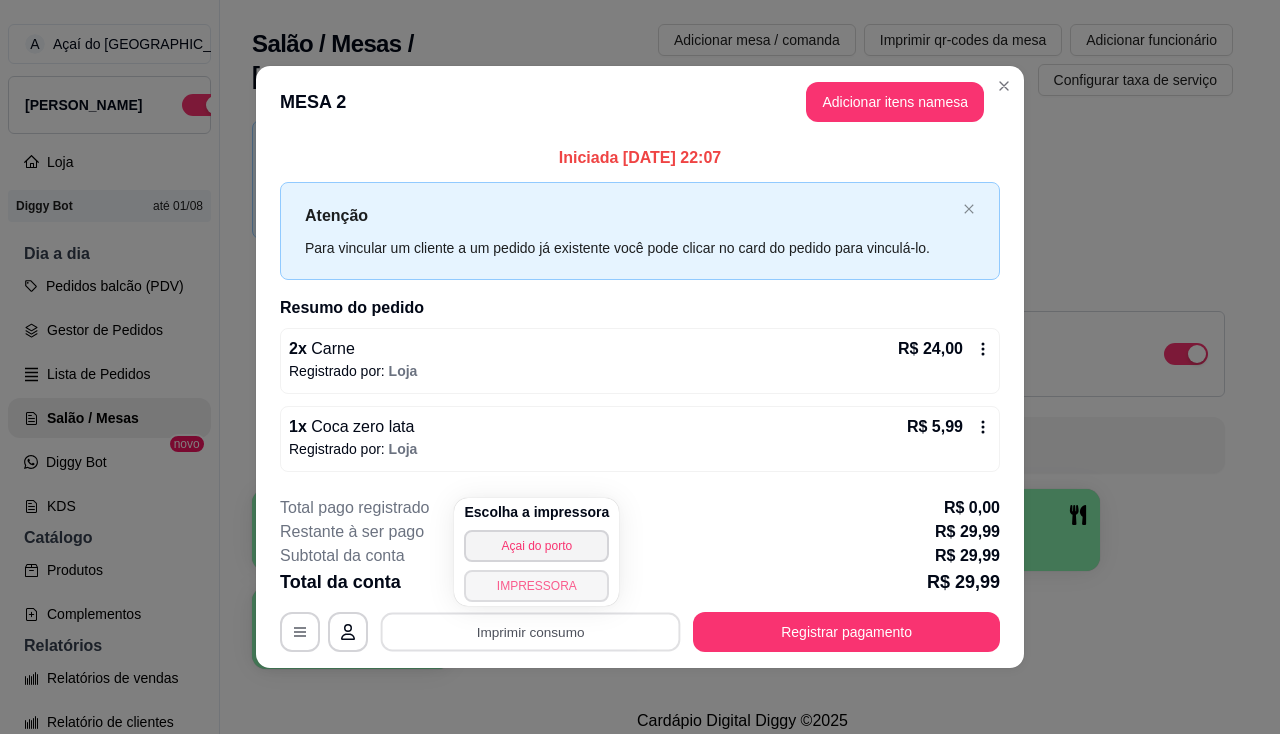 click on "IMPRESSORA" at bounding box center (536, 586) 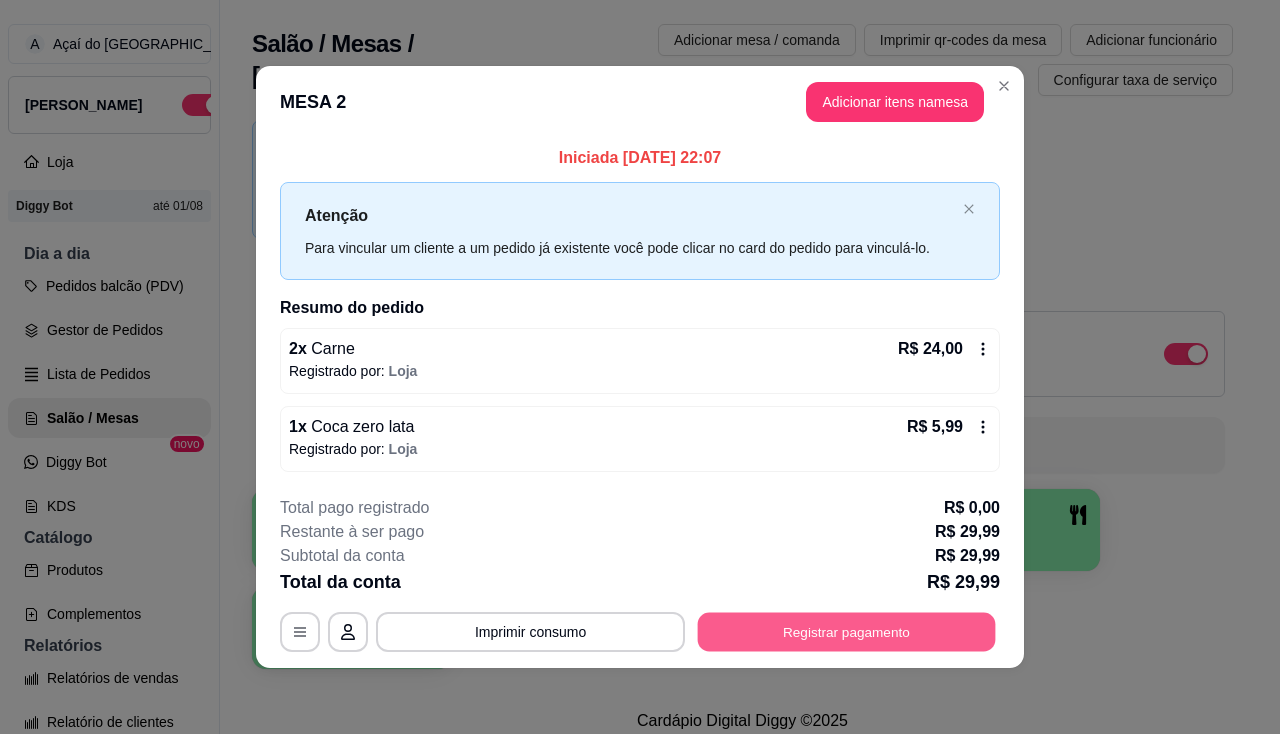 click on "Registrar pagamento" at bounding box center [847, 631] 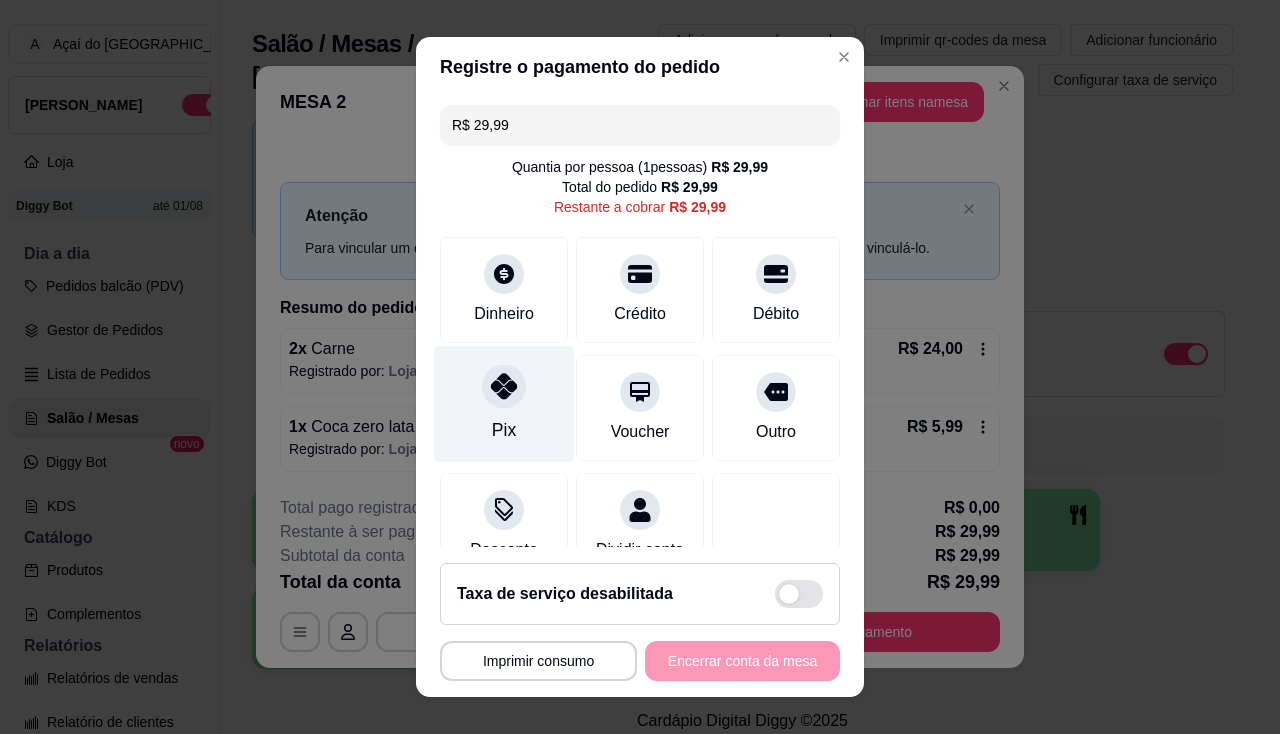 click on "Pix" at bounding box center (504, 403) 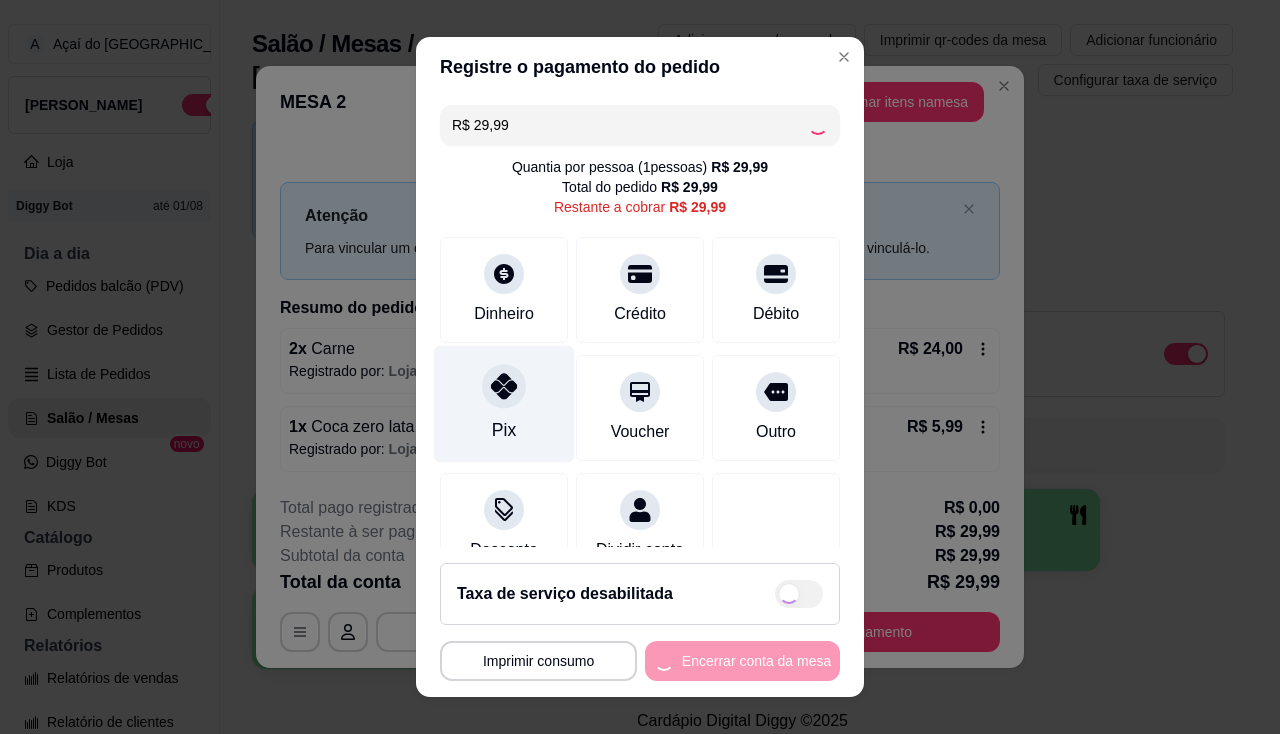 type on "R$ 0,00" 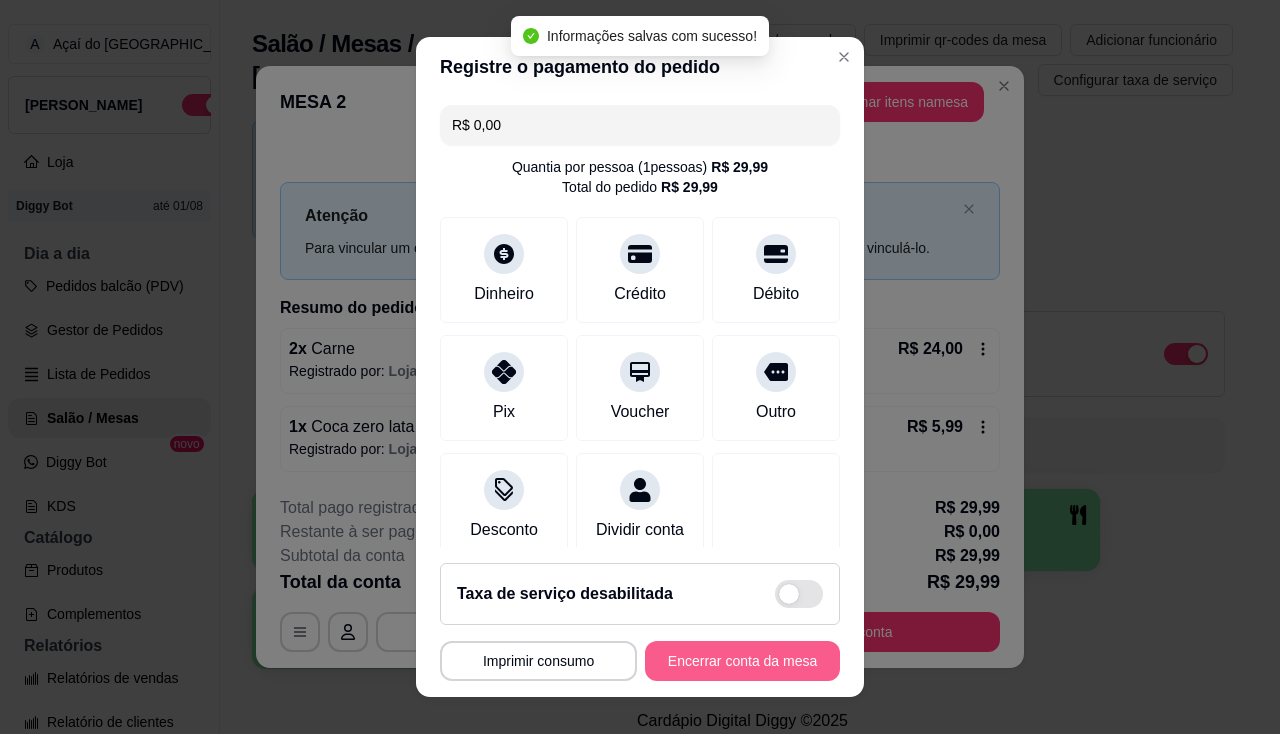 click on "Encerrar conta da mesa" at bounding box center [742, 661] 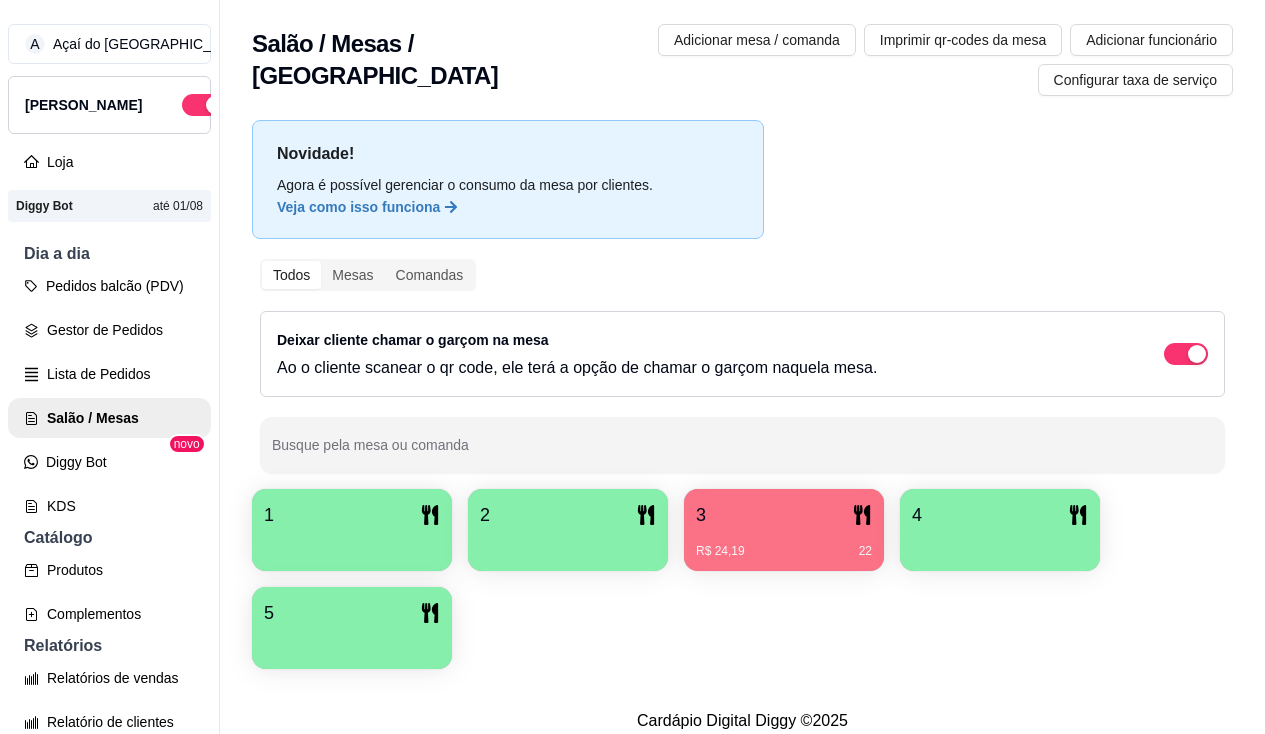 click on "R$ 24,19 22" at bounding box center (784, 544) 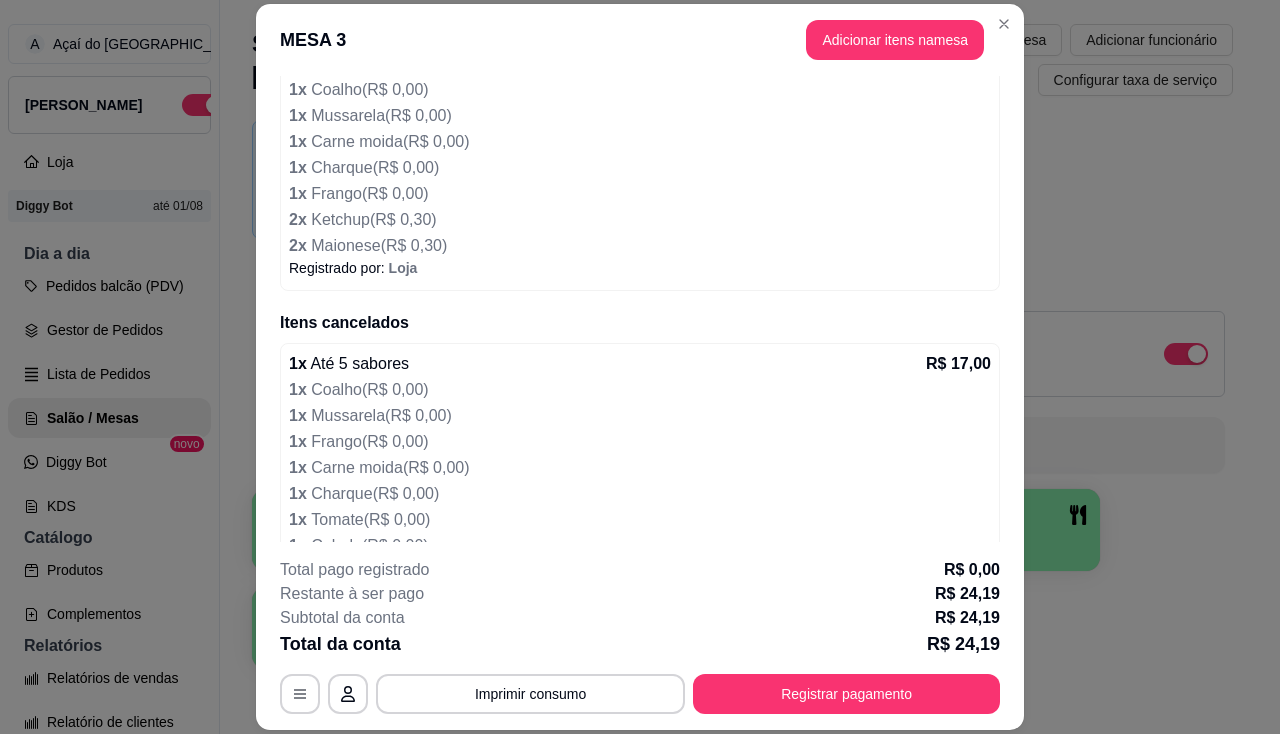 scroll, scrollTop: 456, scrollLeft: 0, axis: vertical 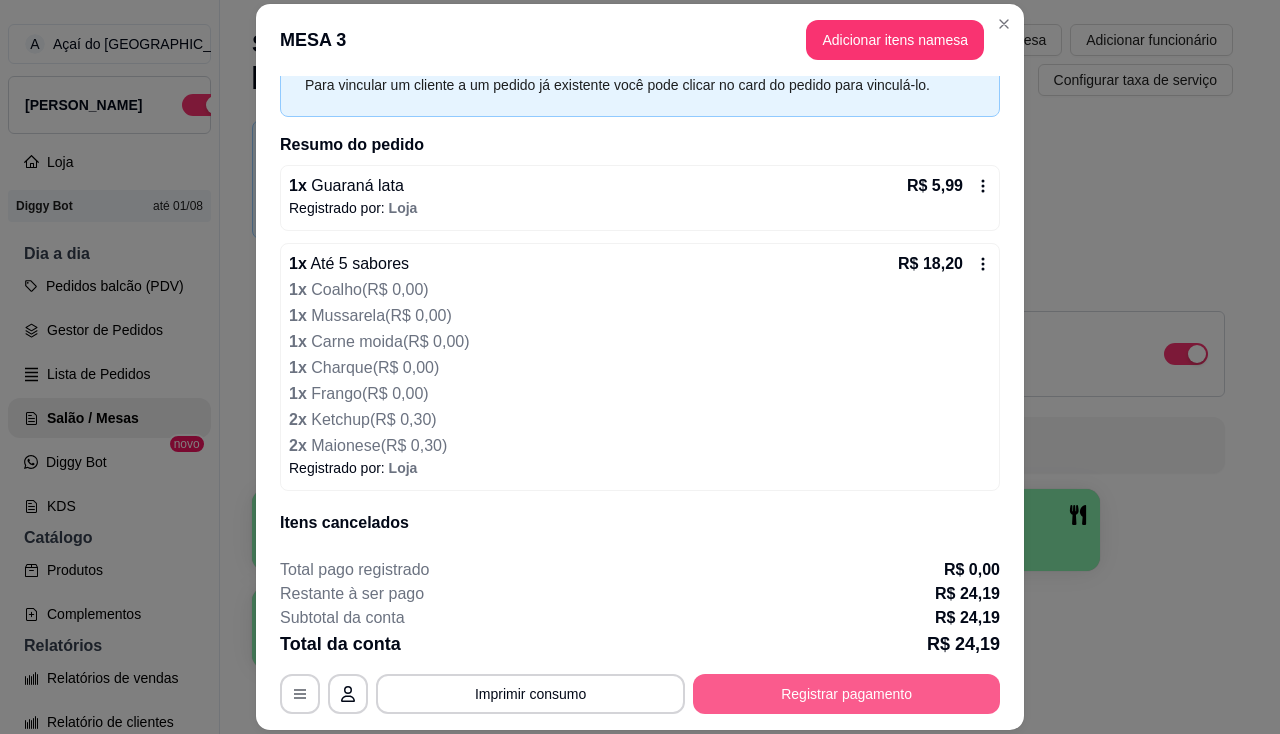 click on "Registrar pagamento" at bounding box center (846, 694) 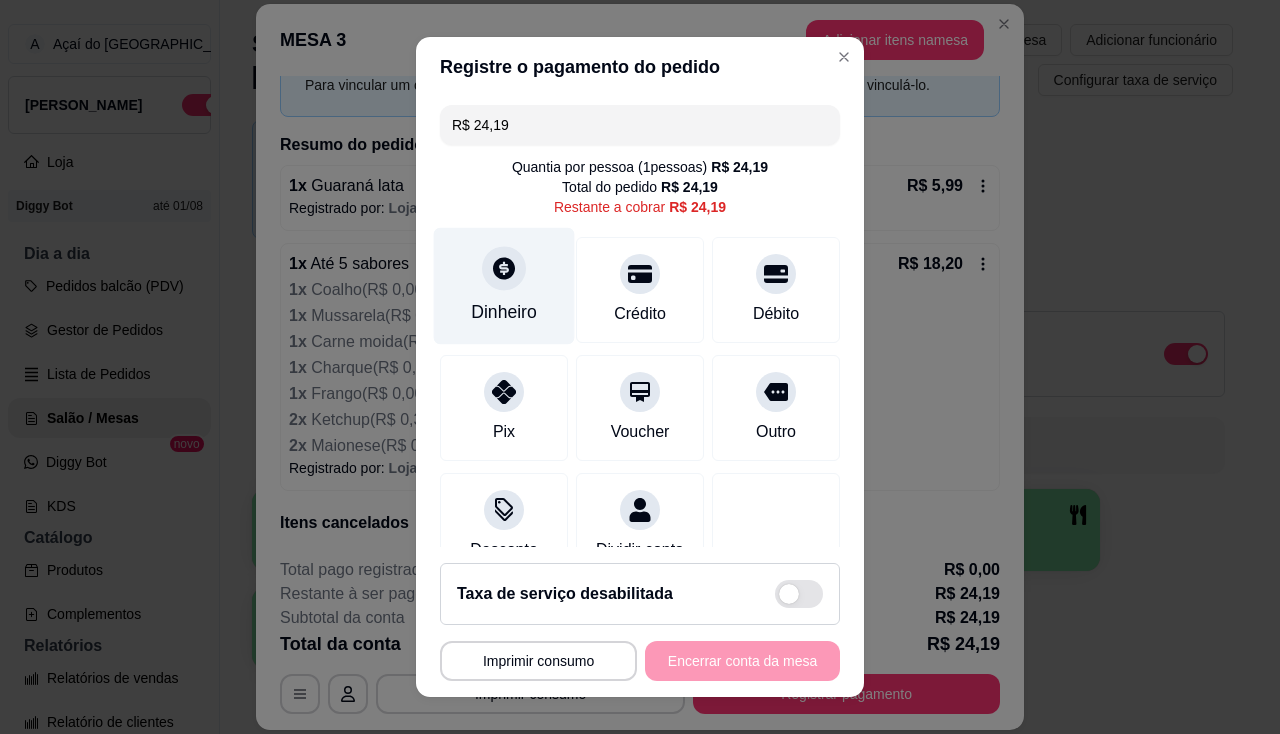 click on "Dinheiro" at bounding box center (504, 285) 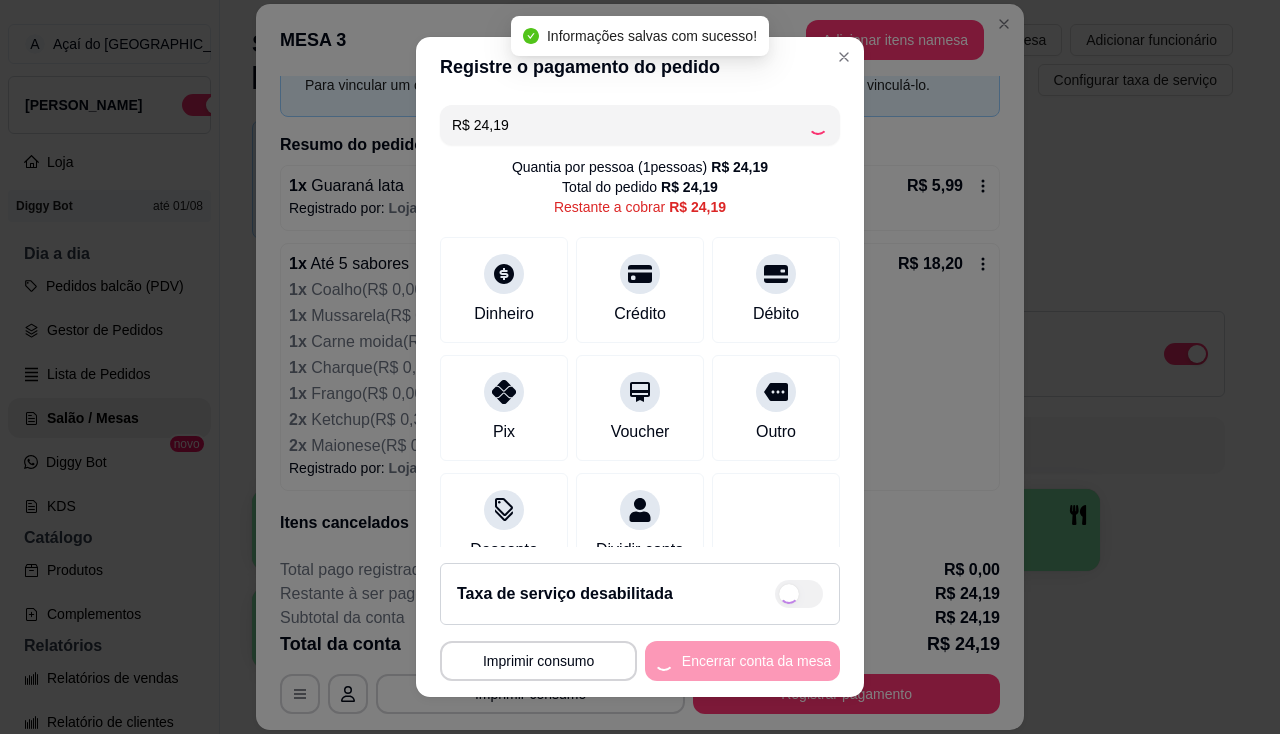 type on "R$ 0,00" 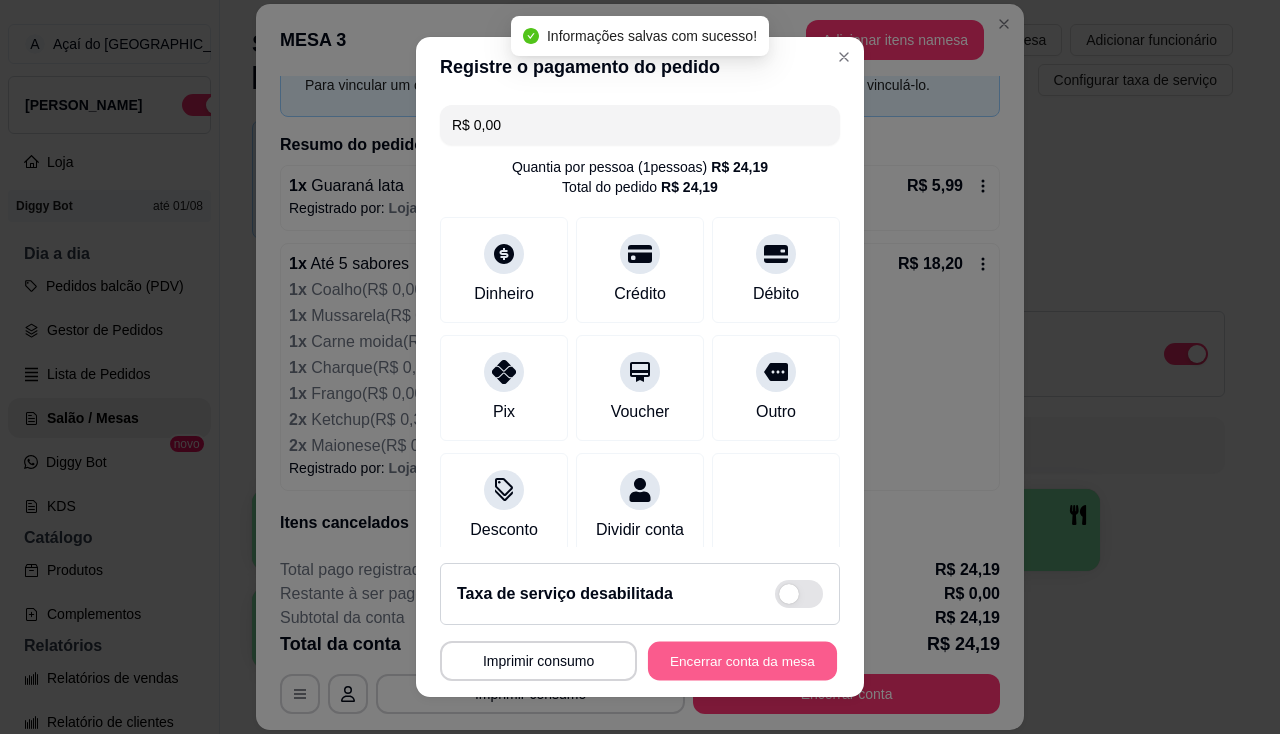 click on "Encerrar conta da mesa" at bounding box center [742, 661] 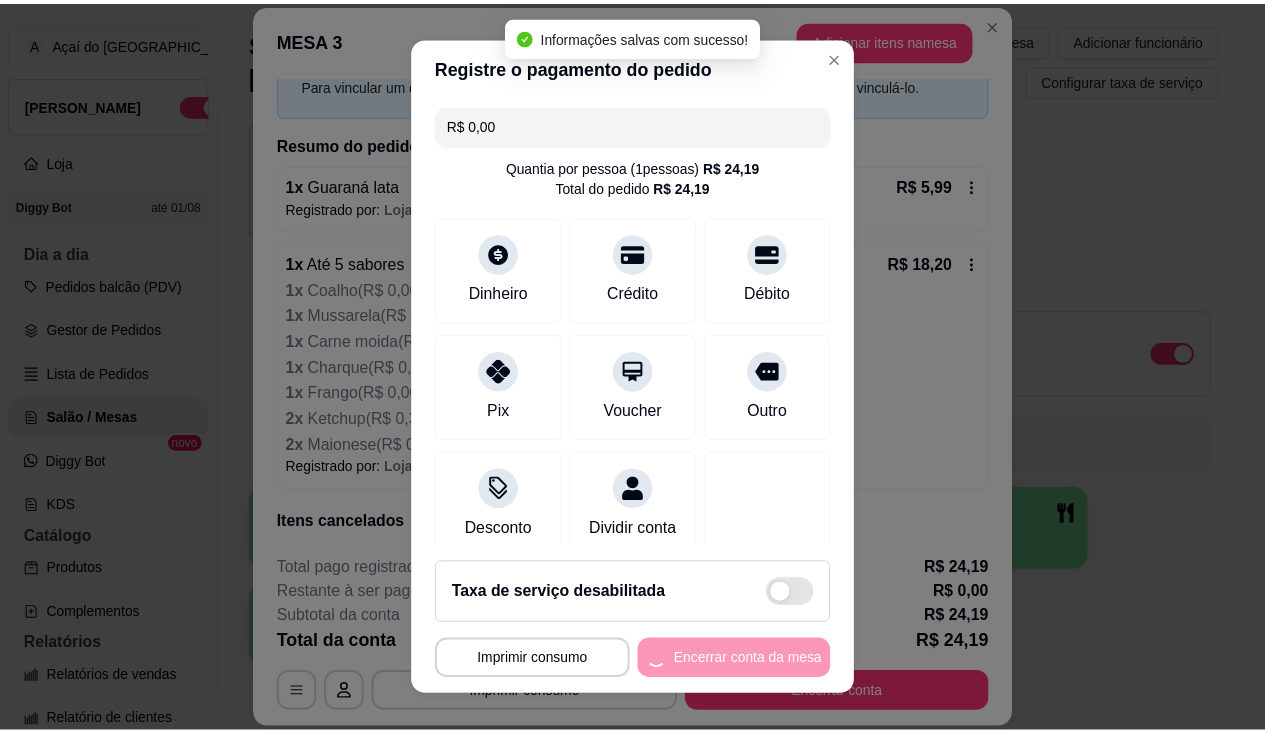 scroll, scrollTop: 0, scrollLeft: 0, axis: both 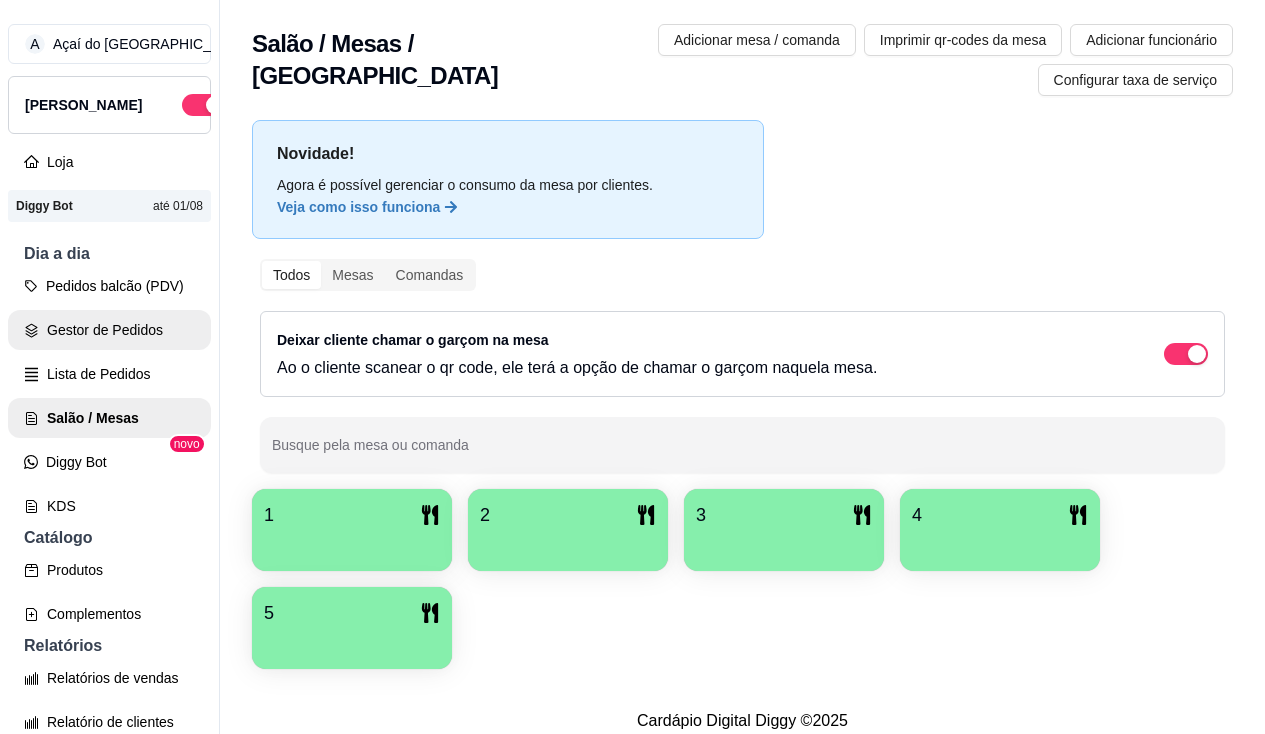 click on "Gestor de Pedidos" at bounding box center (109, 330) 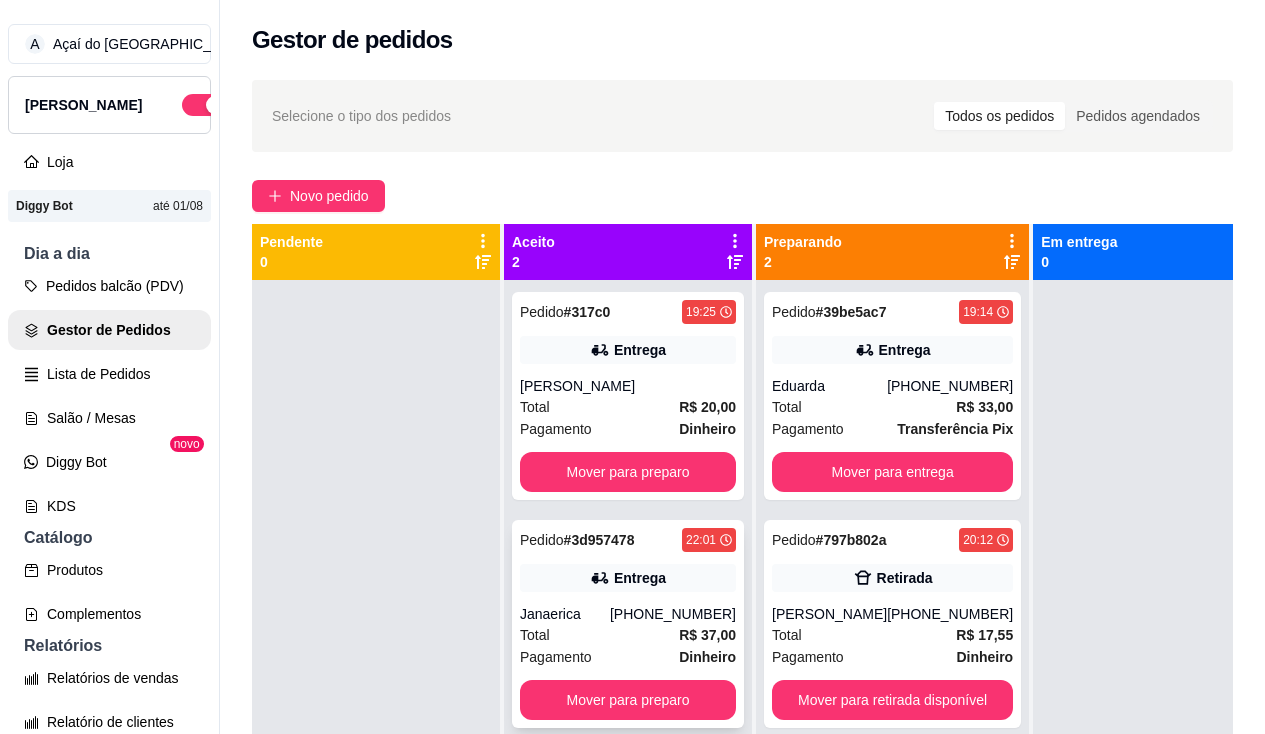 scroll, scrollTop: 71, scrollLeft: 0, axis: vertical 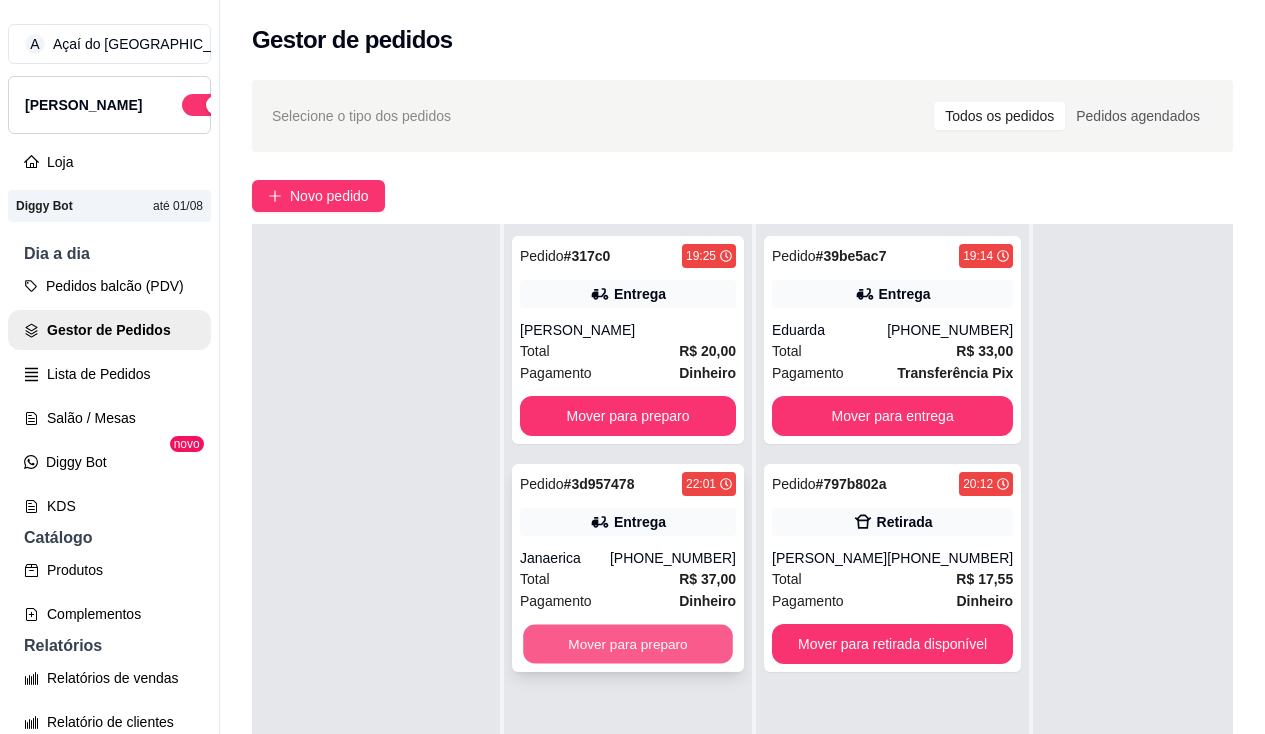 click on "Mover para preparo" at bounding box center [628, 644] 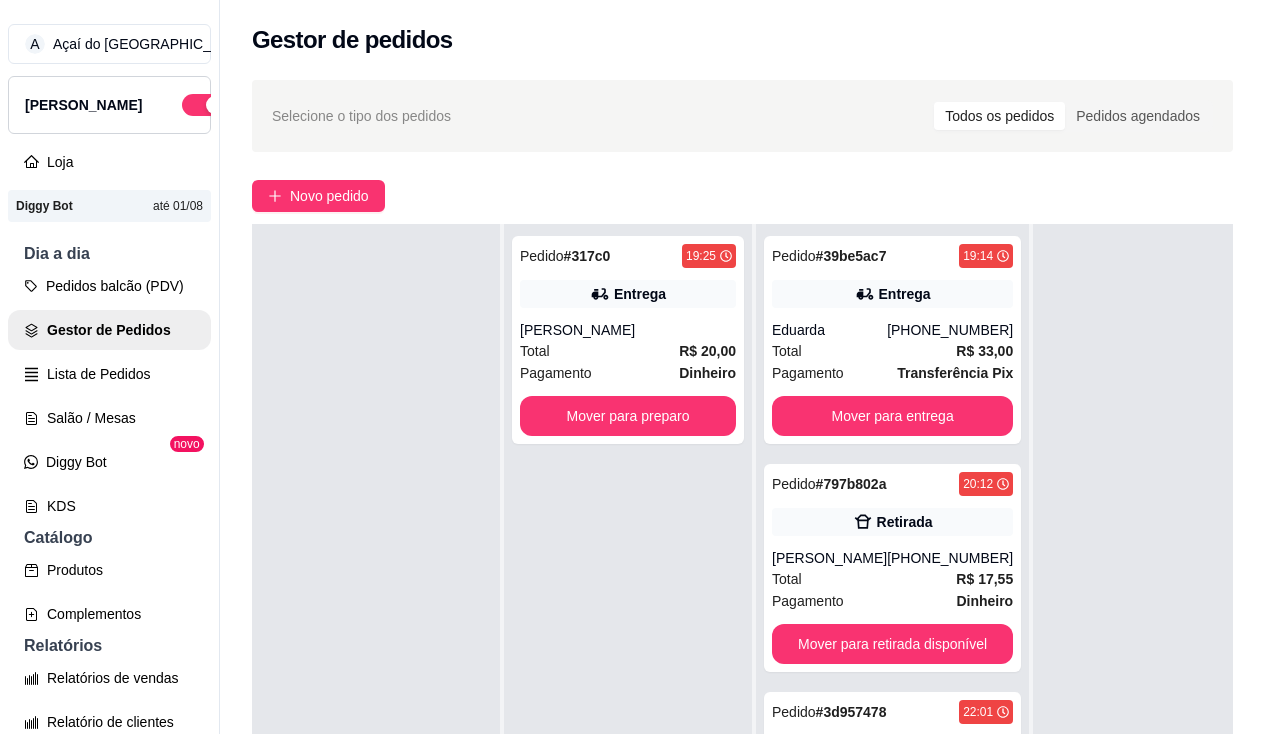 scroll, scrollTop: 200, scrollLeft: 0, axis: vertical 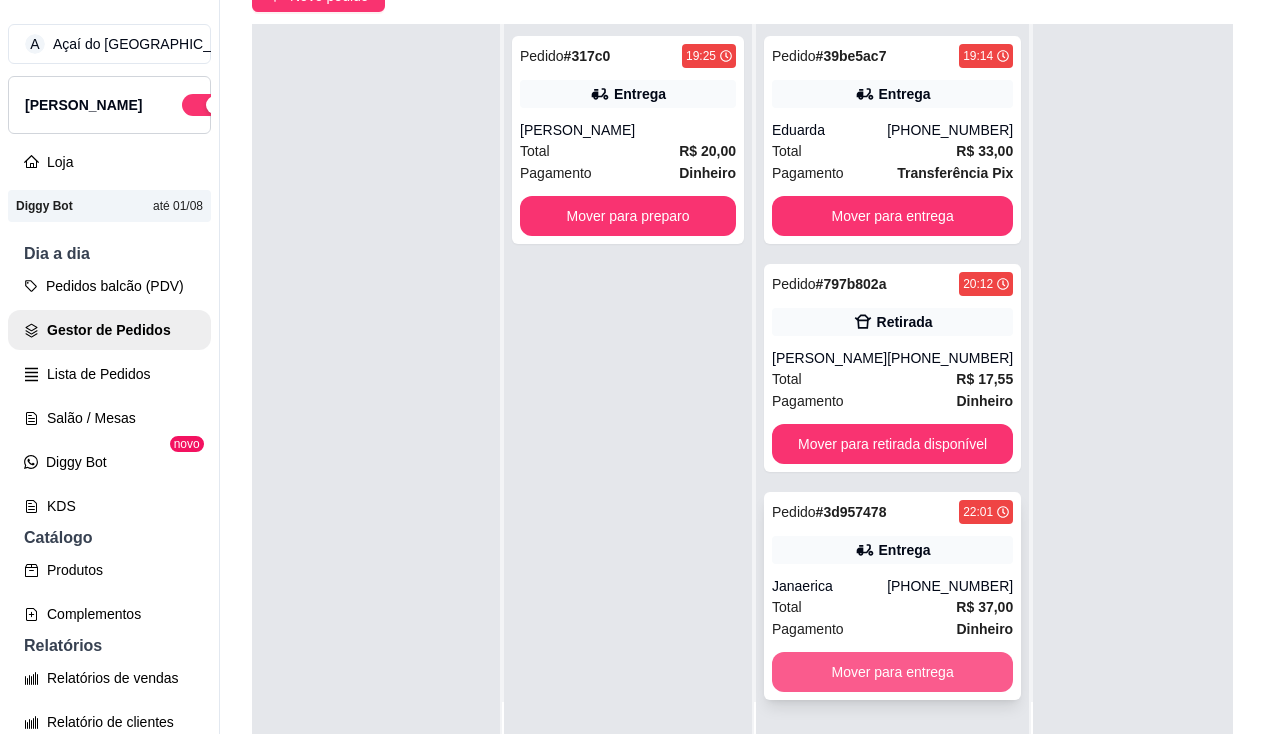 click on "Mover para entrega" at bounding box center (892, 672) 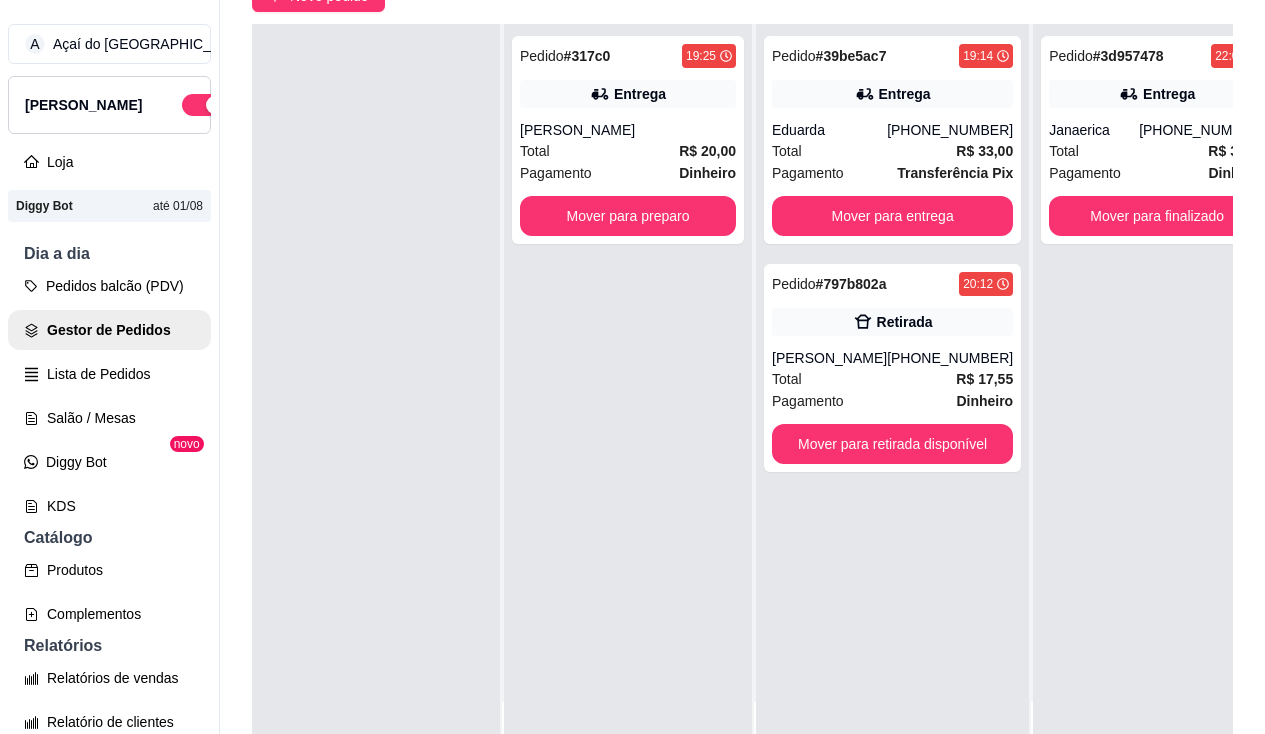 scroll, scrollTop: 0, scrollLeft: 0, axis: both 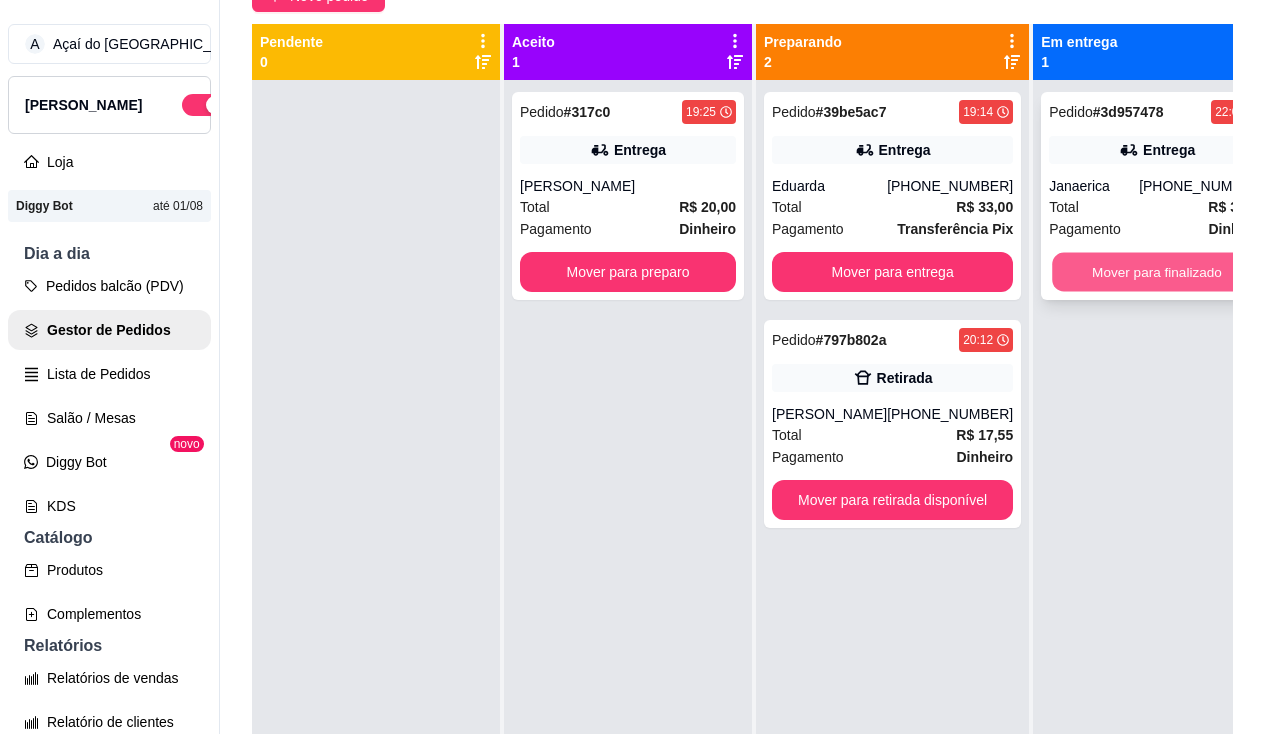 click on "Mover para finalizado" at bounding box center (1157, 272) 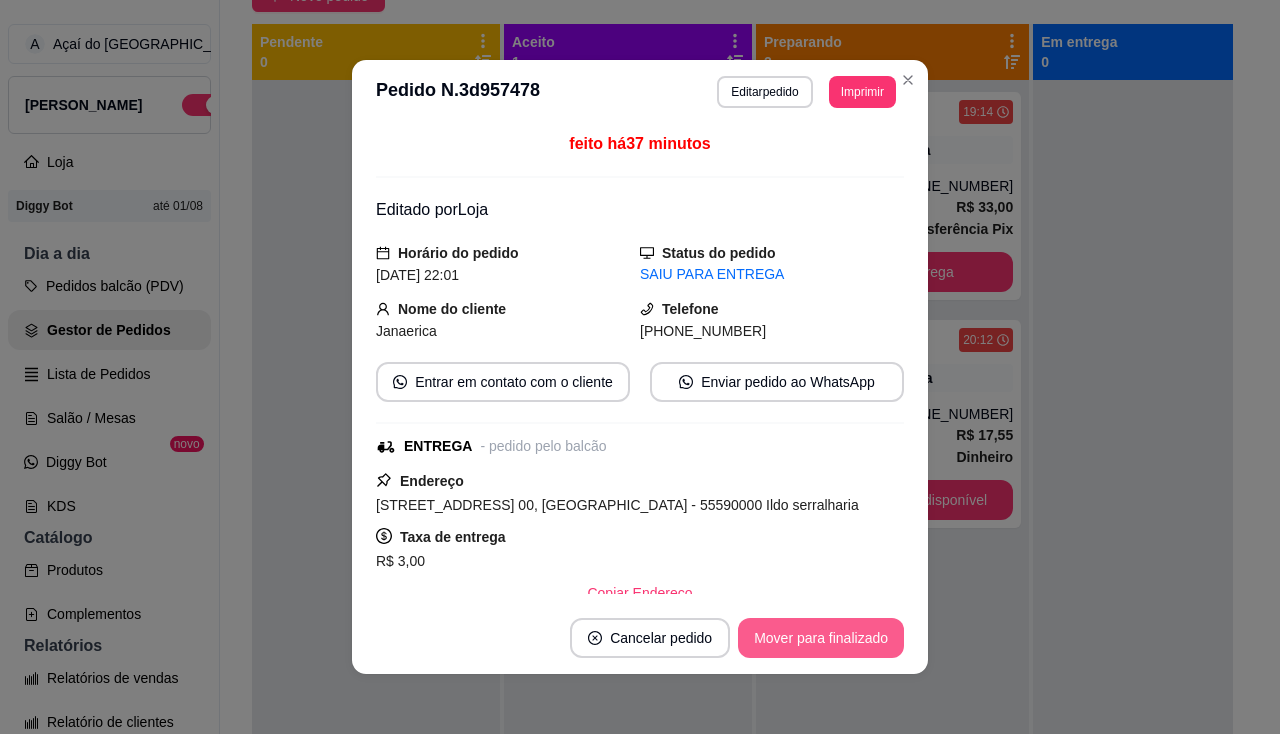 click on "Mover para finalizado" at bounding box center (821, 638) 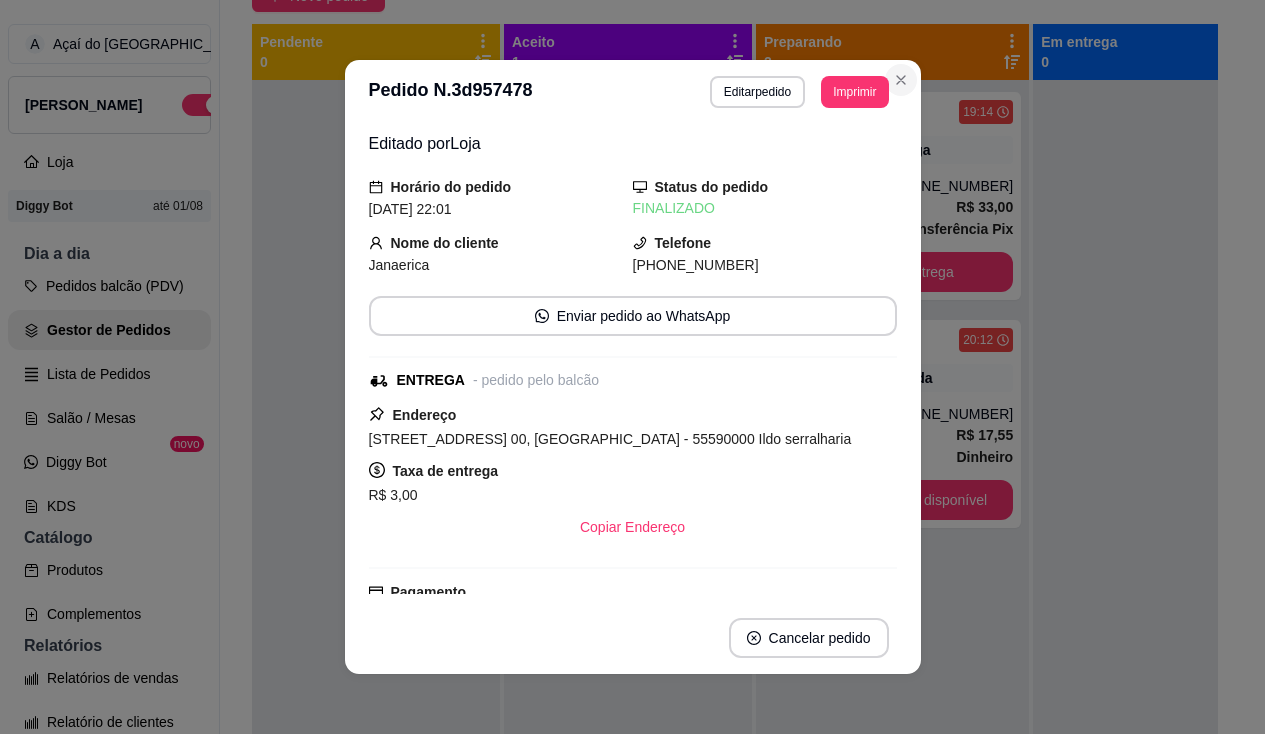 click on "Preparando 2" at bounding box center (892, 52) 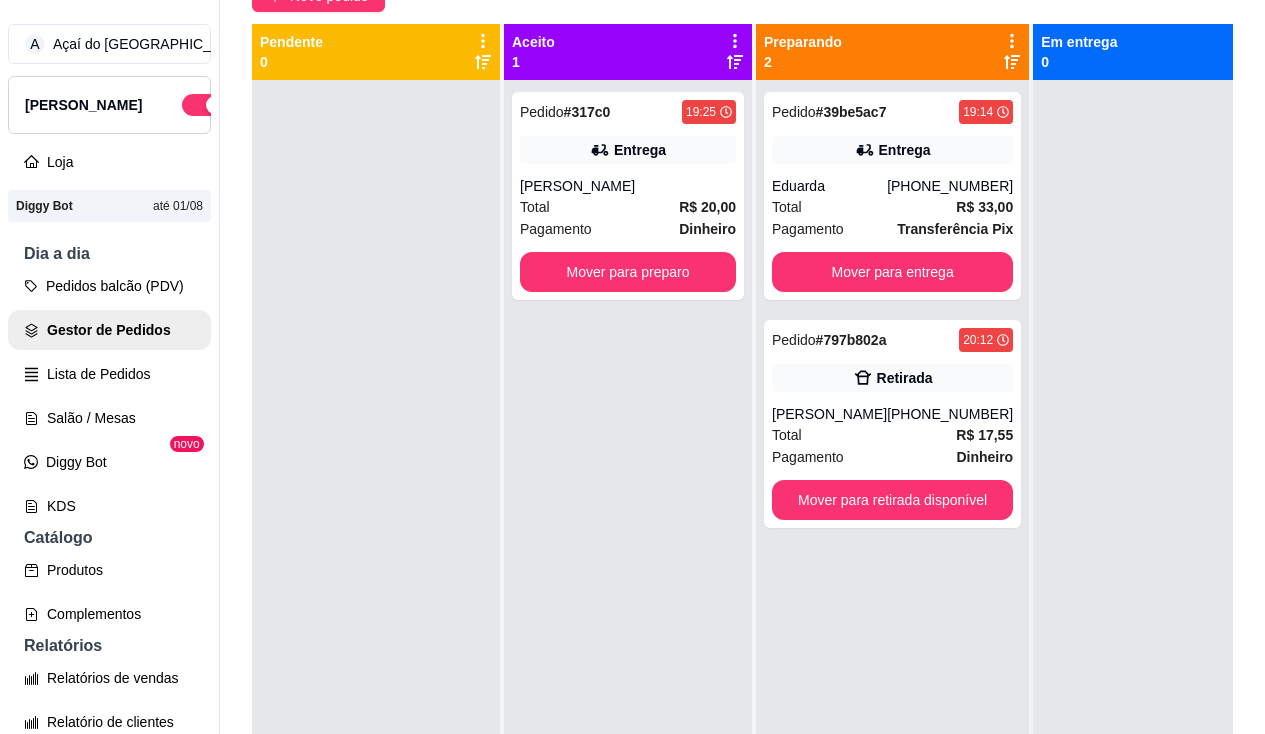 scroll, scrollTop: 0, scrollLeft: 0, axis: both 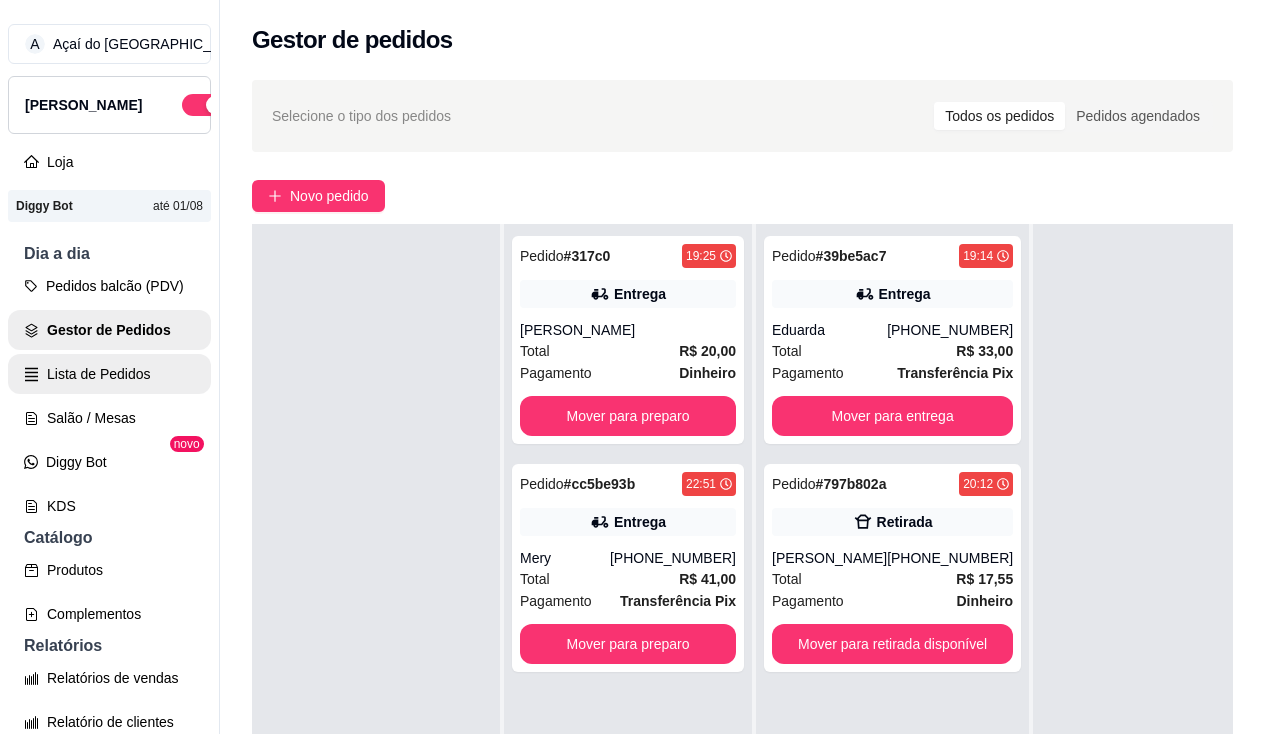 click on "Lista de Pedidos" at bounding box center (109, 374) 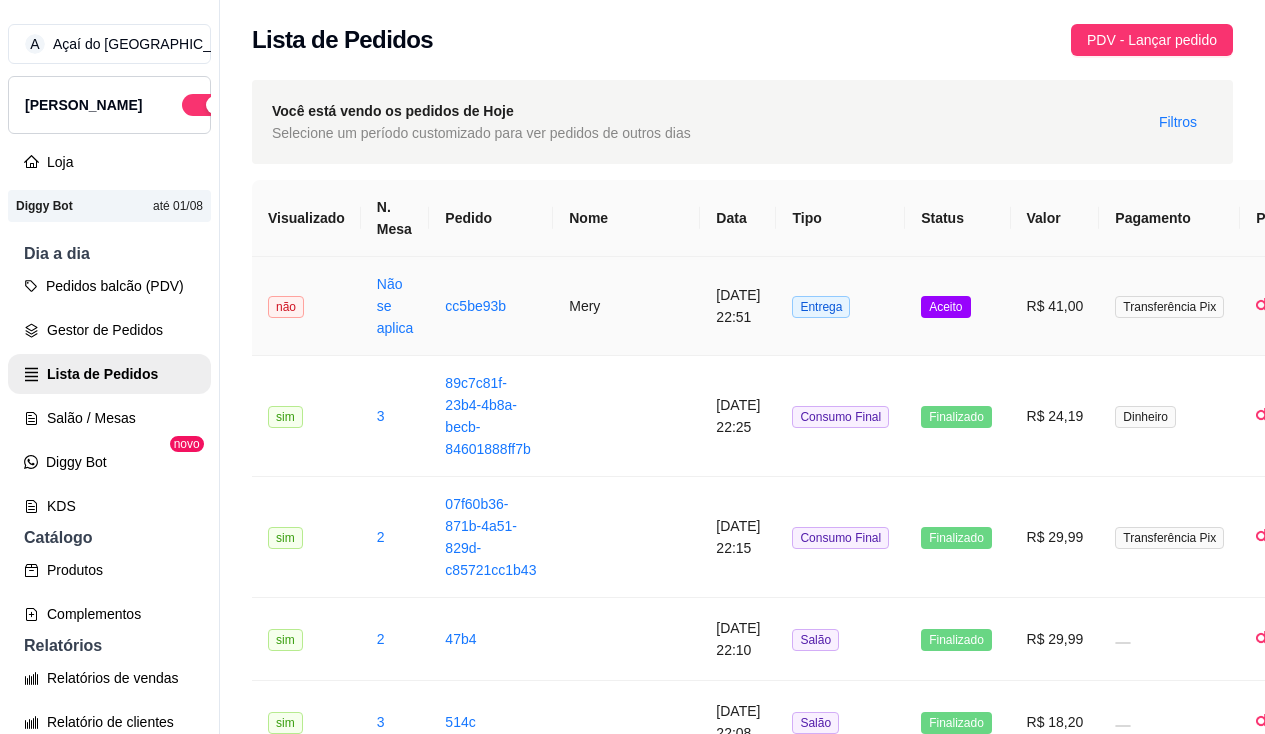 click on "cc5be93b" at bounding box center (491, 306) 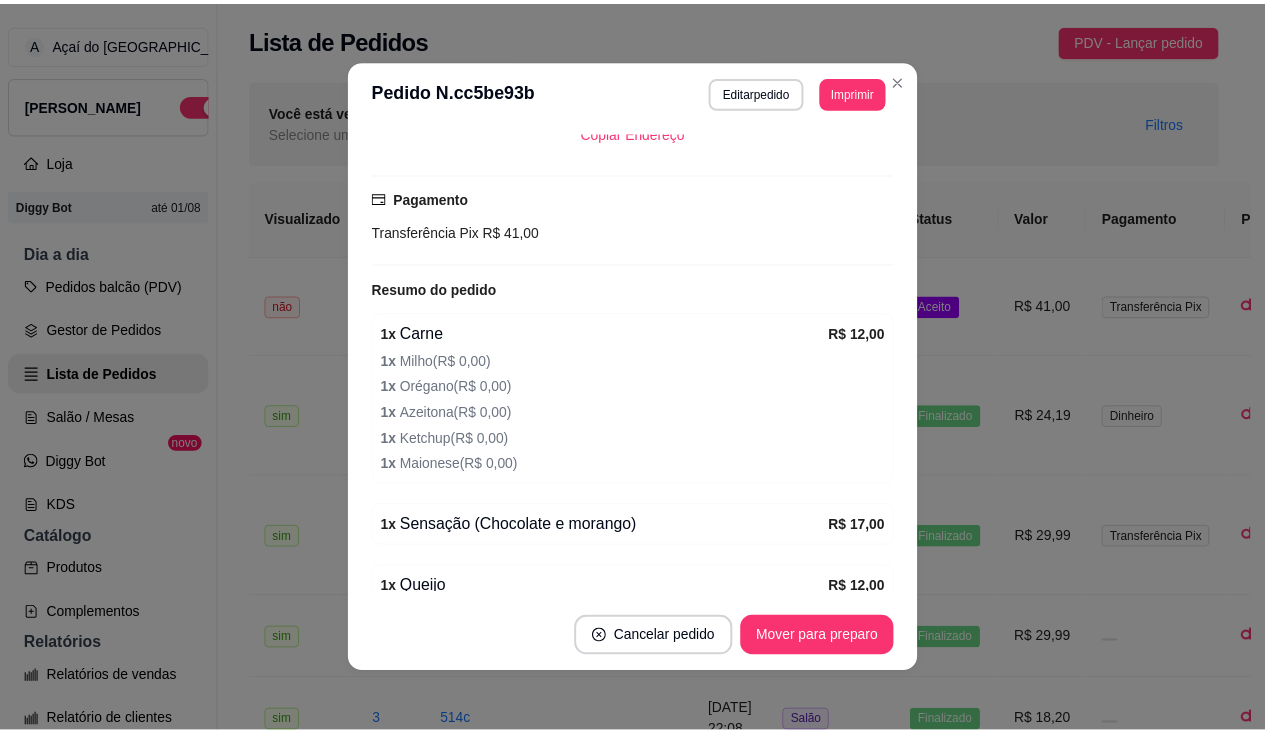 scroll, scrollTop: 619, scrollLeft: 0, axis: vertical 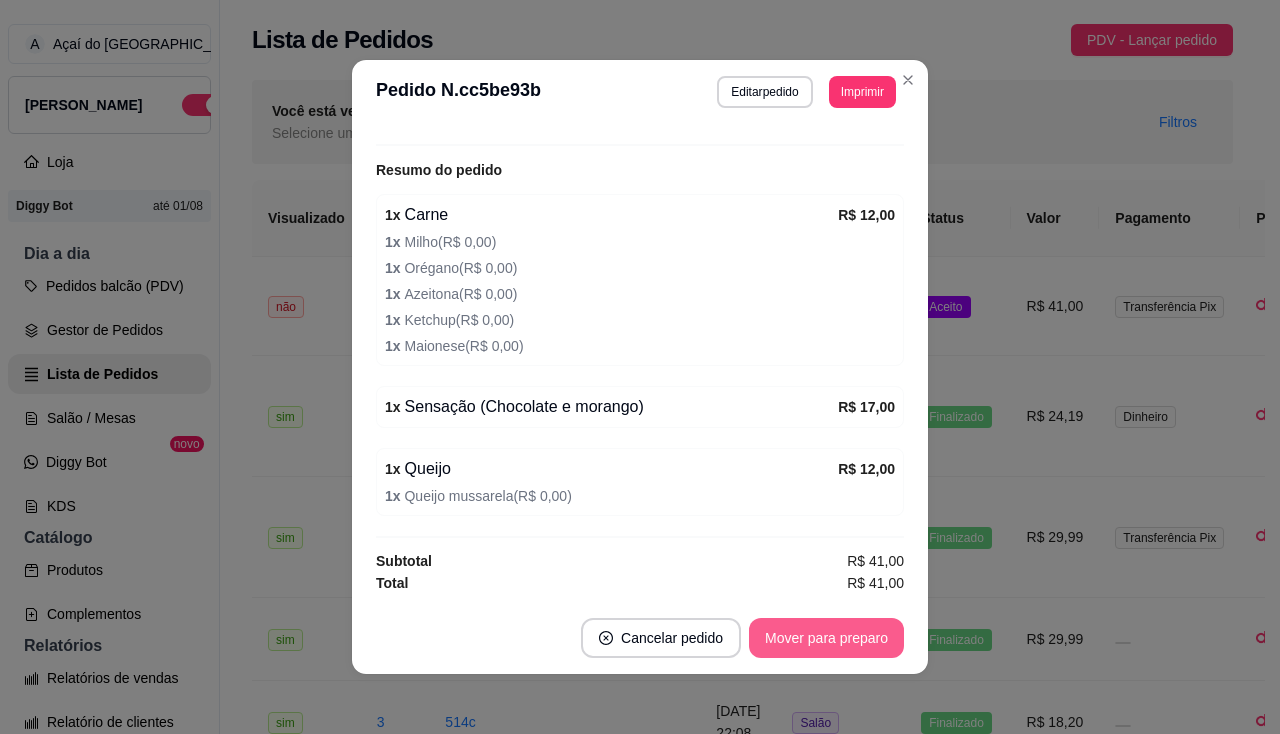 click on "Mover para preparo" at bounding box center (826, 638) 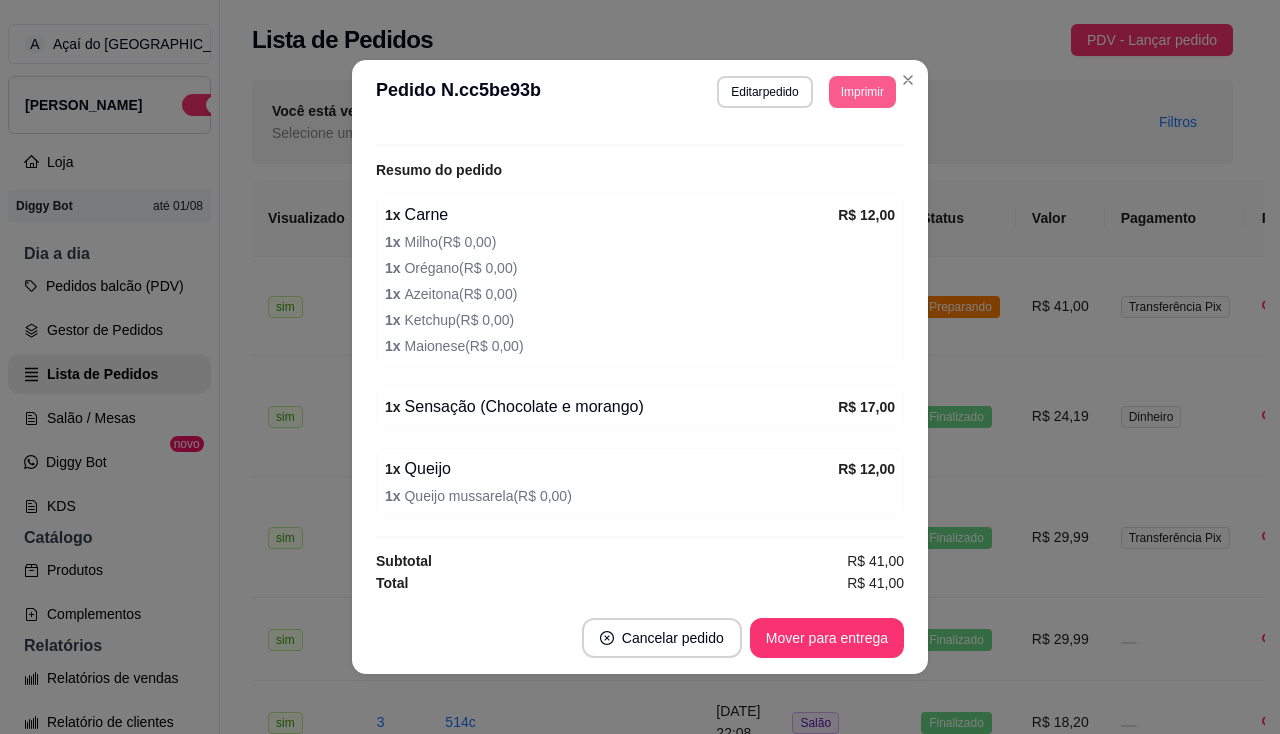 click on "Imprimir" at bounding box center [862, 92] 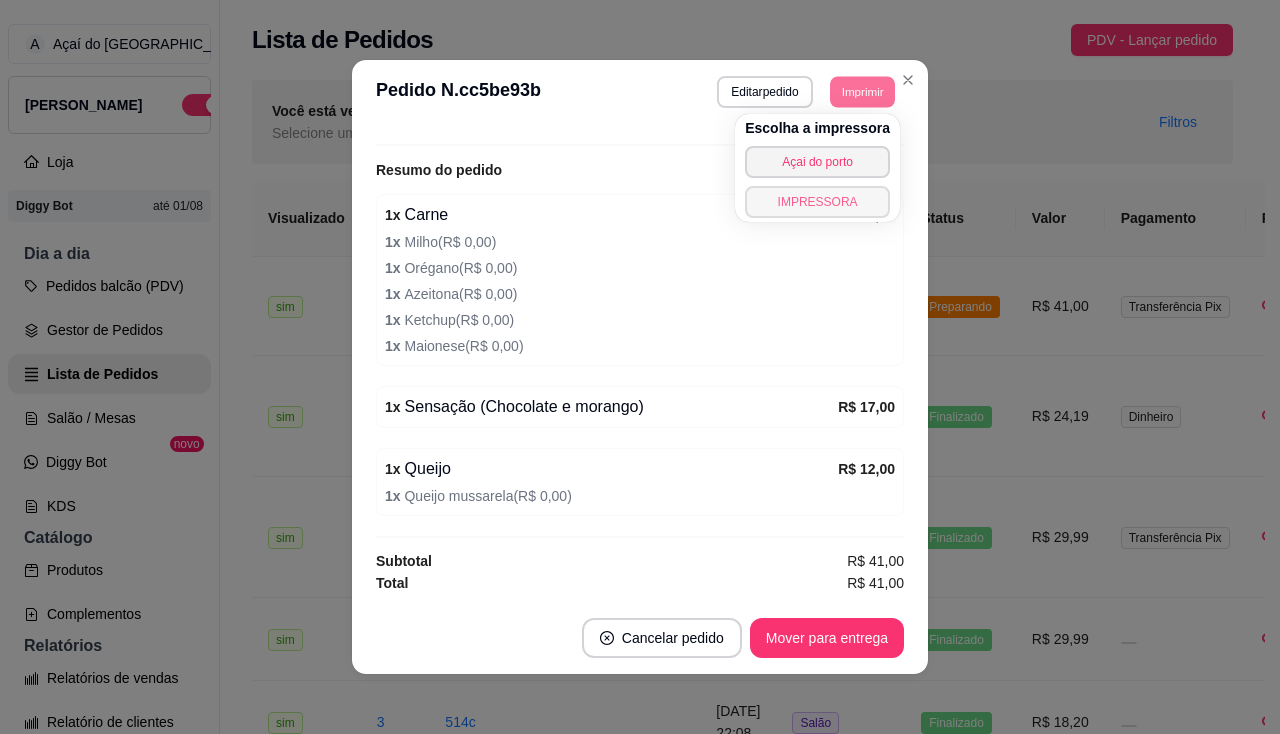 click on "IMPRESSORA" at bounding box center [817, 202] 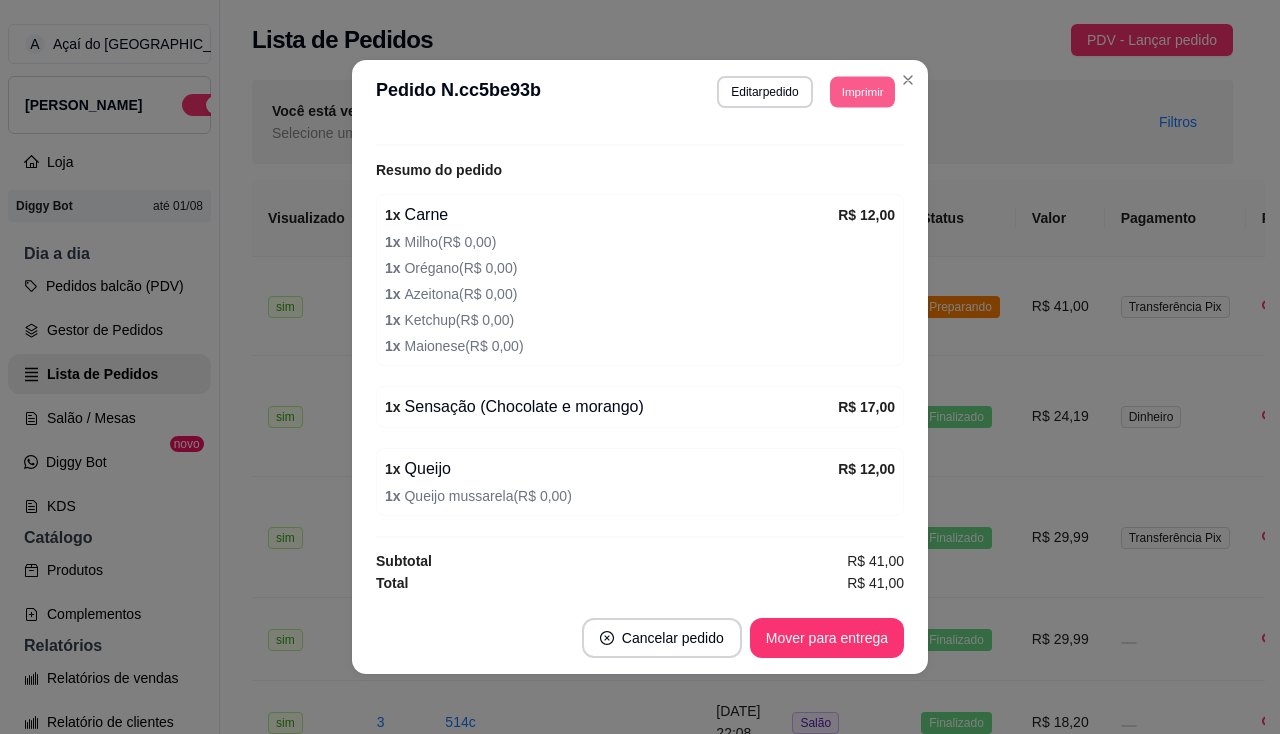 click on "Imprimir" at bounding box center (862, 91) 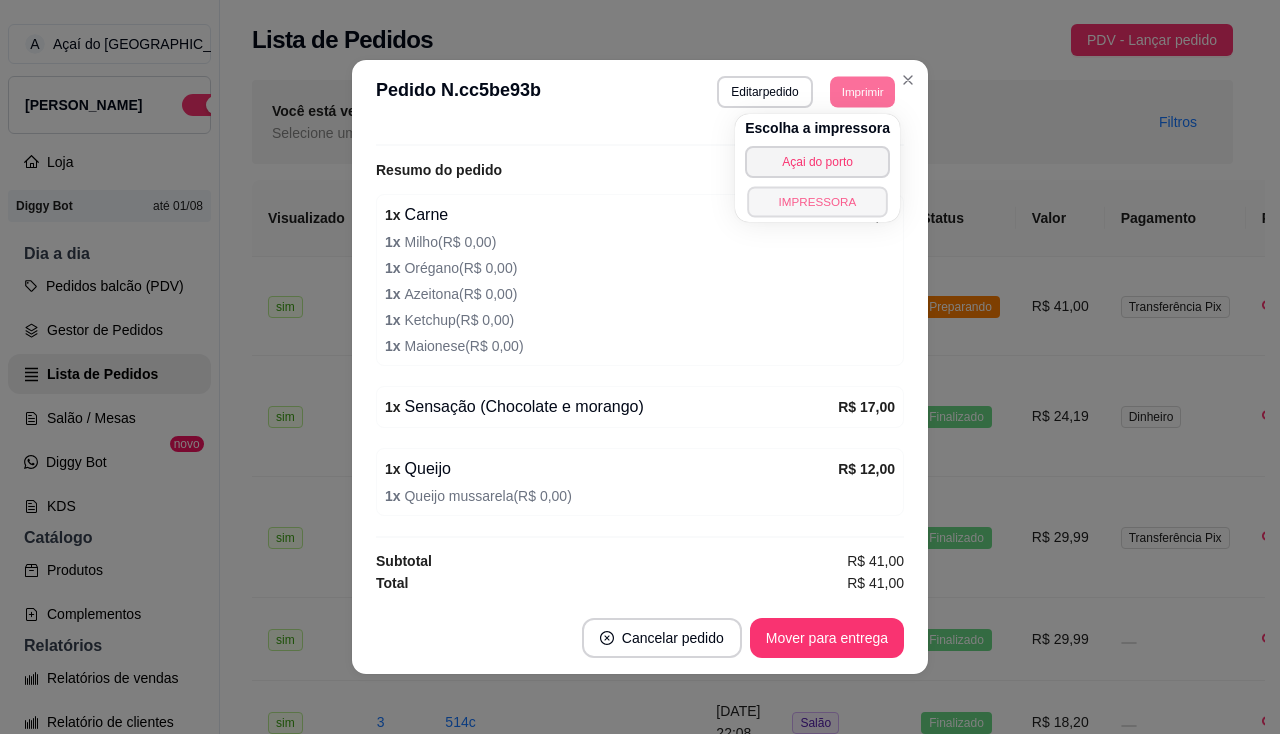 click on "IMPRESSORA" at bounding box center [817, 201] 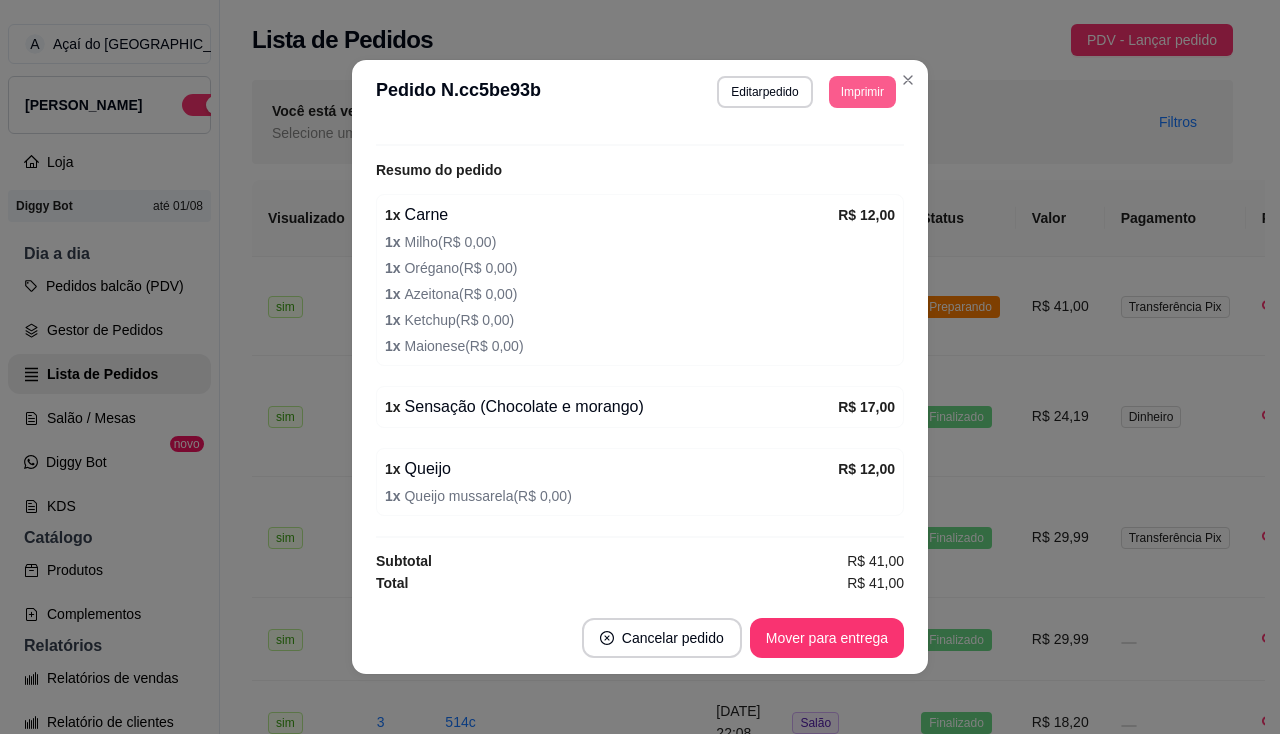 click on "Imprimir" at bounding box center [862, 92] 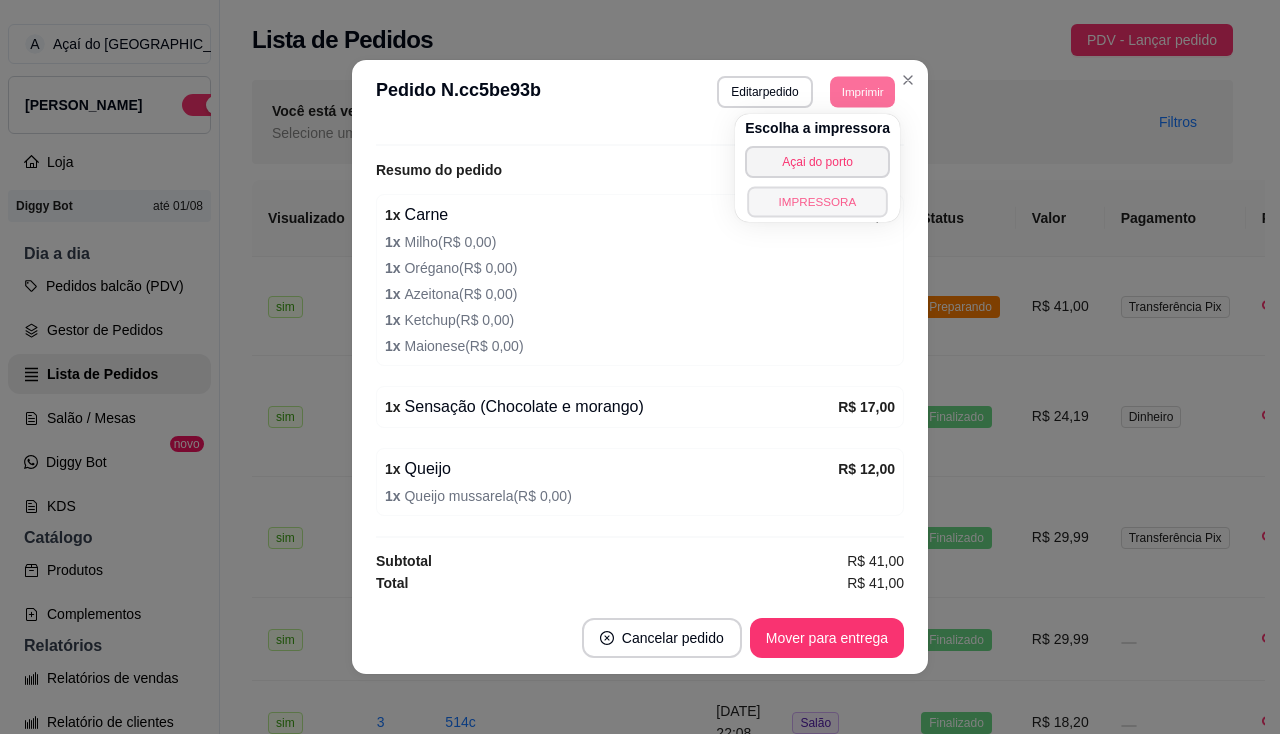 click on "IMPRESSORA" at bounding box center [817, 201] 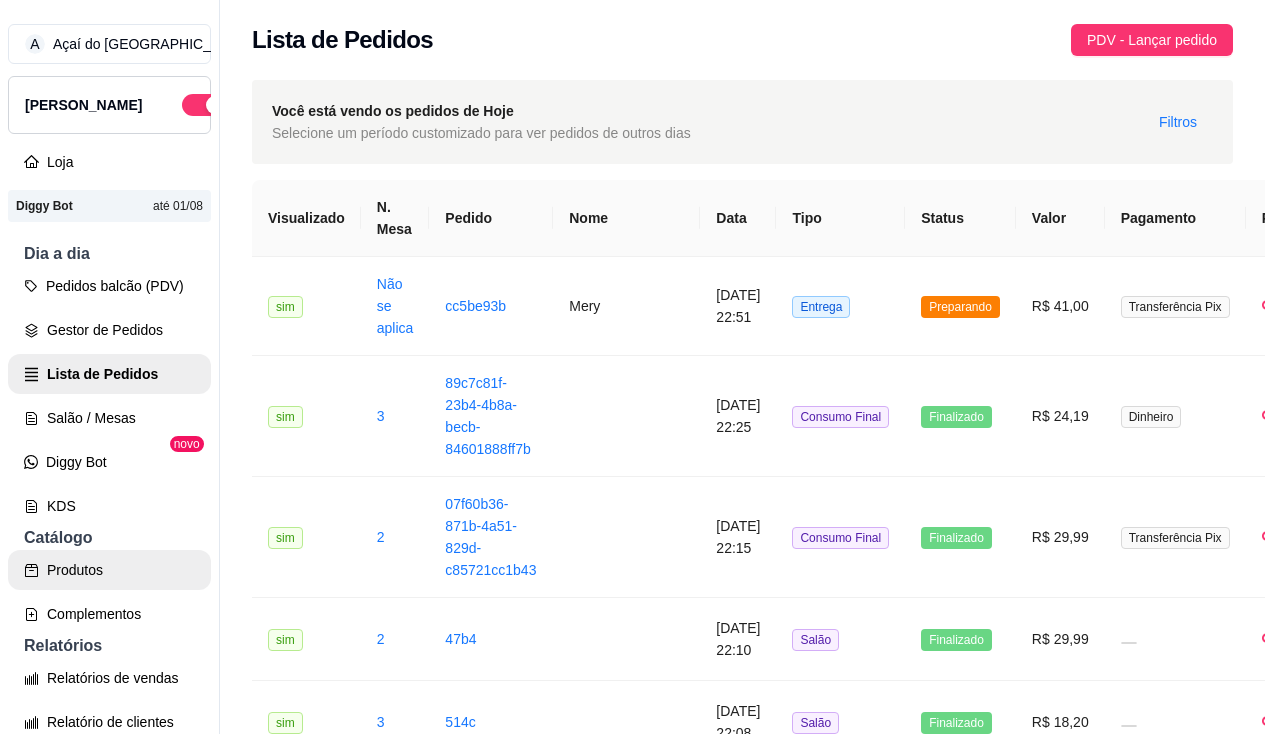 click on "Produtos" at bounding box center [109, 570] 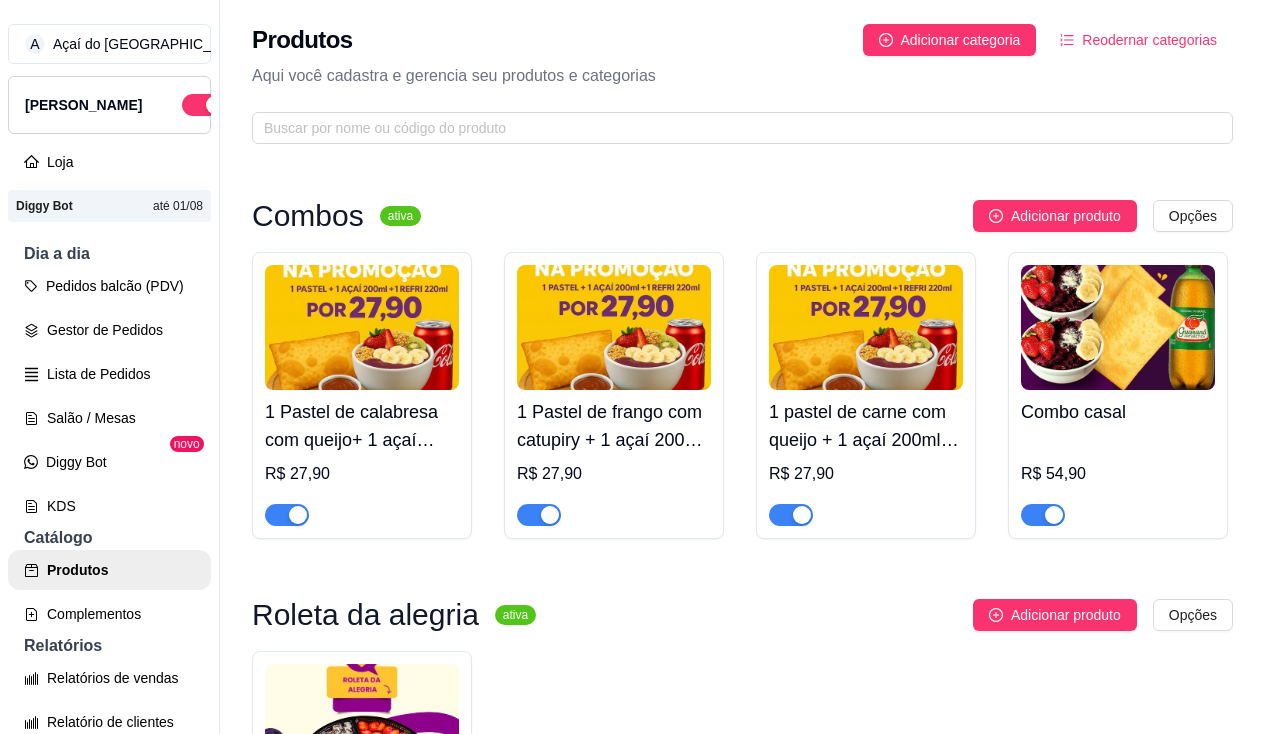 click at bounding box center (802, 515) 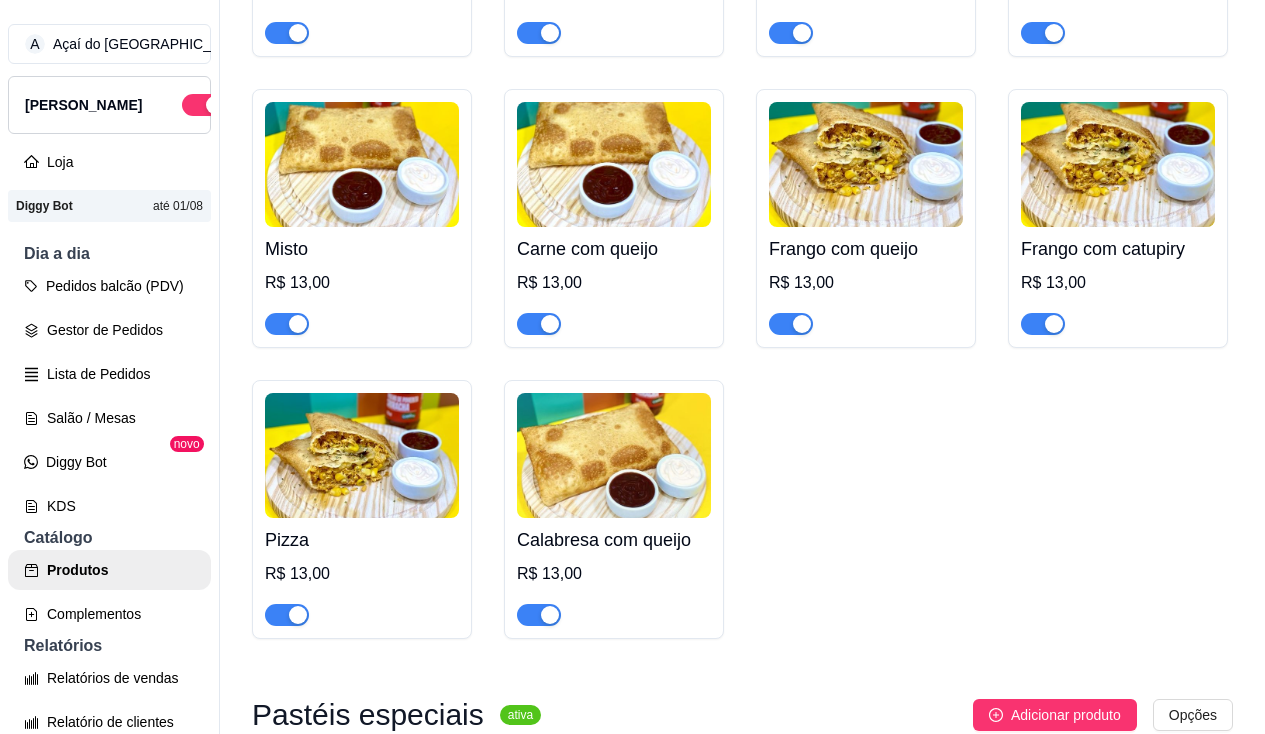 scroll, scrollTop: 2900, scrollLeft: 0, axis: vertical 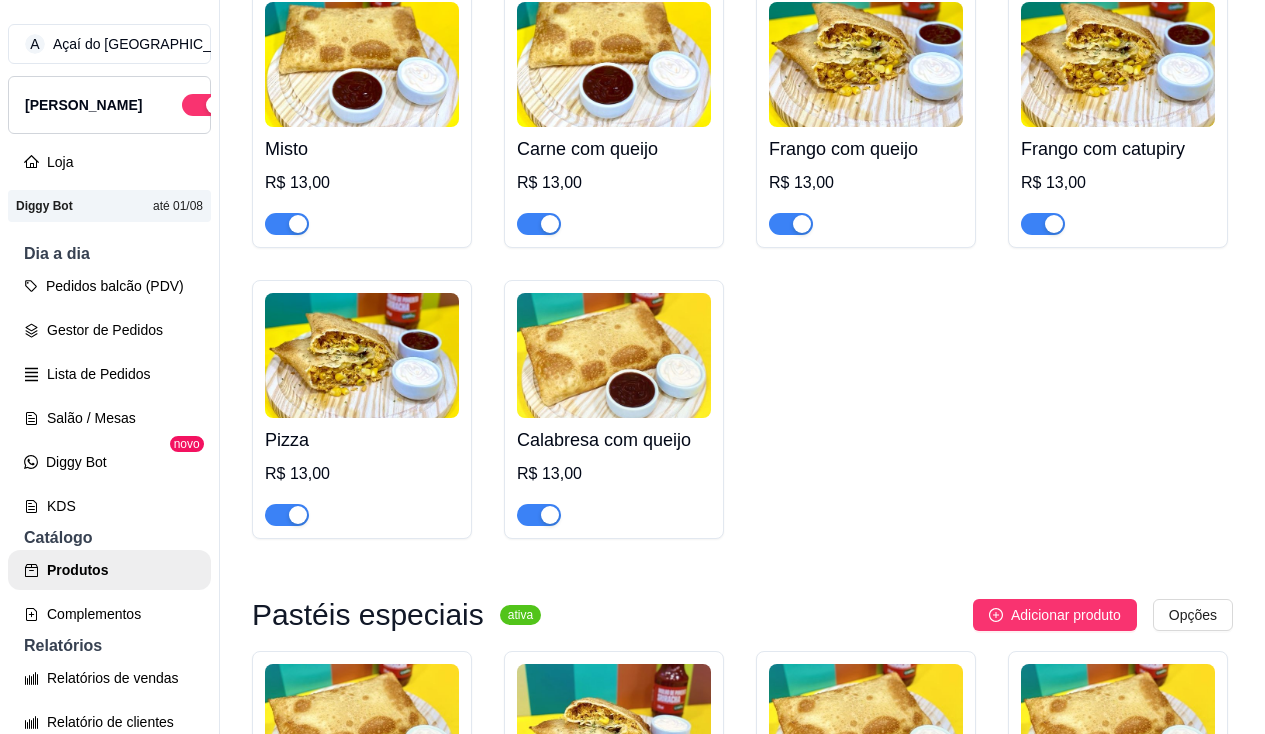 click at bounding box center (550, -67) 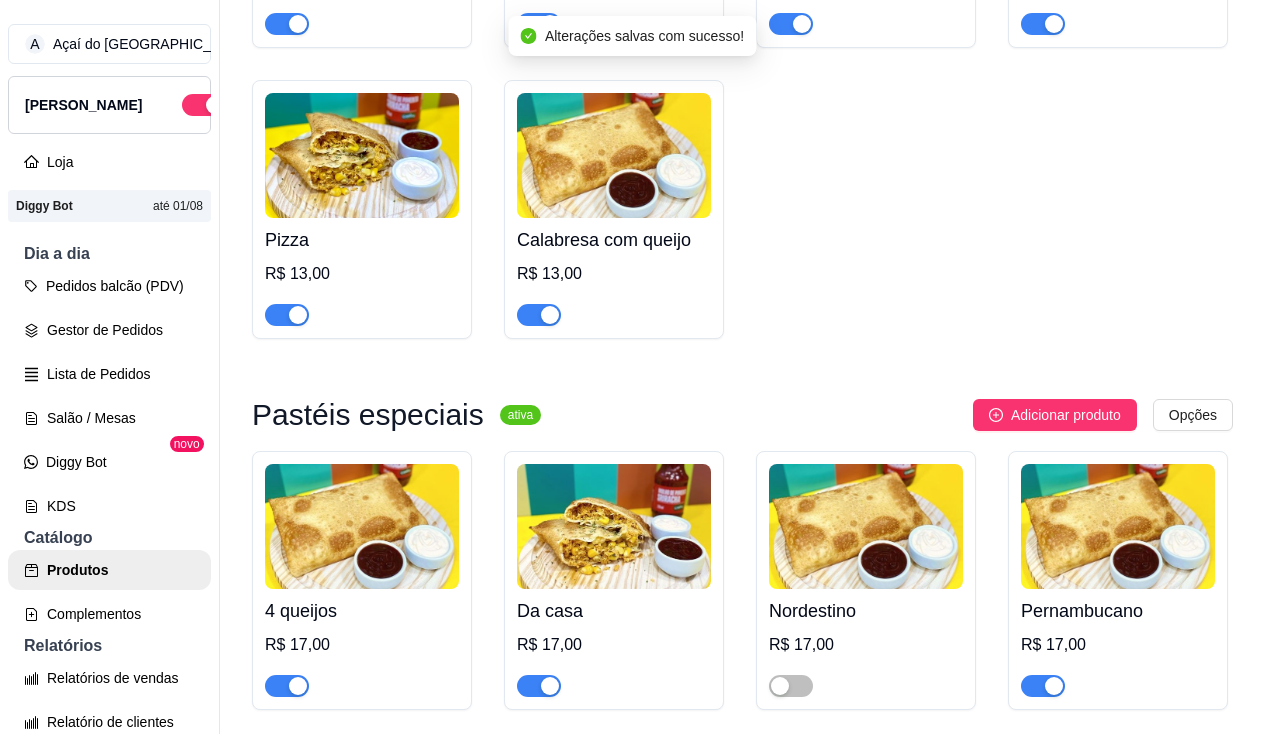scroll, scrollTop: 3200, scrollLeft: 0, axis: vertical 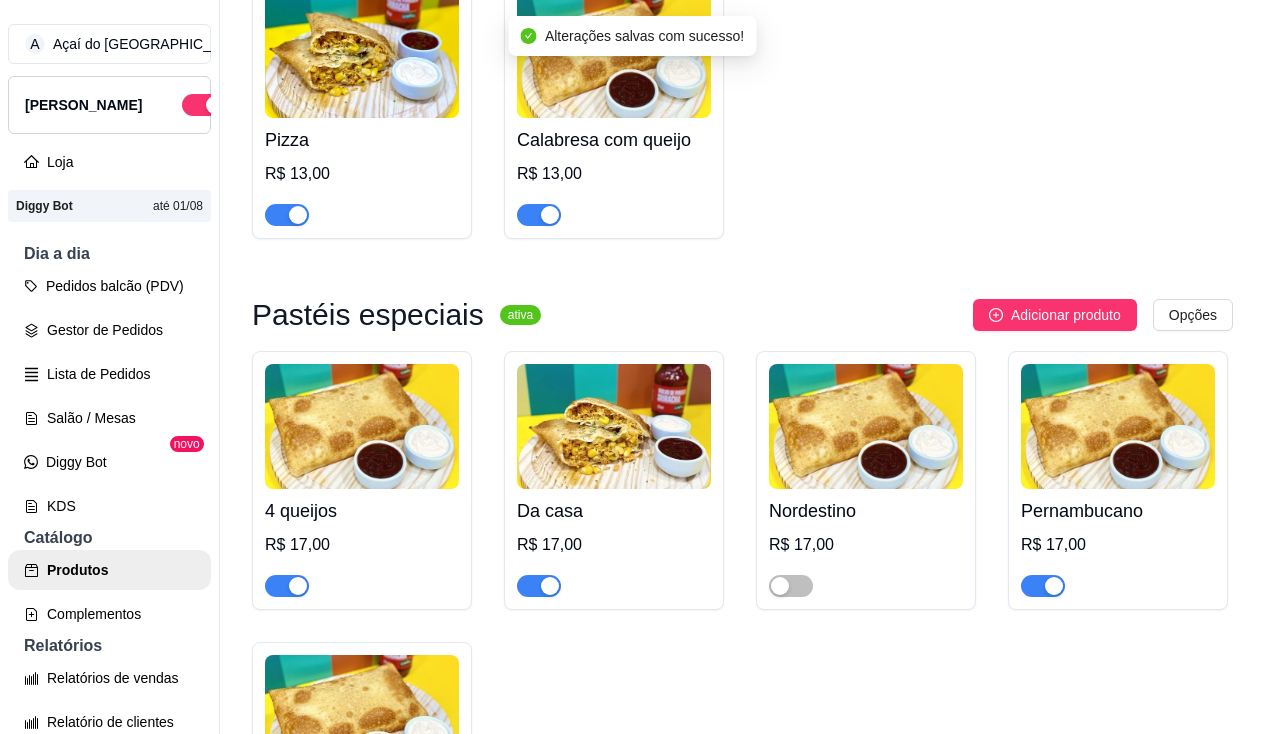 click at bounding box center [550, -76] 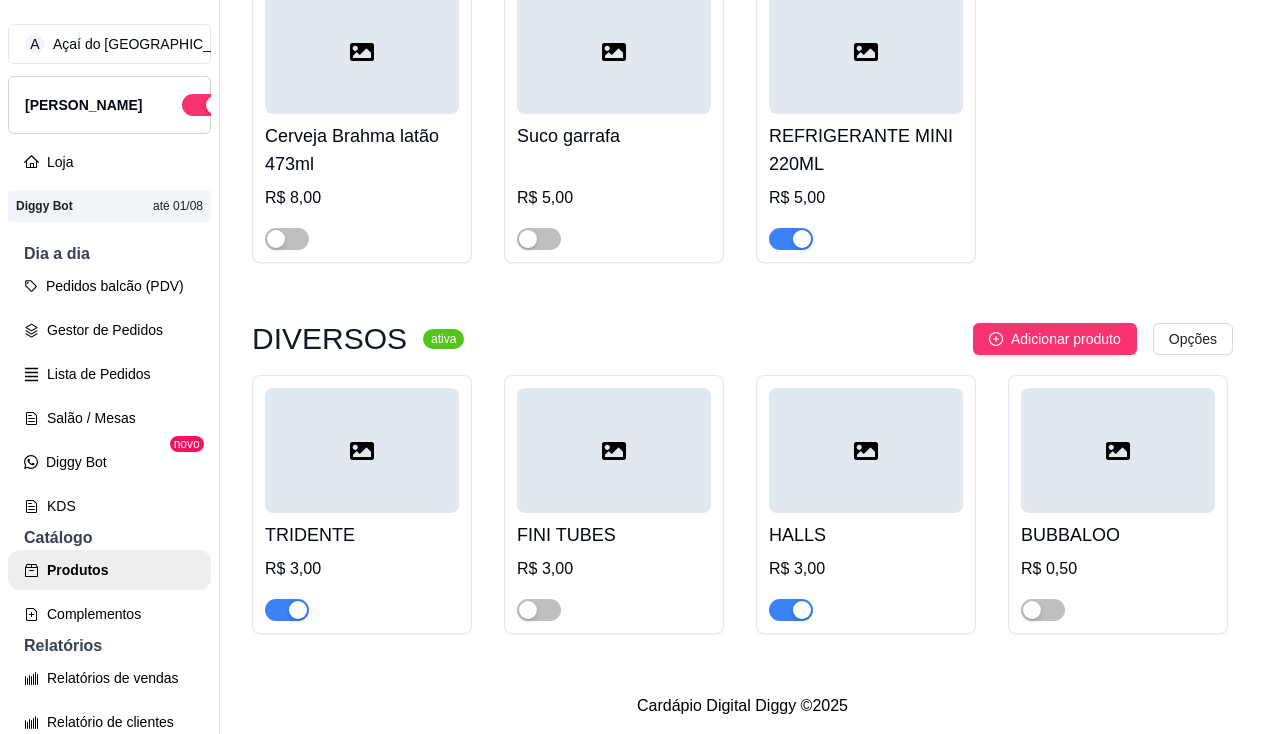 scroll, scrollTop: 8700, scrollLeft: 0, axis: vertical 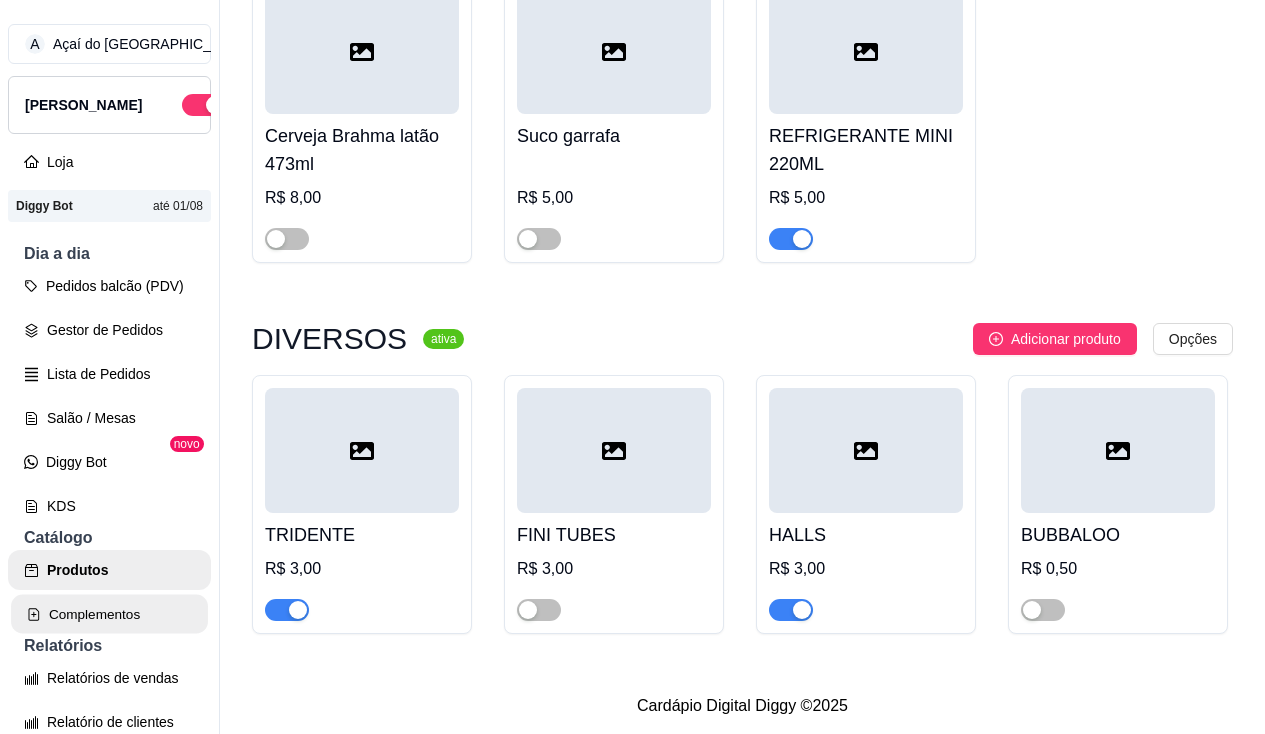 click on "Complementos" at bounding box center [109, 614] 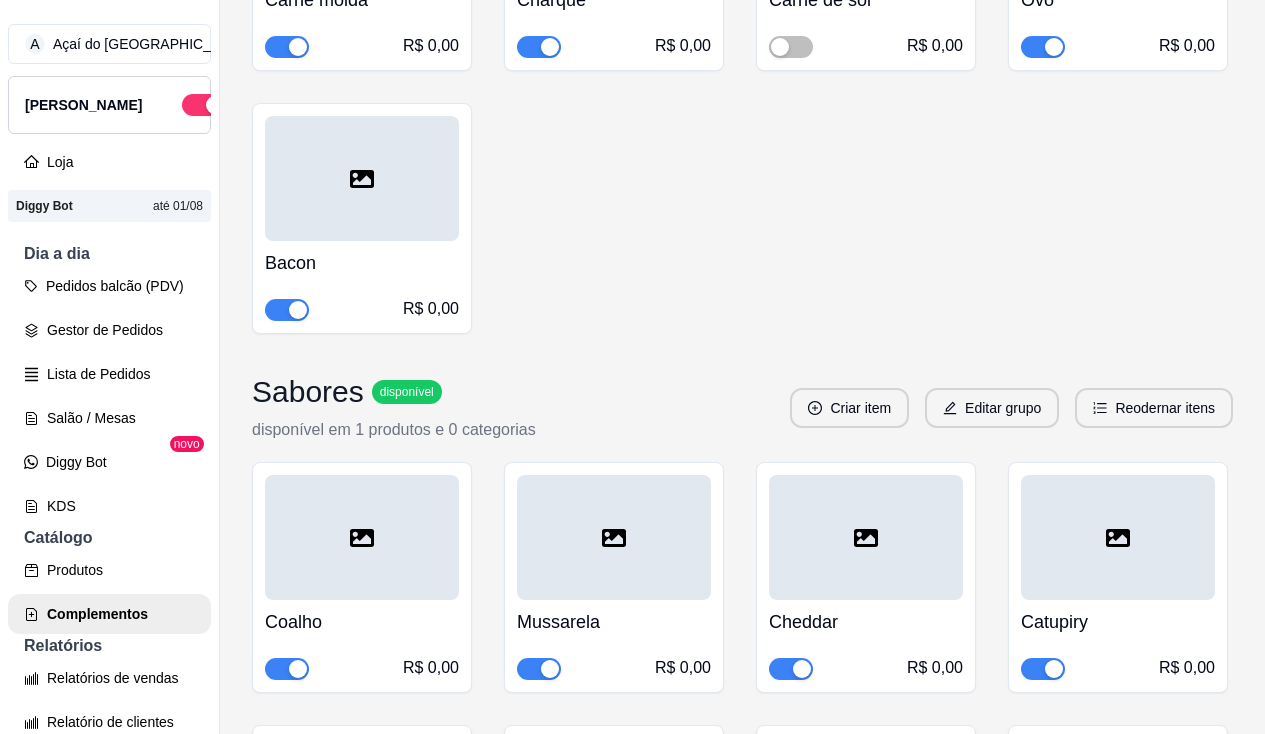 scroll, scrollTop: 8300, scrollLeft: 0, axis: vertical 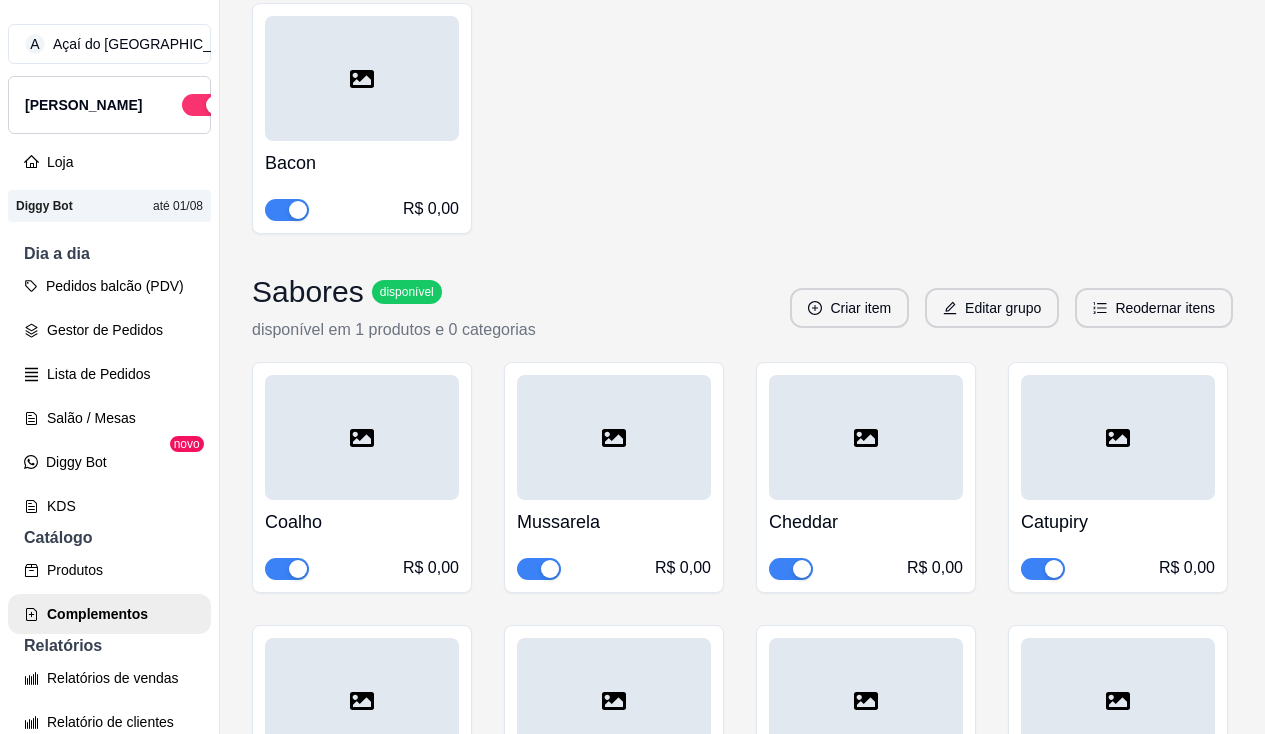 click at bounding box center (1118, -185) 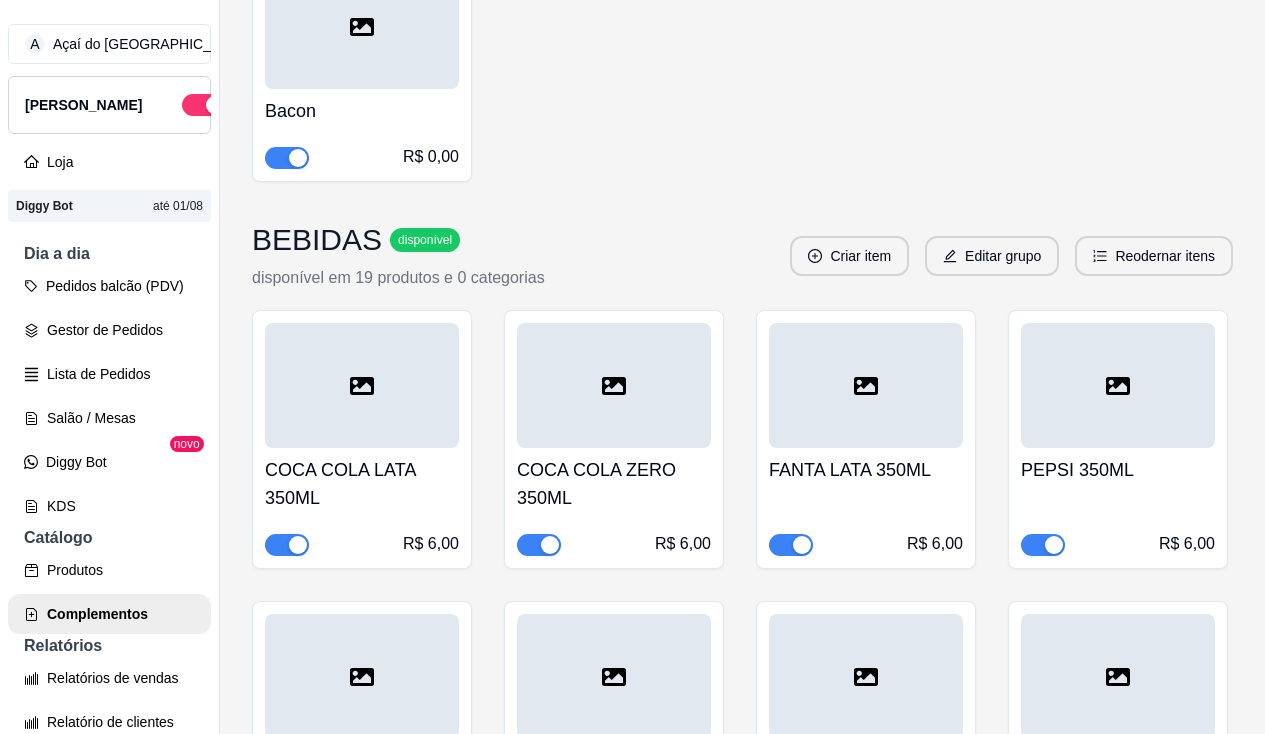 scroll, scrollTop: 9600, scrollLeft: 0, axis: vertical 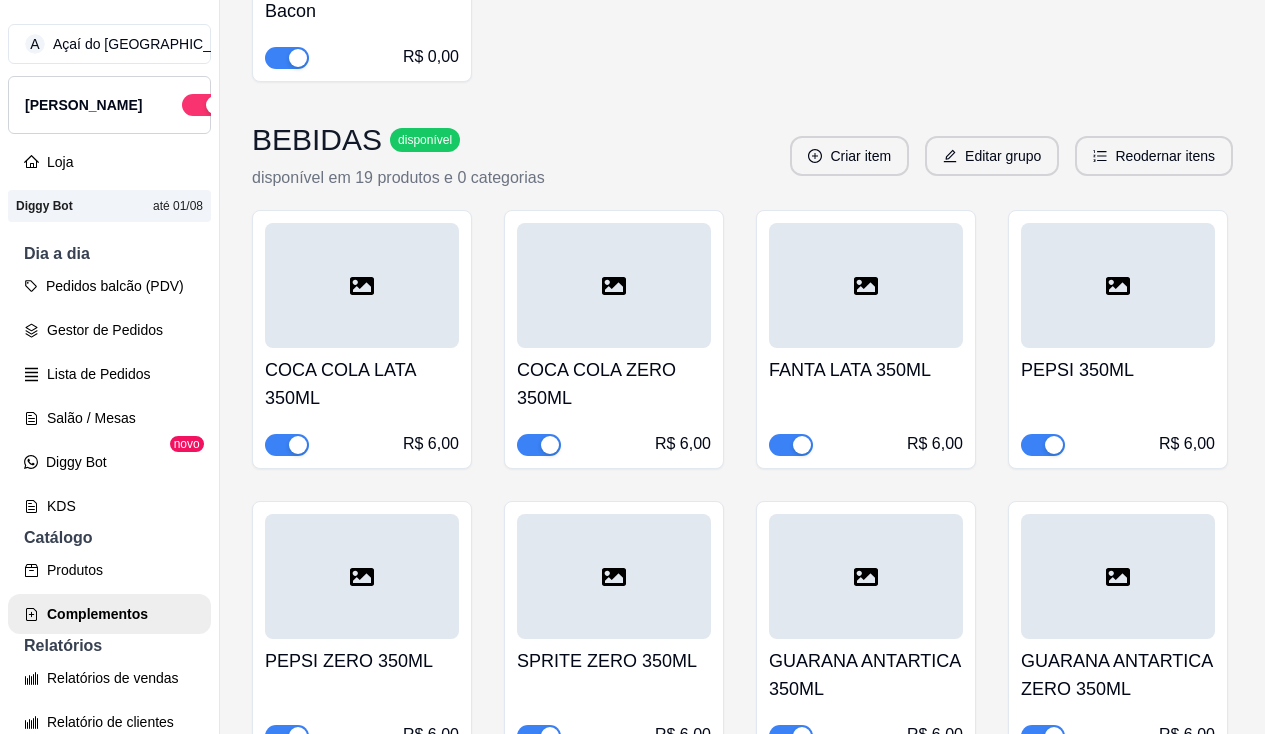 click at bounding box center (298, -205) 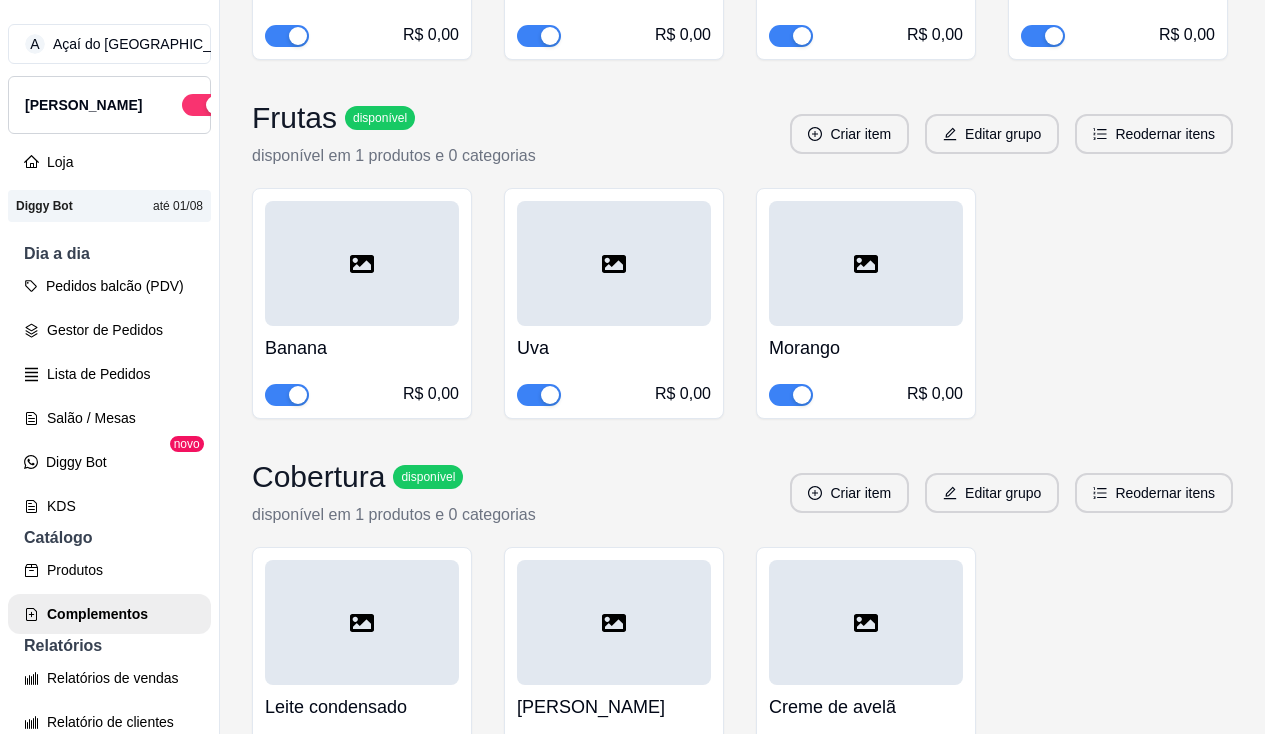 scroll, scrollTop: 12000, scrollLeft: 0, axis: vertical 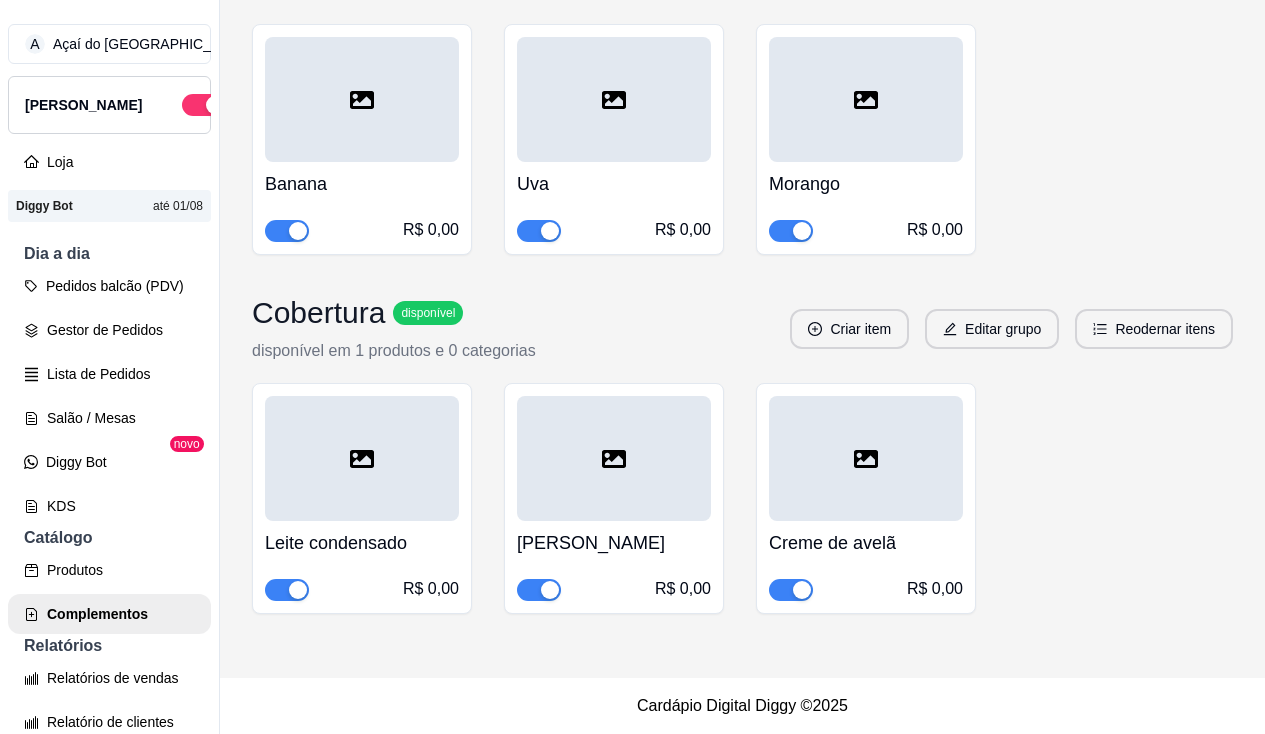 click at bounding box center [550, -778] 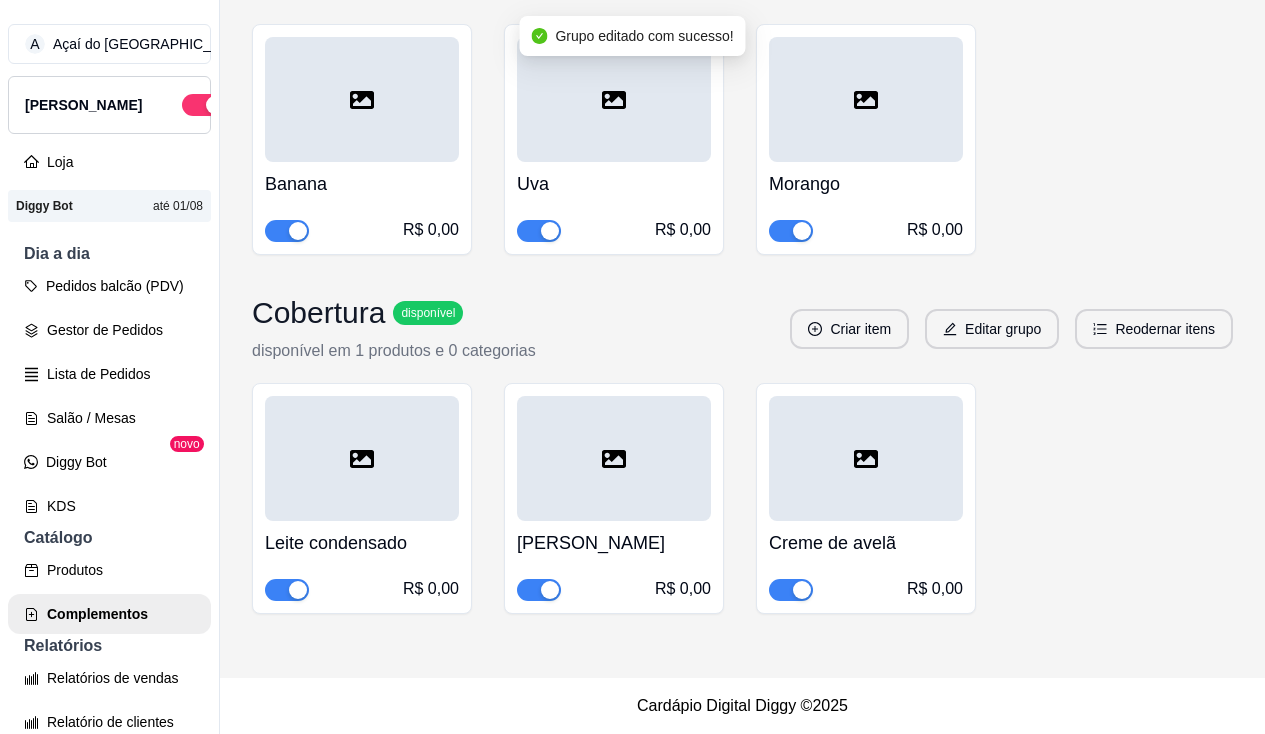 scroll, scrollTop: 13581, scrollLeft: 0, axis: vertical 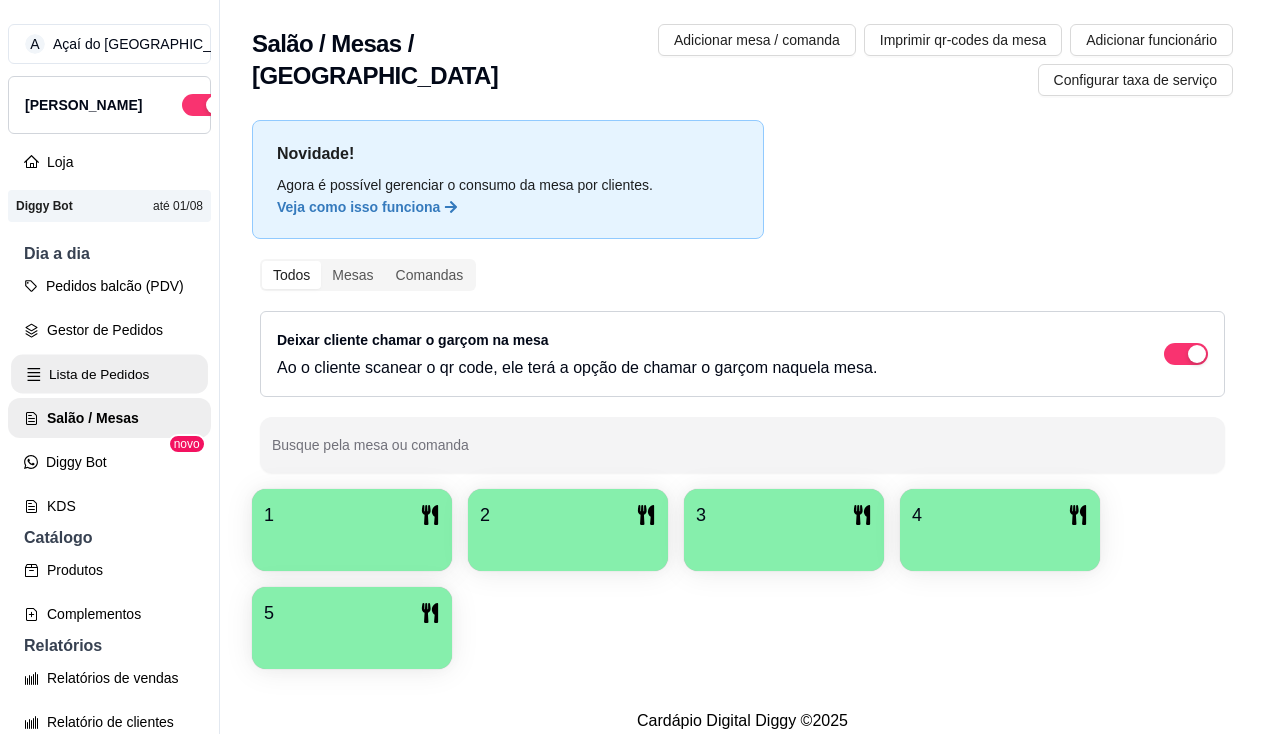 click on "Lista de Pedidos" at bounding box center (109, 374) 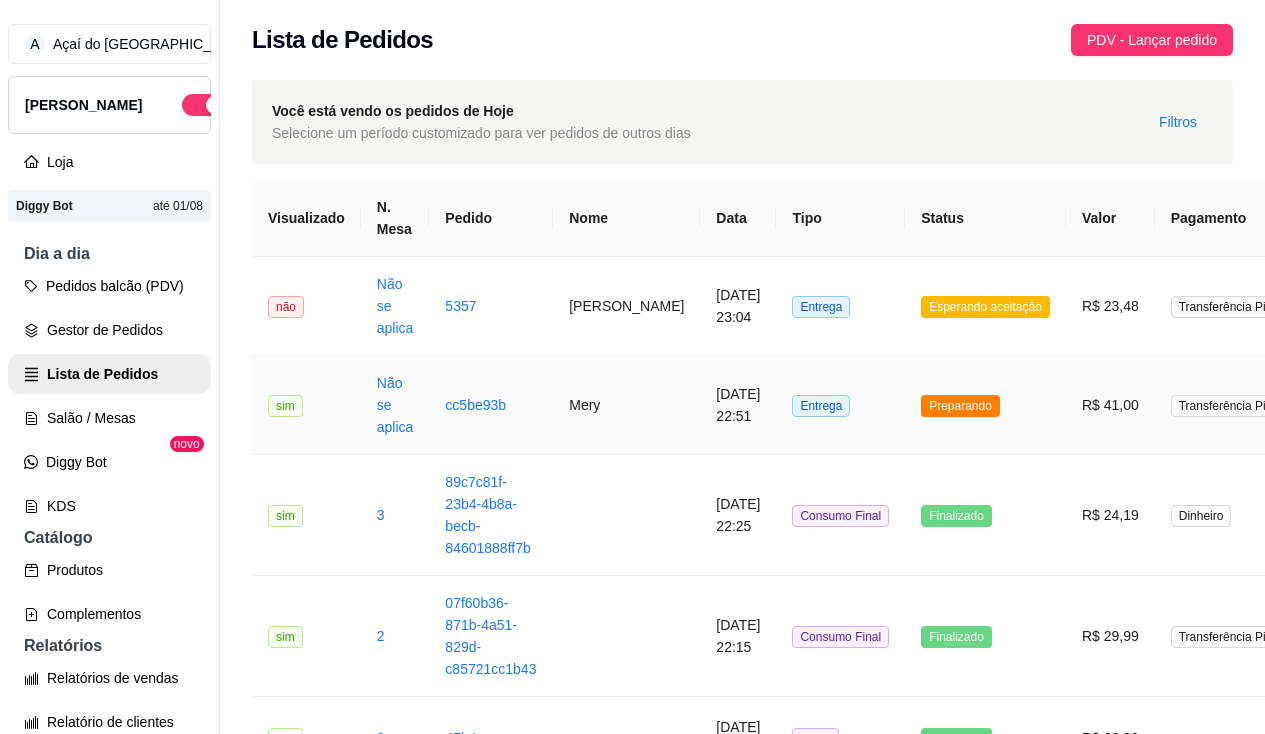 click on "Mery" at bounding box center (626, 405) 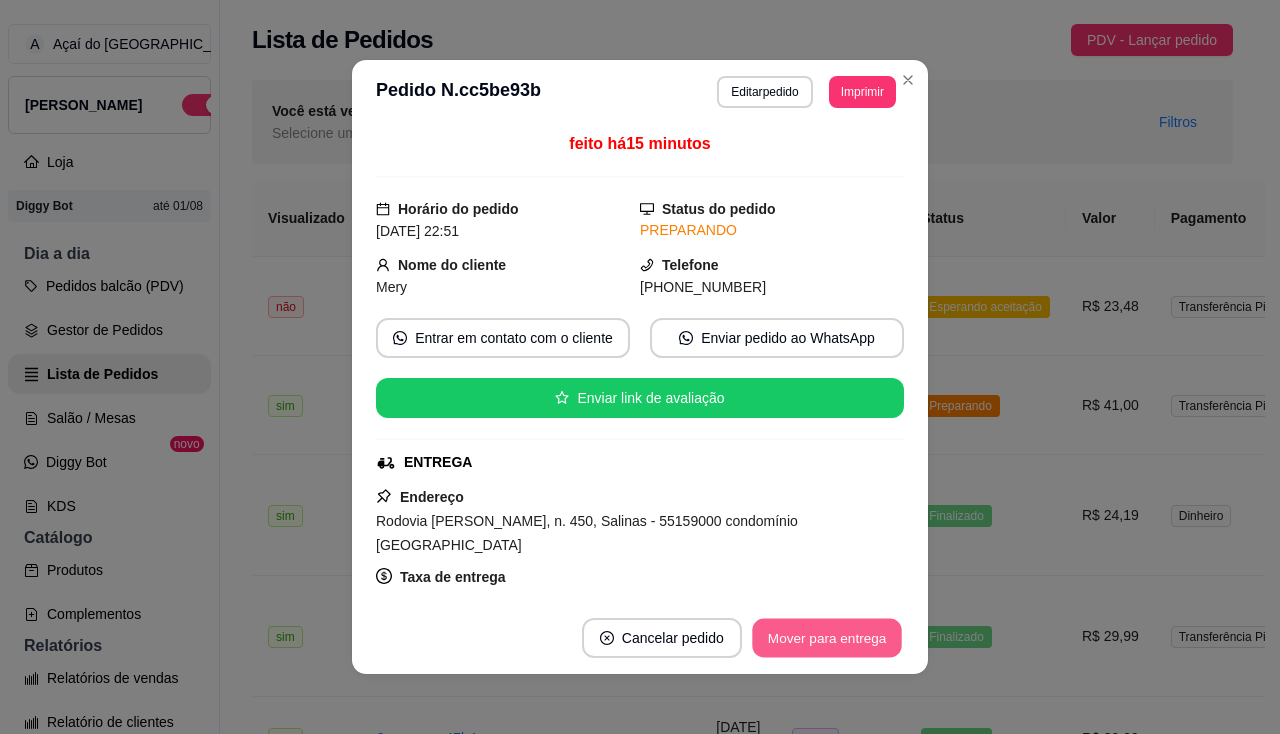 click on "Mover para entrega" at bounding box center (827, 638) 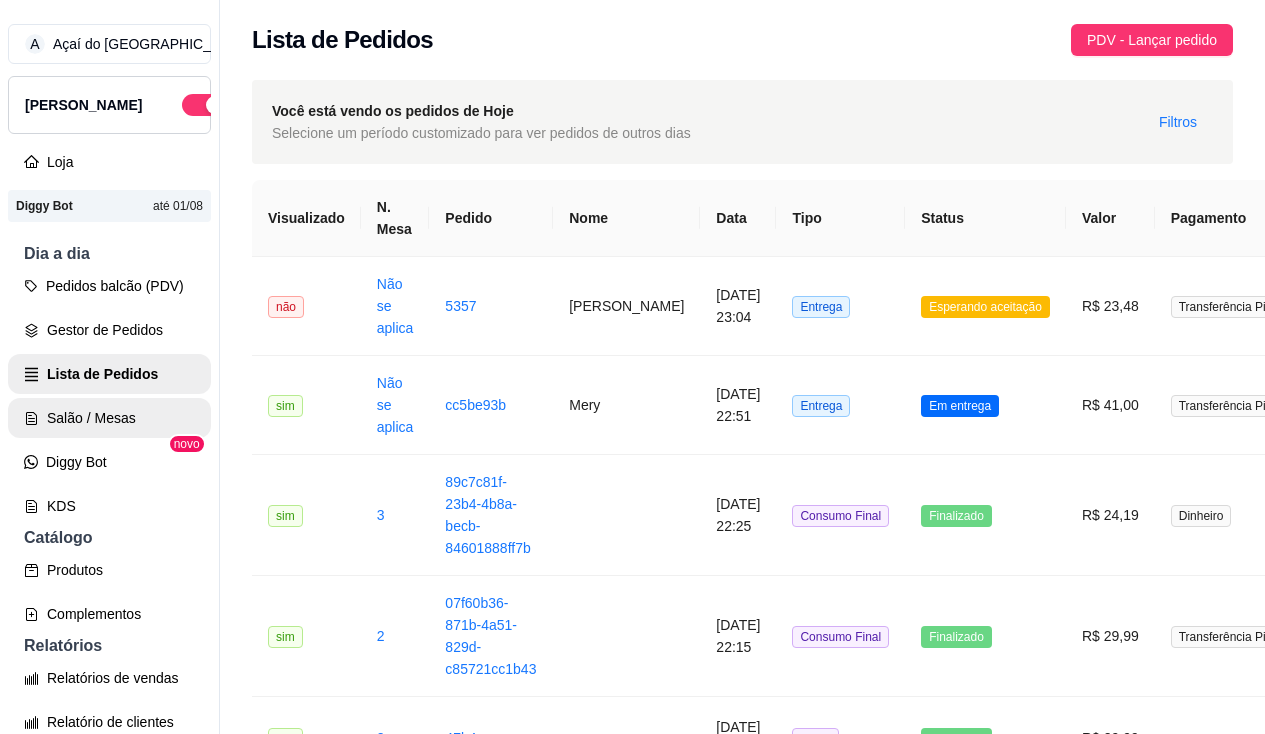 click on "Salão / Mesas" at bounding box center [109, 418] 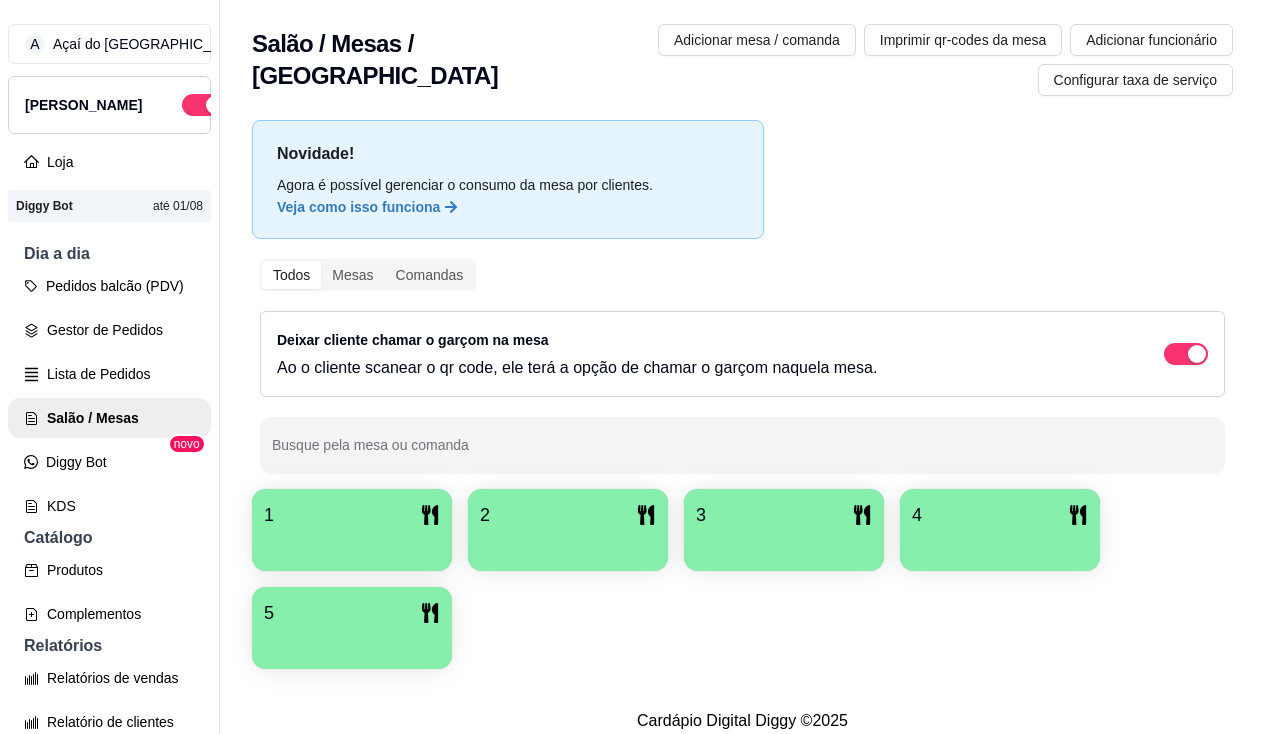 click on "2" at bounding box center [568, 515] 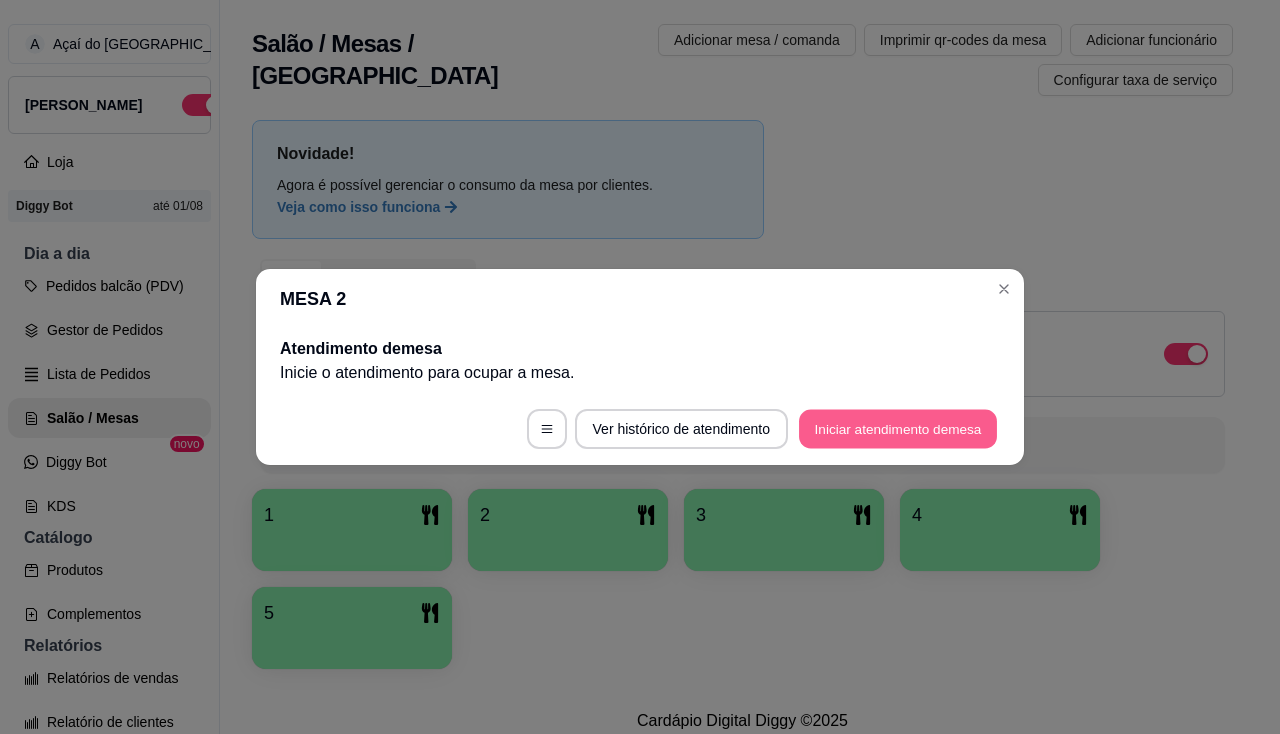 click on "Iniciar atendimento de  mesa" at bounding box center [898, 429] 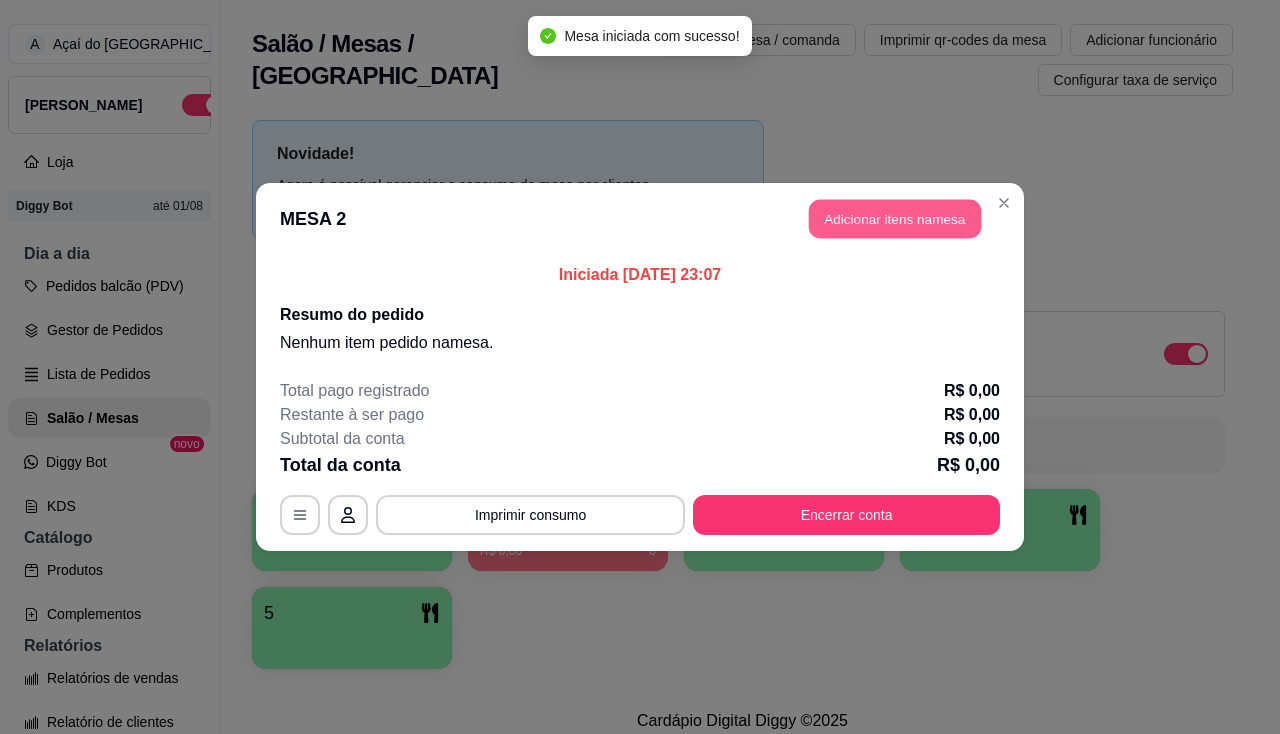 click on "Adicionar itens na  mesa" at bounding box center (895, 219) 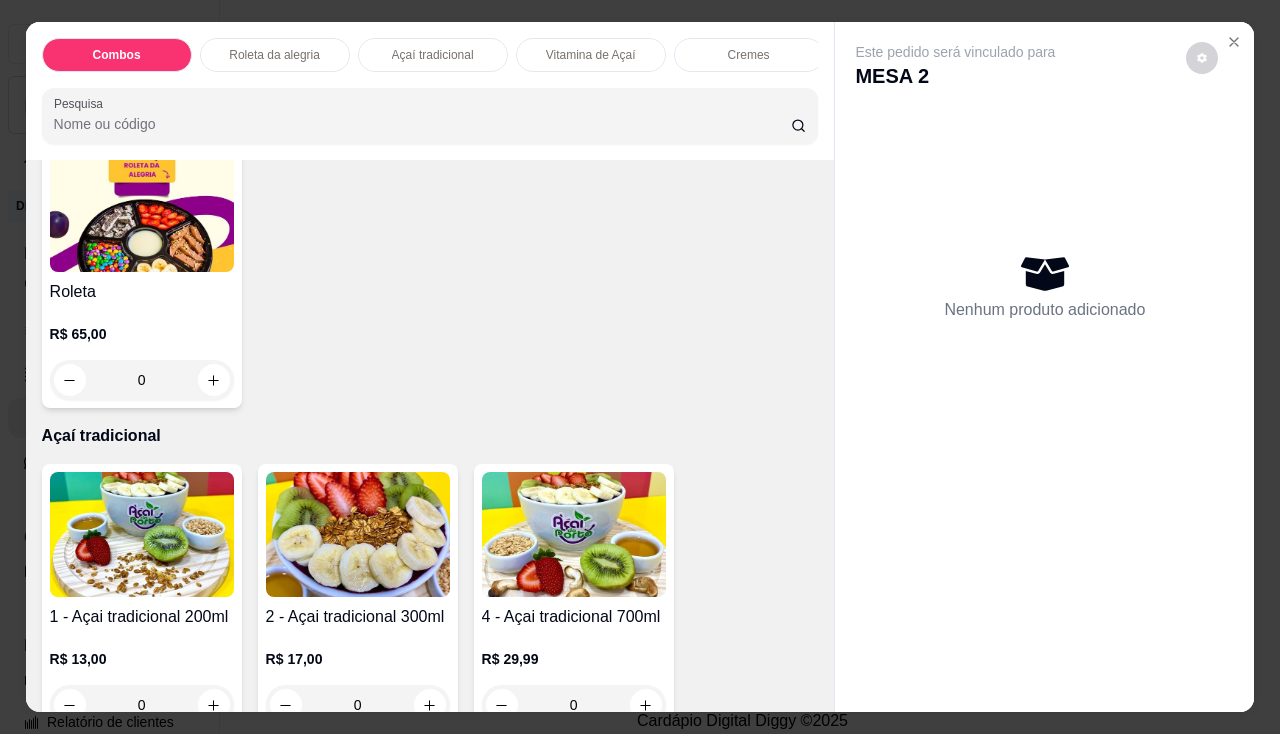 scroll, scrollTop: 700, scrollLeft: 0, axis: vertical 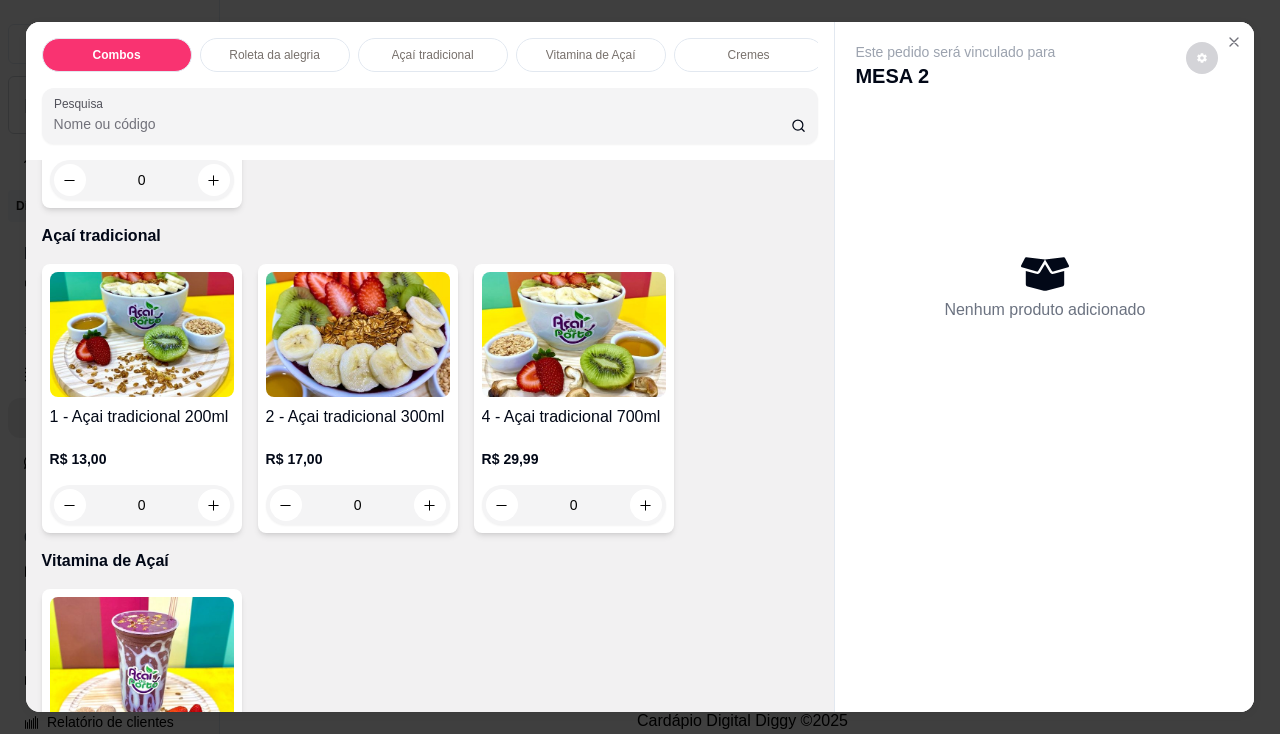 click on "0" at bounding box center [358, 505] 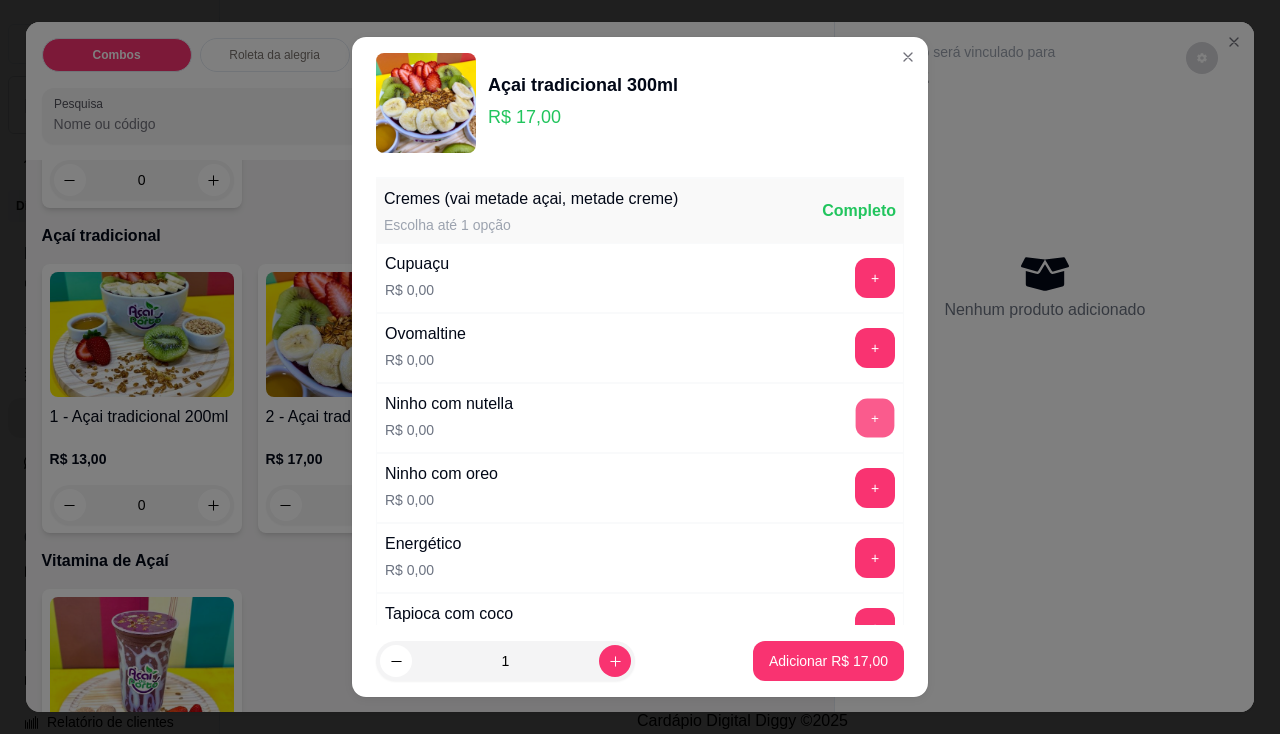 click on "+" at bounding box center [875, 417] 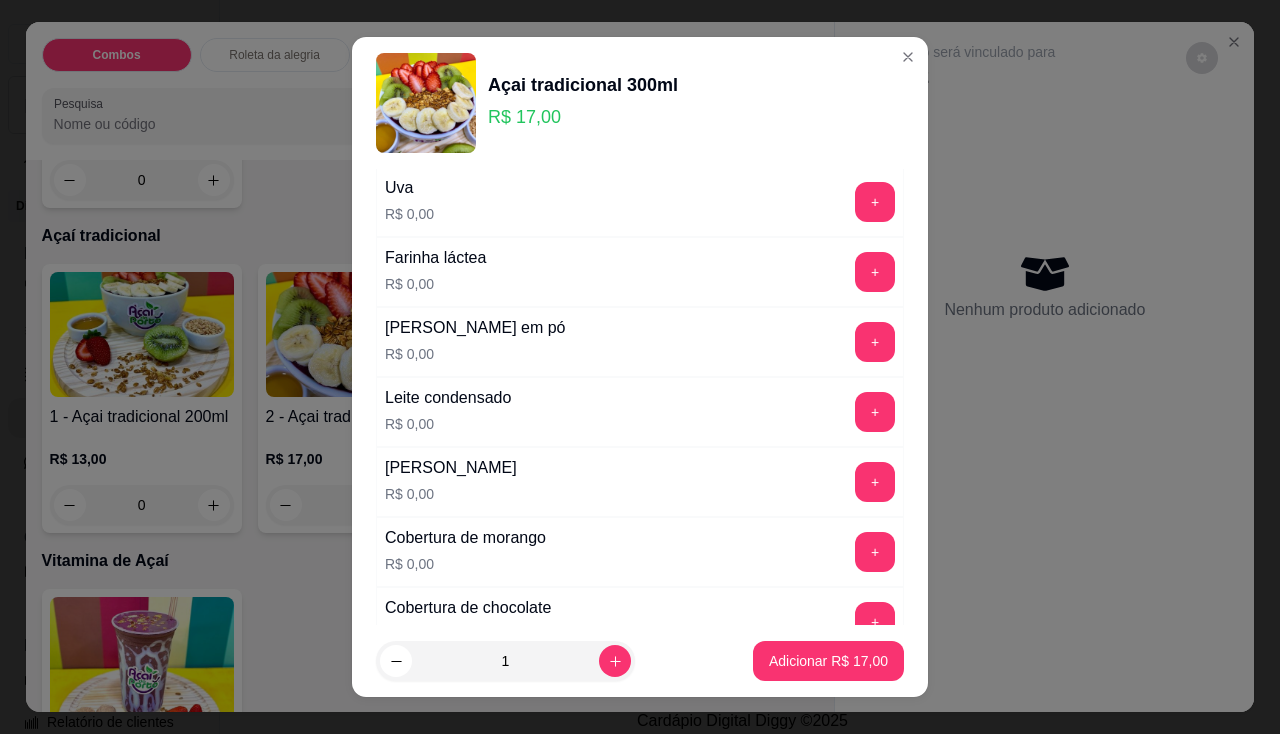 scroll, scrollTop: 800, scrollLeft: 0, axis: vertical 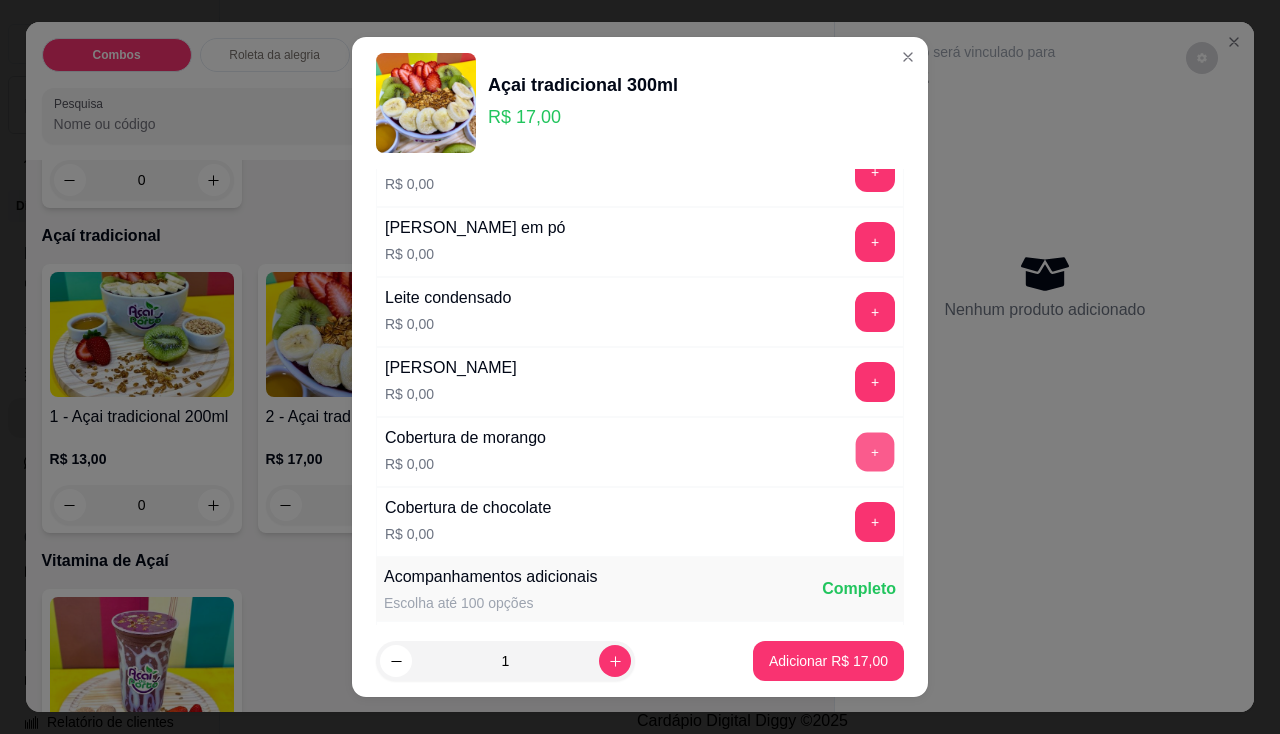 click on "+" at bounding box center [875, 451] 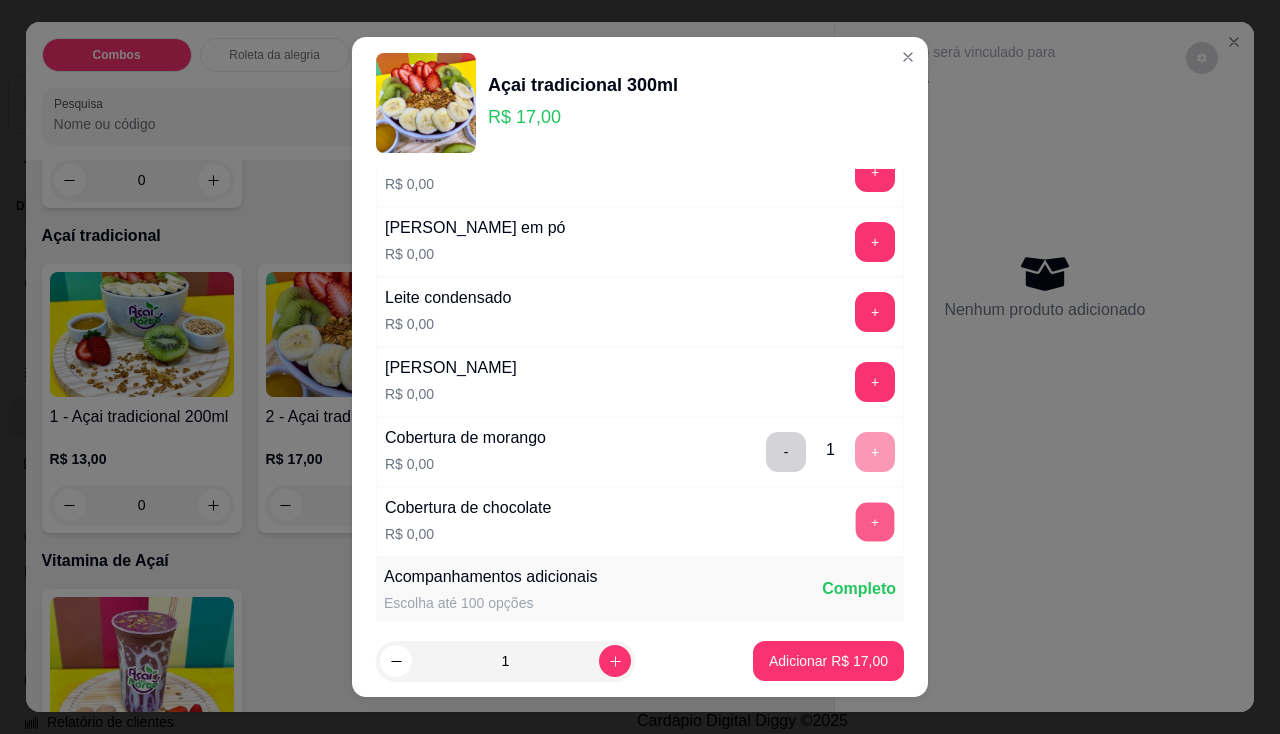 click on "+" at bounding box center [875, 521] 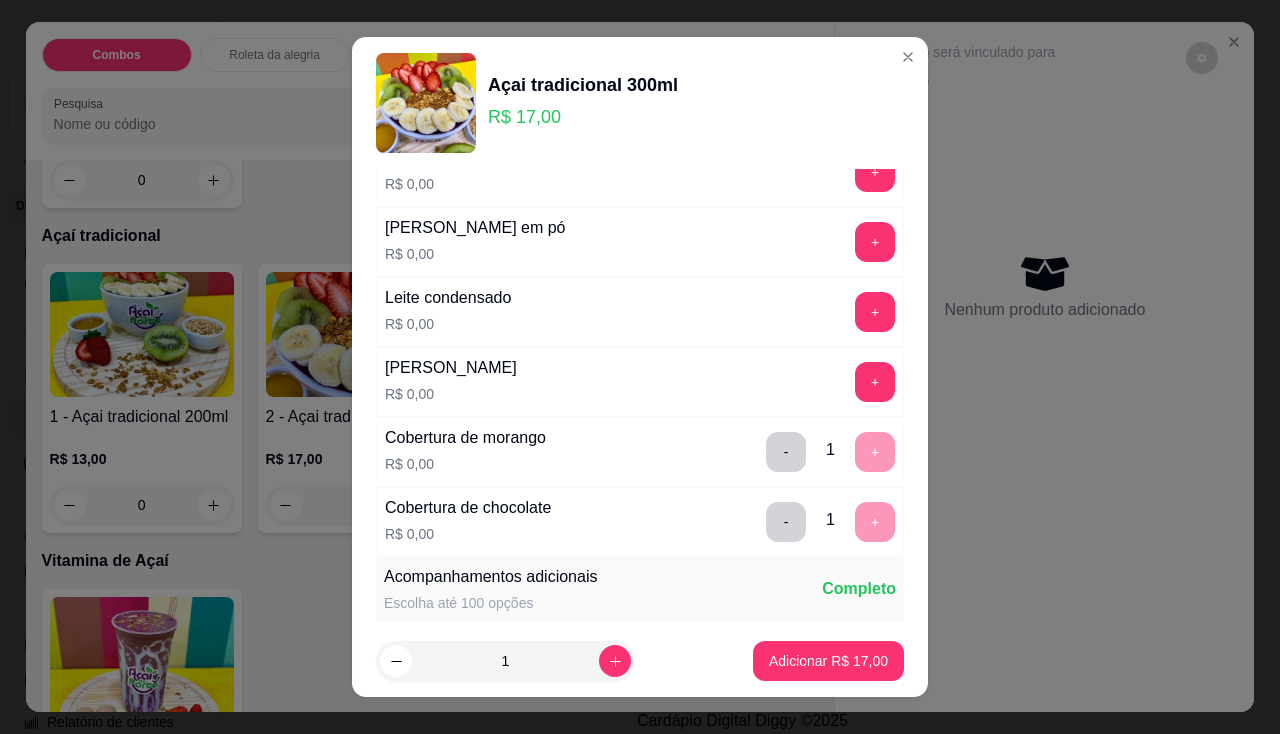 scroll, scrollTop: 700, scrollLeft: 0, axis: vertical 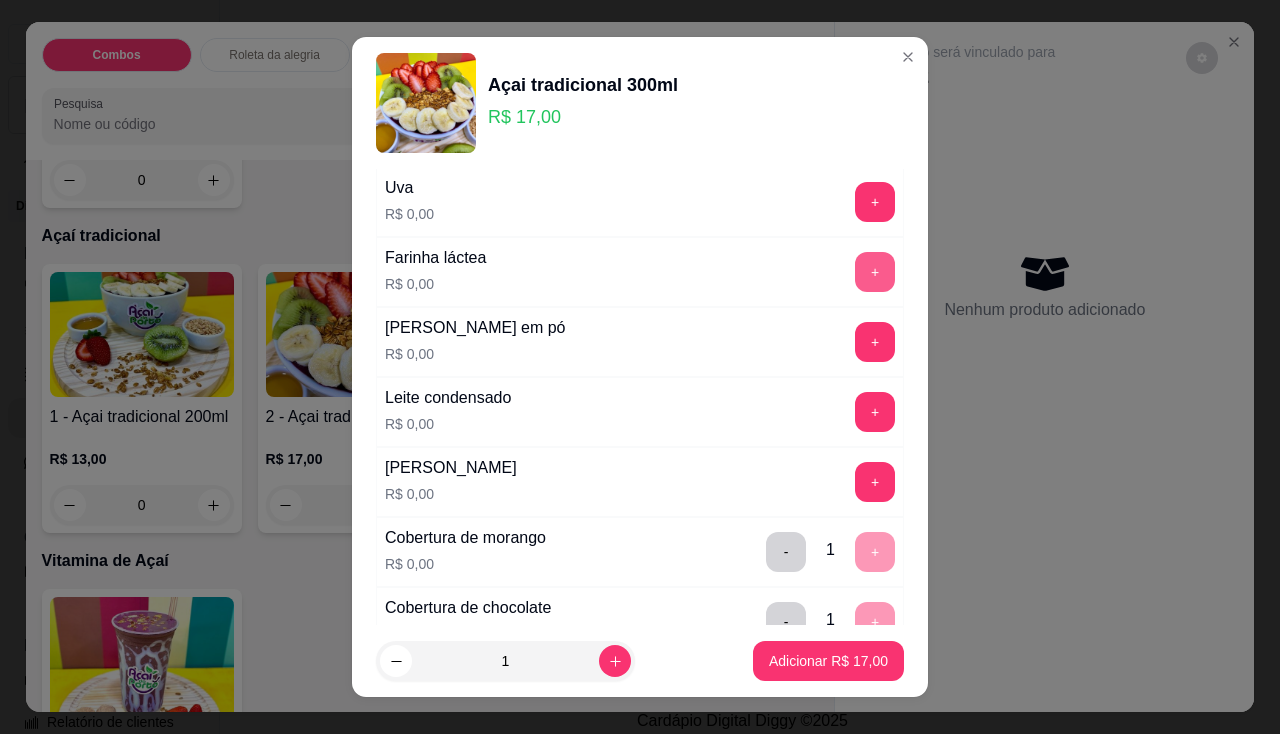 click on "+" at bounding box center (875, 272) 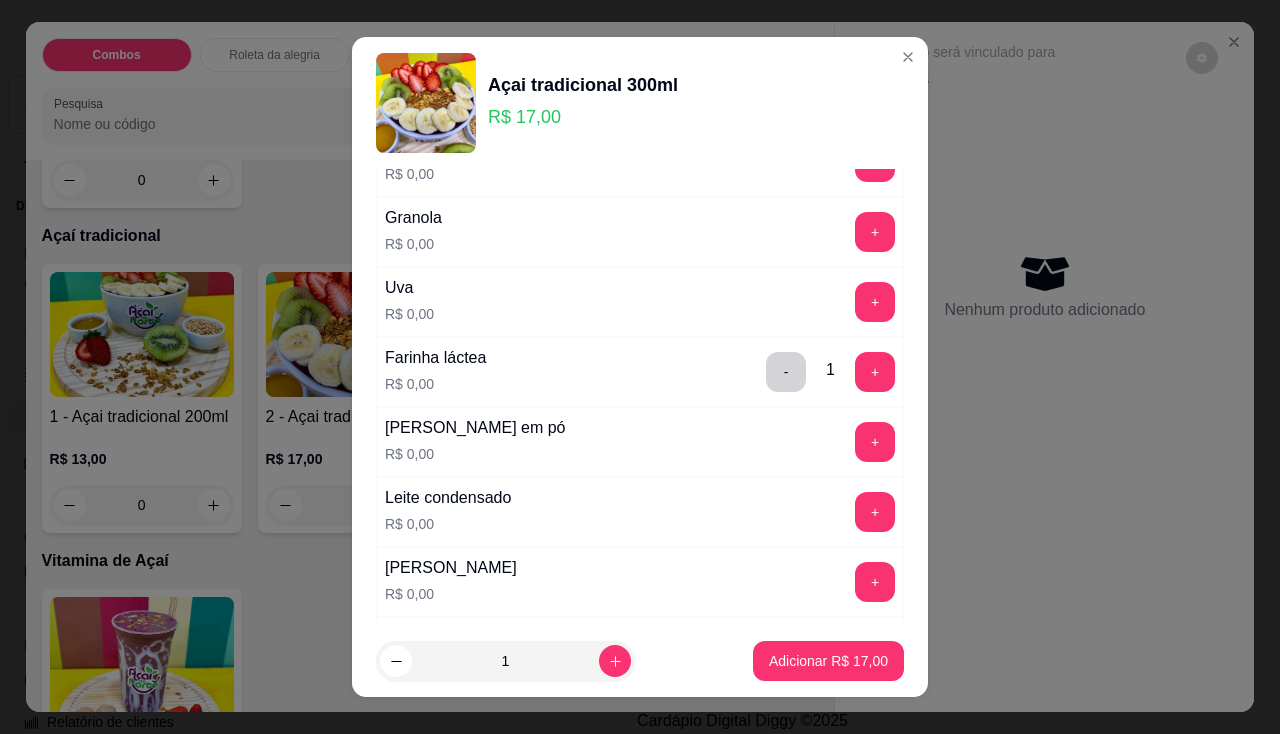scroll, scrollTop: 500, scrollLeft: 0, axis: vertical 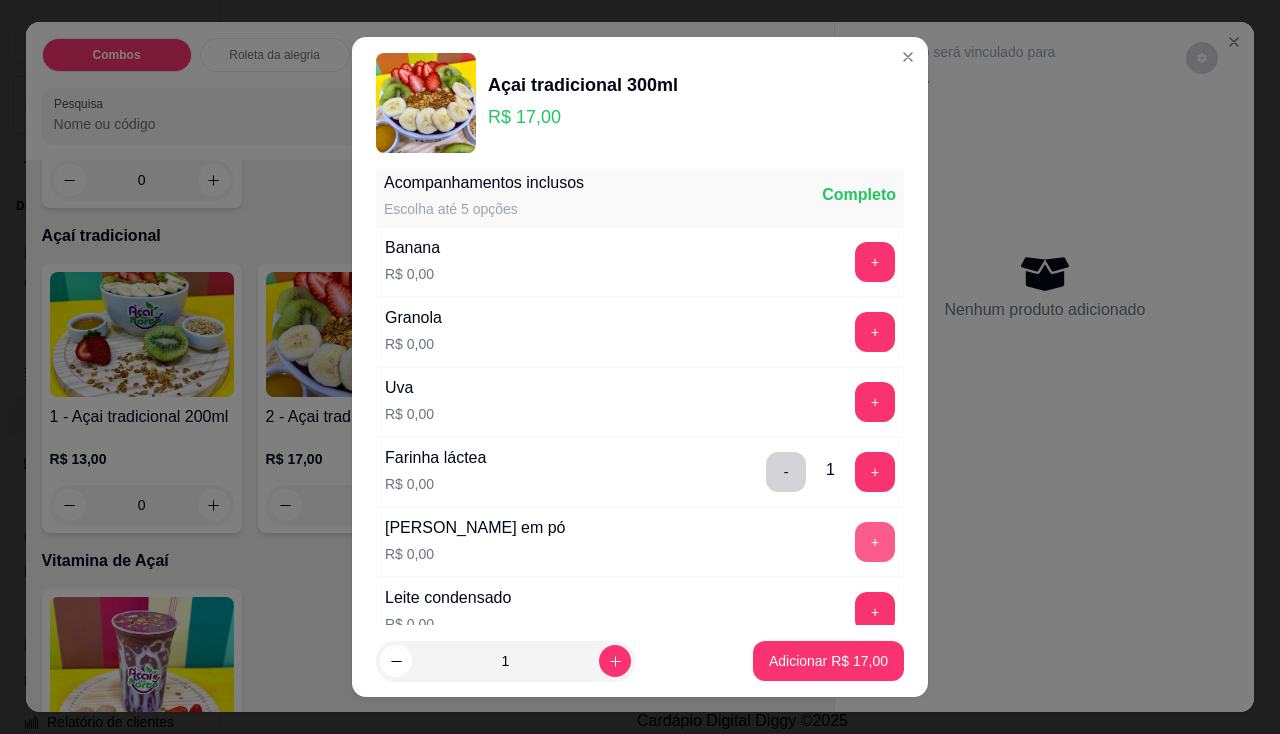 click on "+" at bounding box center (875, 542) 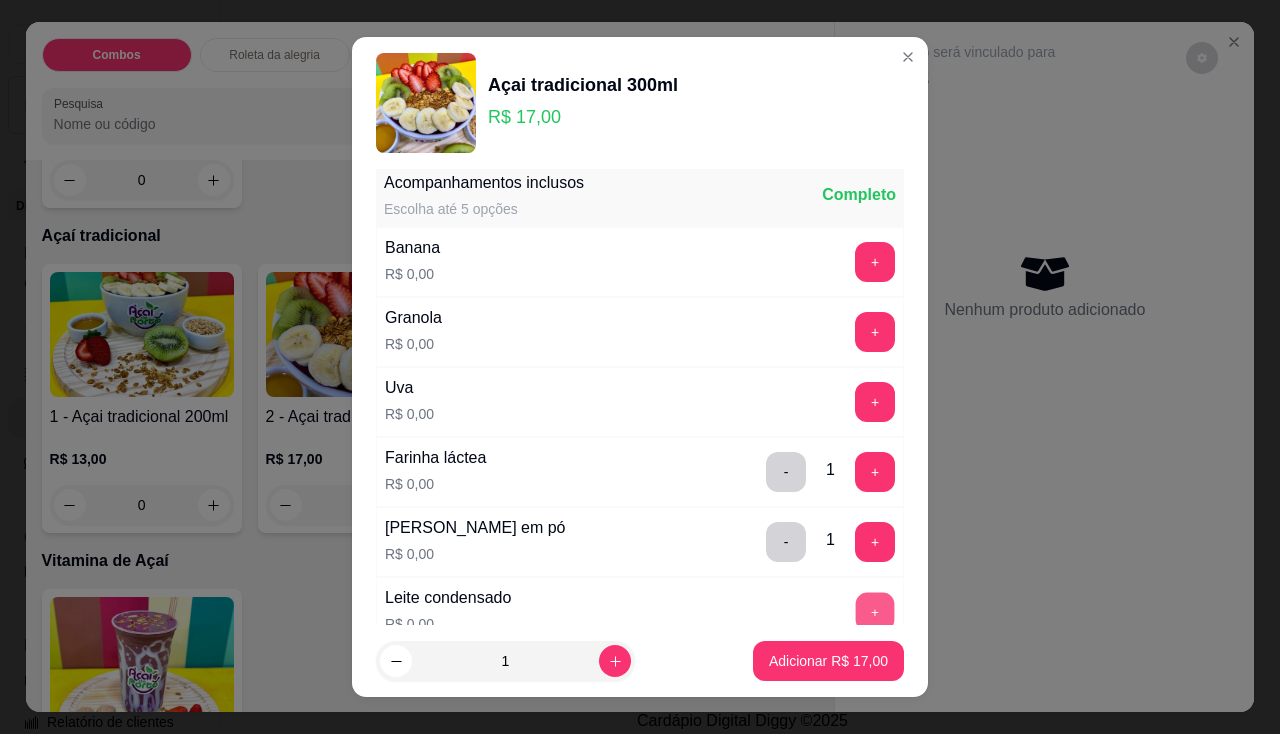 click on "+" at bounding box center [875, 611] 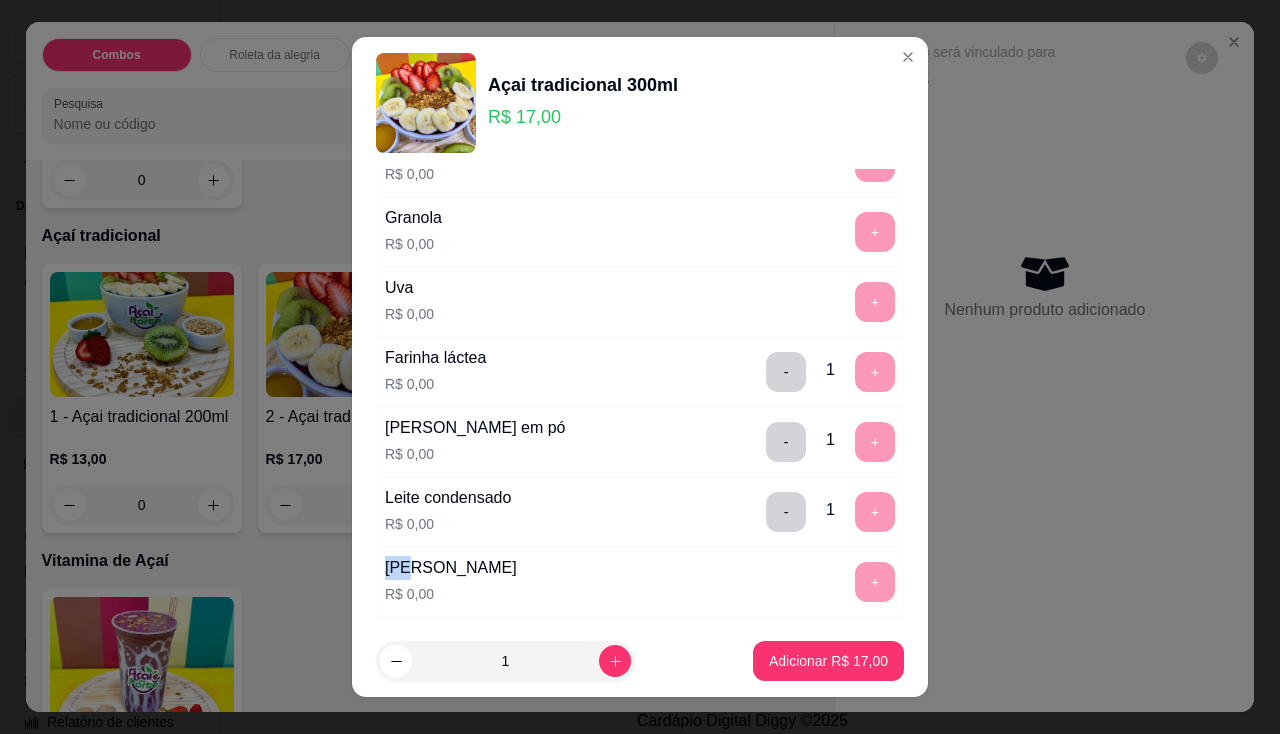 scroll, scrollTop: 700, scrollLeft: 0, axis: vertical 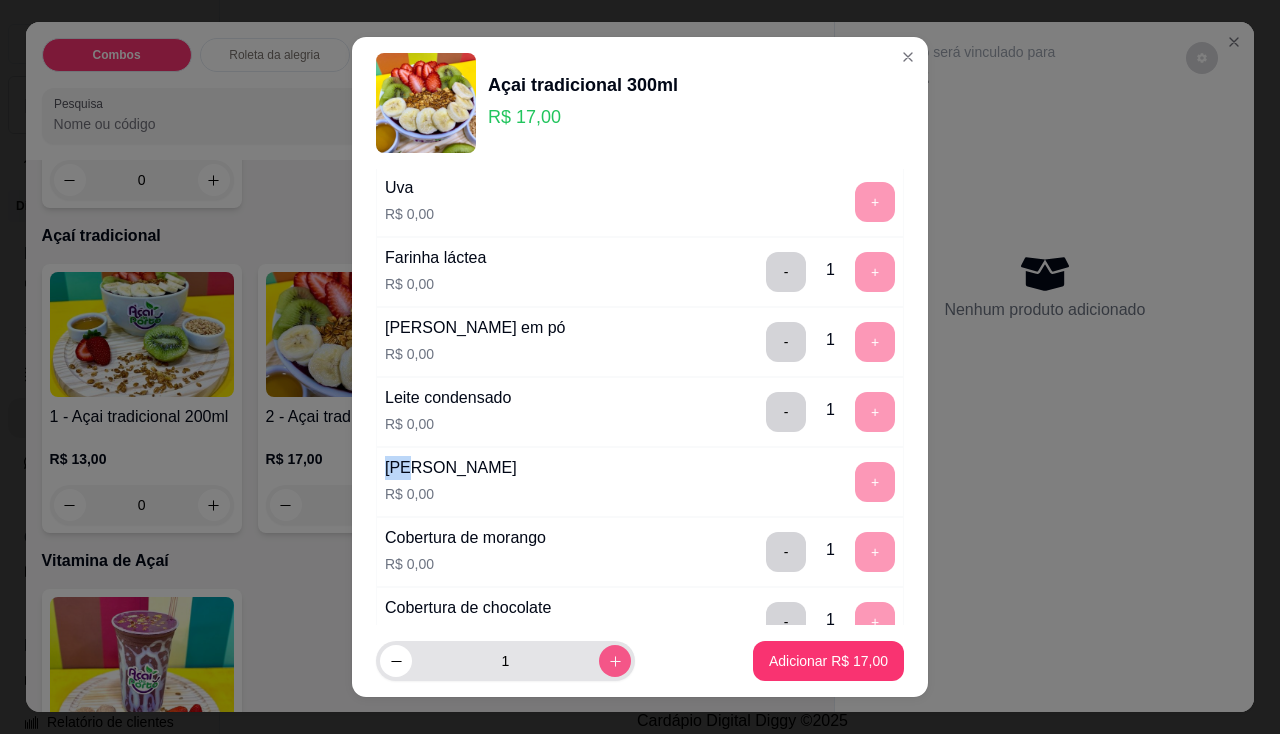 click 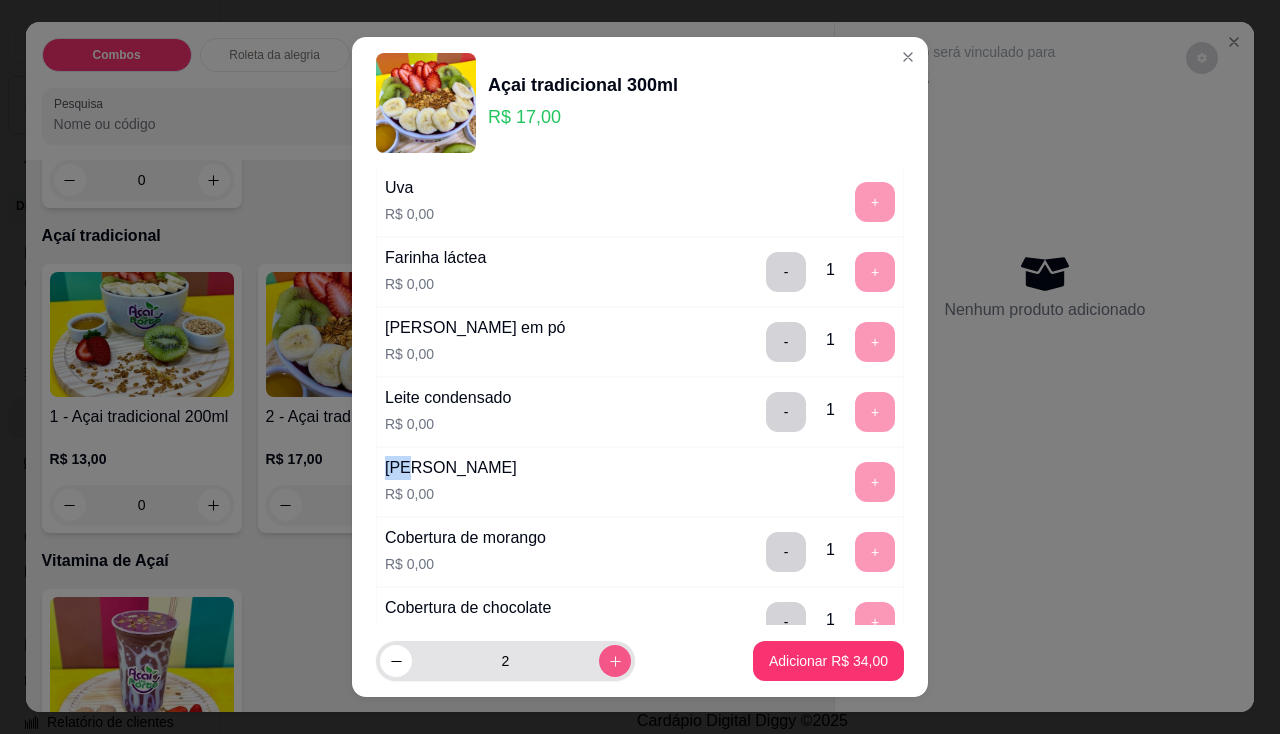 click 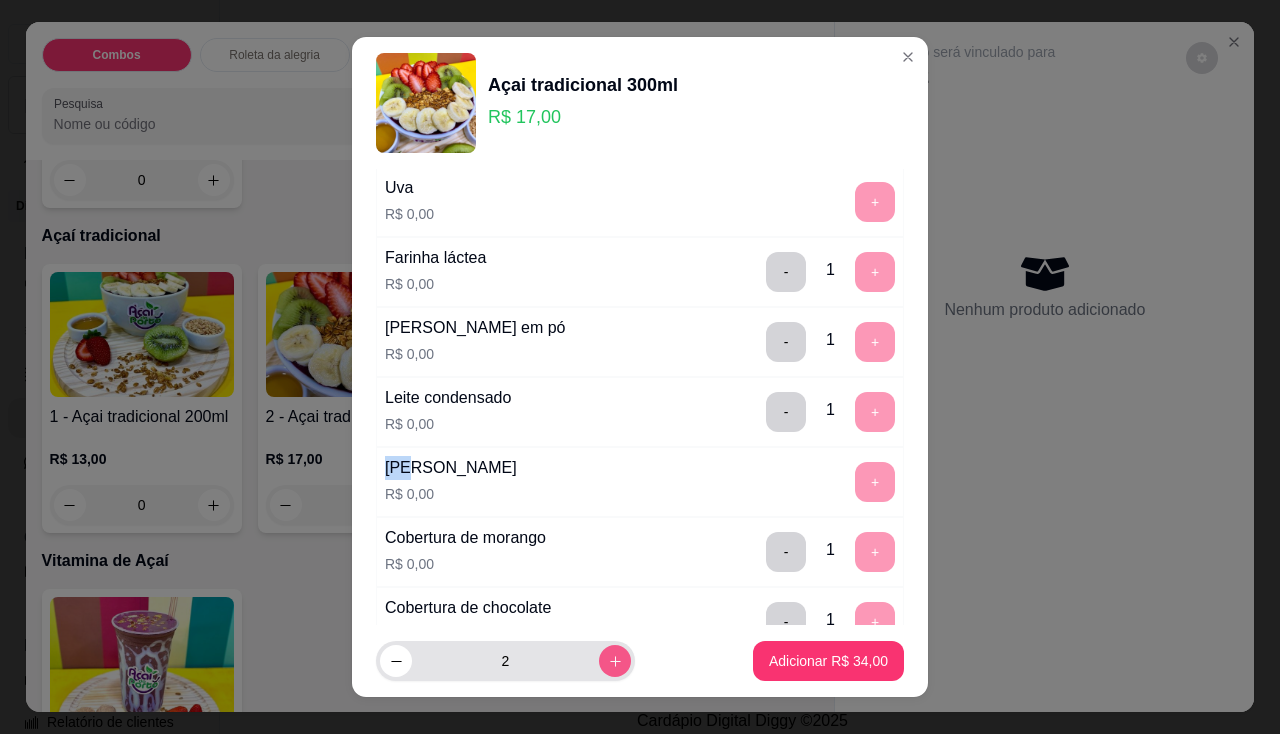 type on "3" 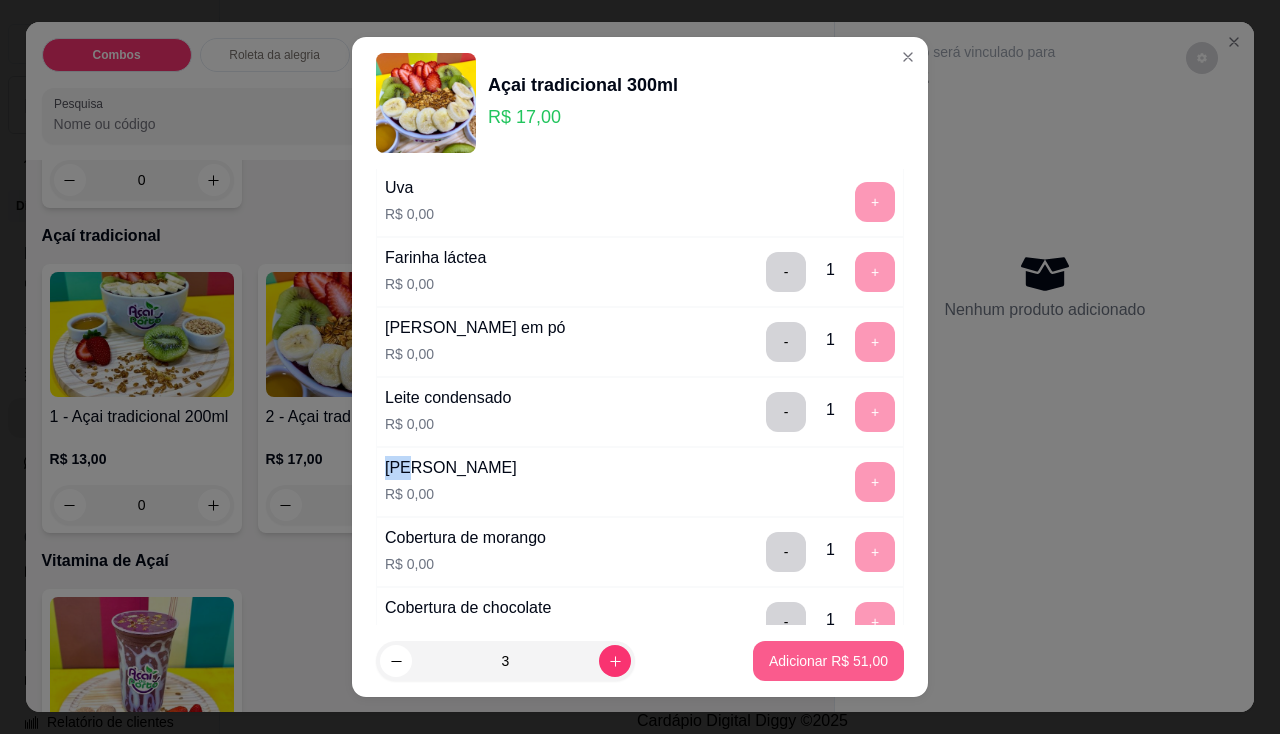click on "Adicionar   R$ 51,00" at bounding box center (828, 661) 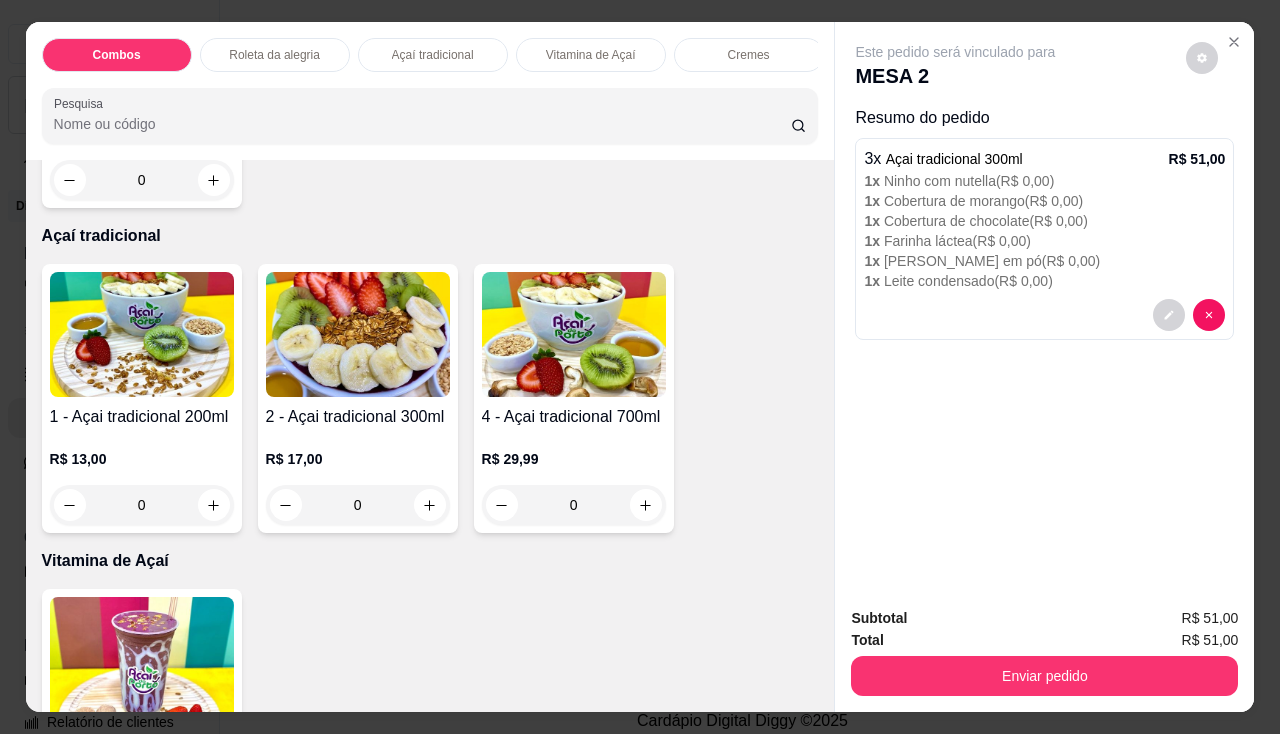 click on "Enviar pedido" at bounding box center [1044, 676] 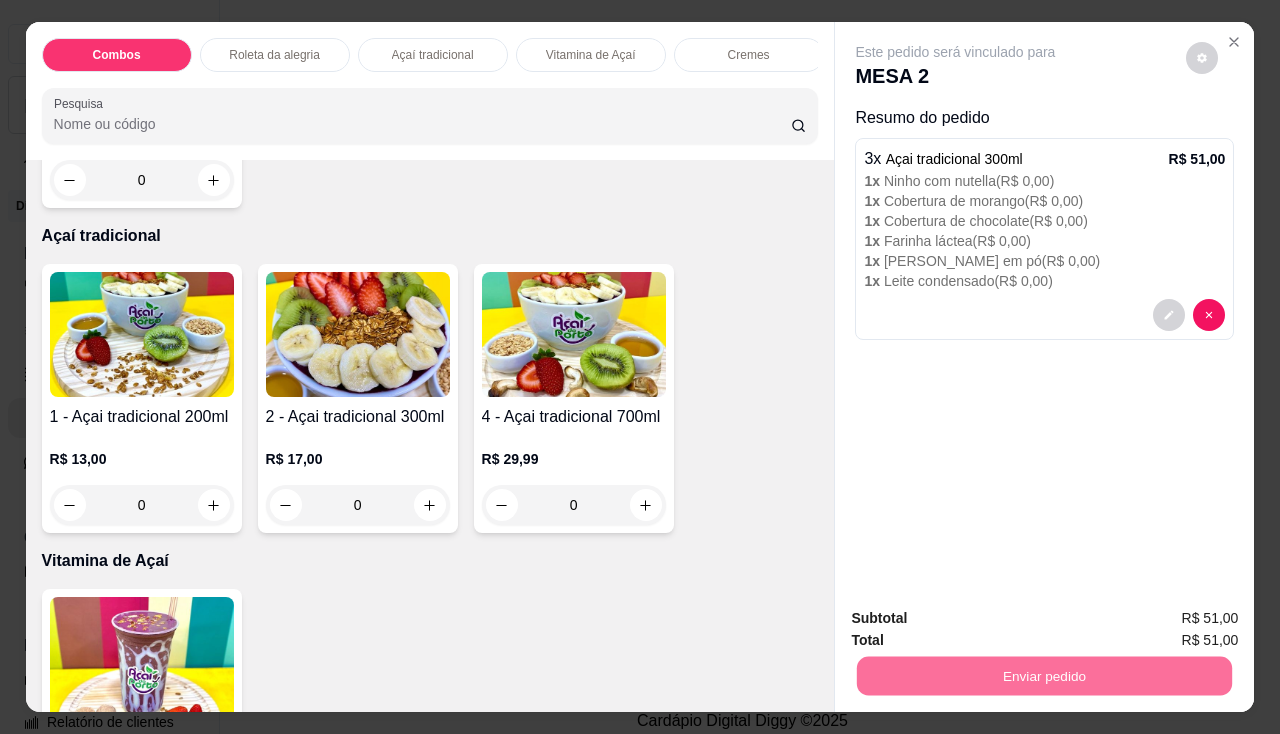 click on "Não registrar e enviar pedido" at bounding box center (979, 620) 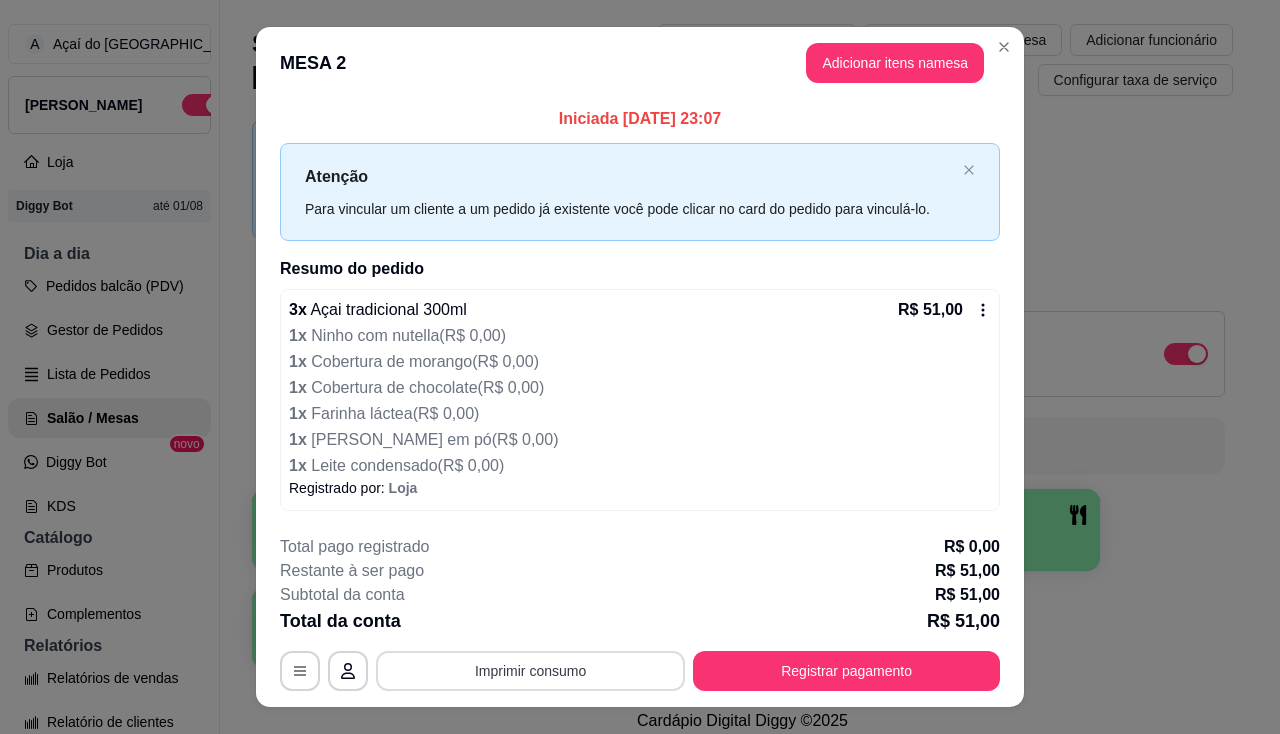 click on "Imprimir consumo" at bounding box center [530, 671] 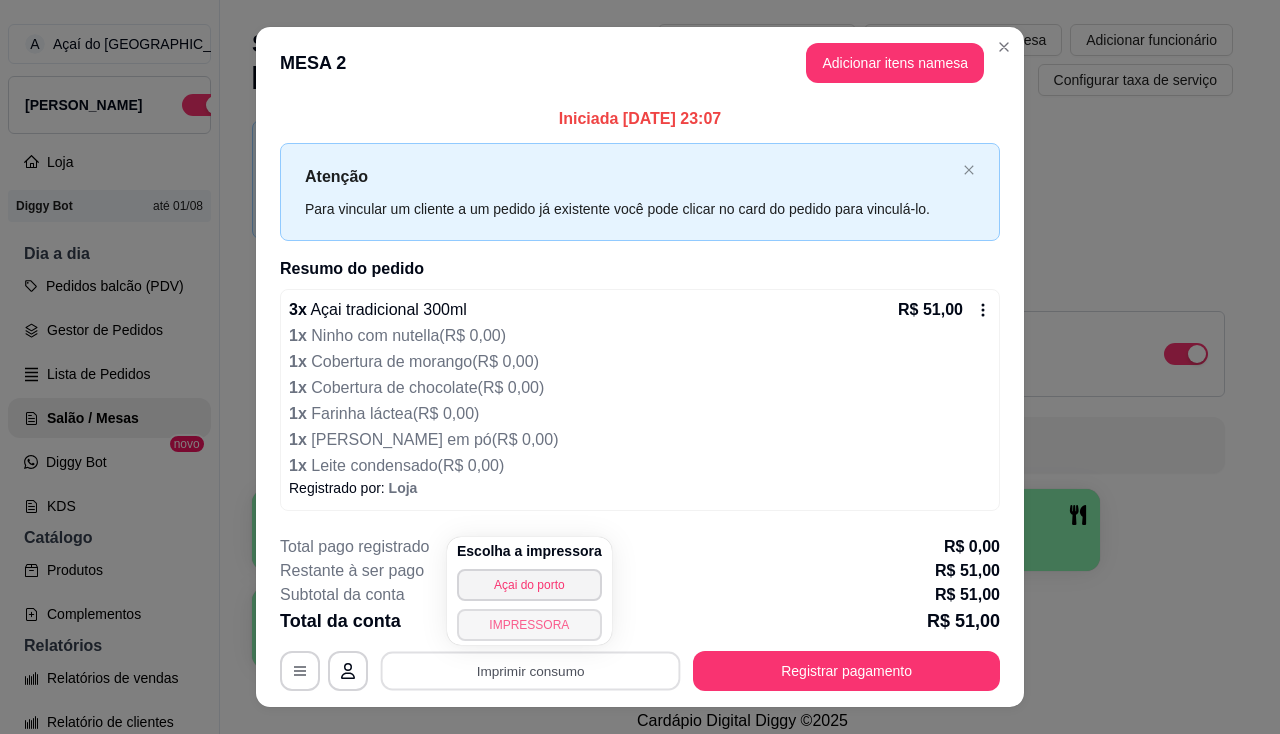 click on "IMPRESSORA" at bounding box center [529, 625] 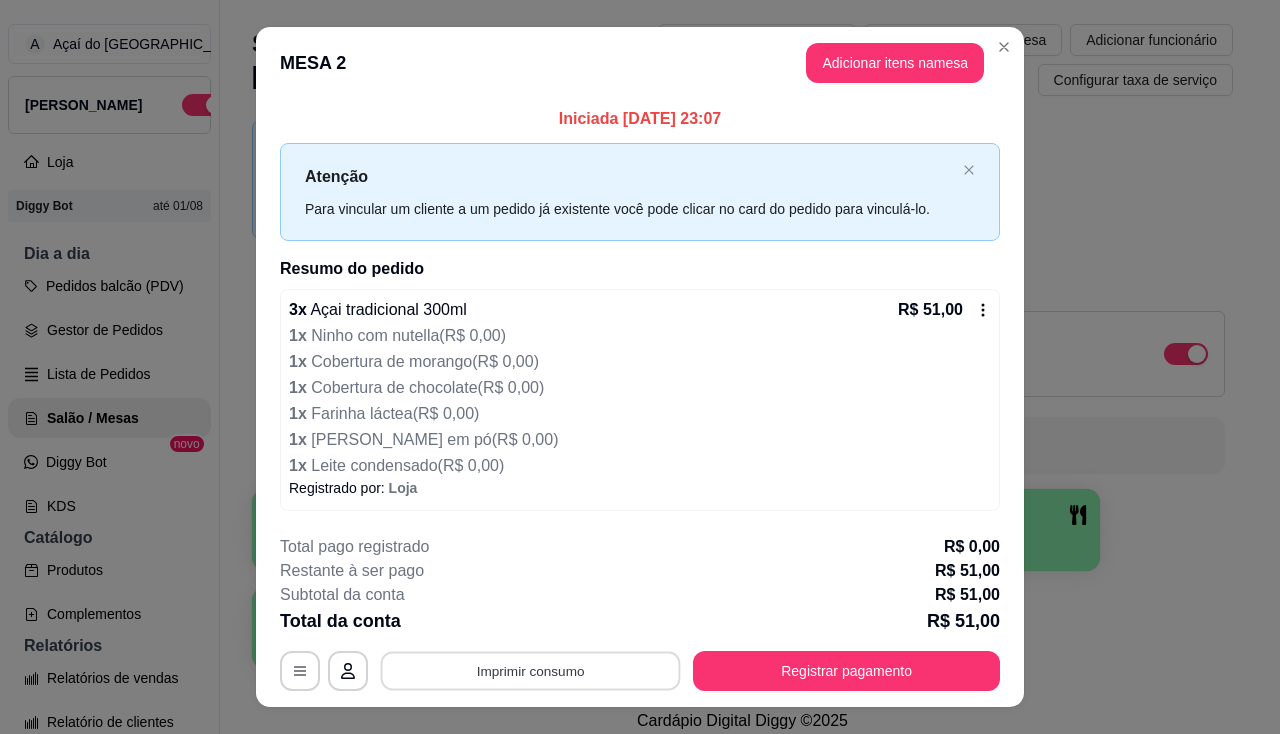 click on "Imprimir consumo" at bounding box center [531, 670] 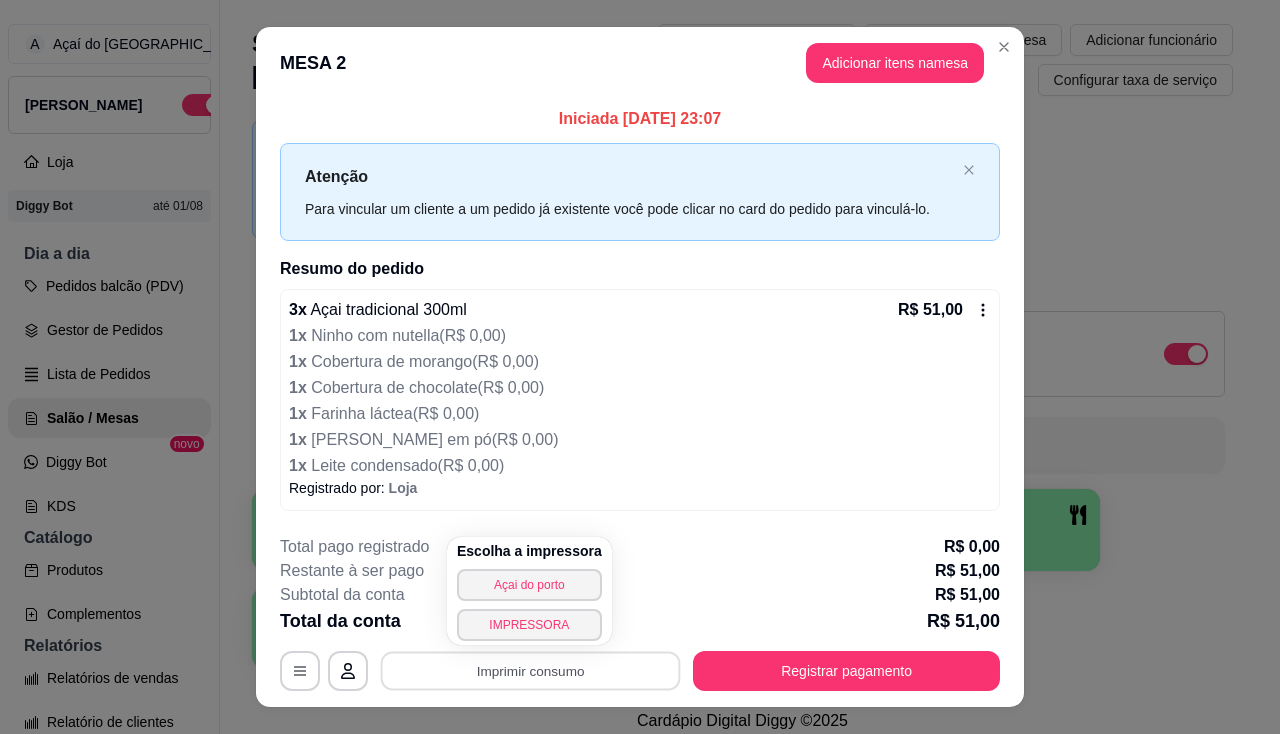 scroll, scrollTop: 37, scrollLeft: 0, axis: vertical 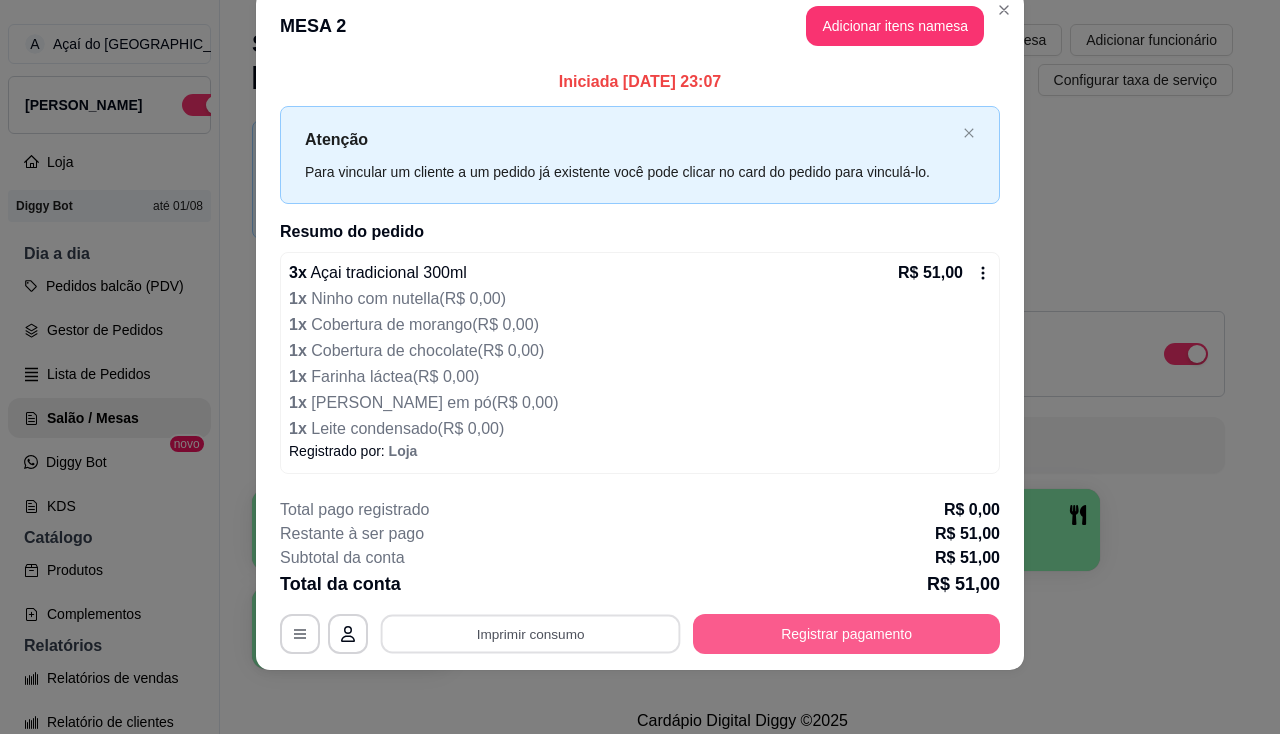 click on "Registrar pagamento" at bounding box center [846, 634] 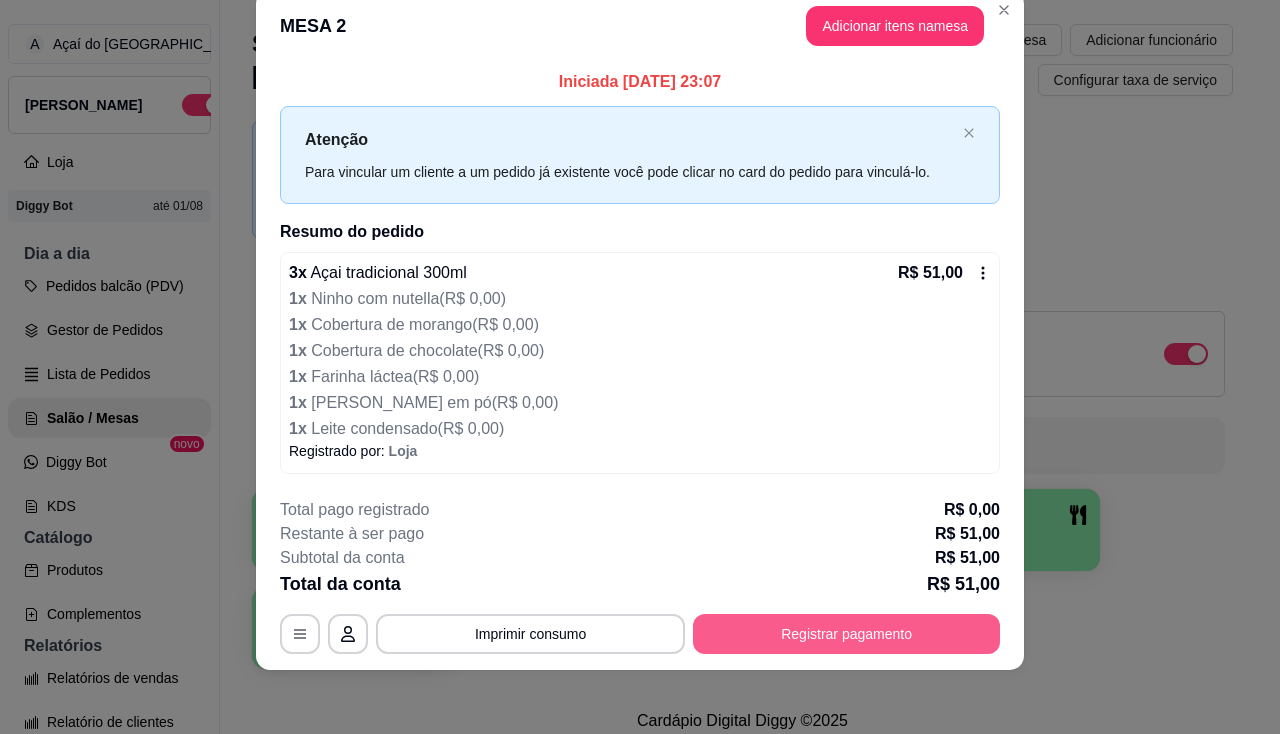 click on "Registrar pagamento" at bounding box center (846, 634) 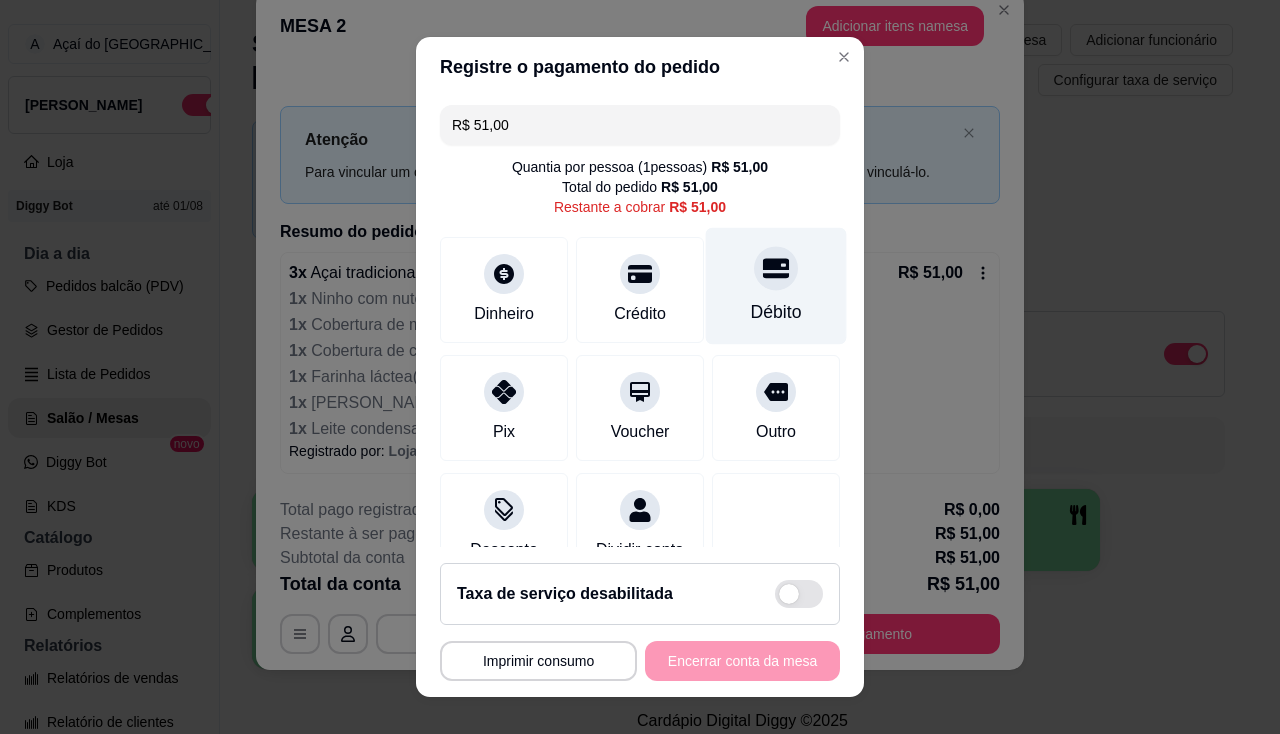 click on "Débito" at bounding box center (776, 285) 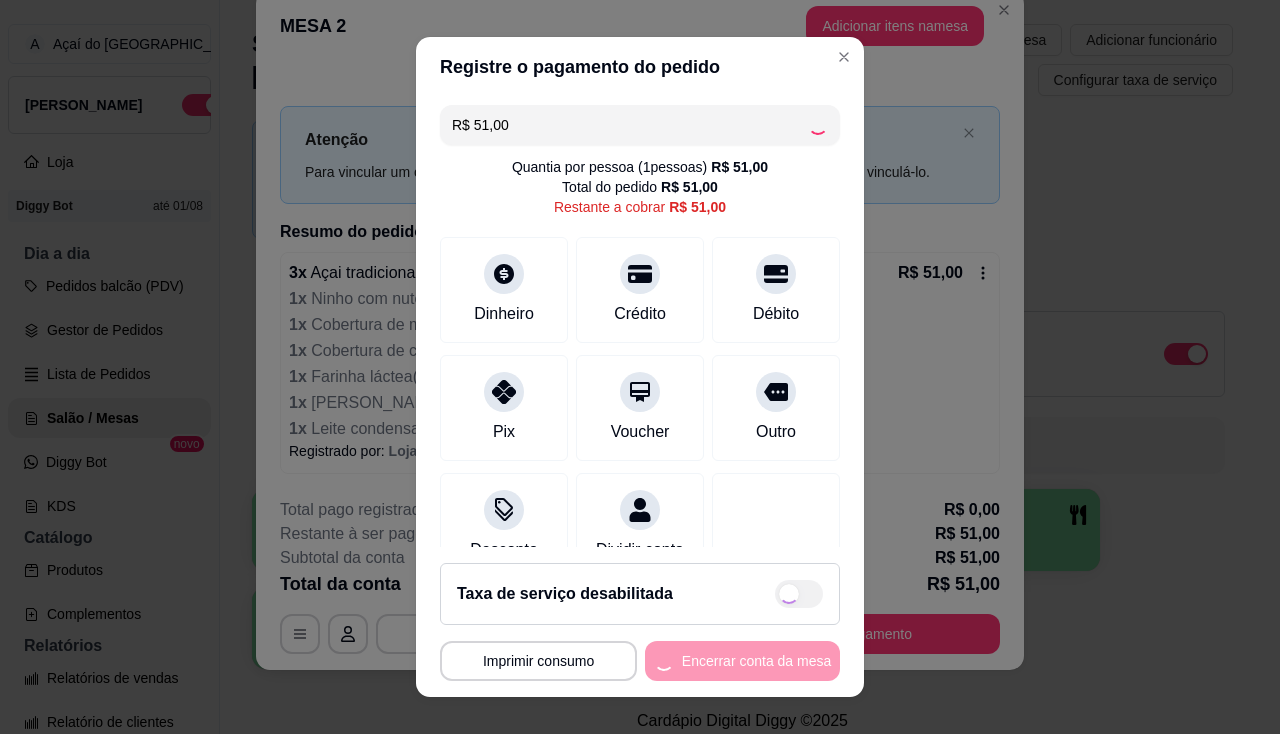 type on "R$ 0,00" 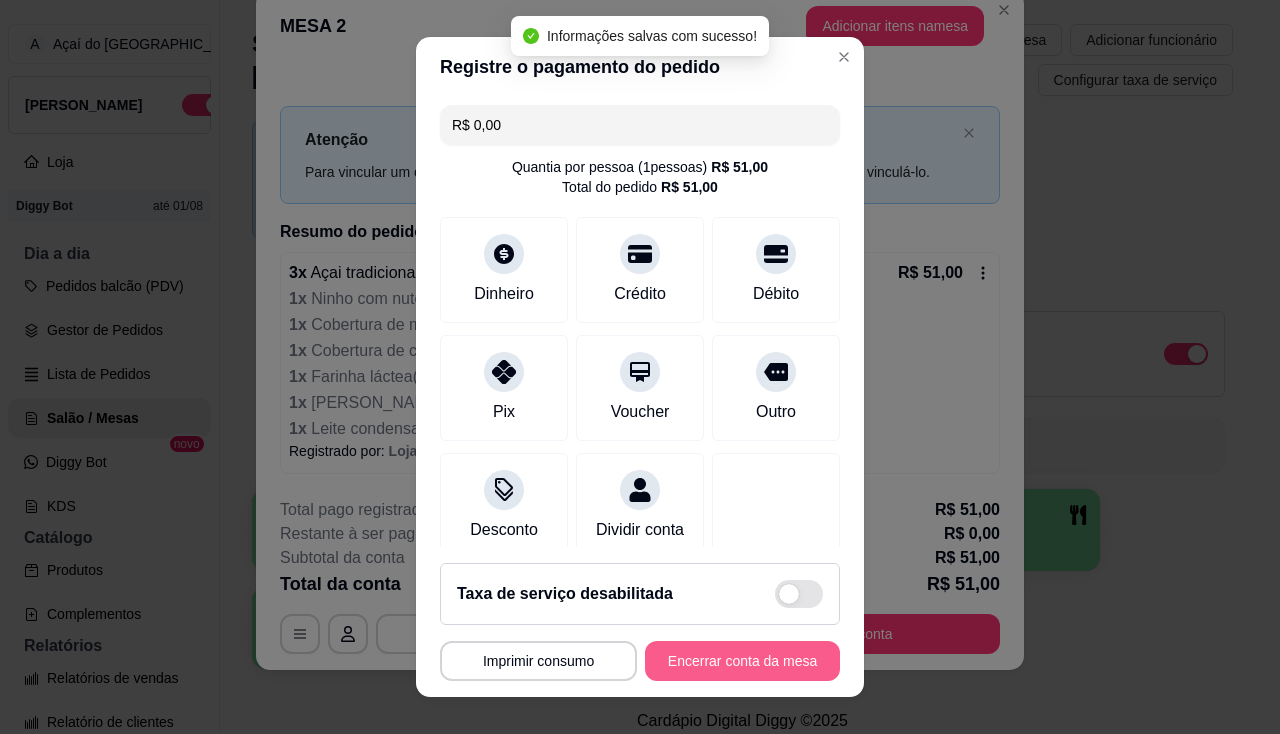 click on "Encerrar conta da mesa" at bounding box center [742, 661] 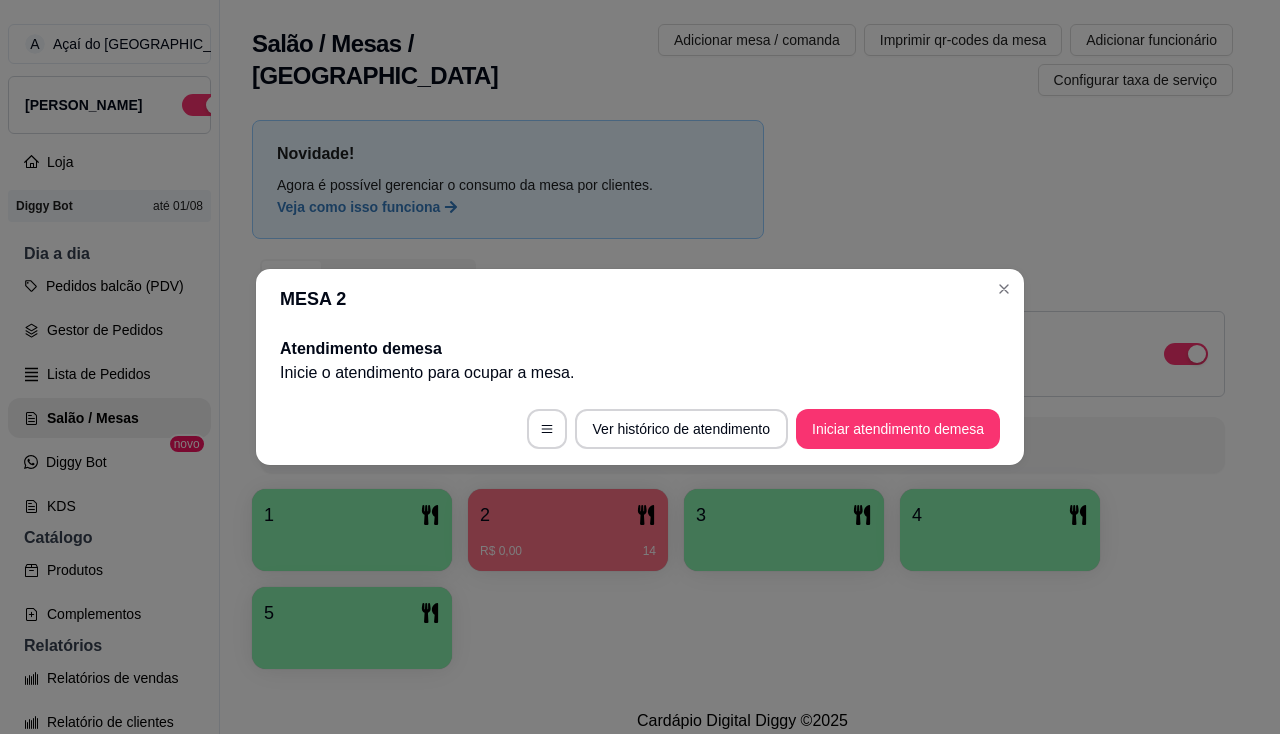 scroll, scrollTop: 0, scrollLeft: 0, axis: both 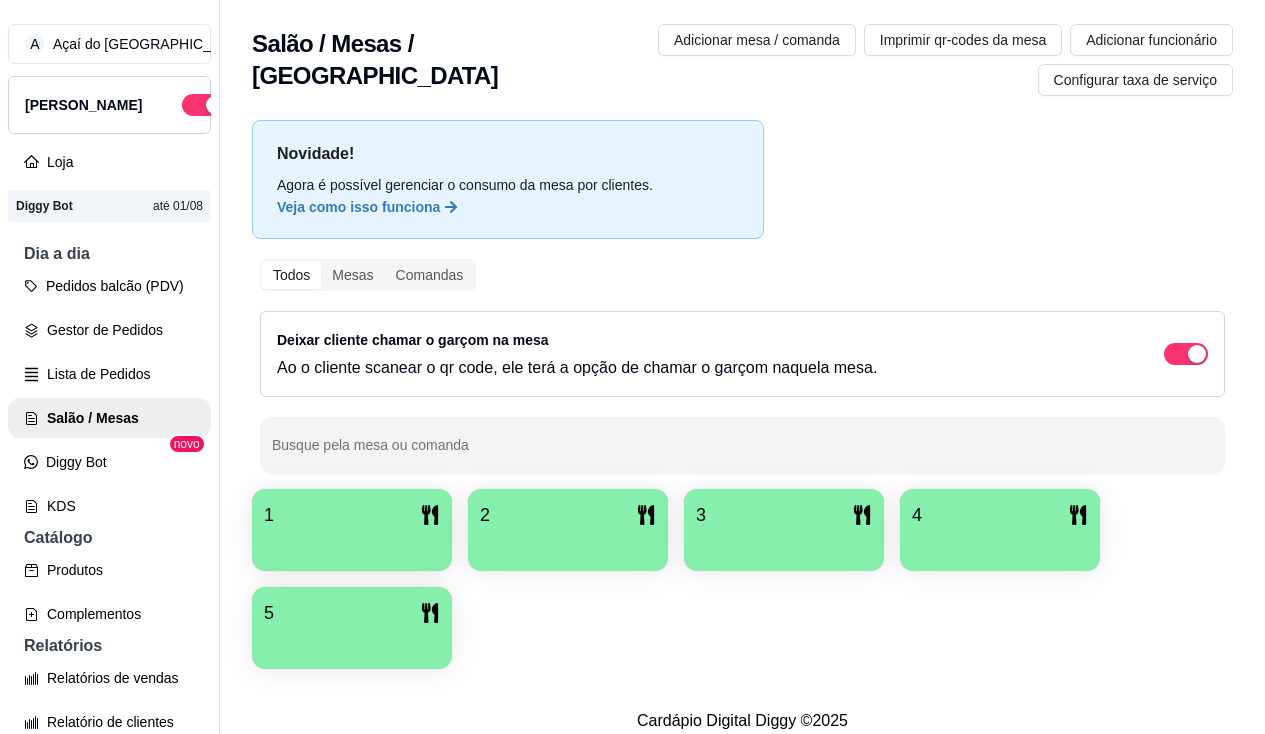 click at bounding box center [568, 544] 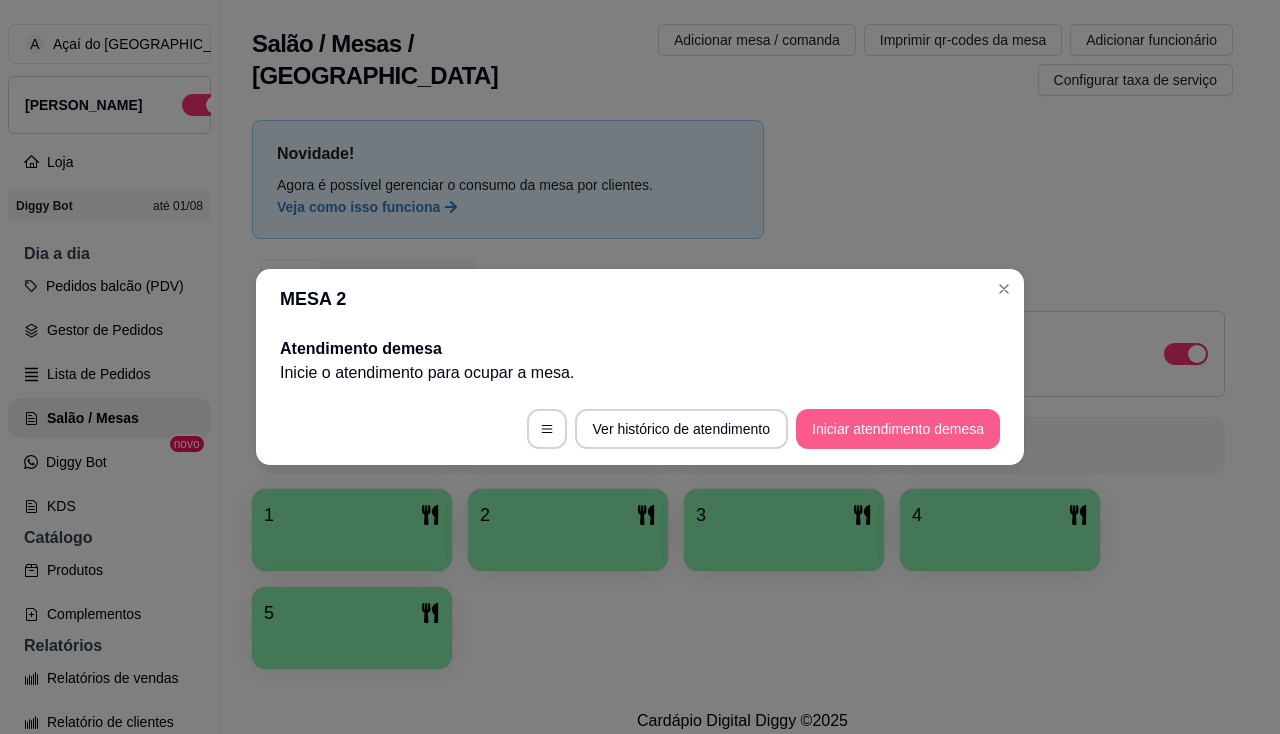 click on "Iniciar atendimento de  mesa" at bounding box center (898, 429) 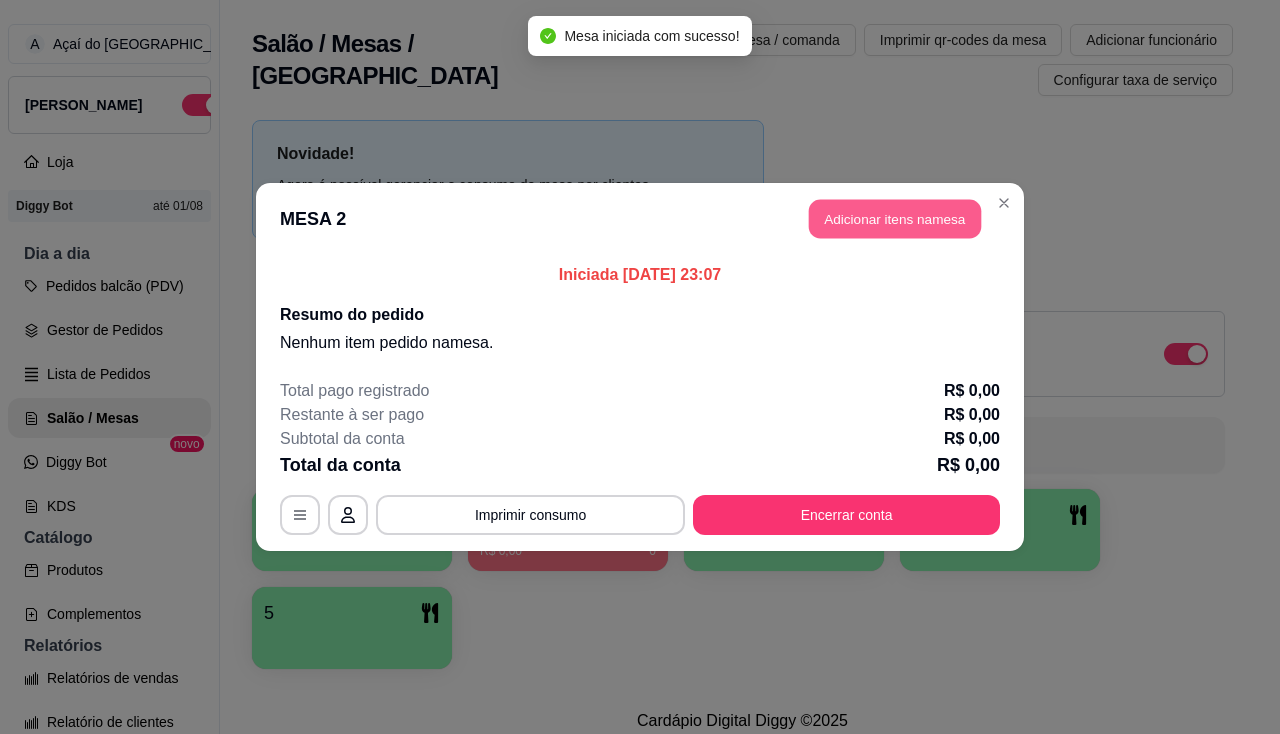 click on "Adicionar itens na  mesa" at bounding box center (895, 219) 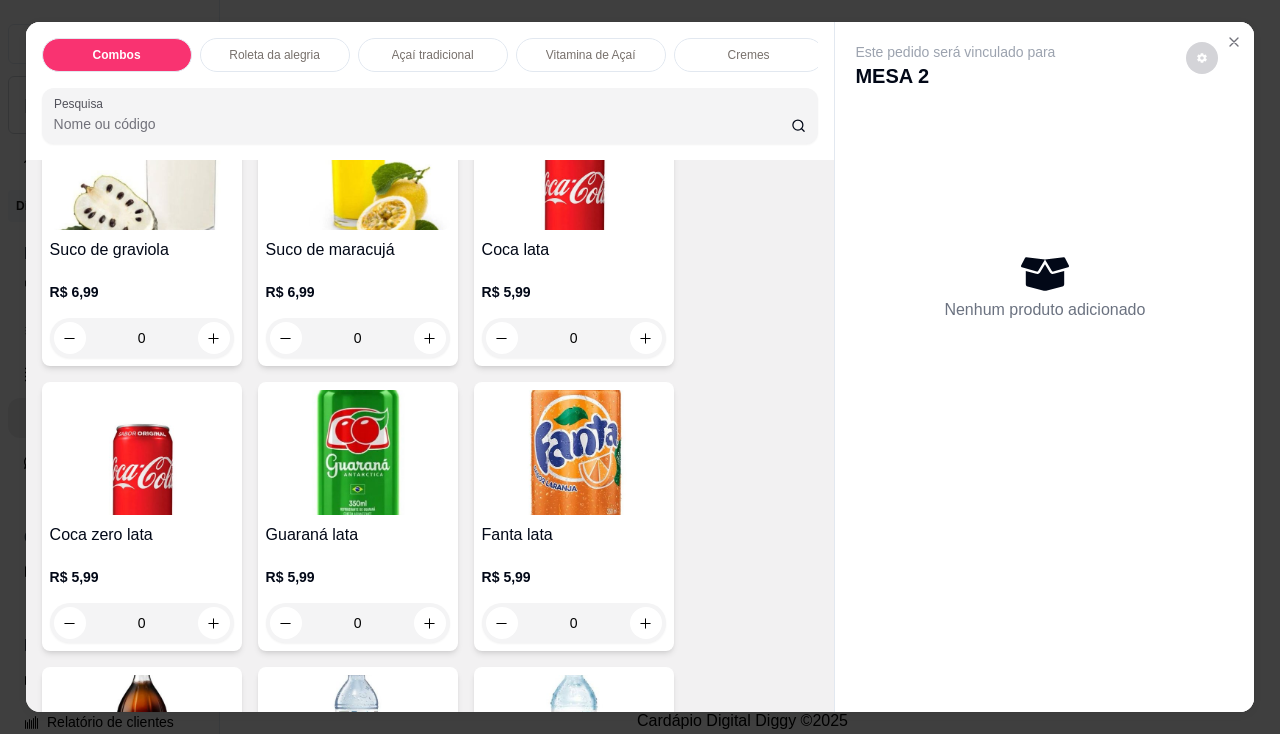 scroll, scrollTop: 5300, scrollLeft: 0, axis: vertical 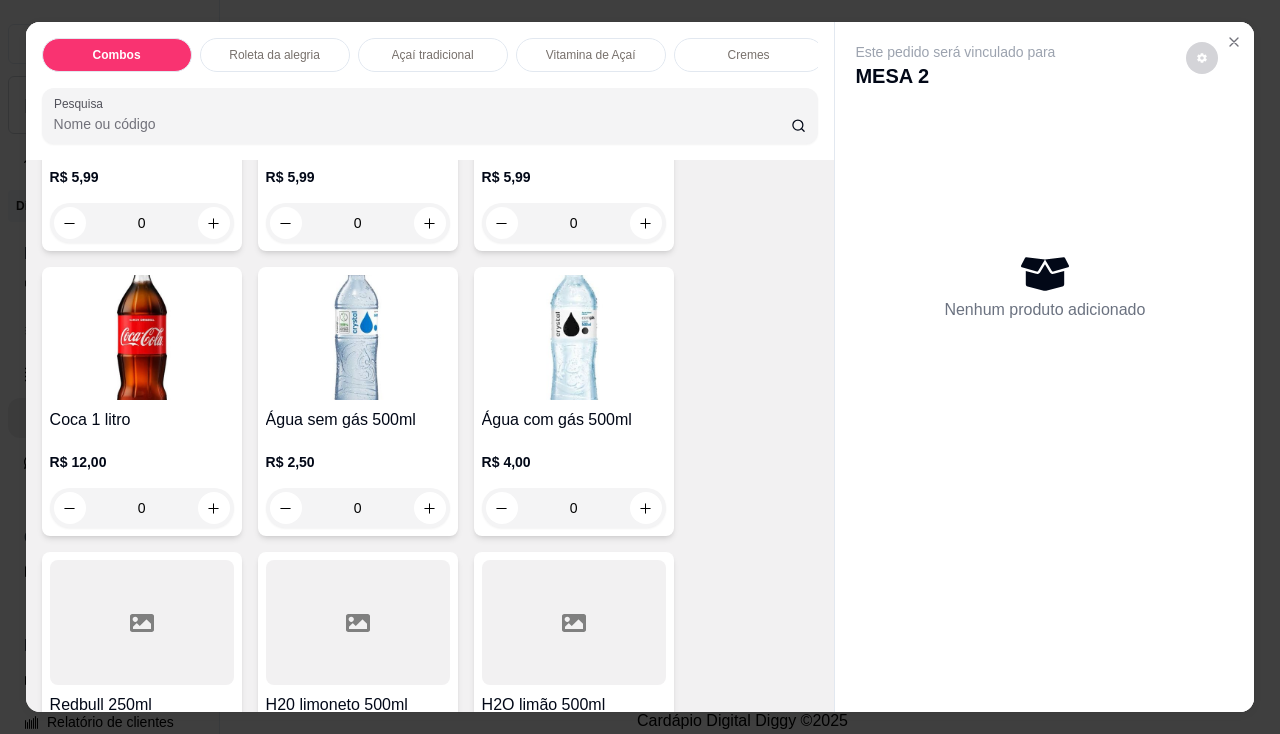 click at bounding box center (358, 337) 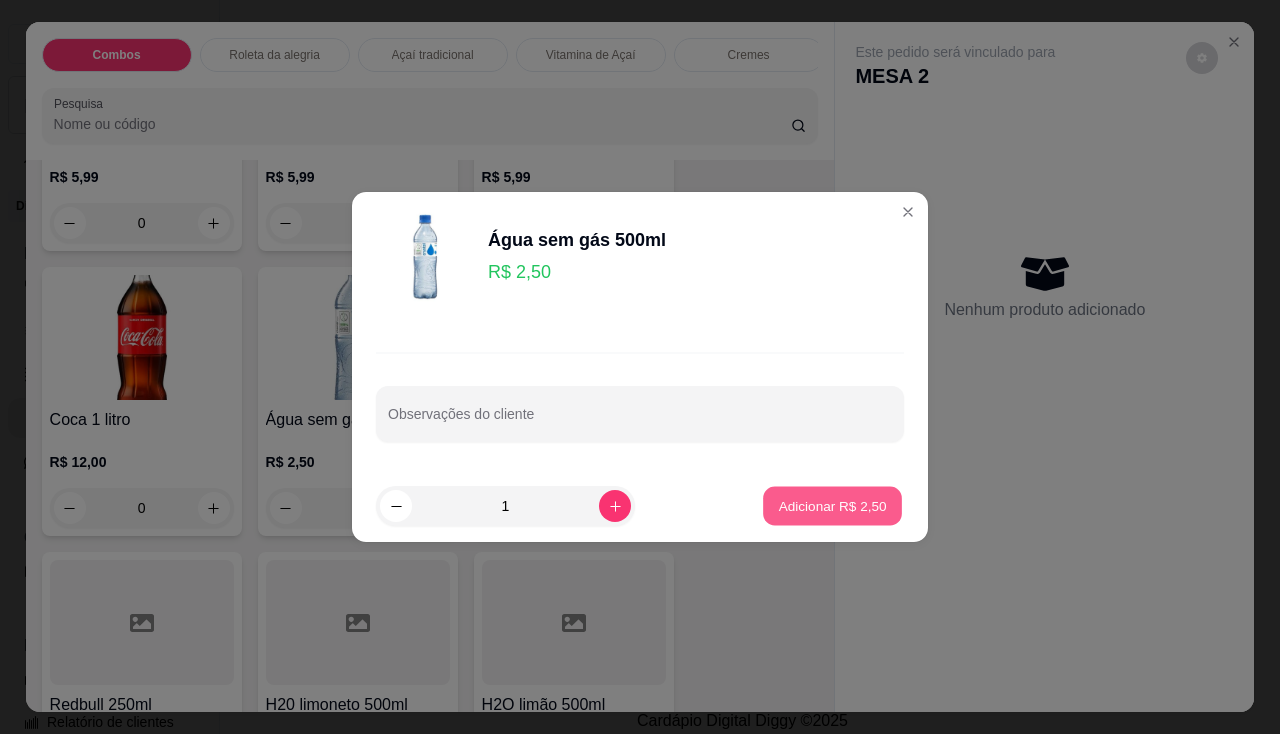 click on "Adicionar   R$ 2,50" at bounding box center [832, 506] 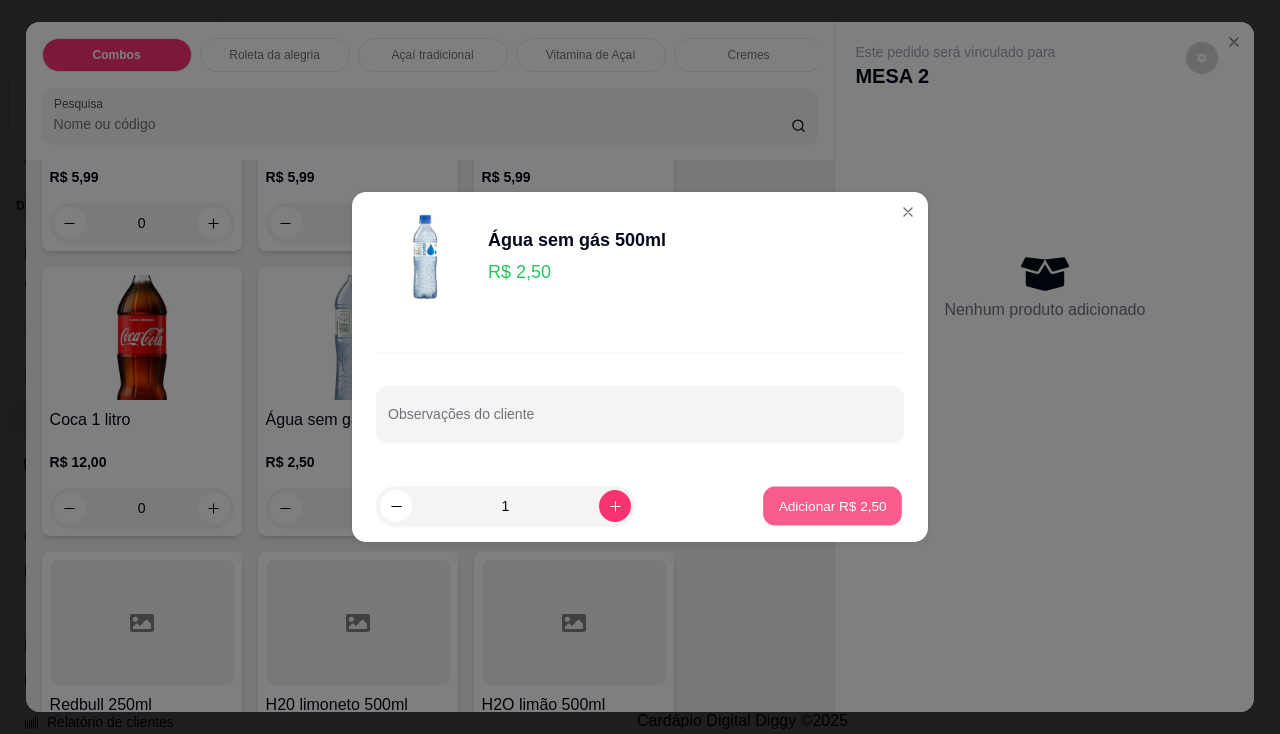 type on "1" 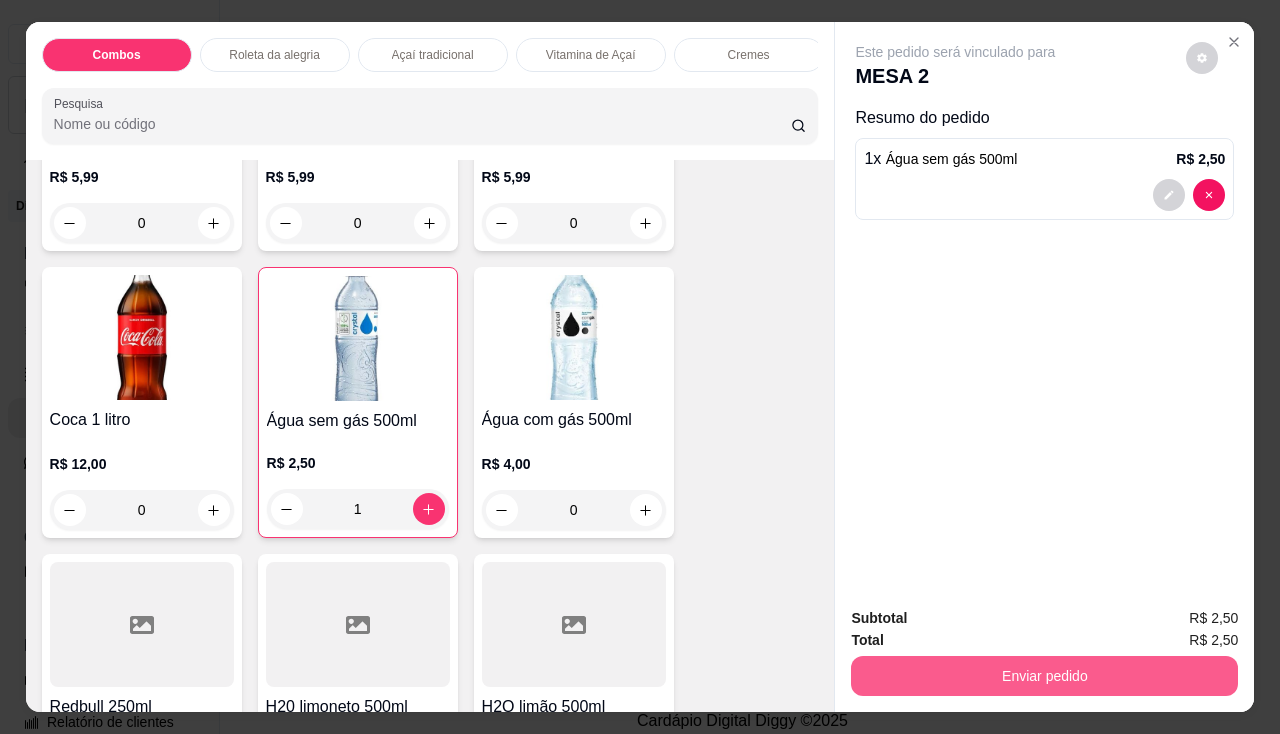 click on "Enviar pedido" at bounding box center (1044, 676) 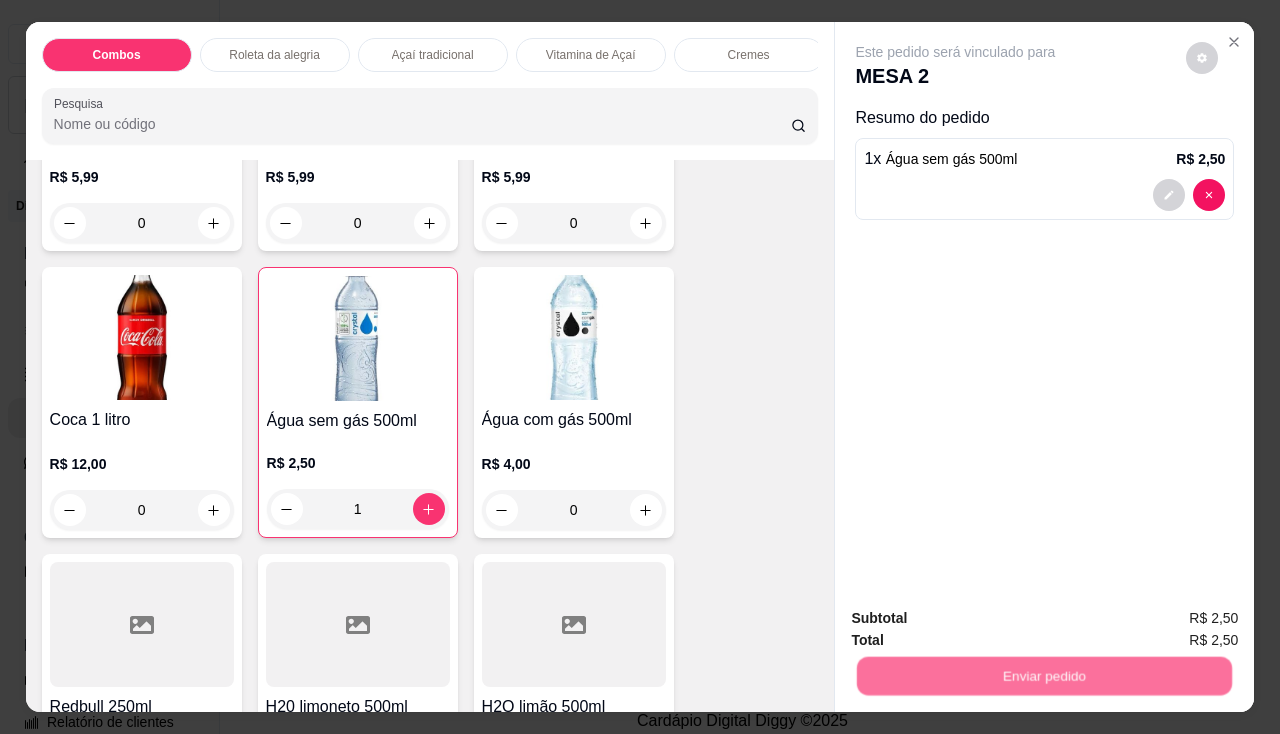 click on "Não registrar e enviar pedido" at bounding box center [979, 620] 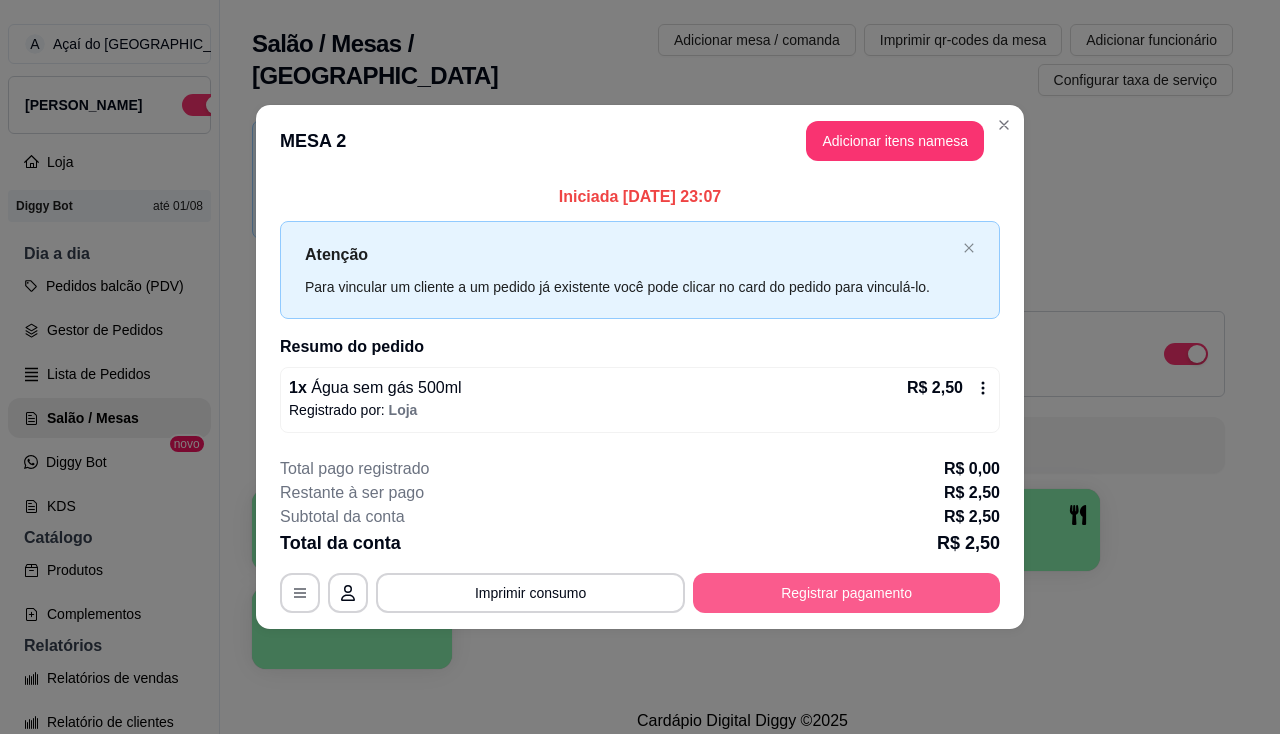 click on "Registrar pagamento" at bounding box center (846, 593) 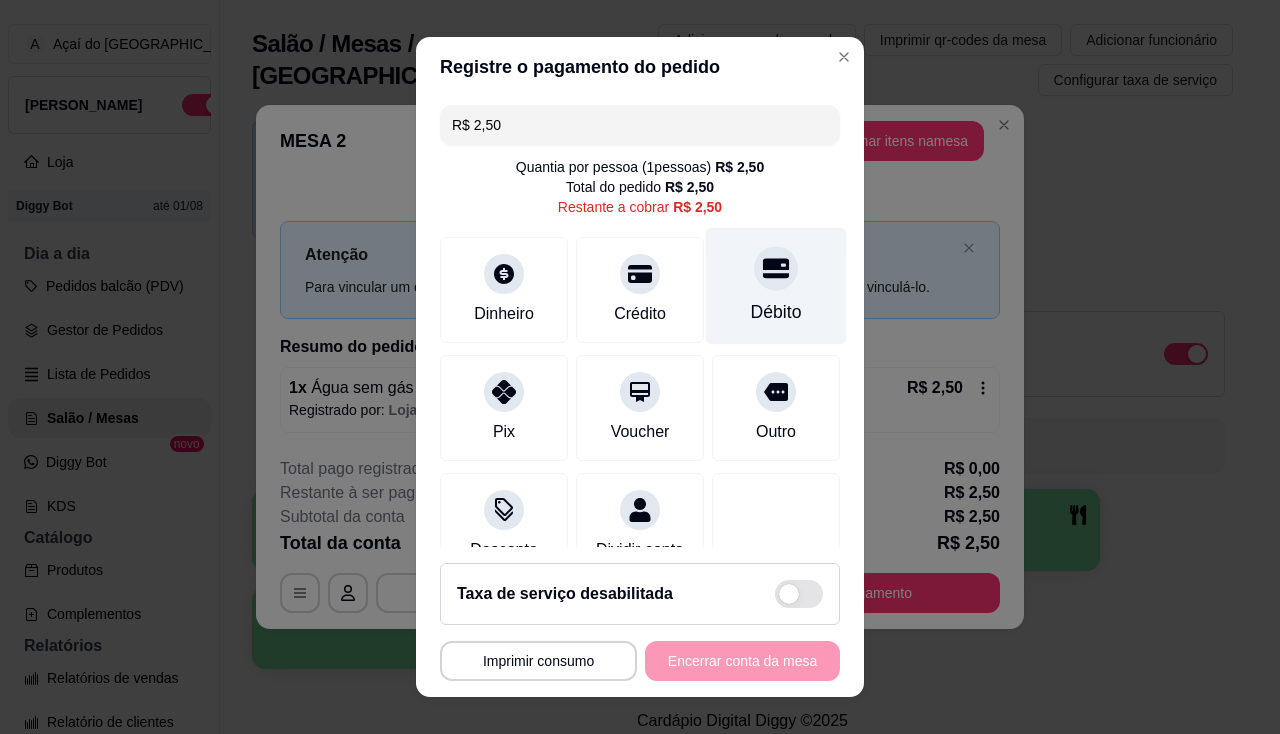 click on "Débito" at bounding box center [776, 285] 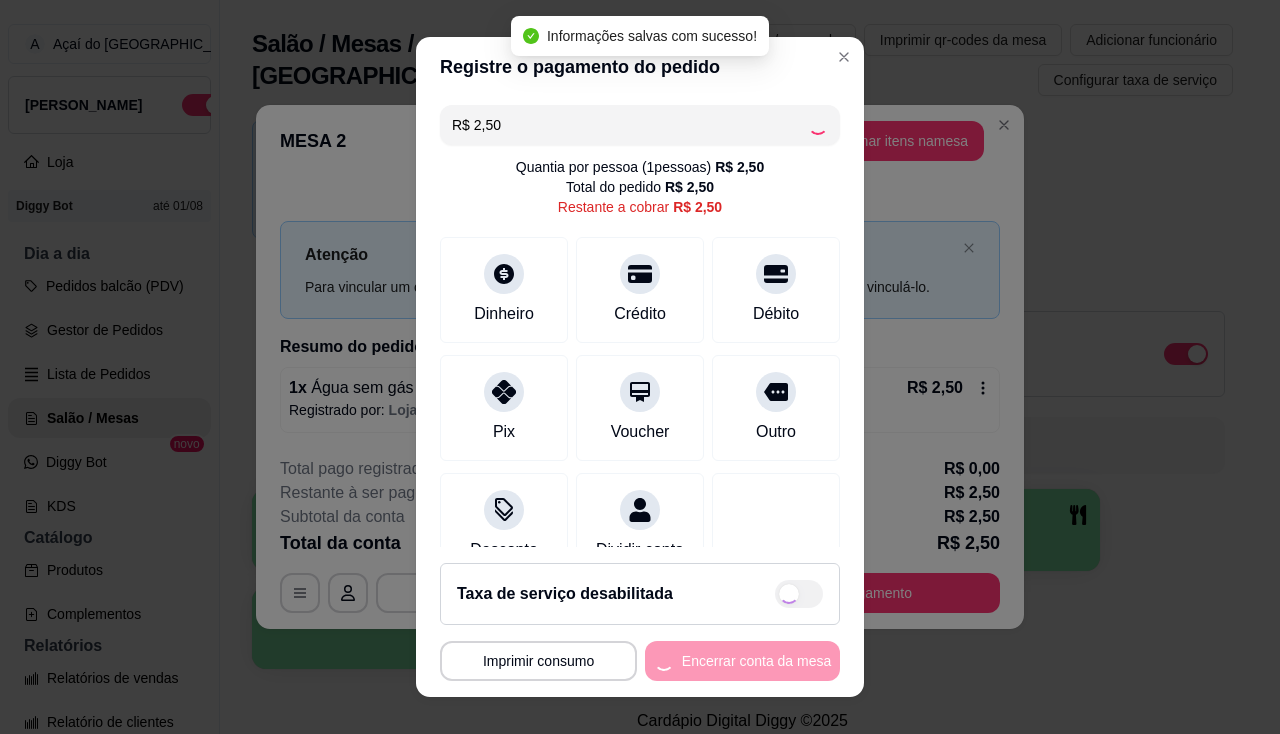 type on "R$ 0,00" 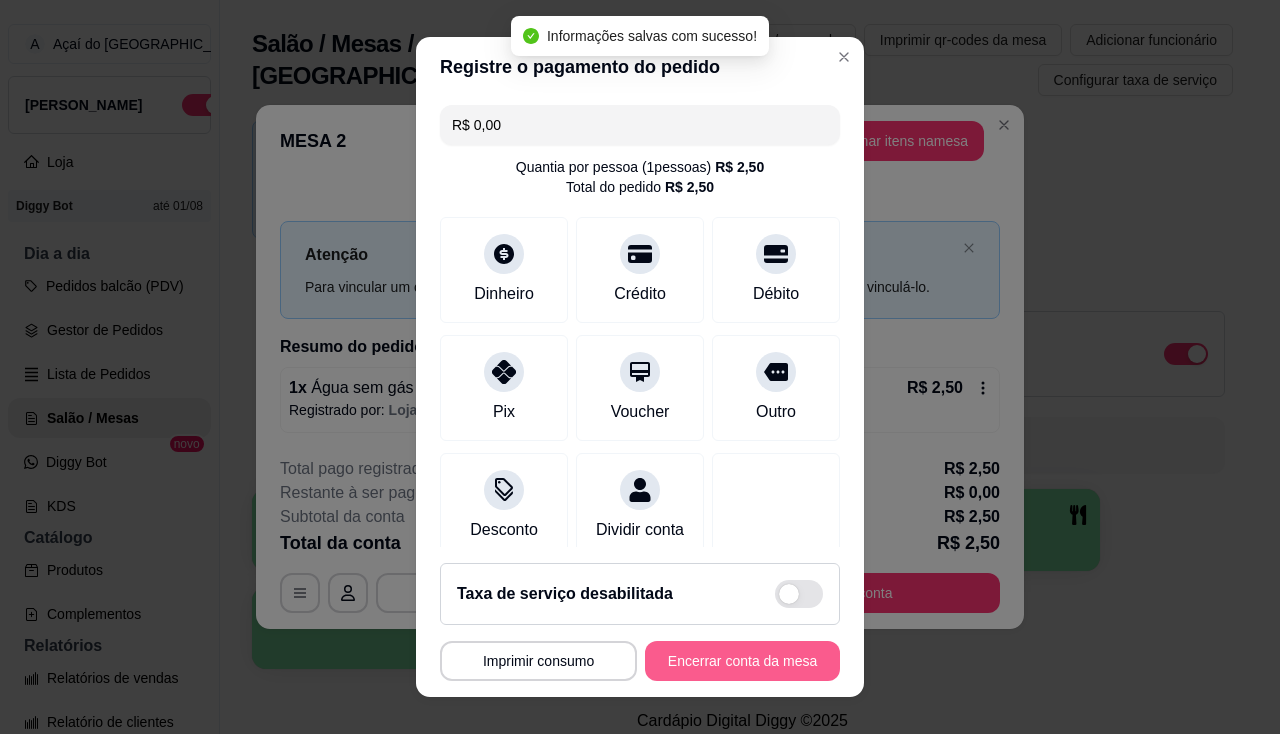 click on "Encerrar conta da mesa" at bounding box center [742, 661] 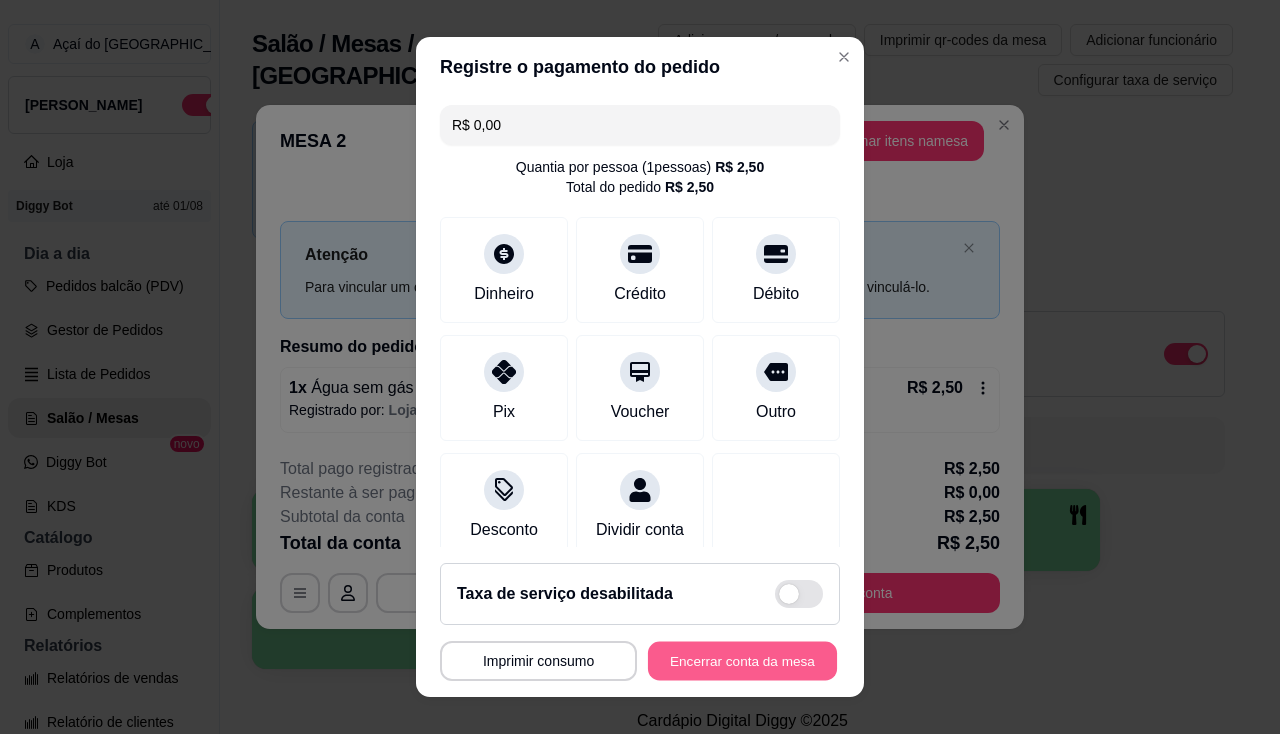 click on "Encerrar conta da mesa" at bounding box center [742, 661] 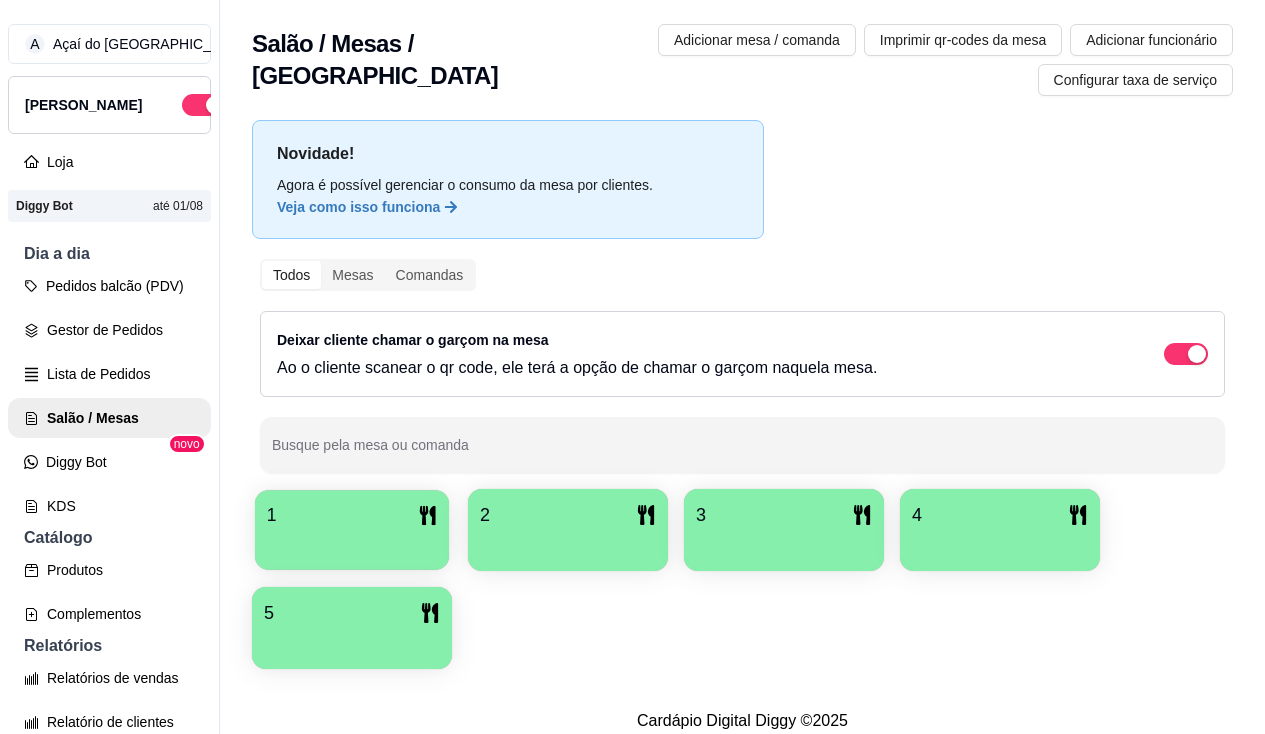 click at bounding box center (352, 543) 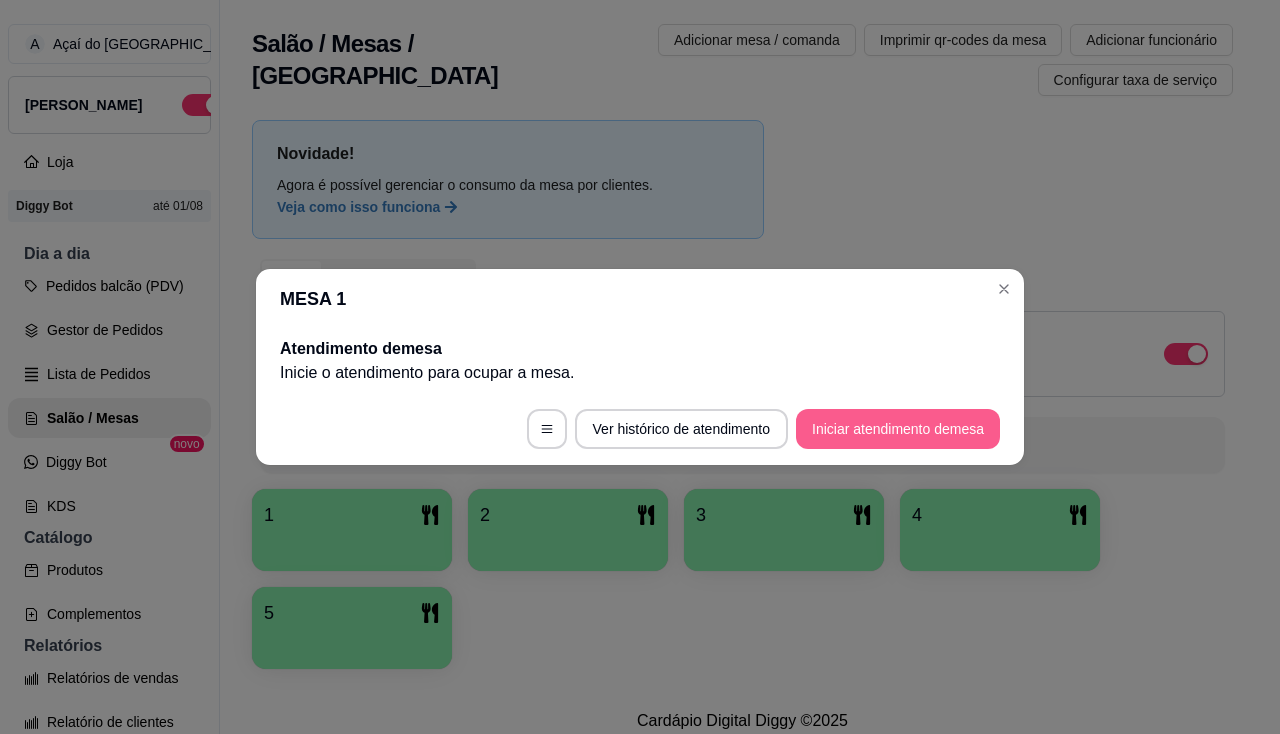 click on "Iniciar atendimento de  mesa" at bounding box center (898, 429) 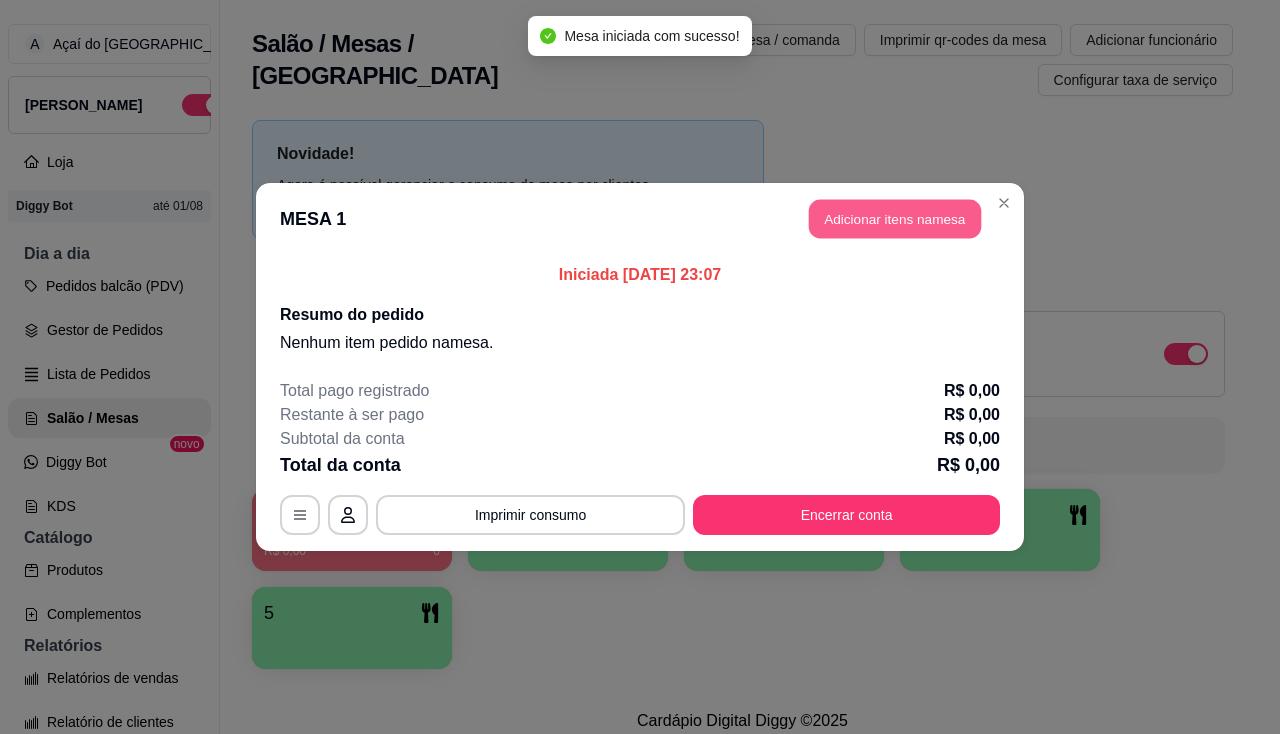 click on "Adicionar itens na  mesa" at bounding box center (895, 219) 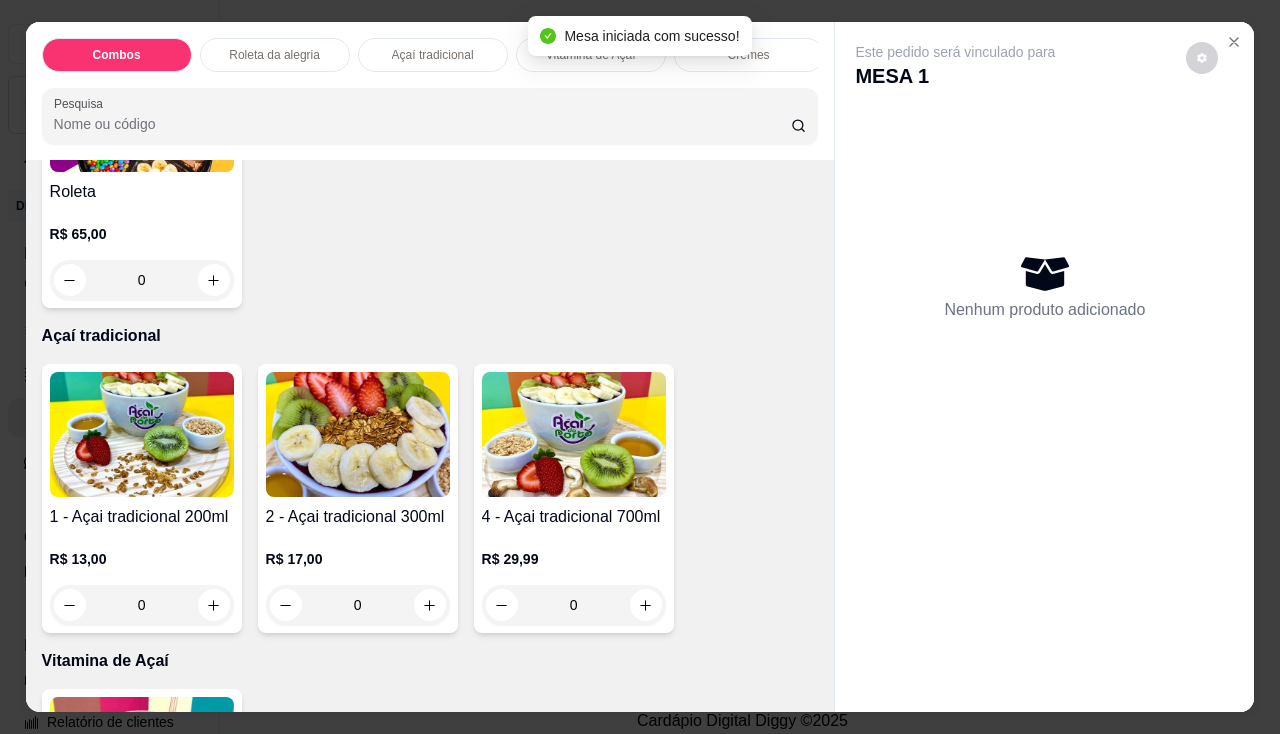 scroll, scrollTop: 300, scrollLeft: 0, axis: vertical 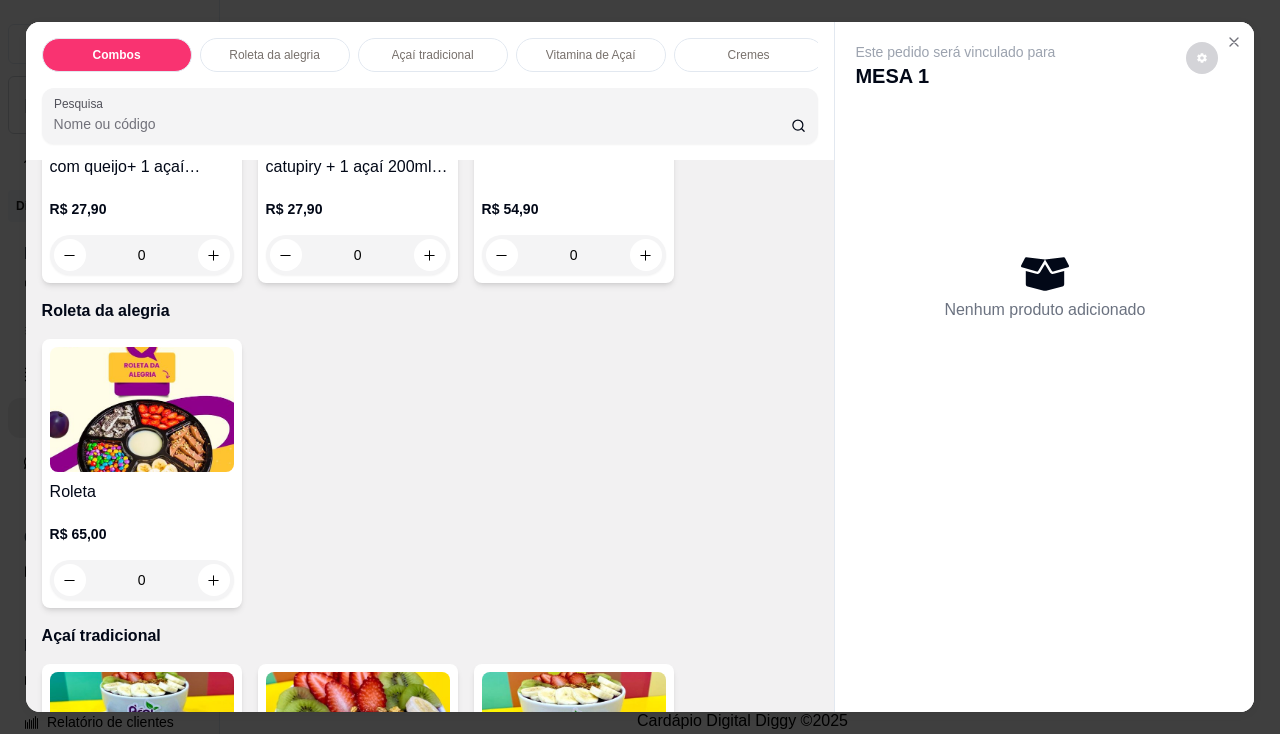 click at bounding box center (142, 409) 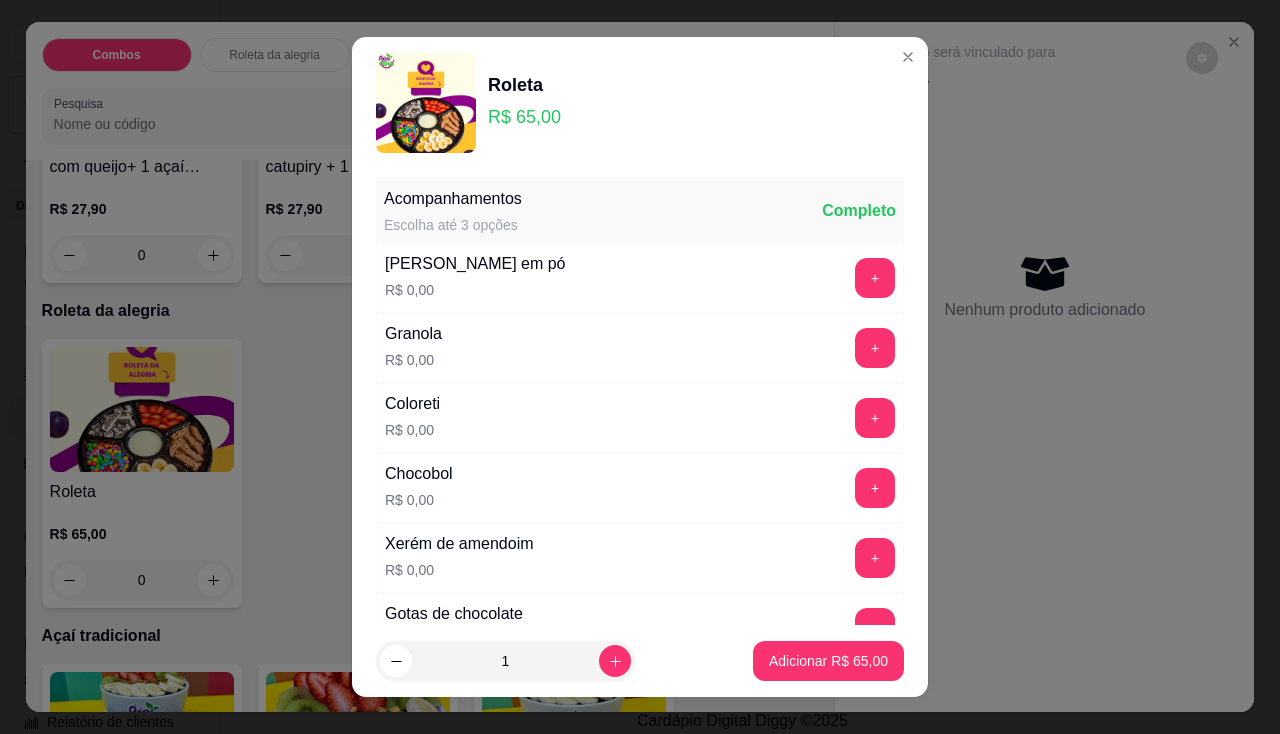 click at bounding box center [426, 103] 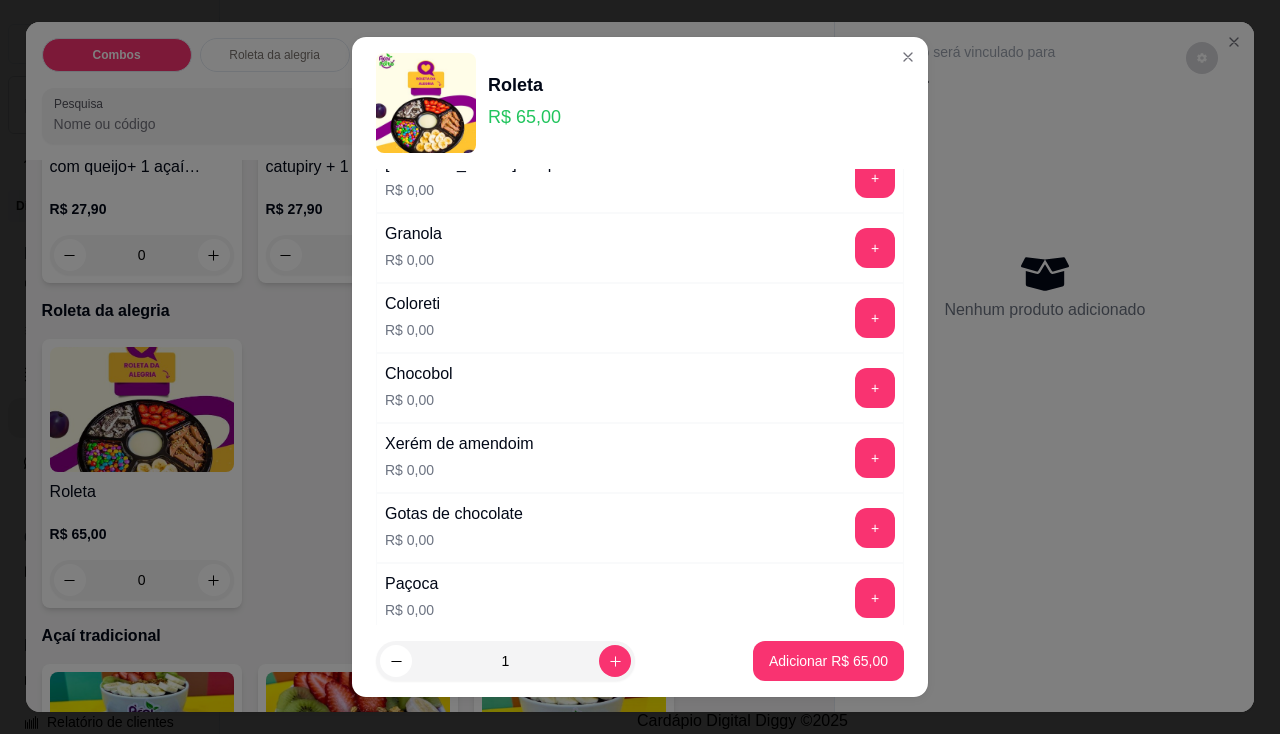 scroll, scrollTop: 0, scrollLeft: 0, axis: both 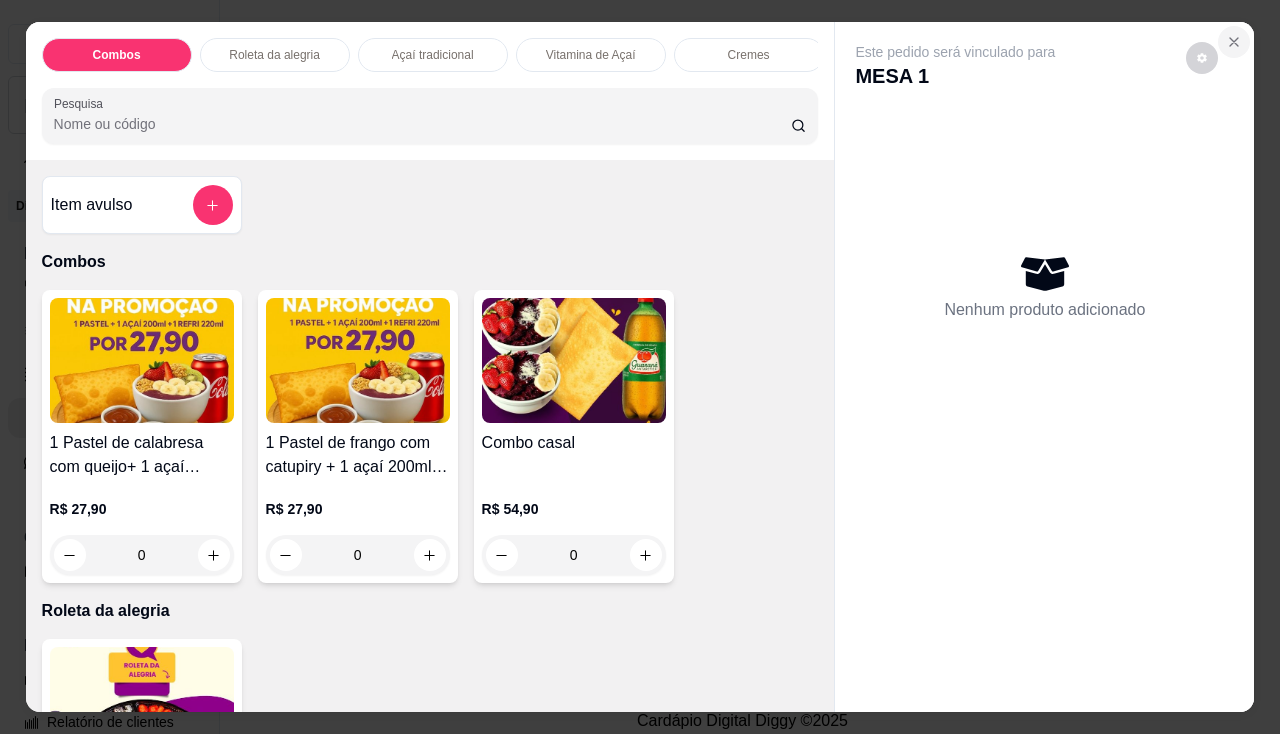 click 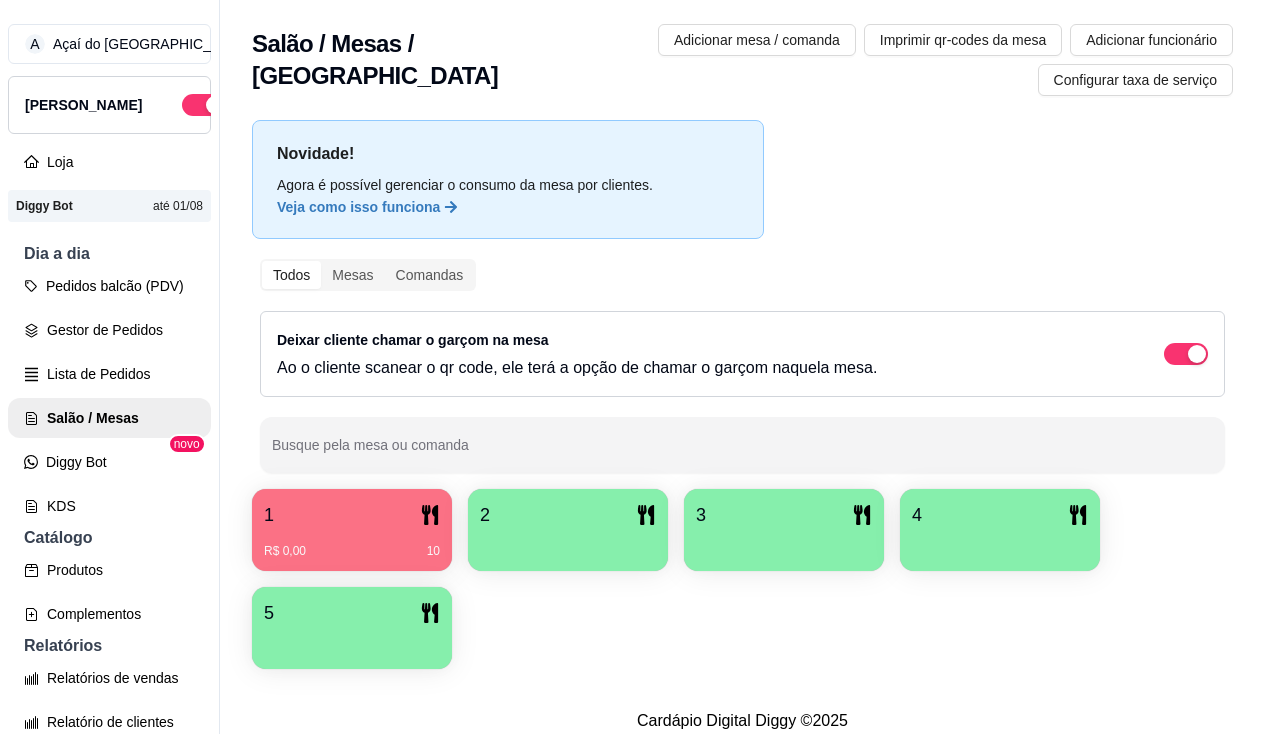 click on "R$ 0,00 10" at bounding box center [352, 544] 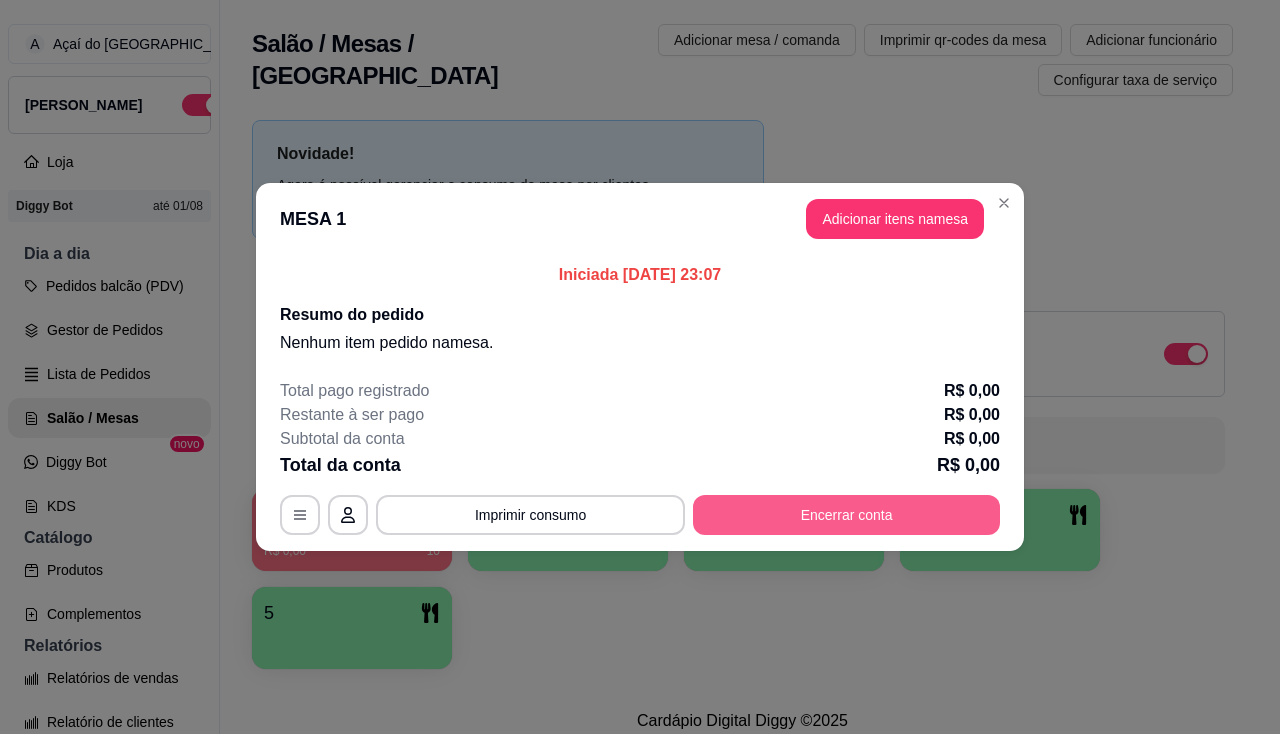 click on "Encerrar conta" at bounding box center [846, 515] 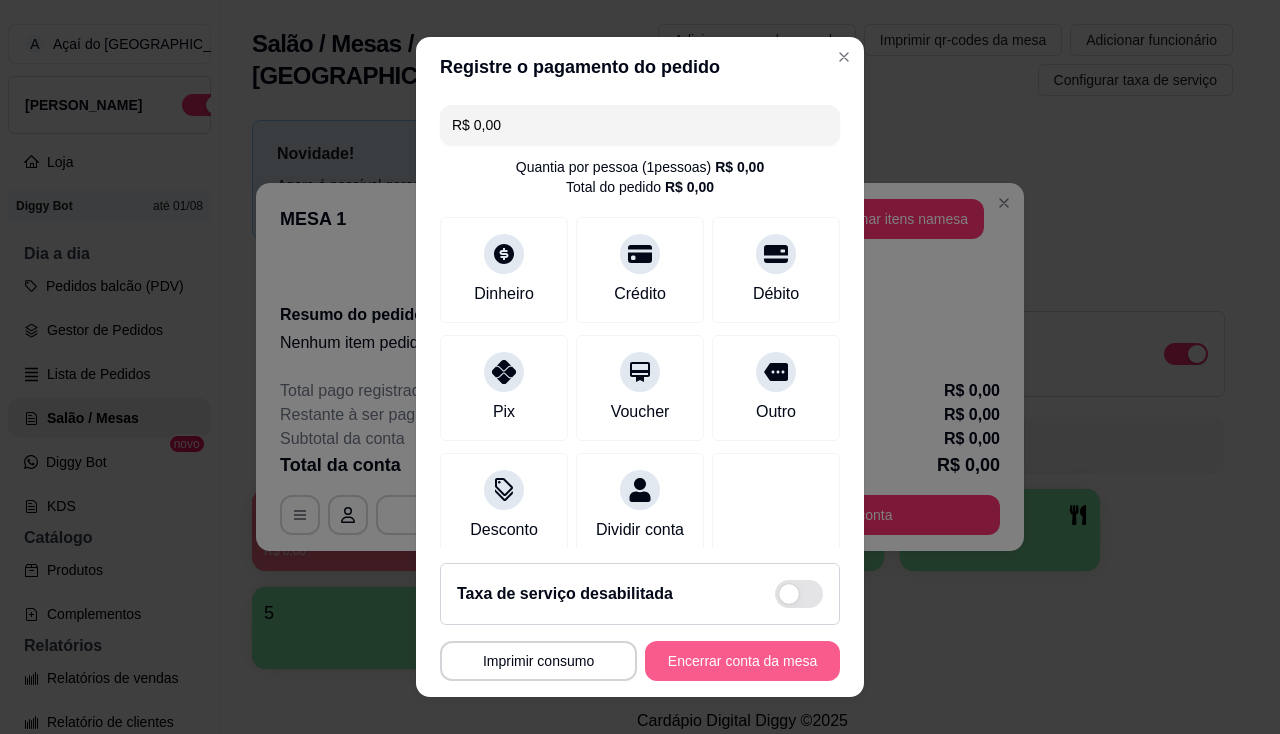 click on "Encerrar conta da mesa" at bounding box center (742, 661) 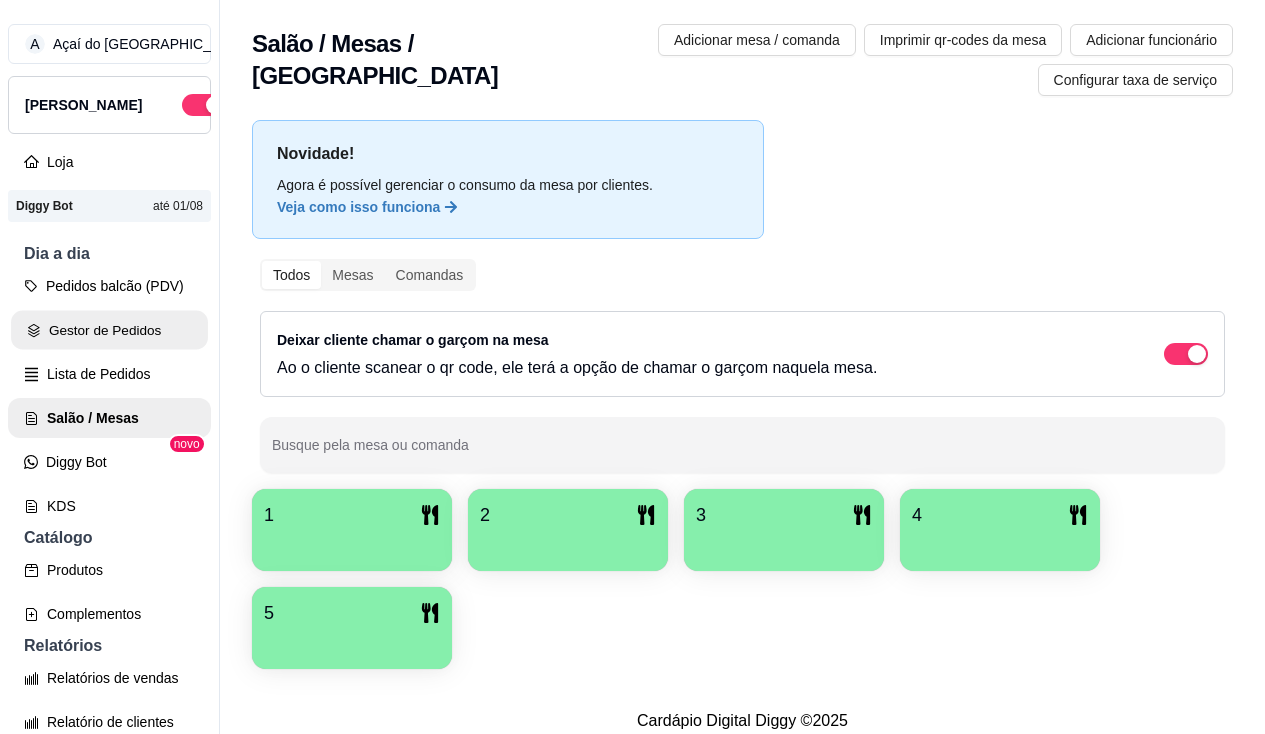 click on "Gestor de Pedidos" at bounding box center (109, 330) 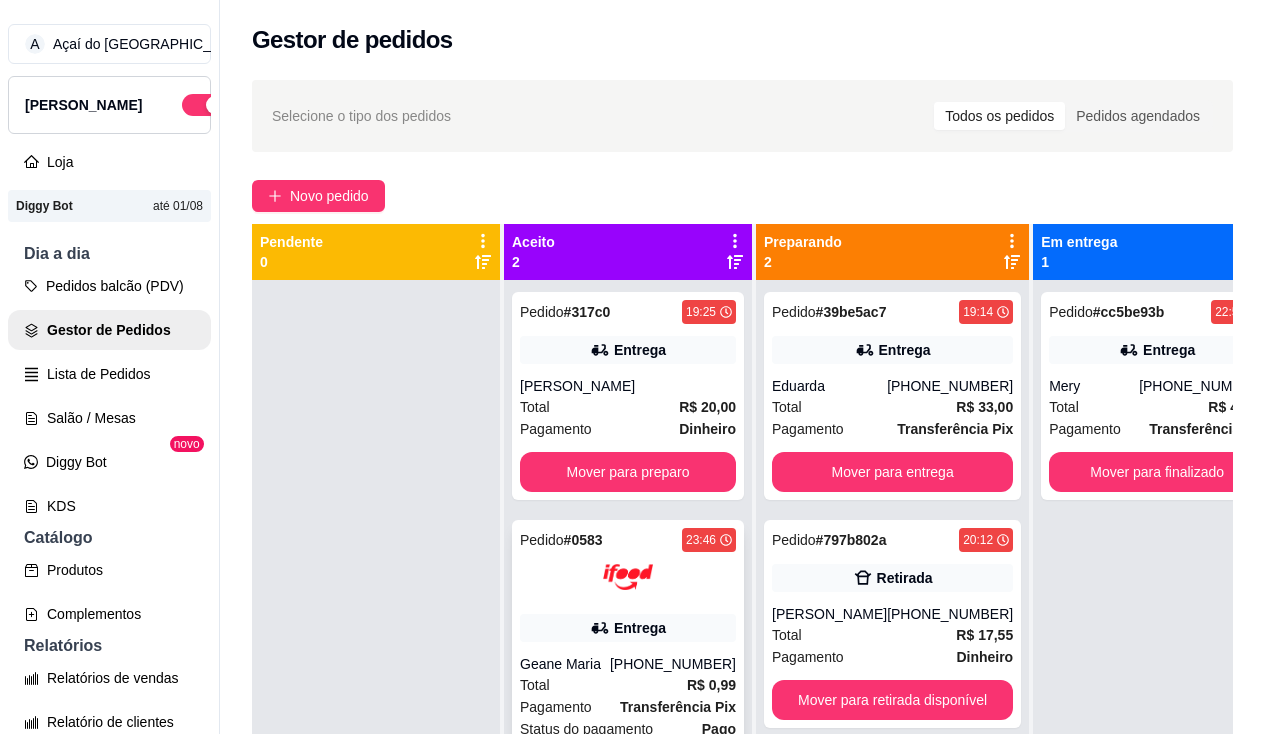 scroll, scrollTop: 71, scrollLeft: 0, axis: vertical 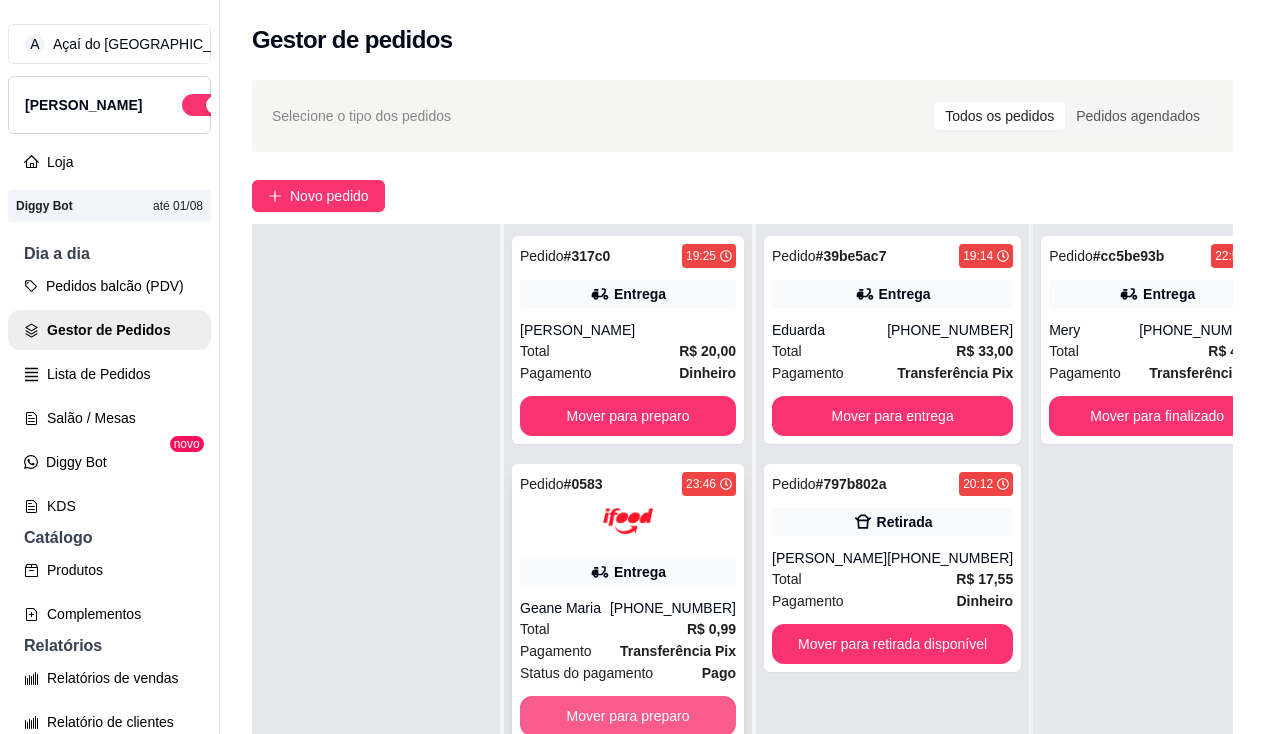 click on "Mover para preparo" at bounding box center (628, 716) 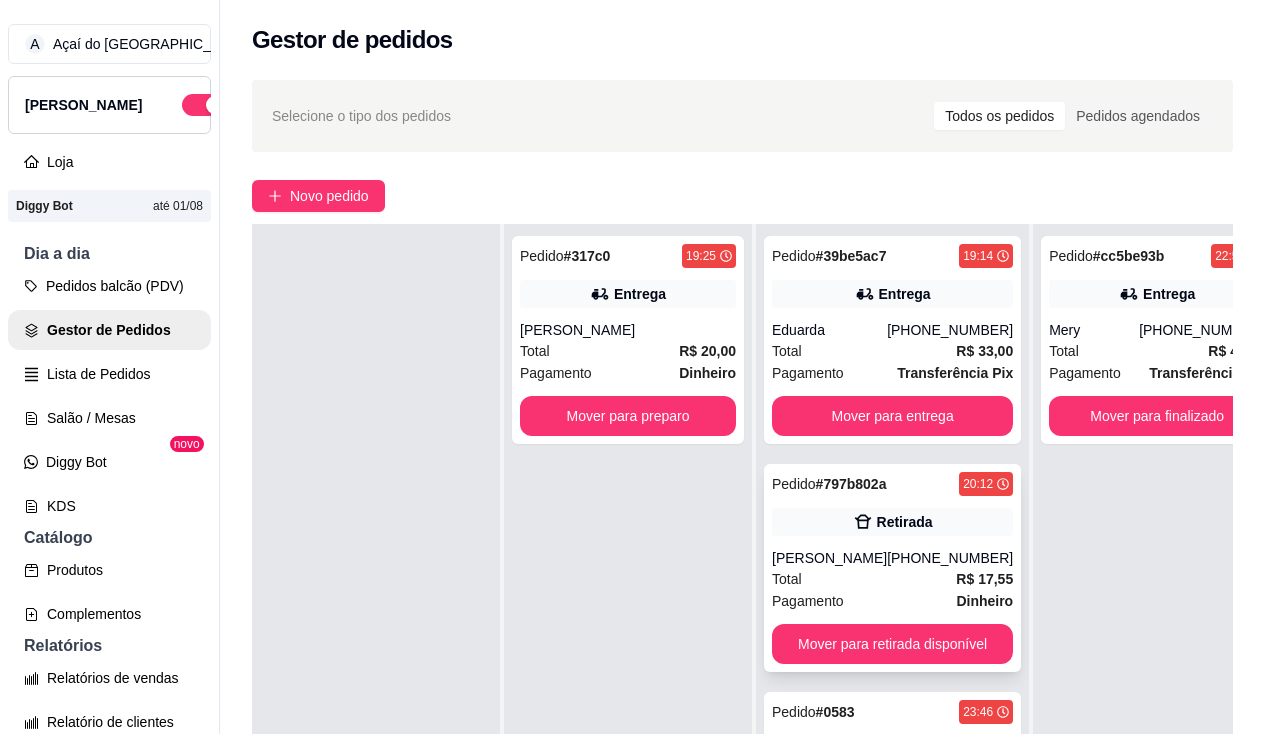 scroll, scrollTop: 42, scrollLeft: 0, axis: vertical 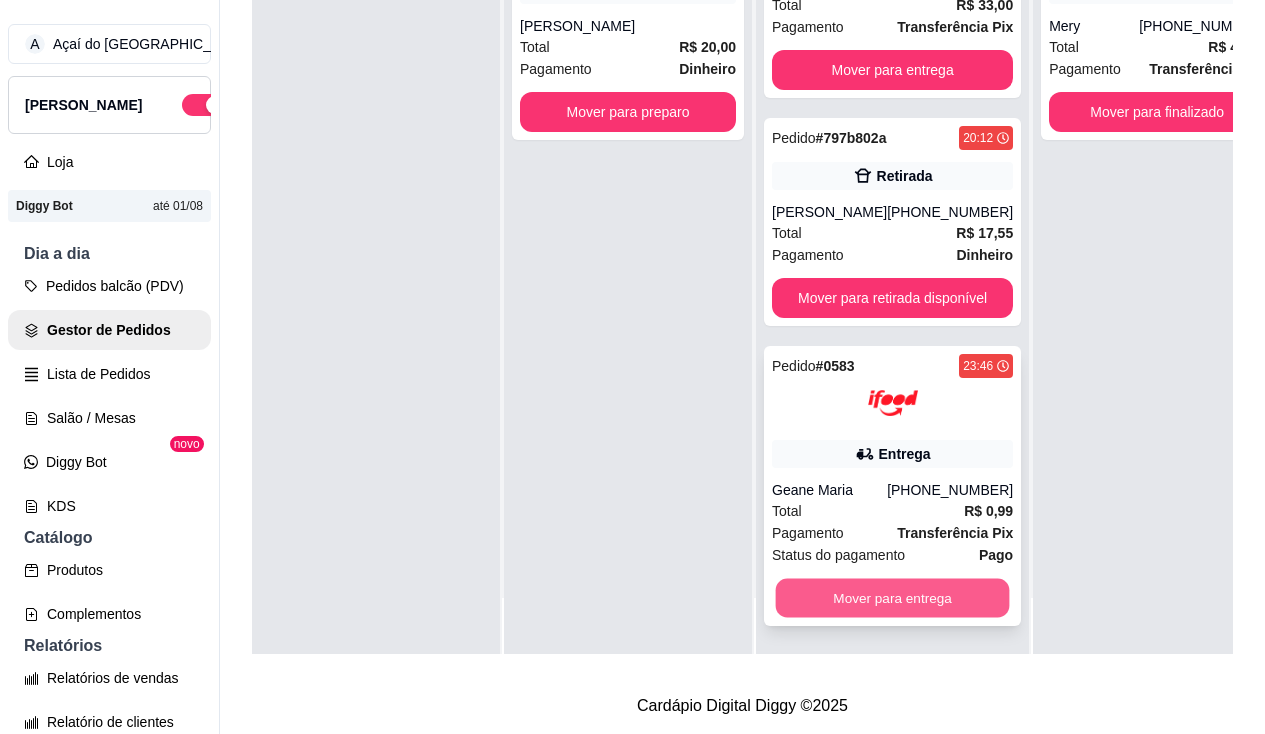 click on "Mover para entrega" at bounding box center [893, 598] 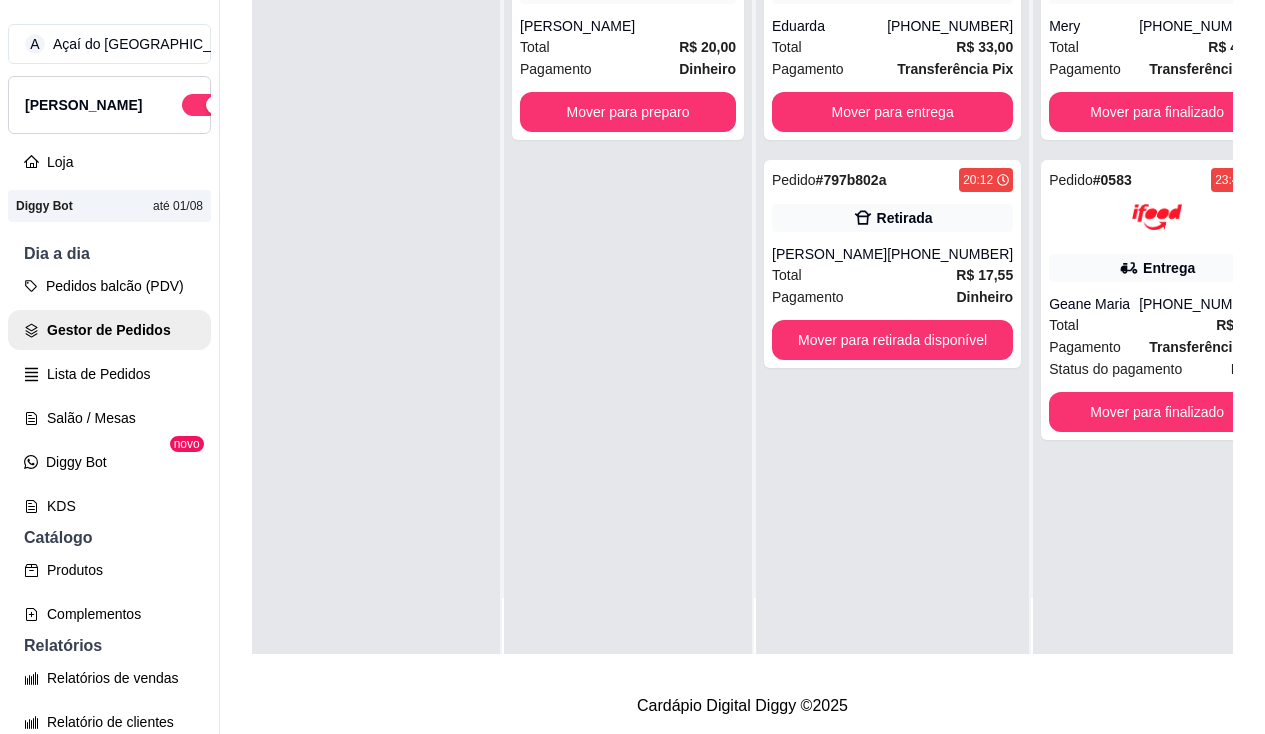 scroll, scrollTop: 0, scrollLeft: 0, axis: both 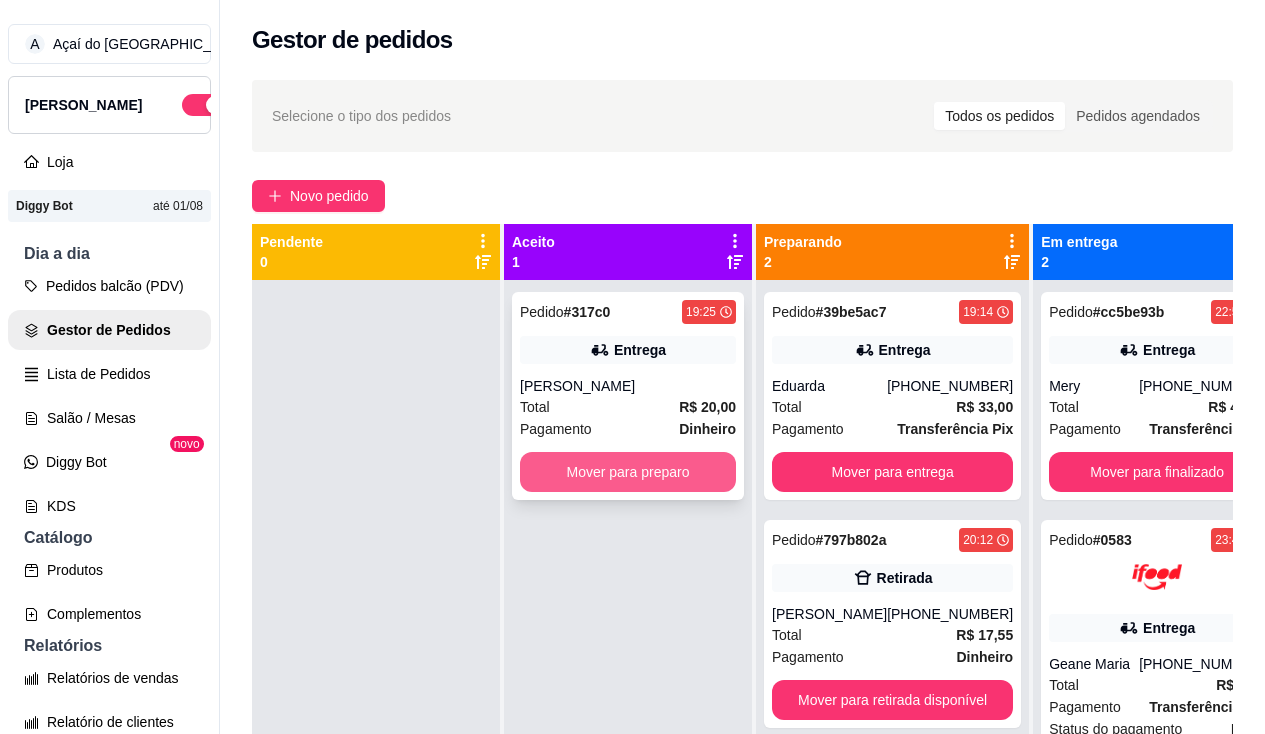 click on "Mover para preparo" at bounding box center [628, 472] 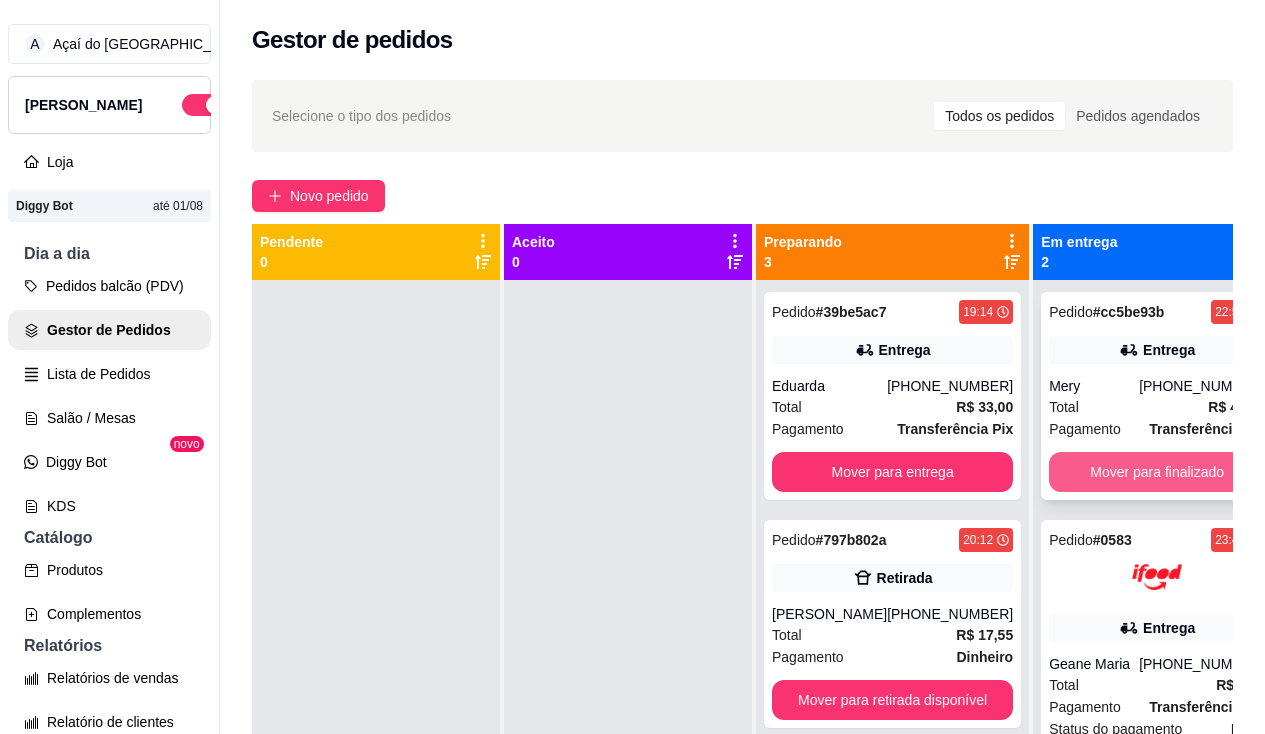 scroll, scrollTop: 71, scrollLeft: 0, axis: vertical 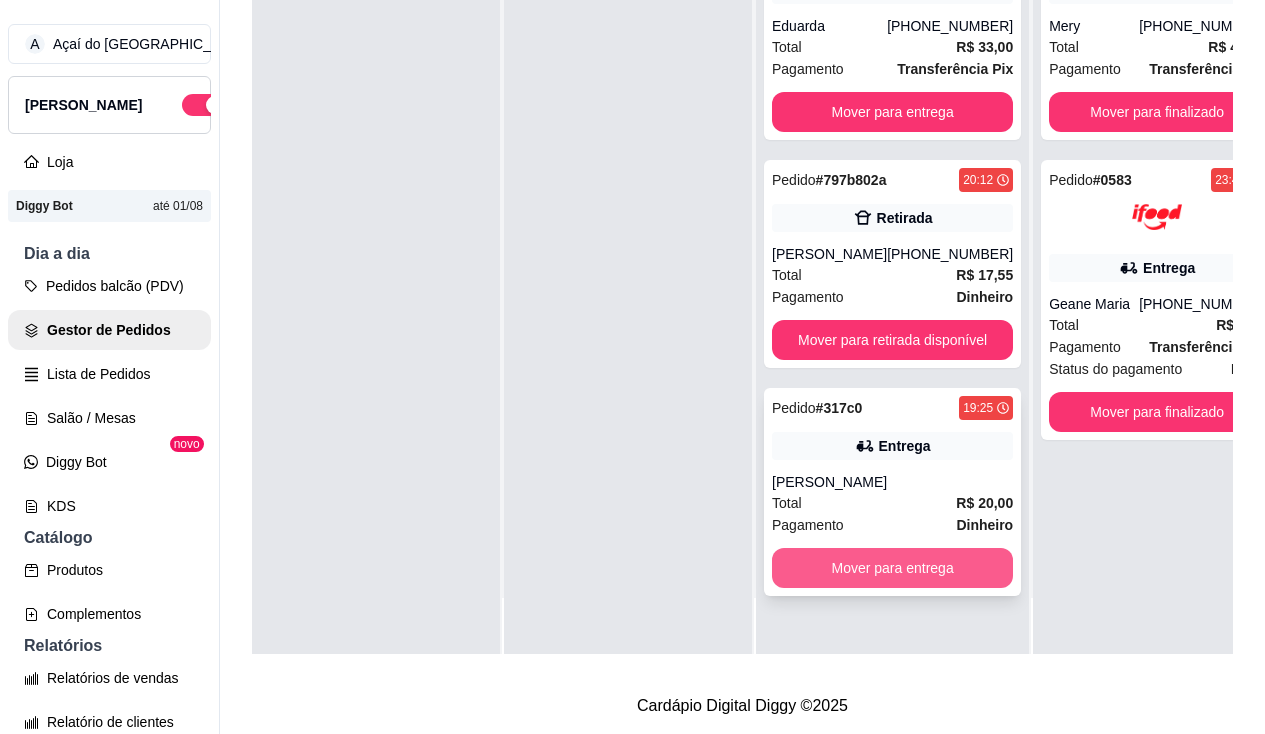 click on "Mover para entrega" at bounding box center [892, 568] 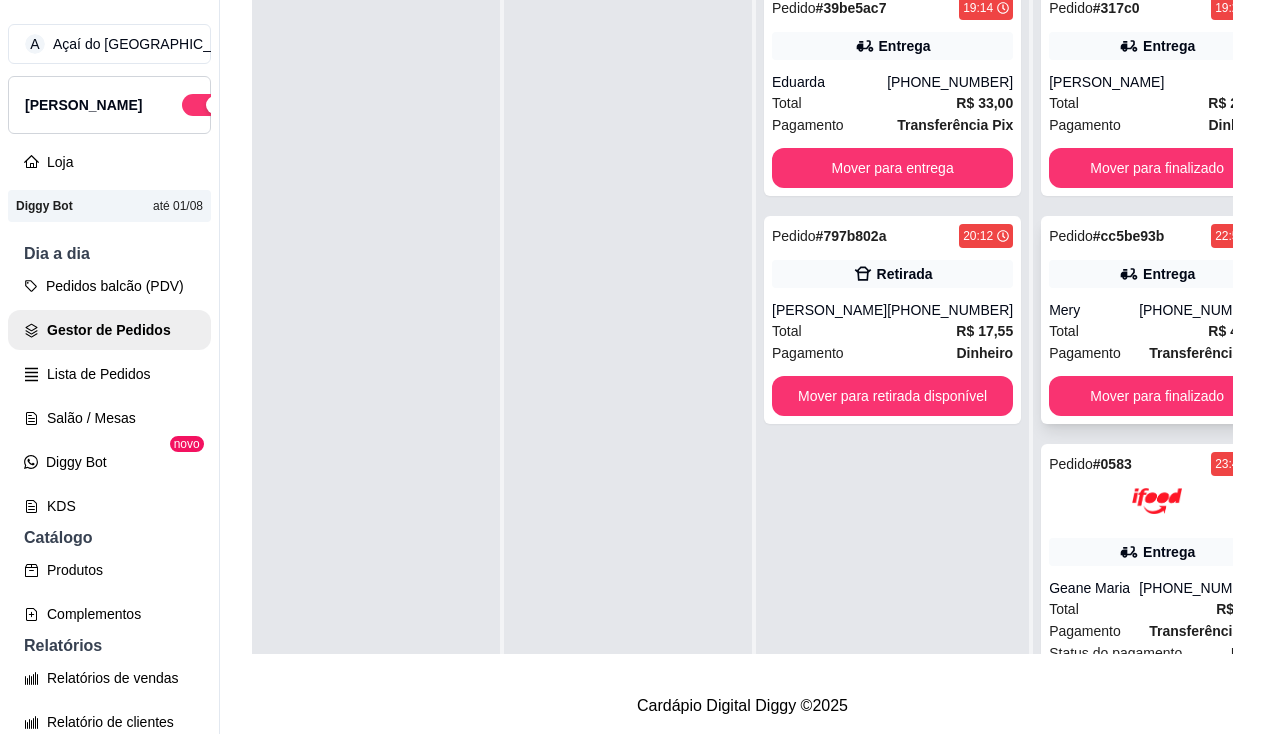 scroll, scrollTop: 71, scrollLeft: 0, axis: vertical 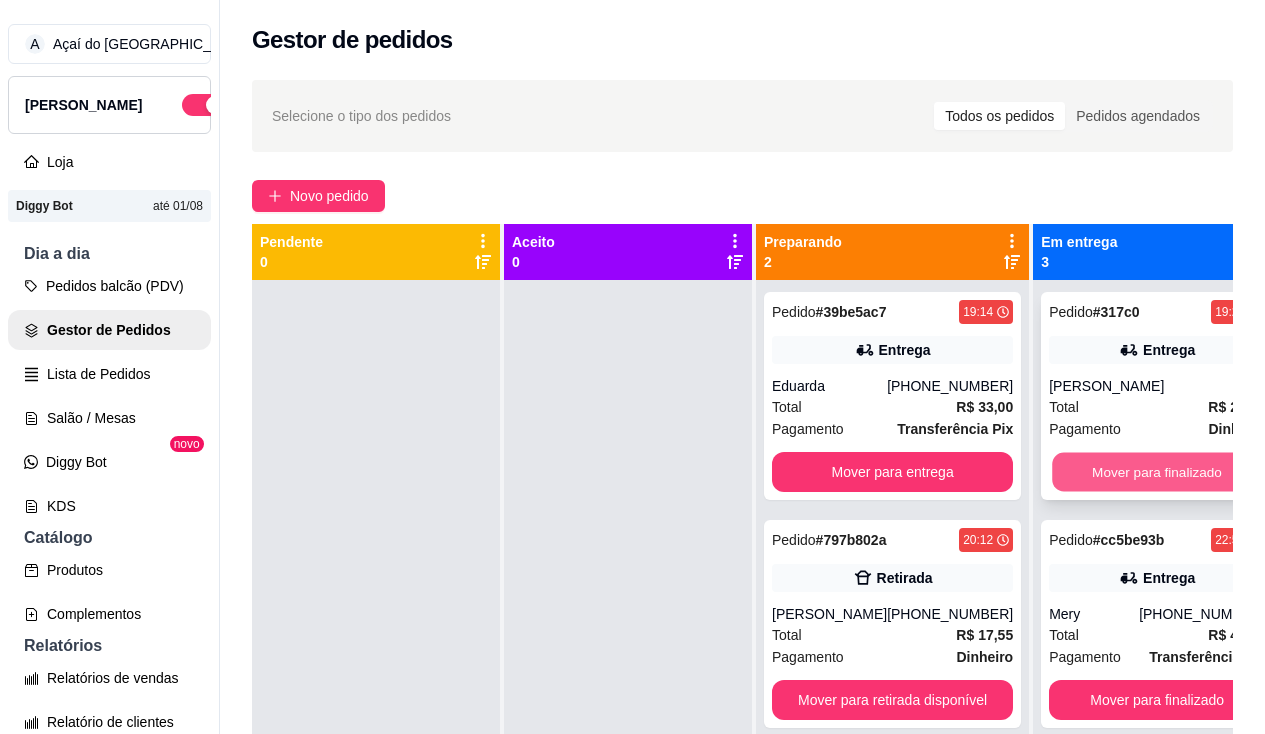 click on "Mover para finalizado" at bounding box center (1157, 472) 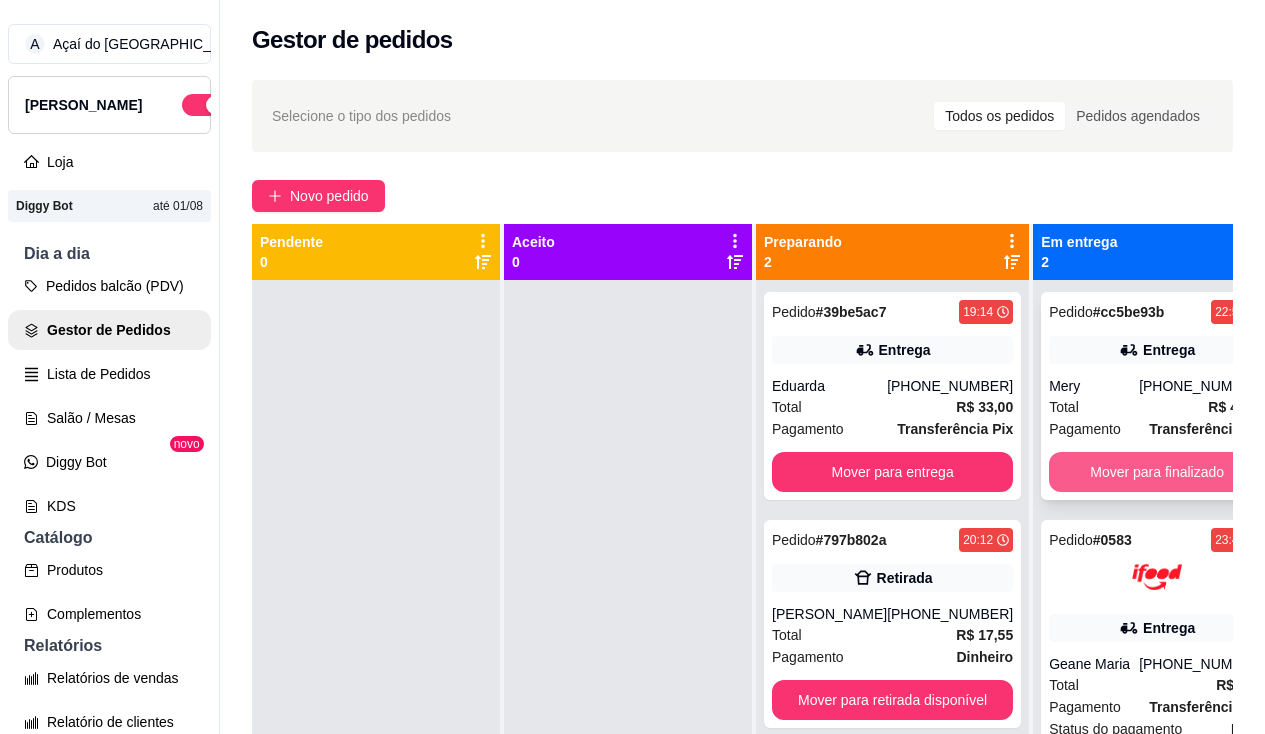 click on "Mover para finalizado" at bounding box center (1157, 472) 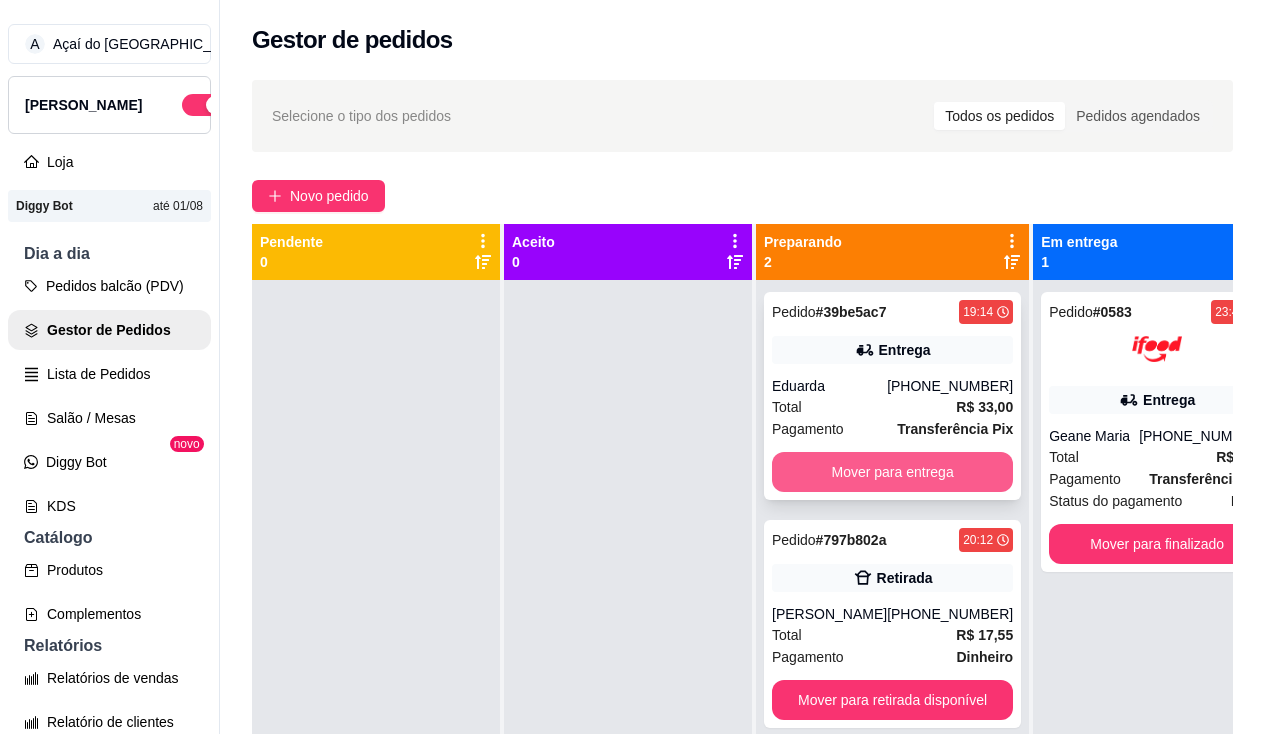 click on "Mover para entrega" at bounding box center (892, 472) 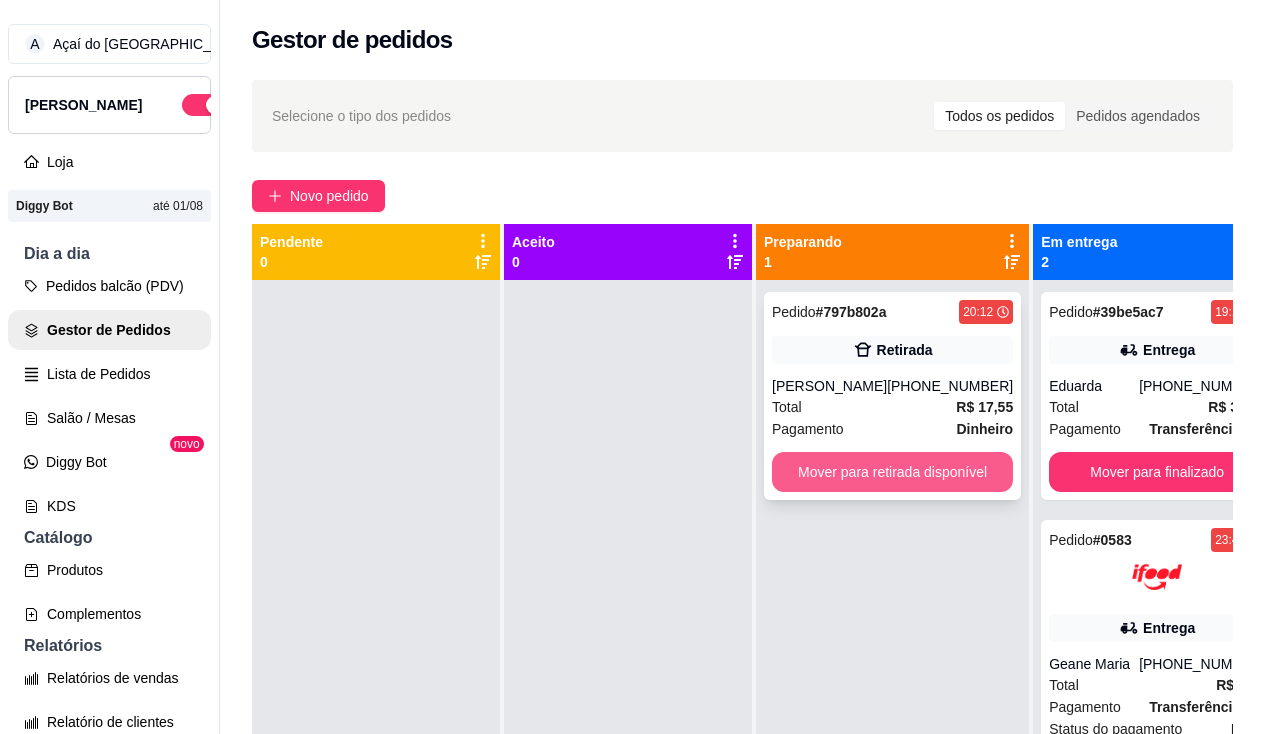 click on "Mover para retirada disponível" at bounding box center [892, 472] 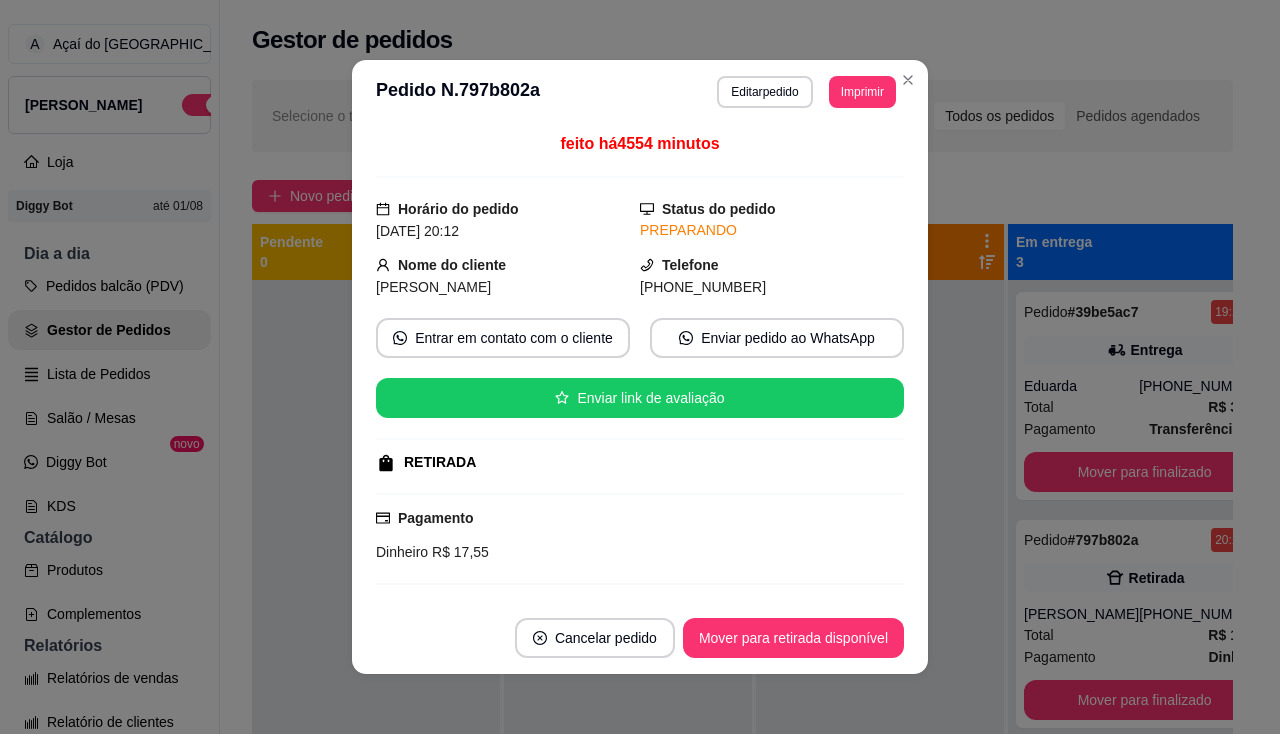 click on "Cancelar pedido Mover para retirada disponível" at bounding box center [640, 638] 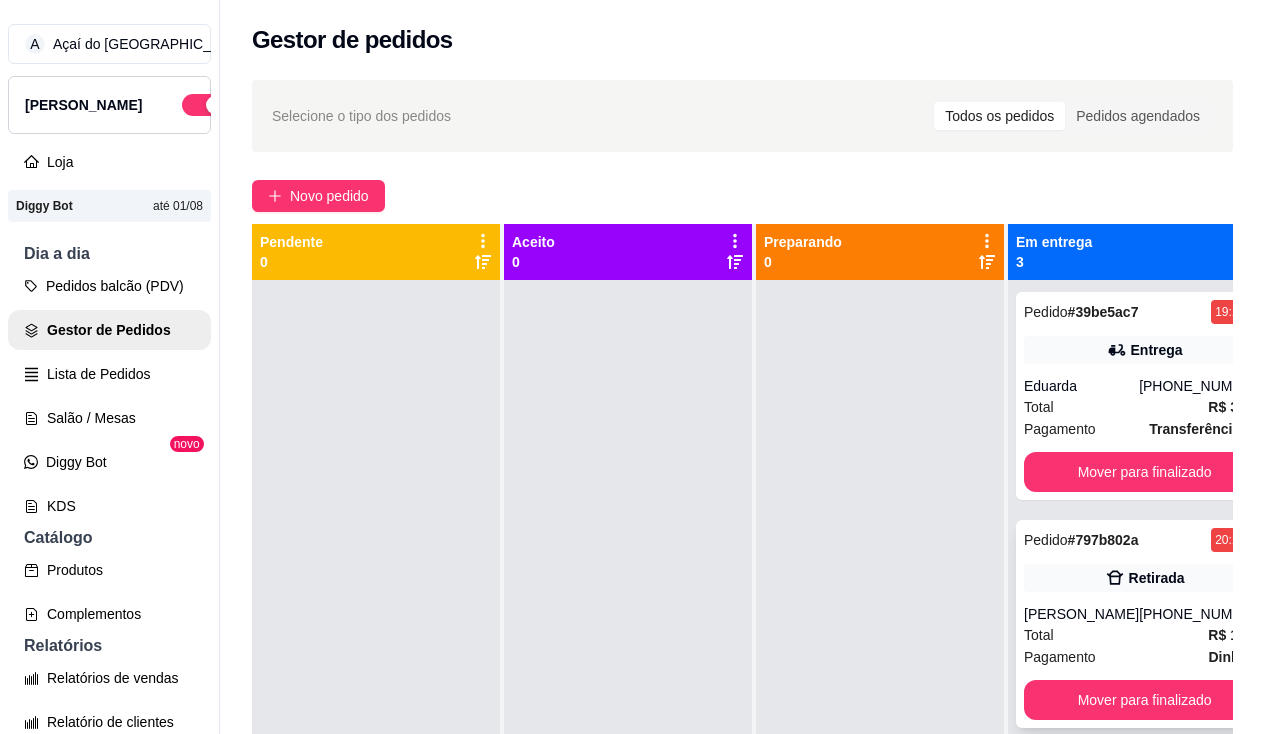 scroll, scrollTop: 42, scrollLeft: 0, axis: vertical 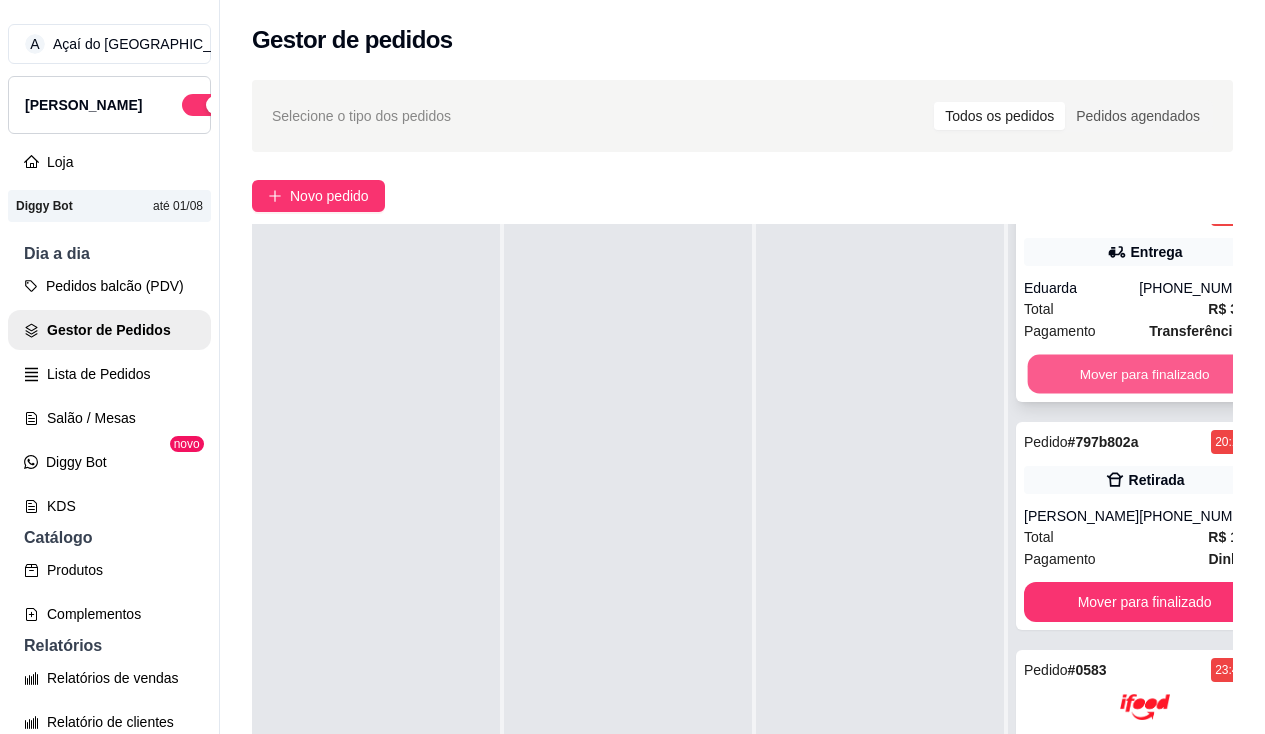 click on "Mover para finalizado" at bounding box center [1145, 374] 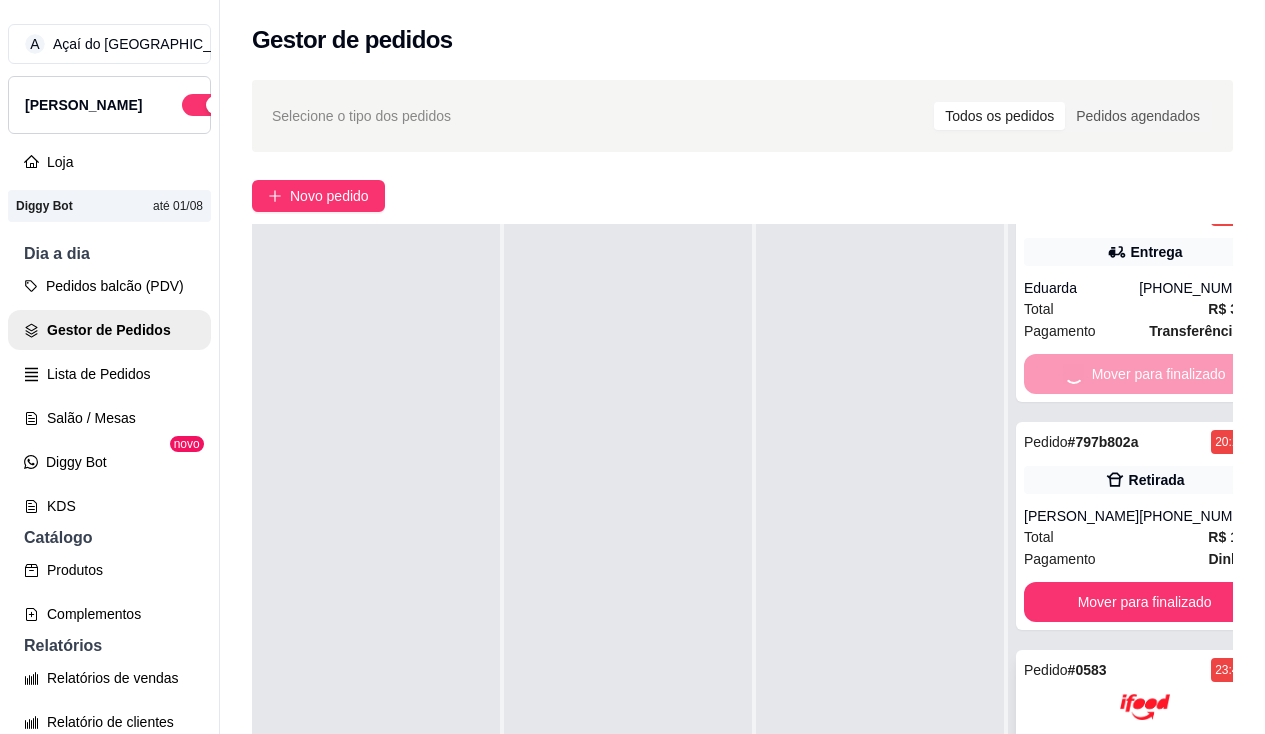 scroll, scrollTop: 0, scrollLeft: 0, axis: both 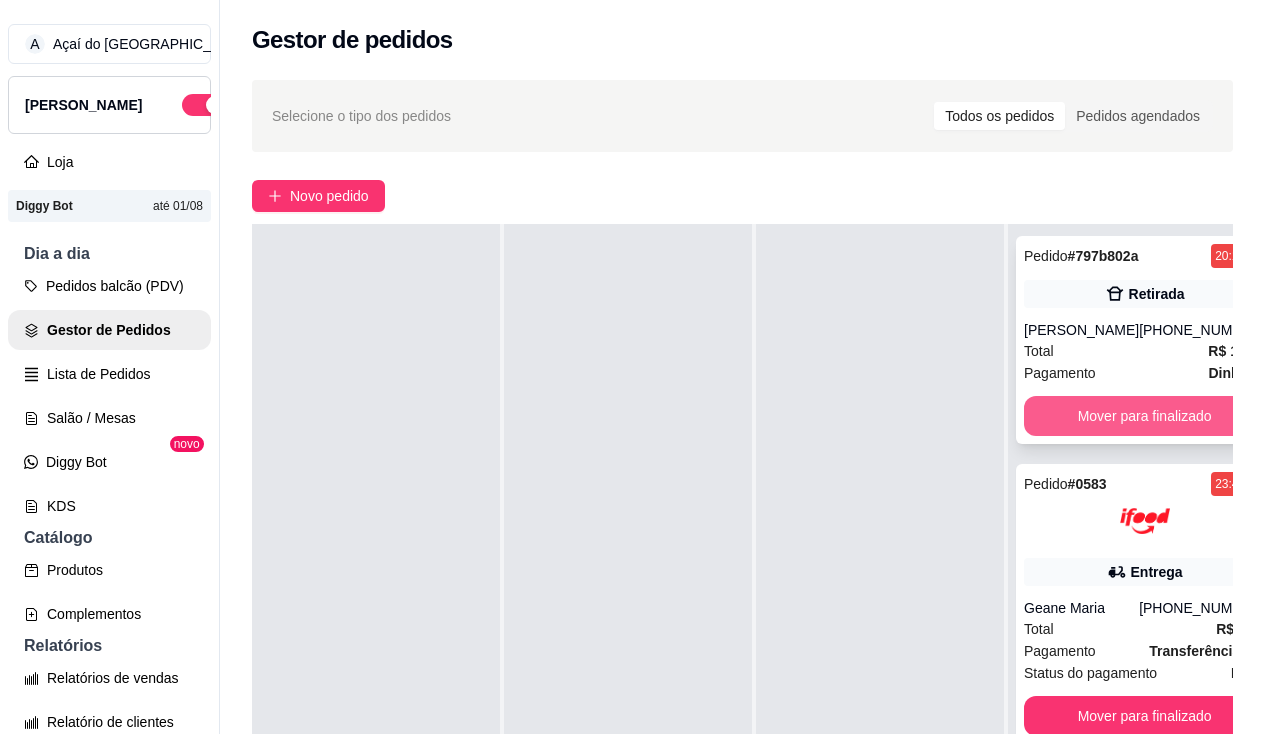 click on "Mover para finalizado" at bounding box center (1144, 416) 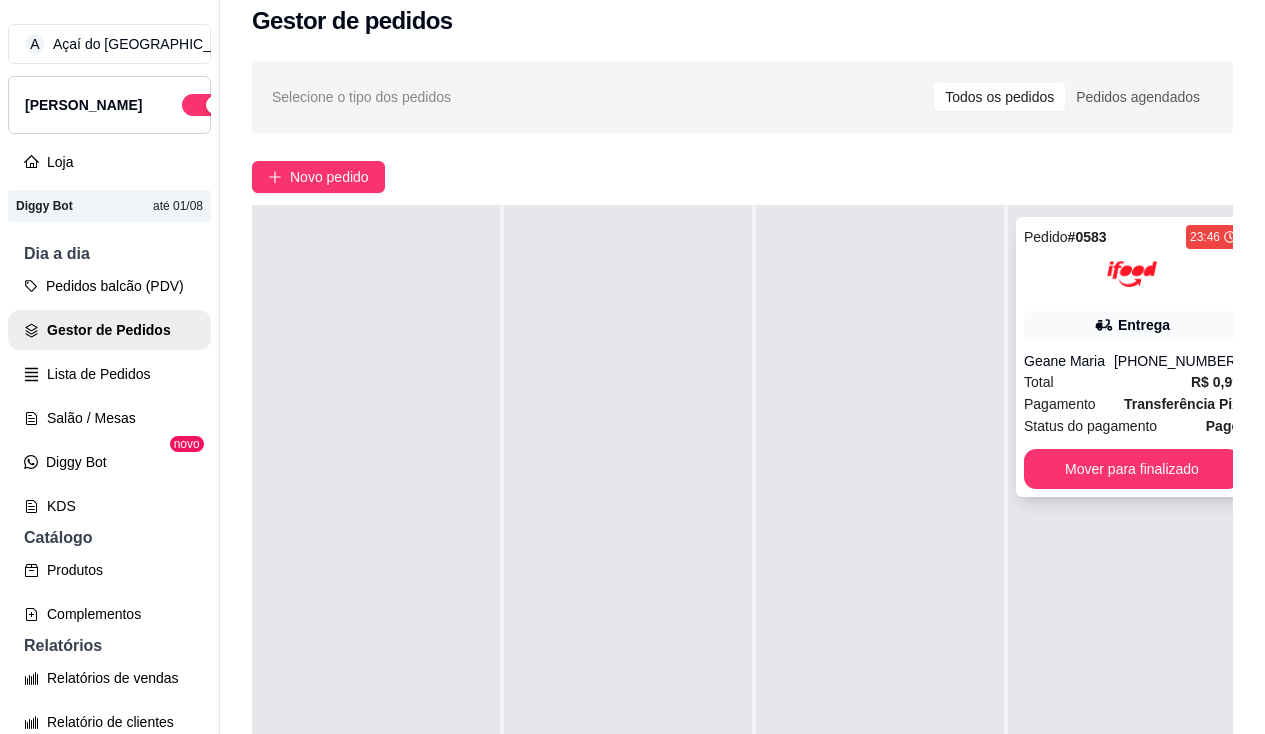 scroll, scrollTop: 0, scrollLeft: 0, axis: both 